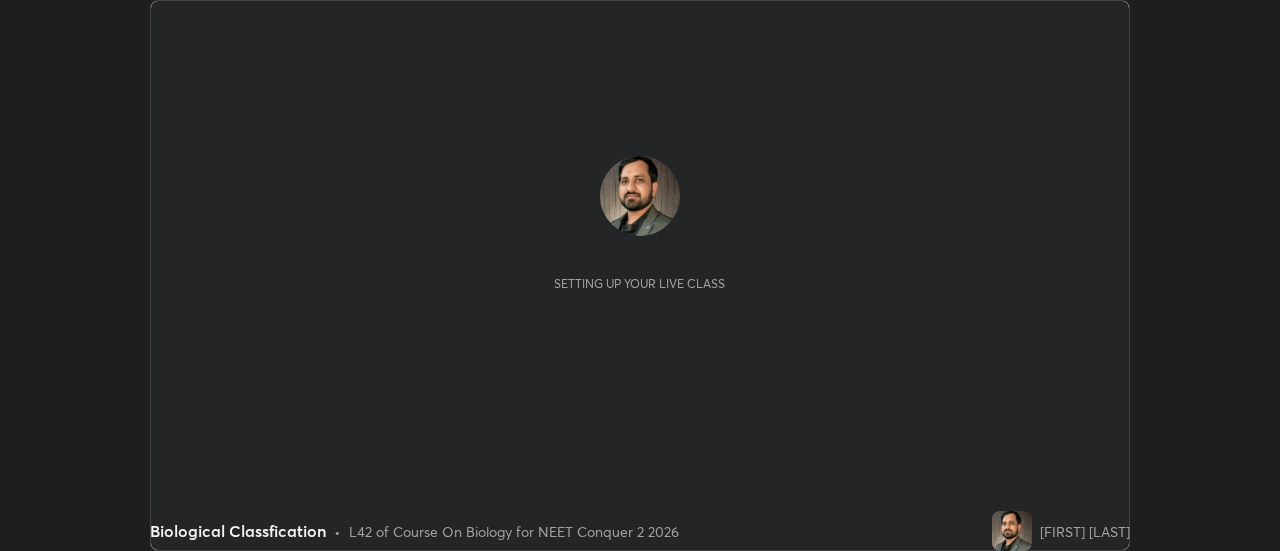 scroll, scrollTop: 0, scrollLeft: 0, axis: both 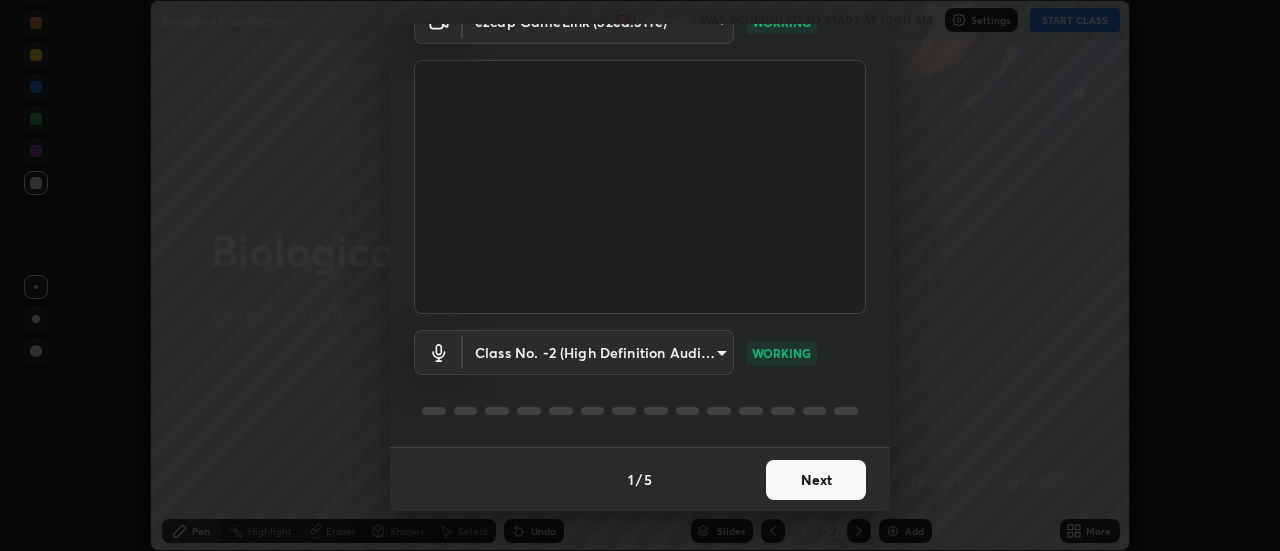 click on "Next" at bounding box center (816, 480) 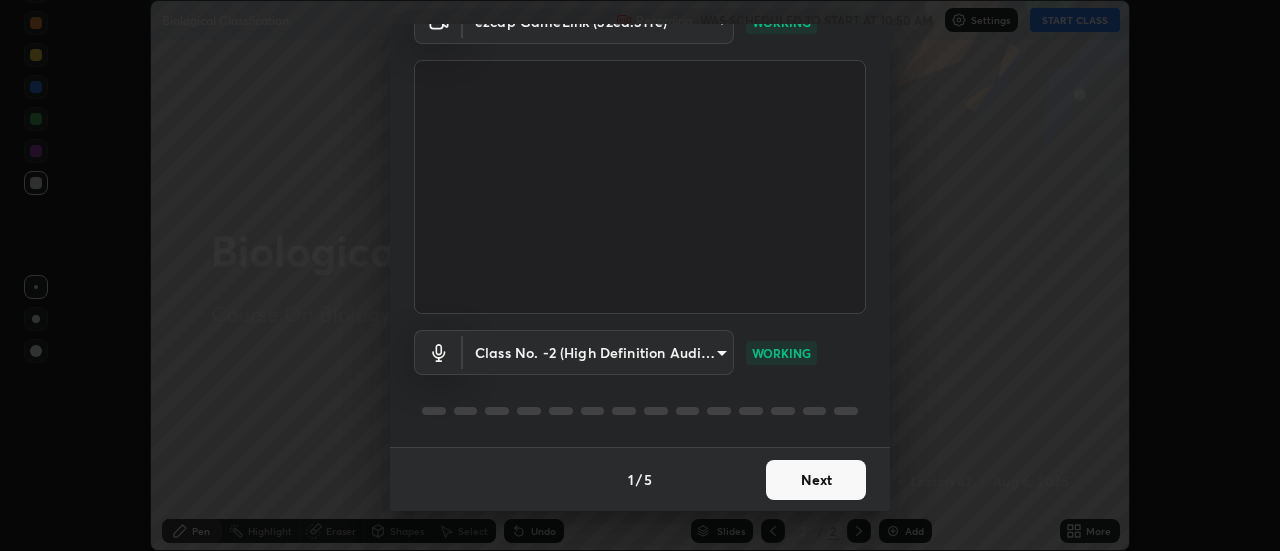scroll, scrollTop: 0, scrollLeft: 0, axis: both 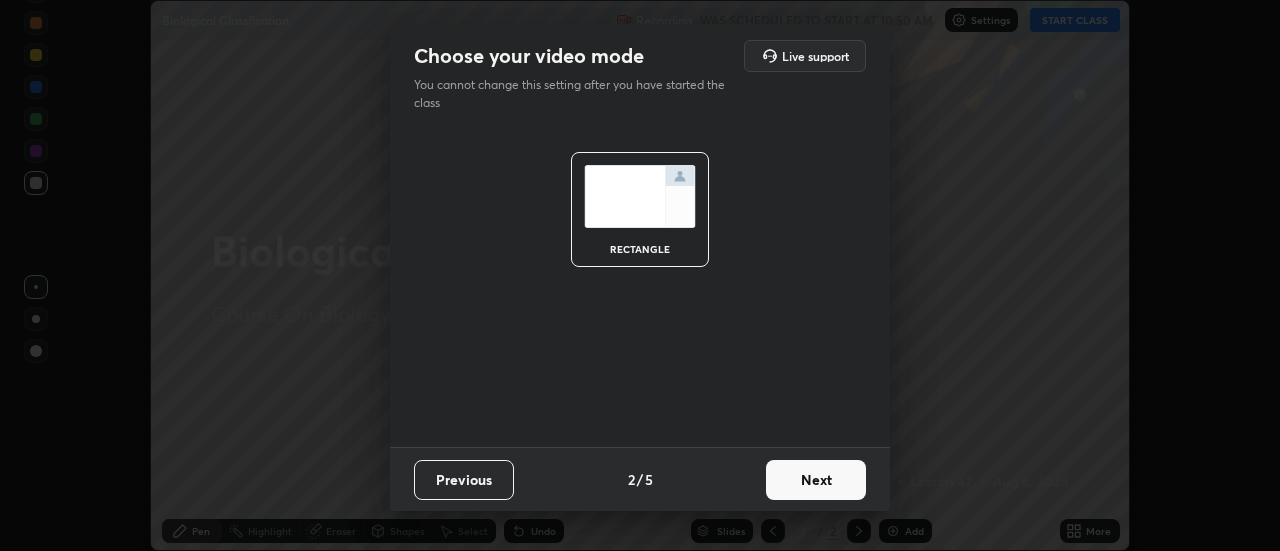 click on "Next" at bounding box center [816, 480] 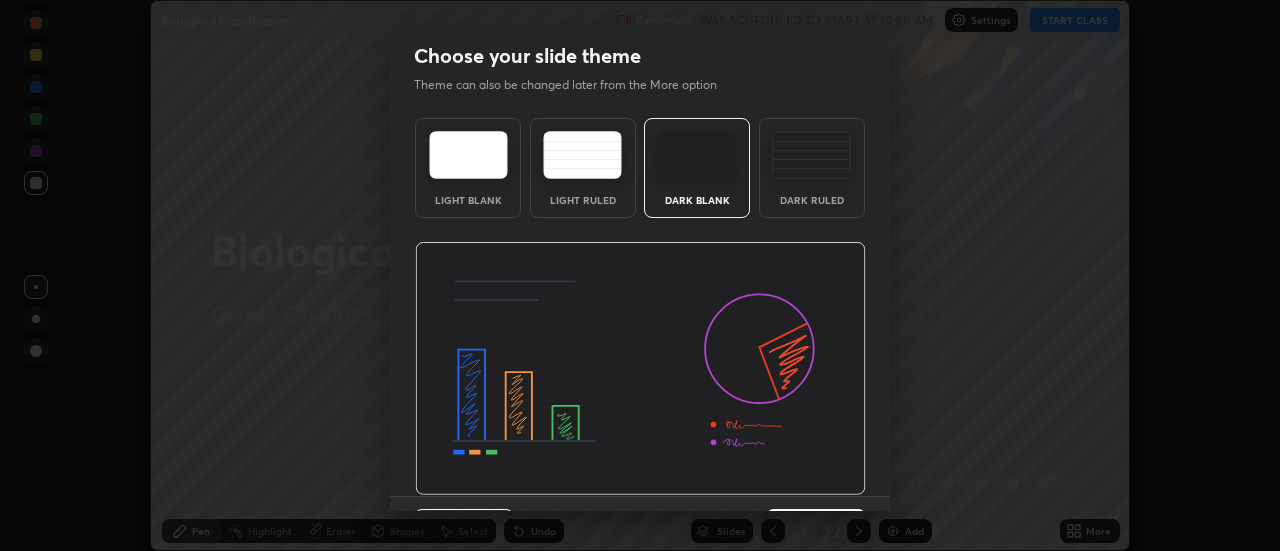 click at bounding box center (640, 369) 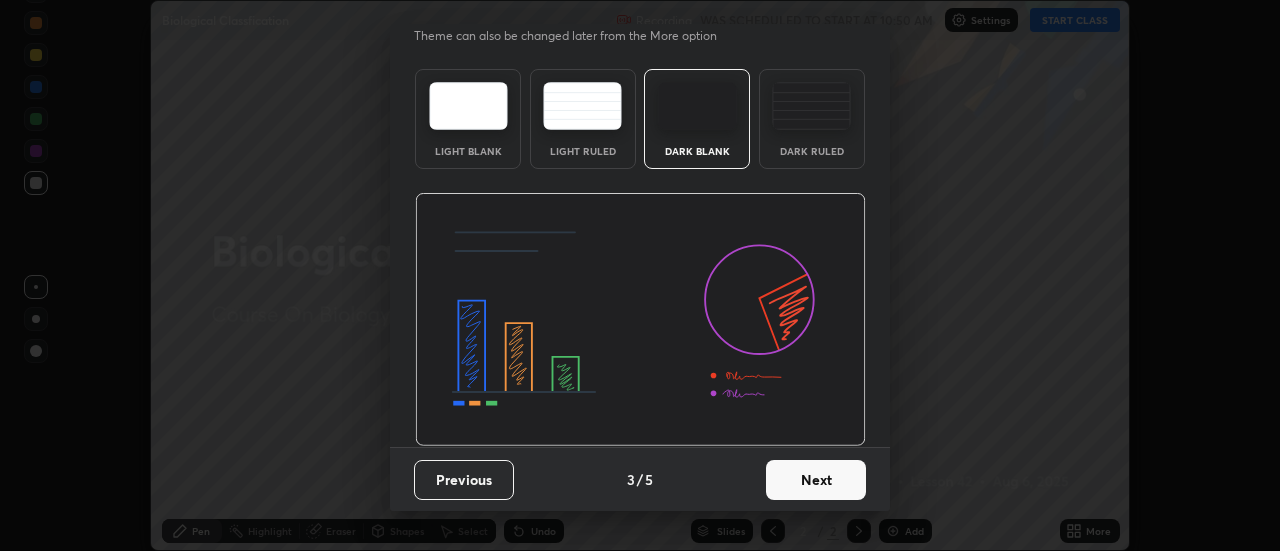 click on "Next" at bounding box center (816, 480) 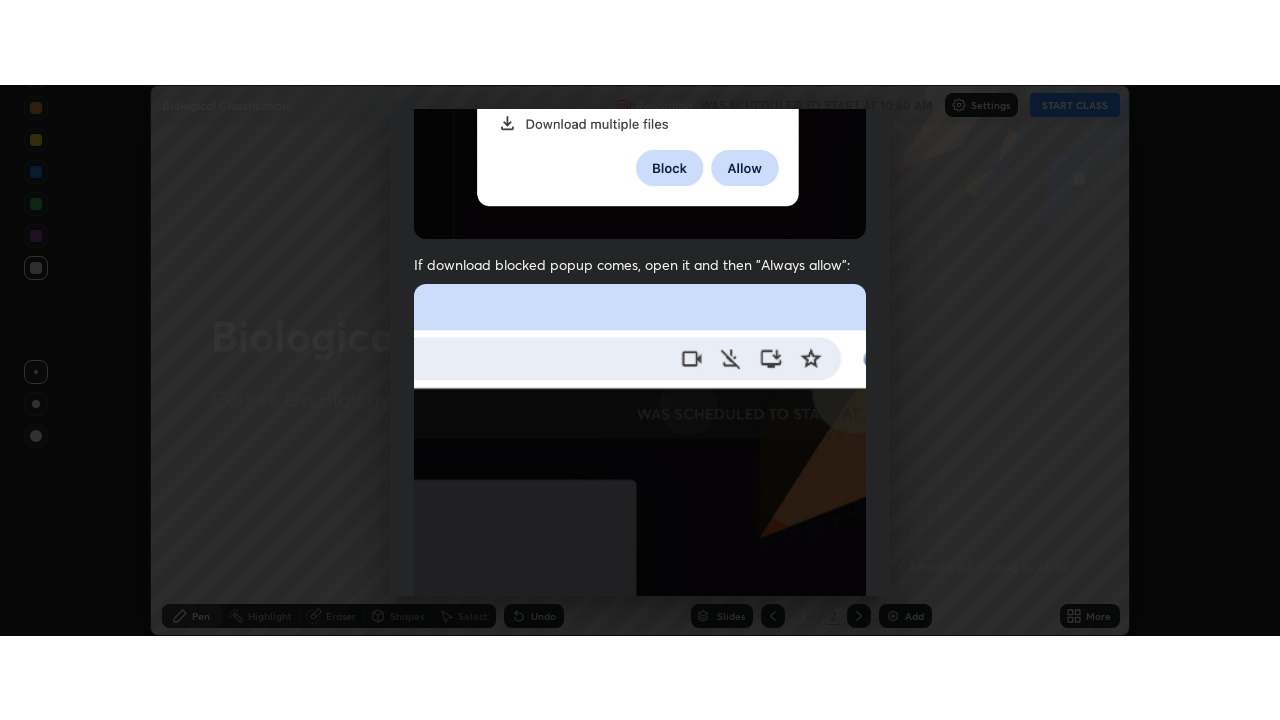 scroll, scrollTop: 513, scrollLeft: 0, axis: vertical 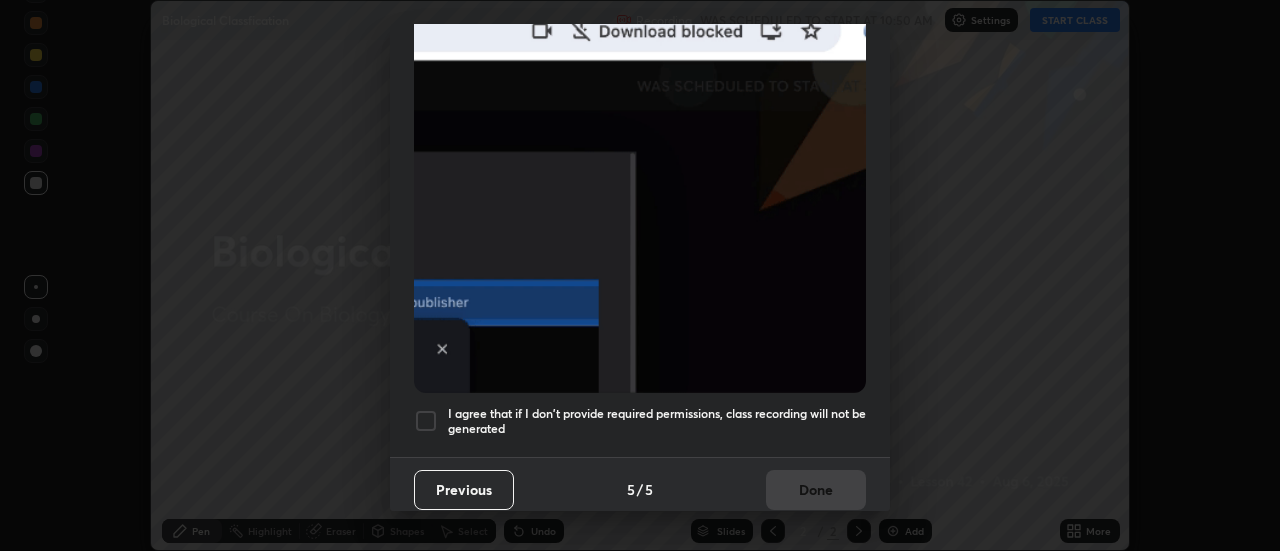 click at bounding box center (426, 421) 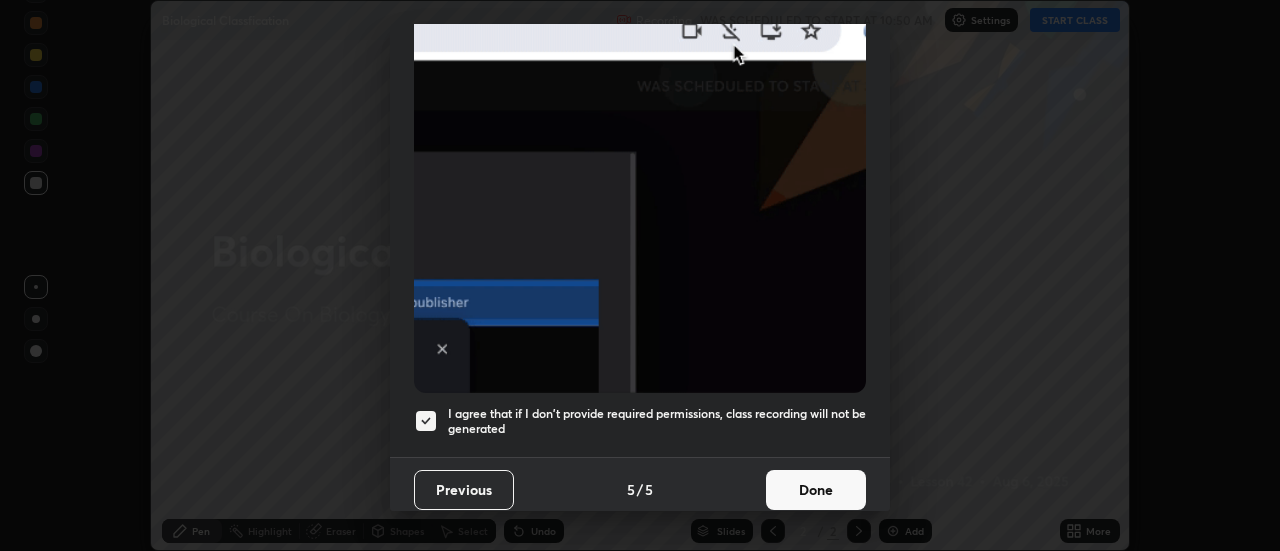 click on "Done" at bounding box center [816, 490] 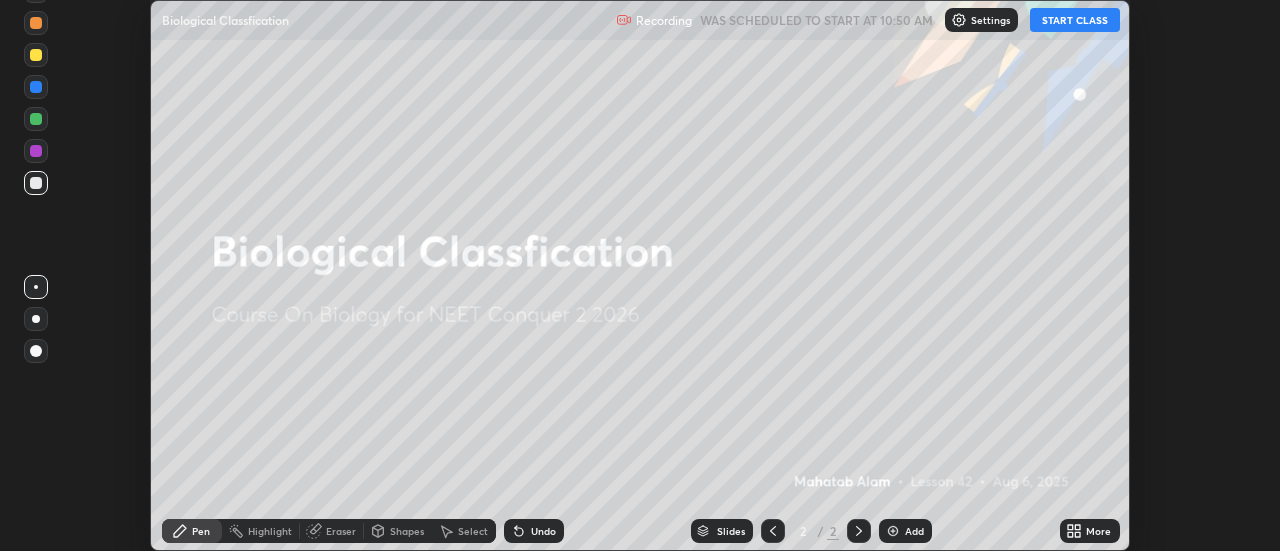 click on "START CLASS" at bounding box center (1075, 20) 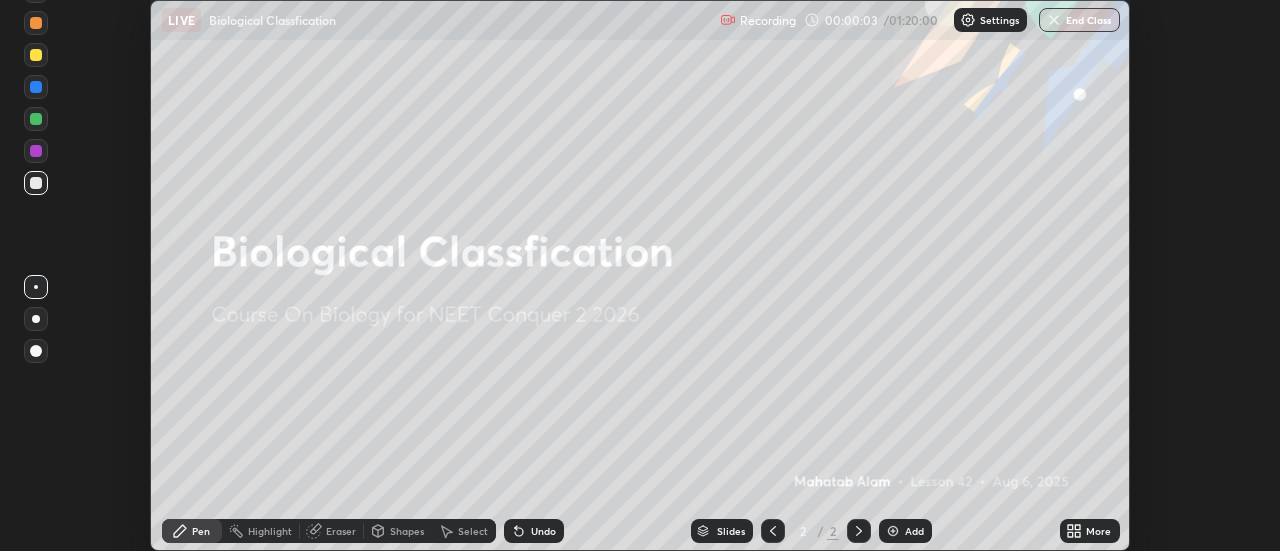click 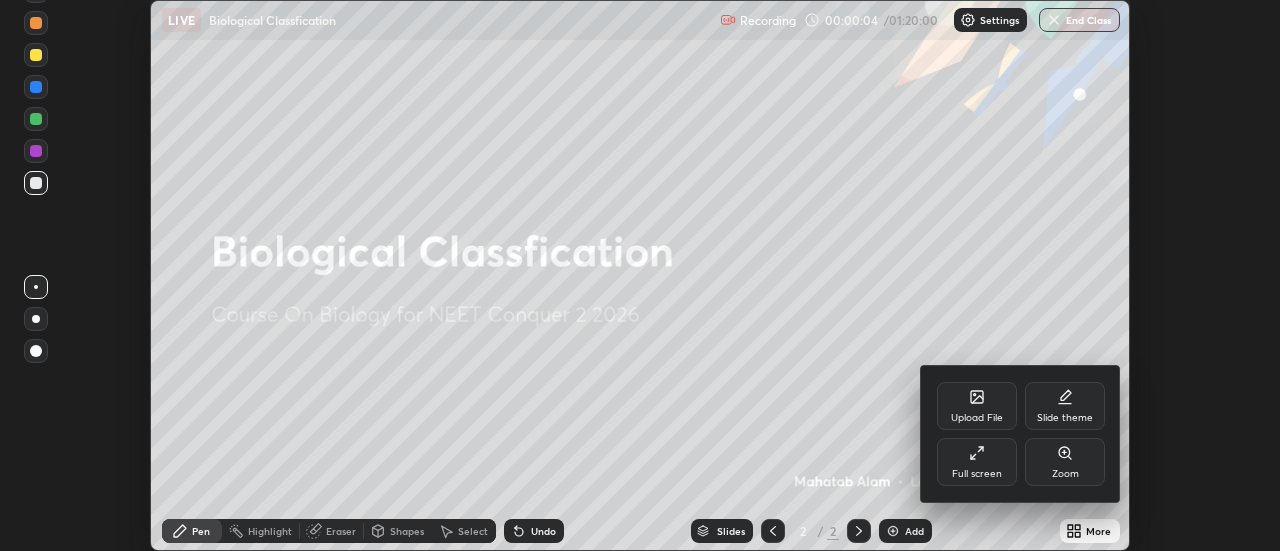 click on "Full screen" at bounding box center (977, 462) 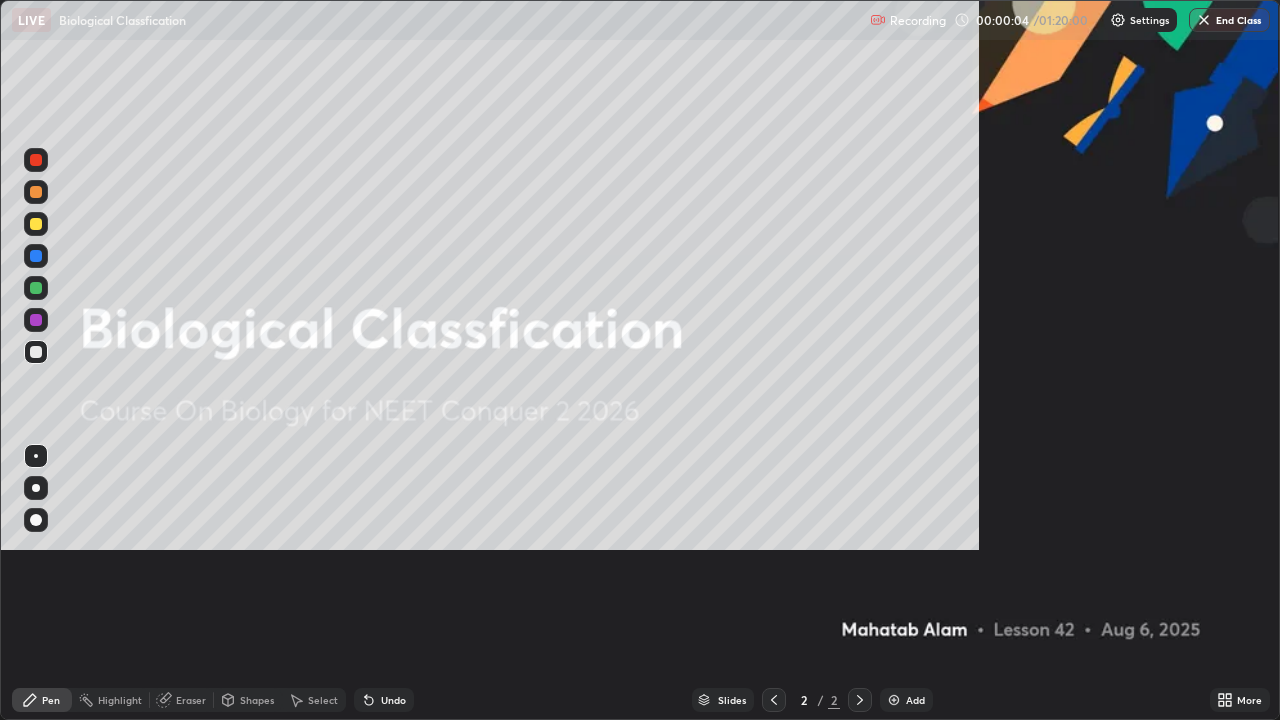 scroll, scrollTop: 99280, scrollLeft: 98720, axis: both 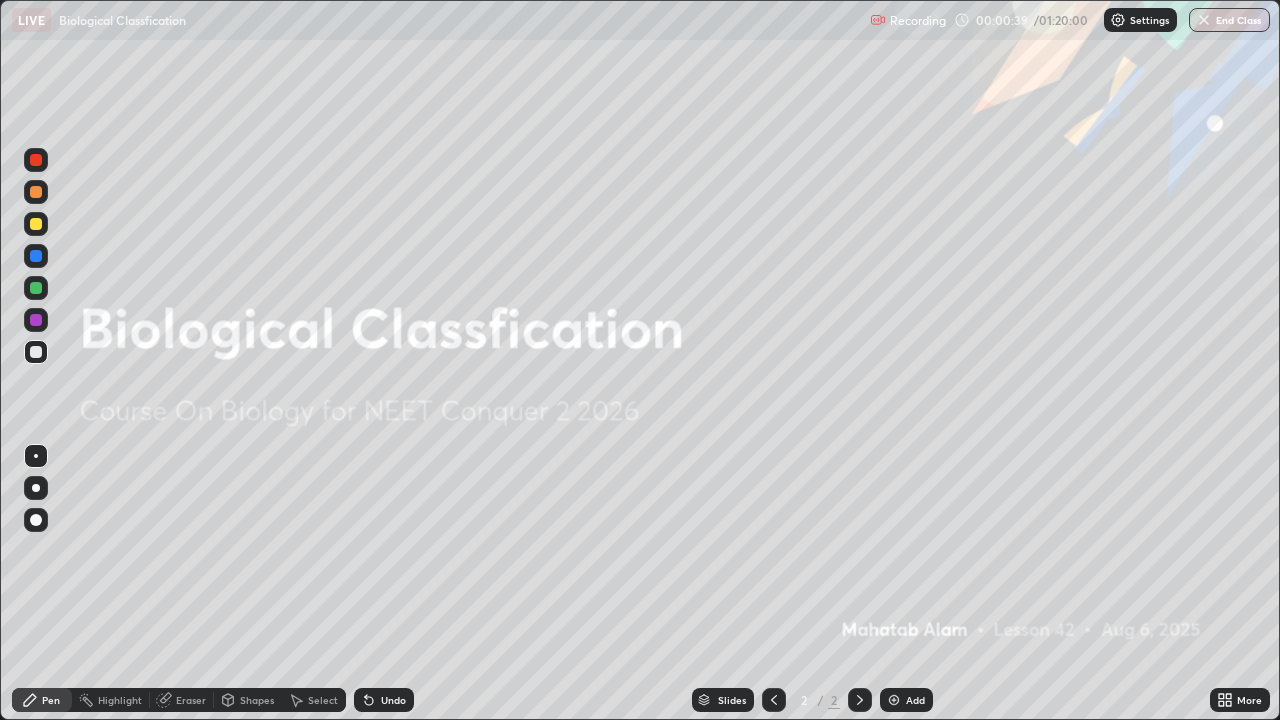 click at bounding box center [894, 700] 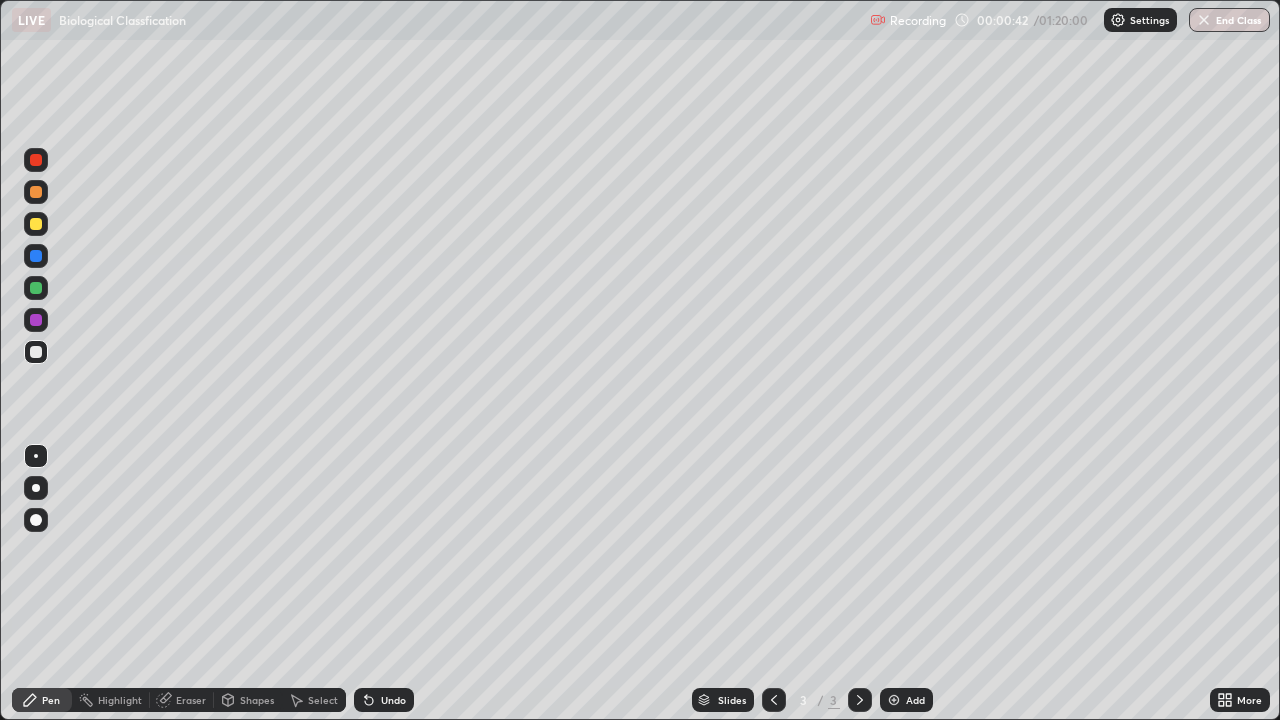 click at bounding box center [36, 160] 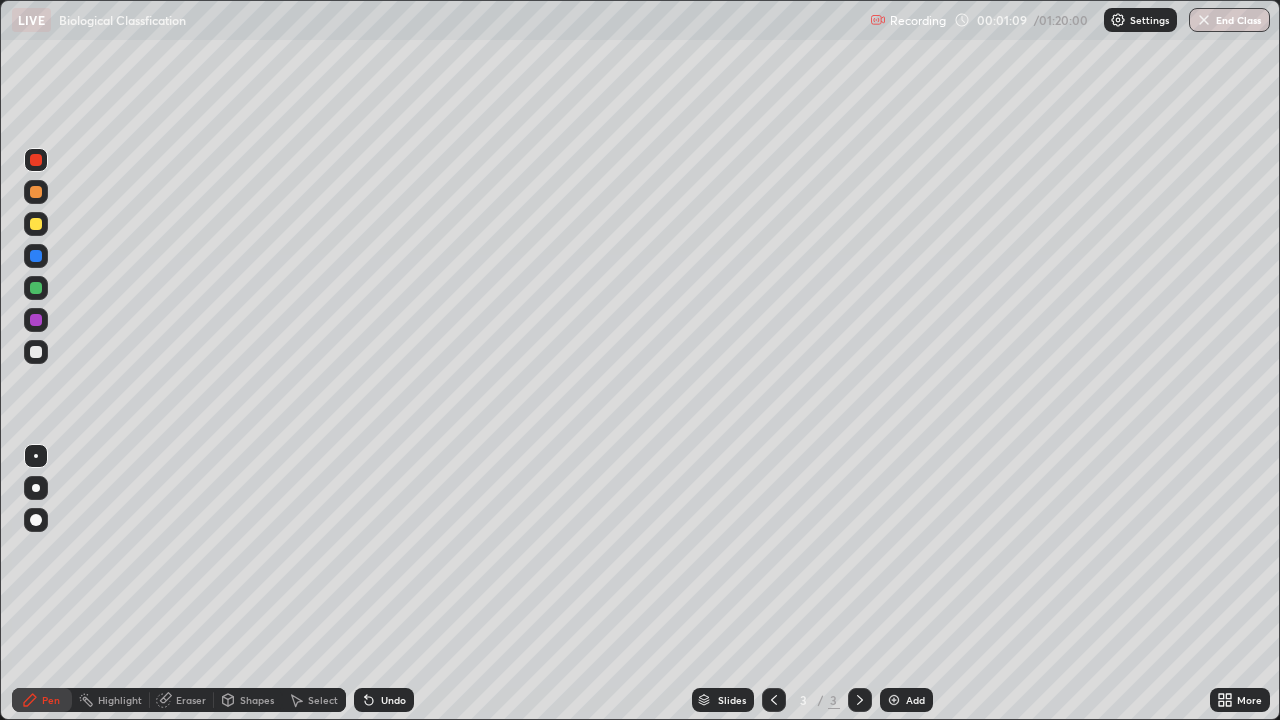 click on "Eraser" at bounding box center [191, 700] 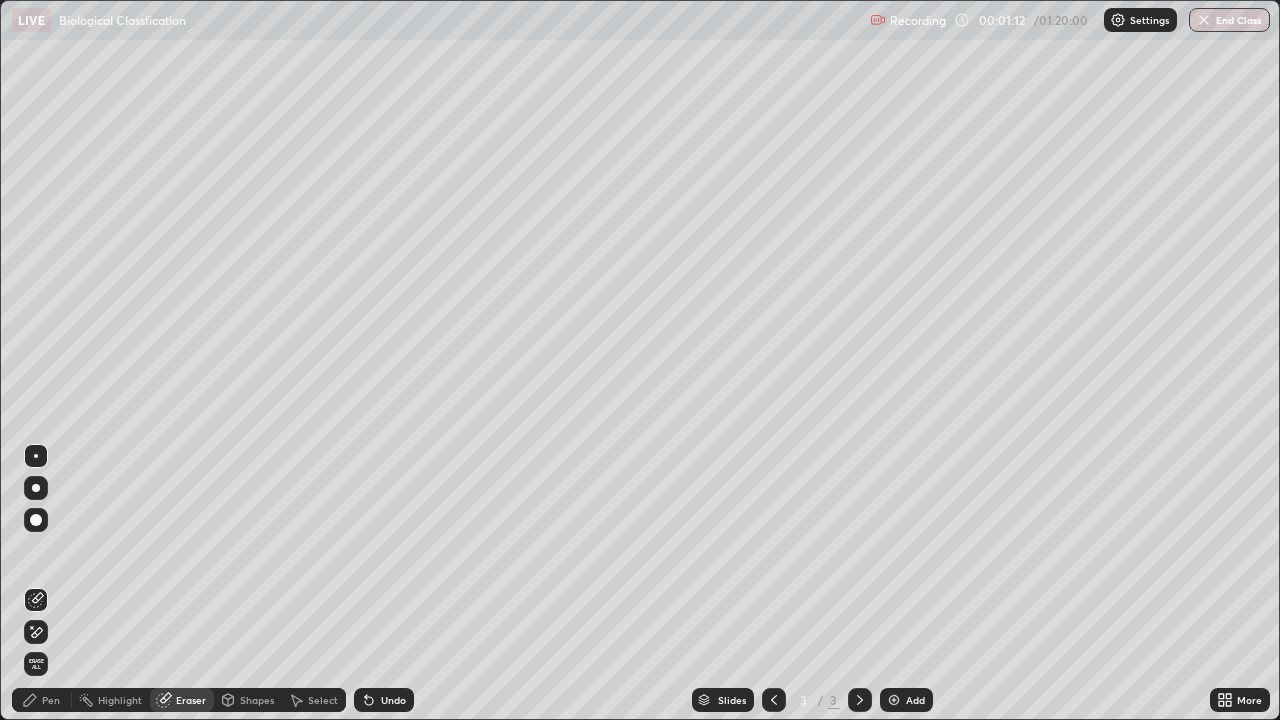 click on "Pen" at bounding box center (51, 700) 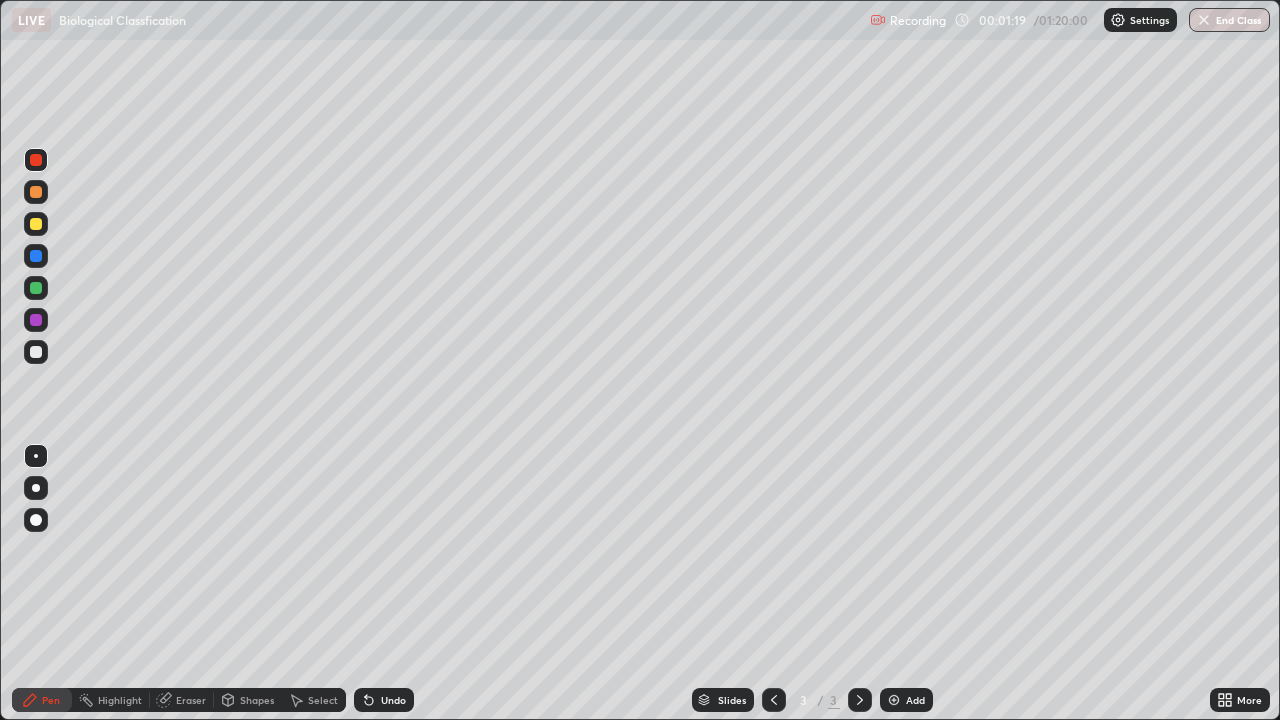 click at bounding box center [36, 224] 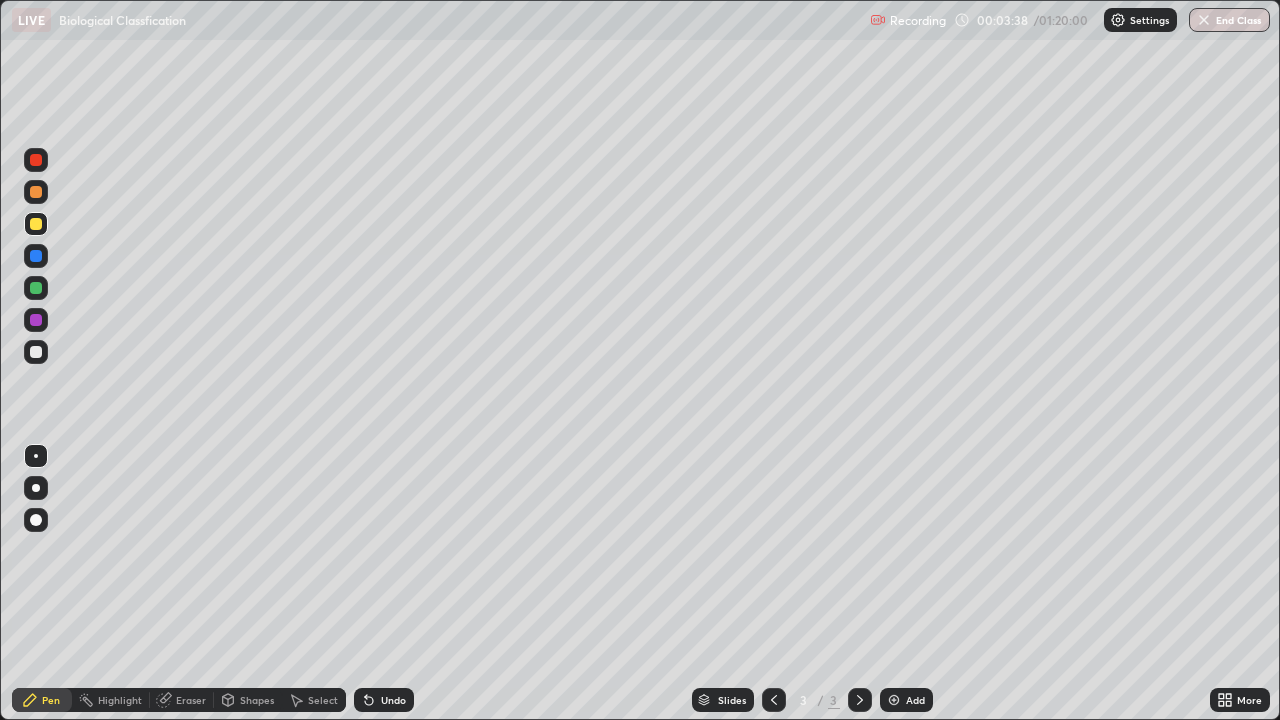 click at bounding box center [36, 192] 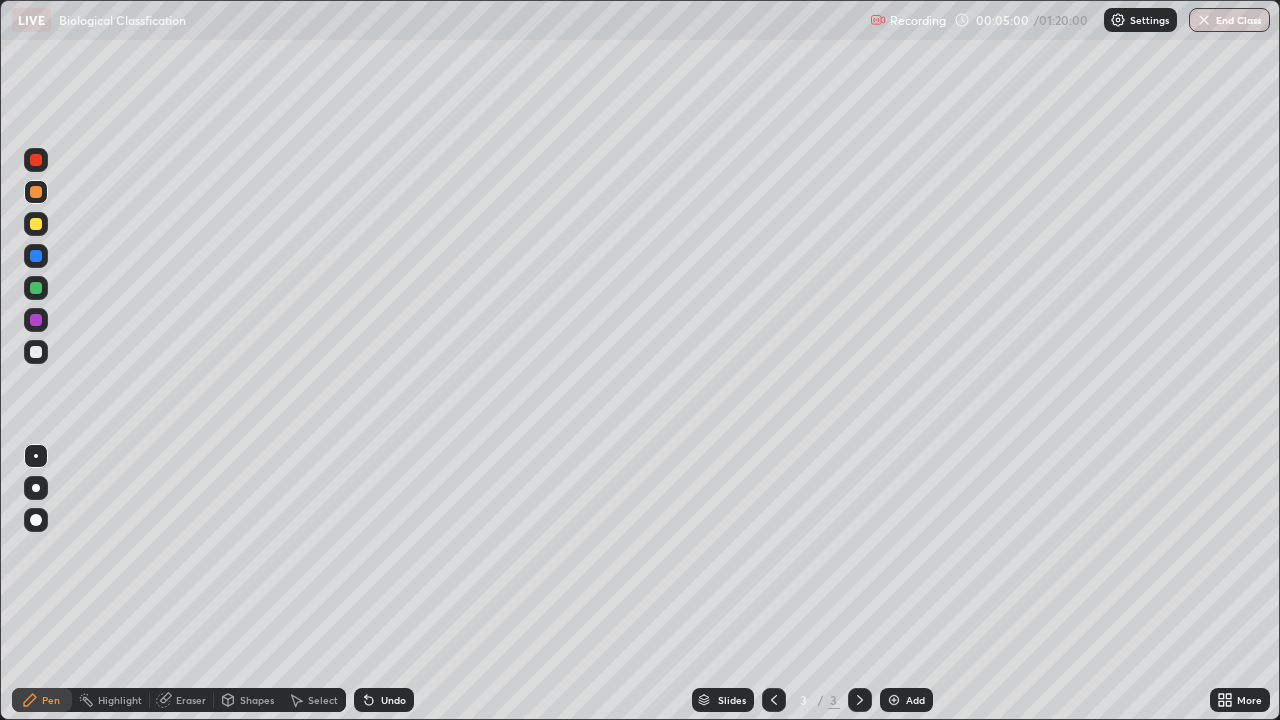 click at bounding box center [36, 288] 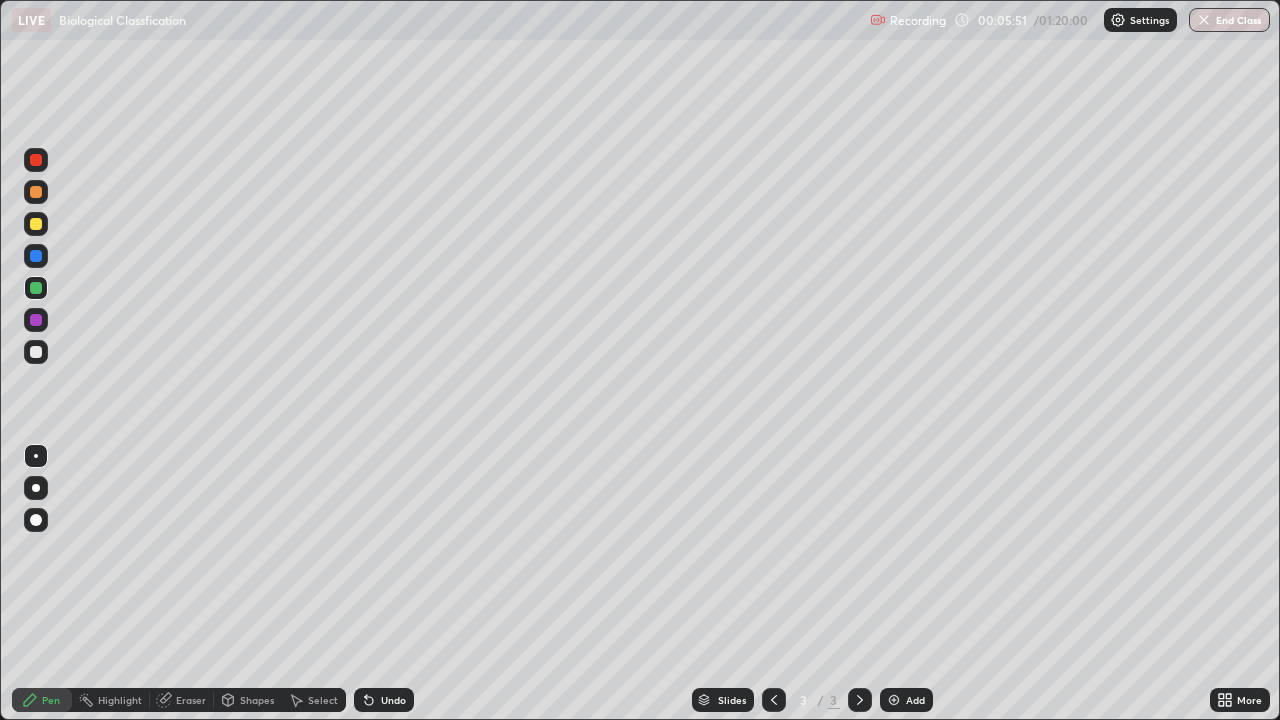 click on "Eraser" at bounding box center [191, 700] 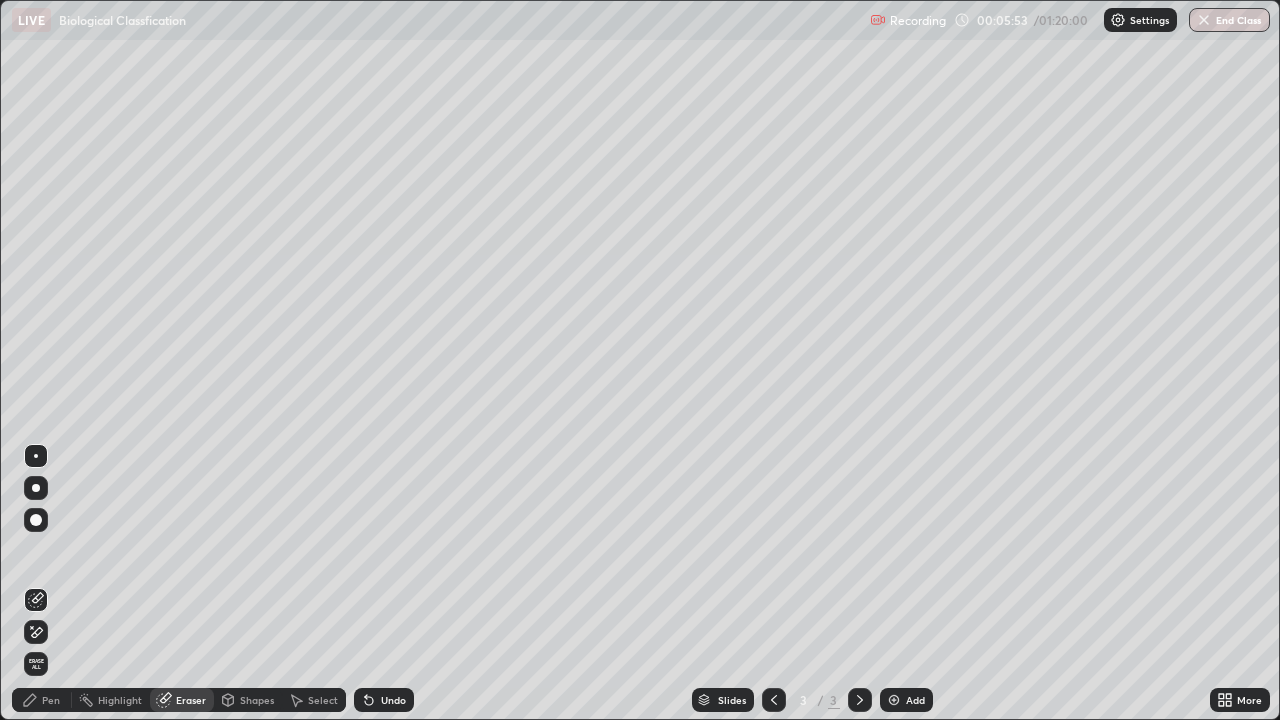click on "Pen" at bounding box center (51, 700) 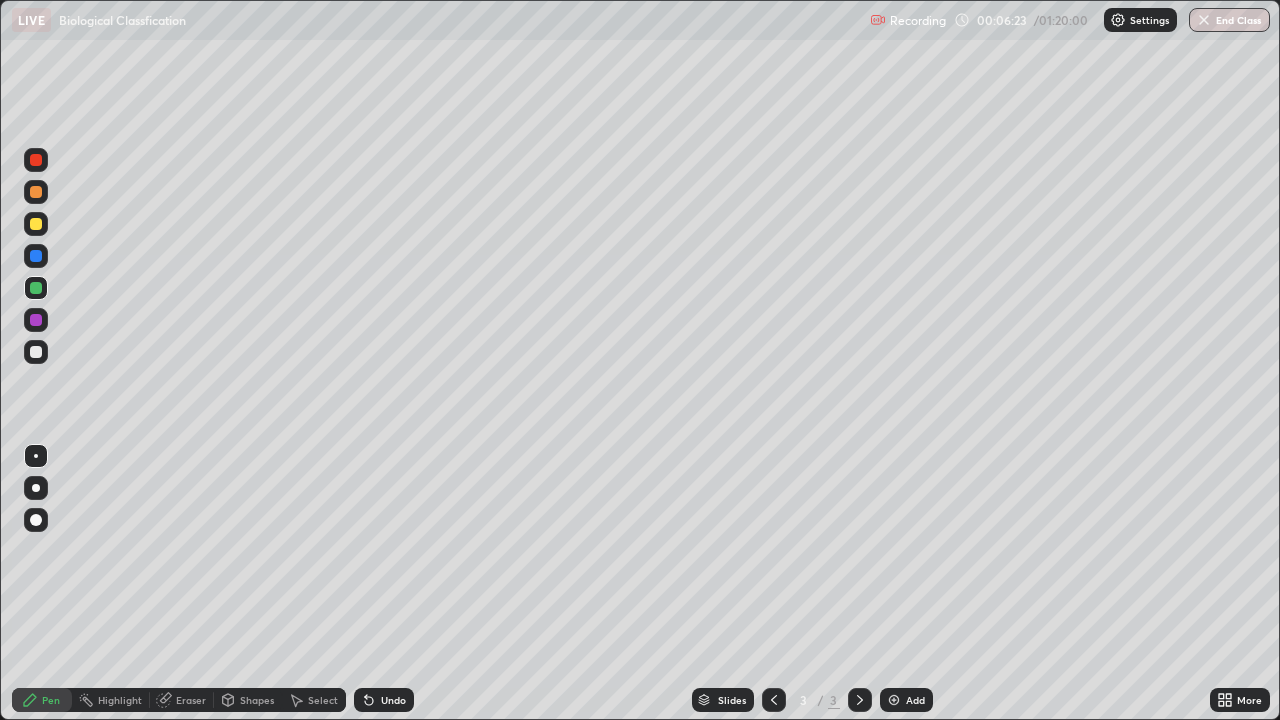 click at bounding box center [894, 700] 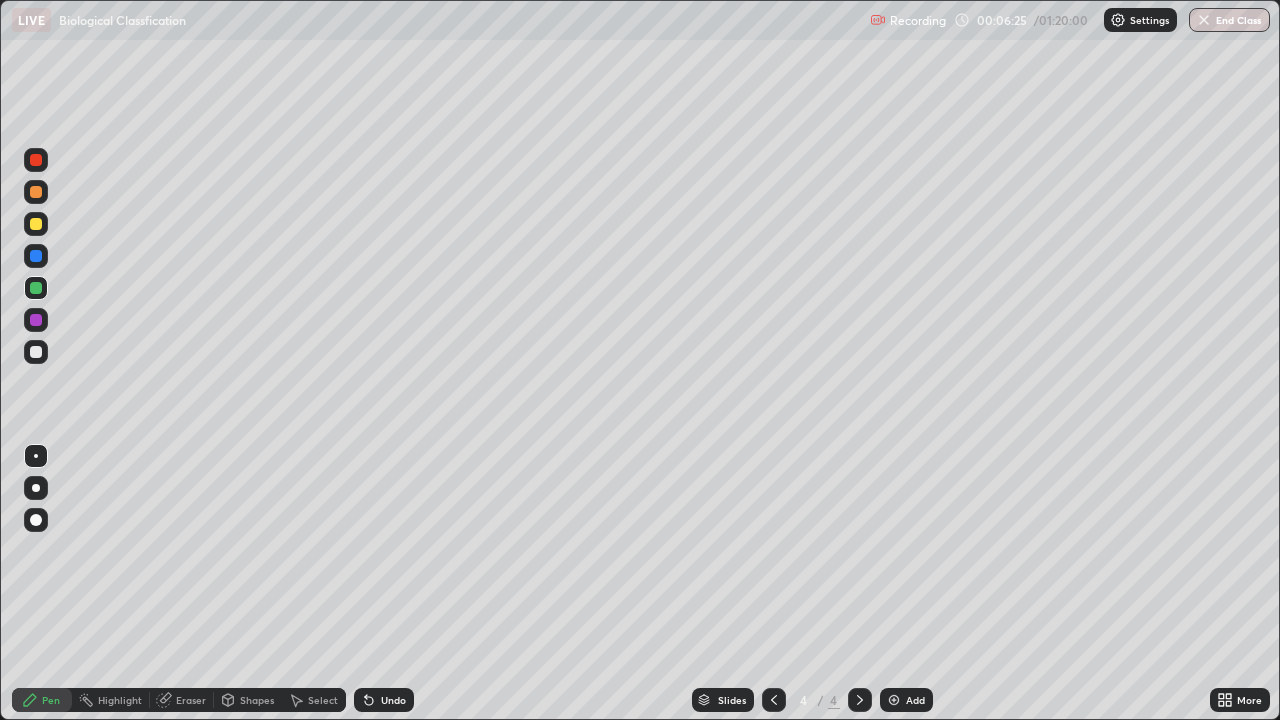 click at bounding box center [36, 160] 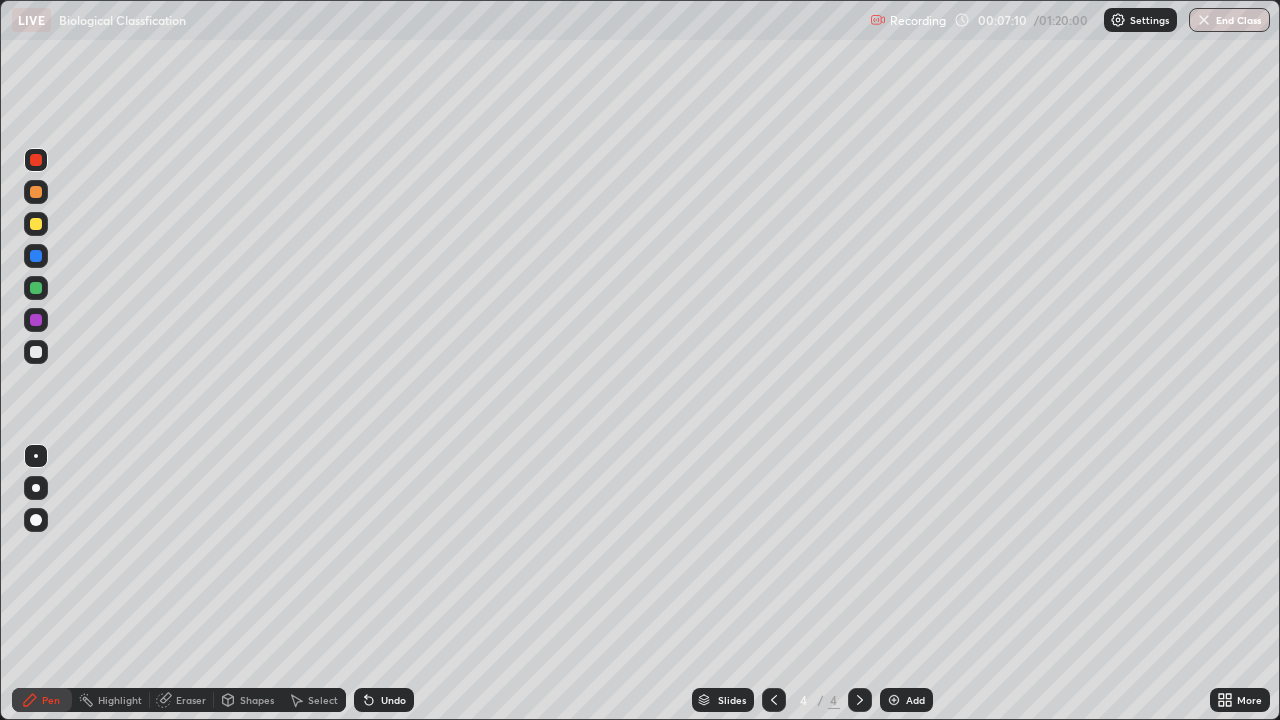 click at bounding box center [36, 192] 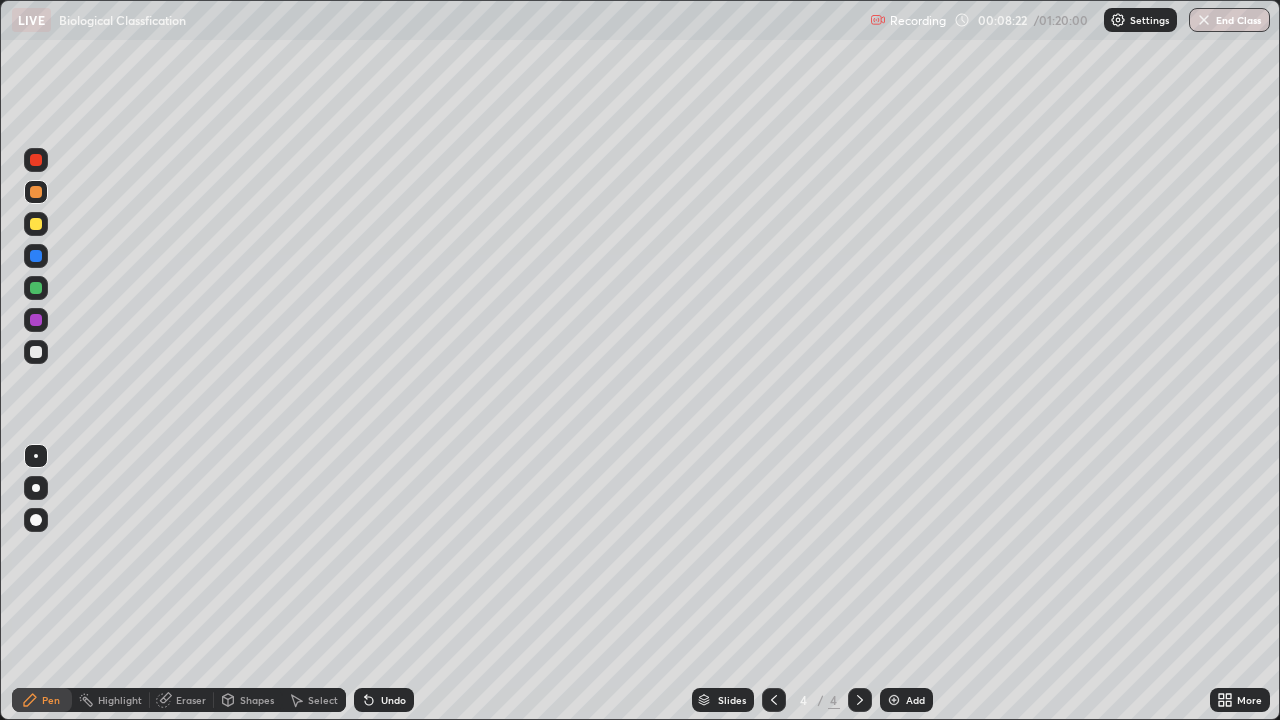 click on "Select" at bounding box center [323, 700] 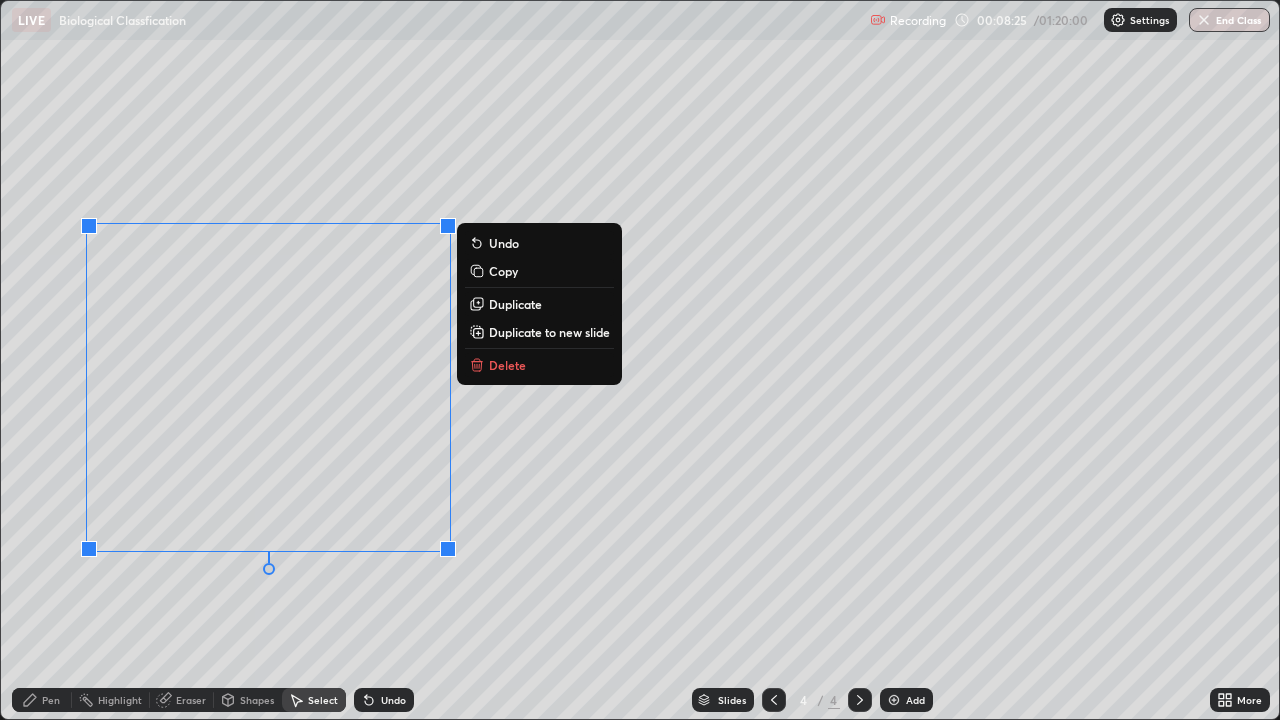 click on "0 ° Undo Copy Duplicate Duplicate to new slide Delete" at bounding box center [640, 360] 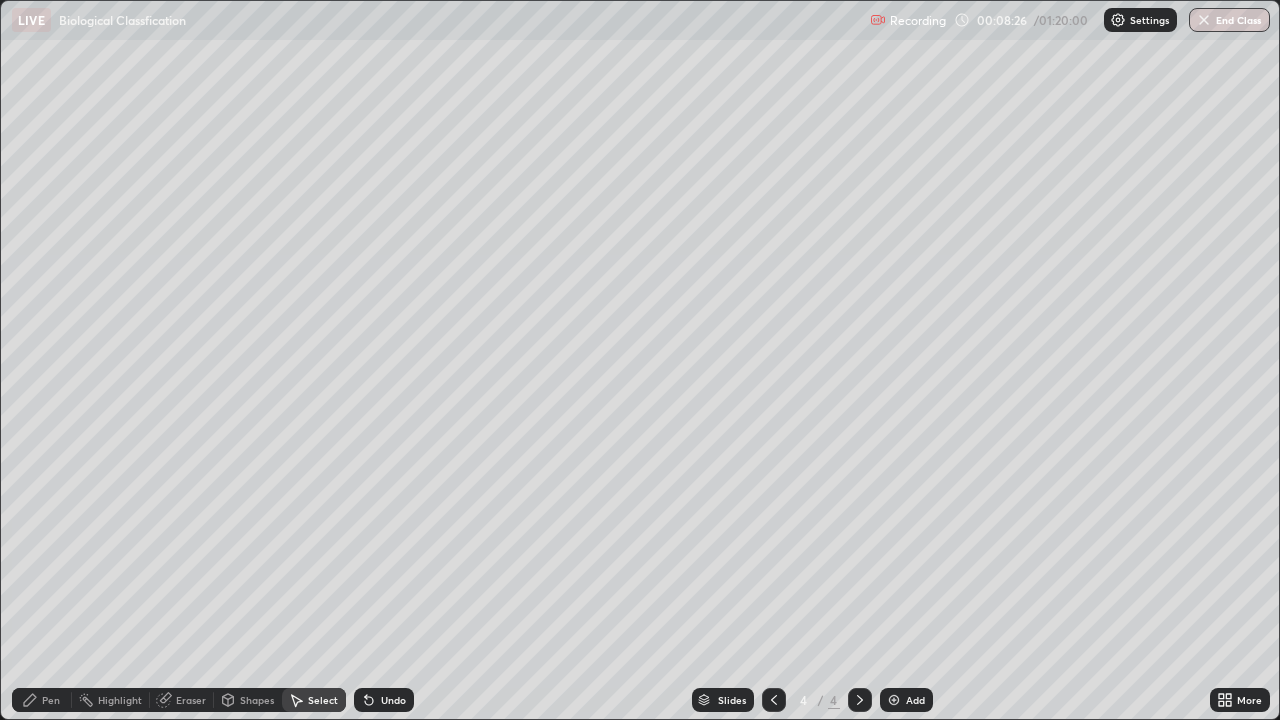 click on "Pen" at bounding box center (51, 700) 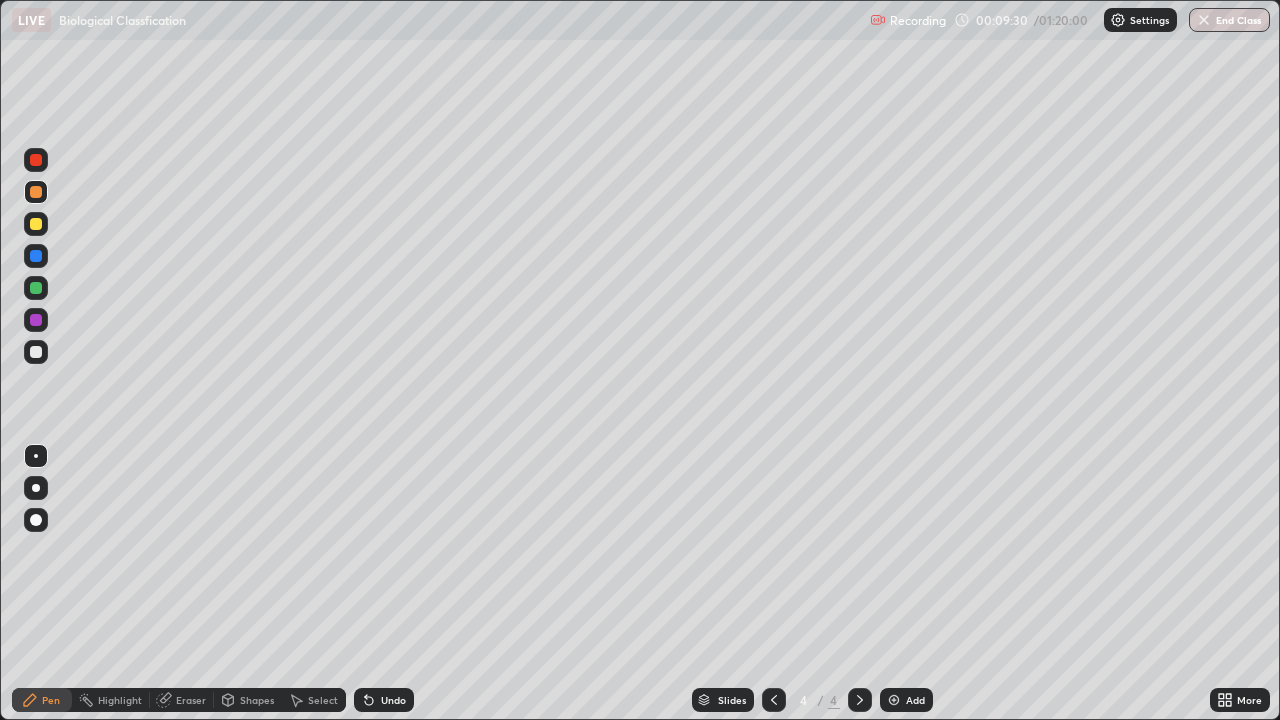 click on "Eraser" at bounding box center [191, 700] 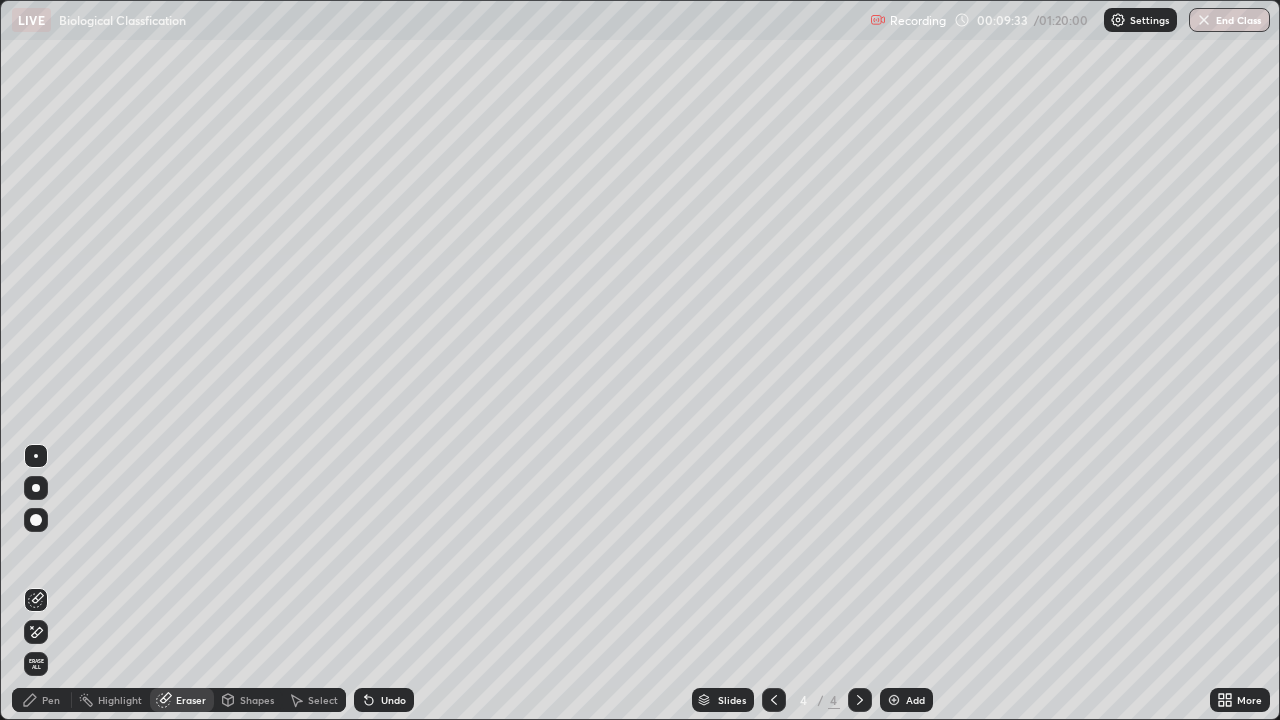 click on "Pen" at bounding box center (51, 700) 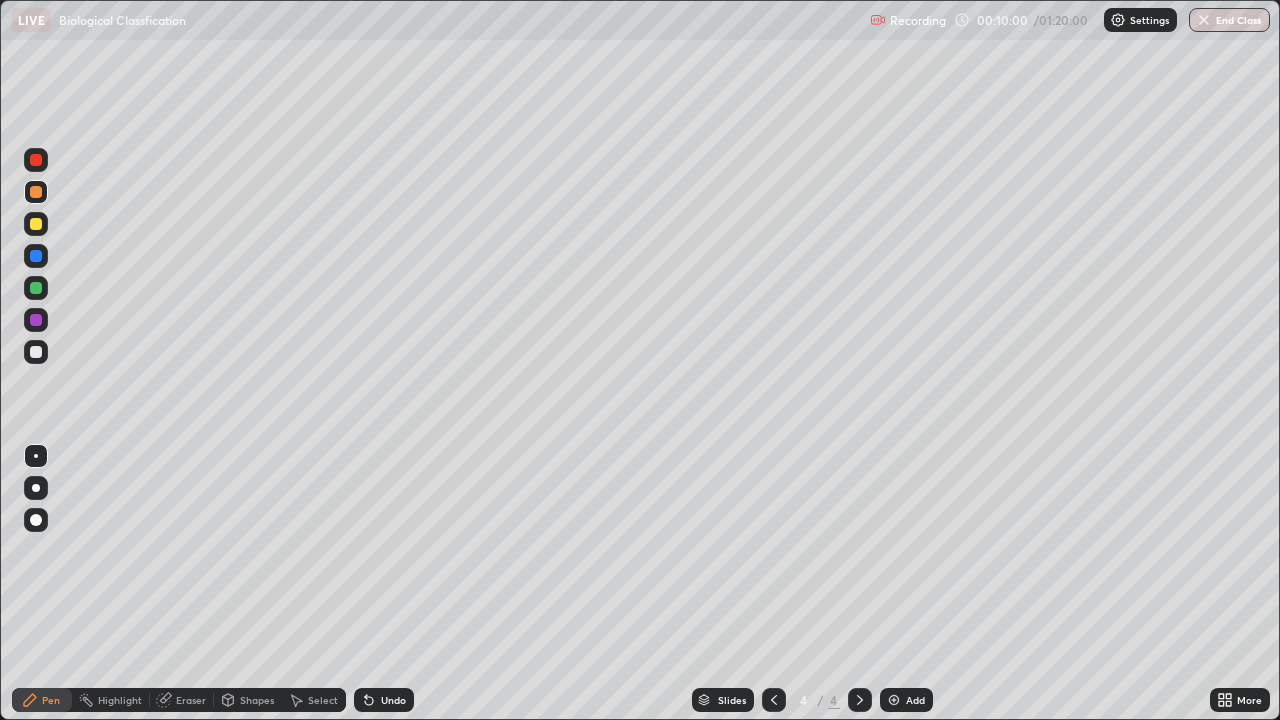 click at bounding box center [894, 700] 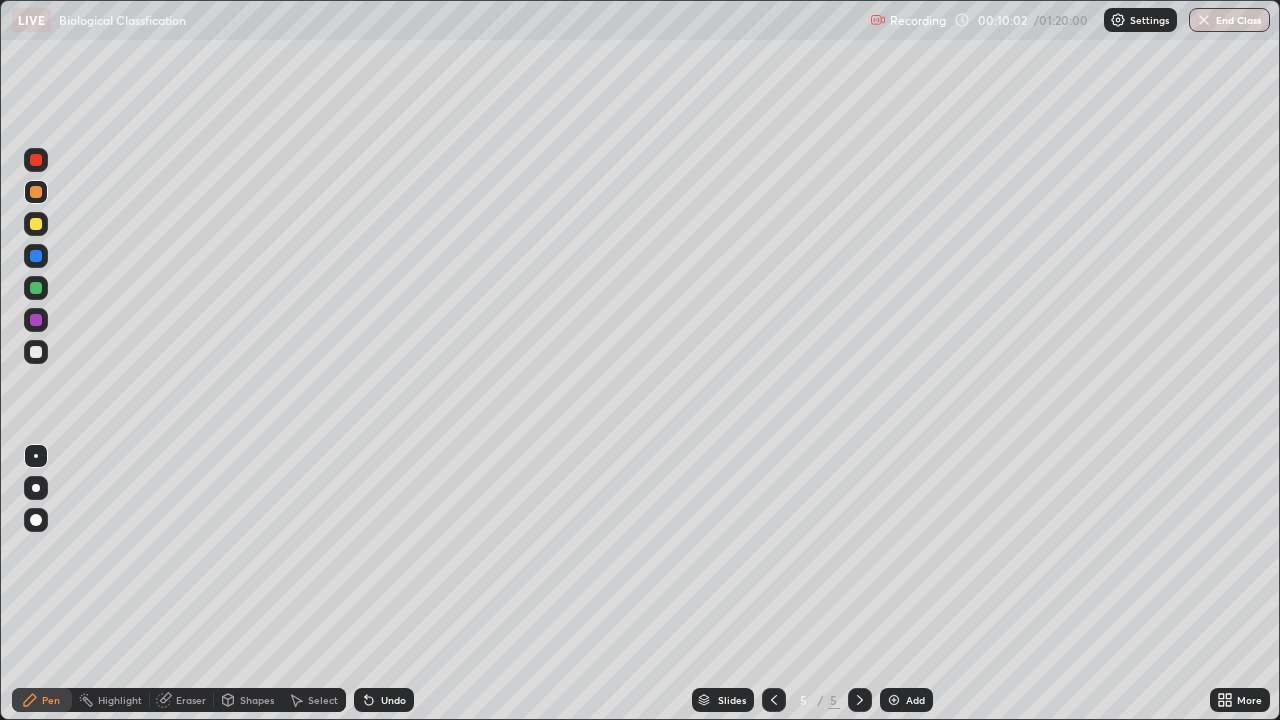 click at bounding box center [36, 160] 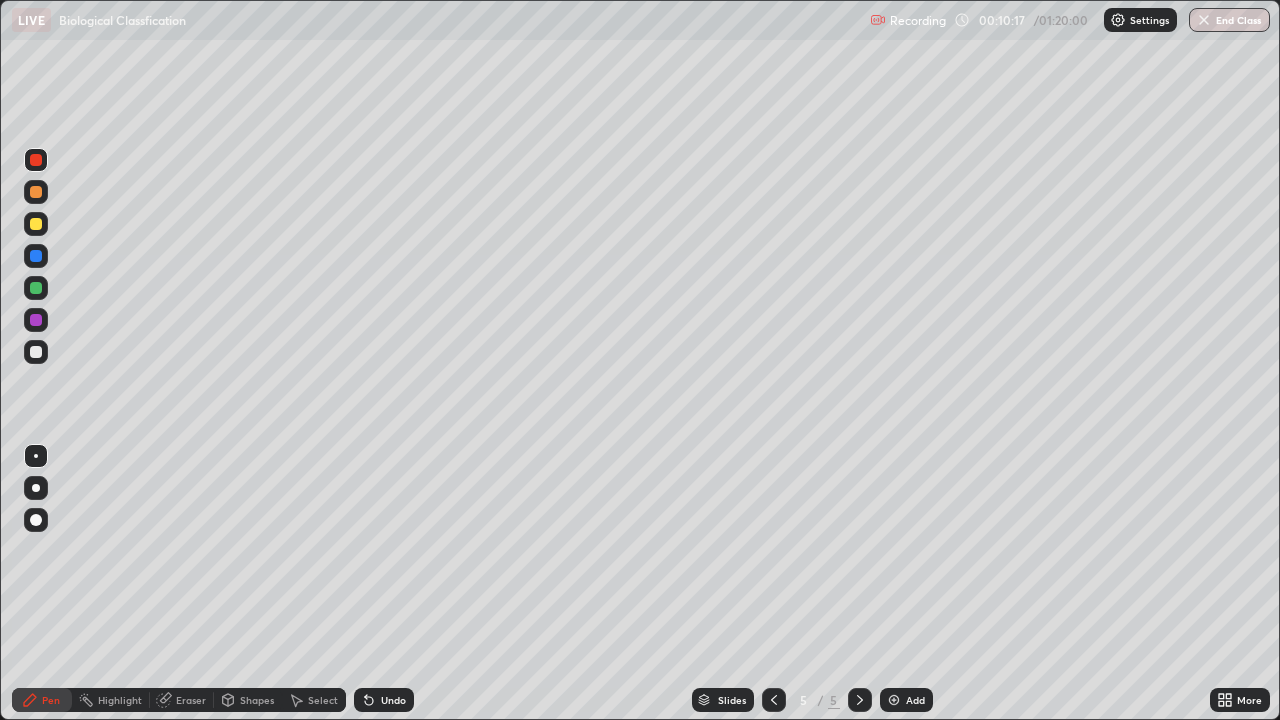 click at bounding box center [36, 192] 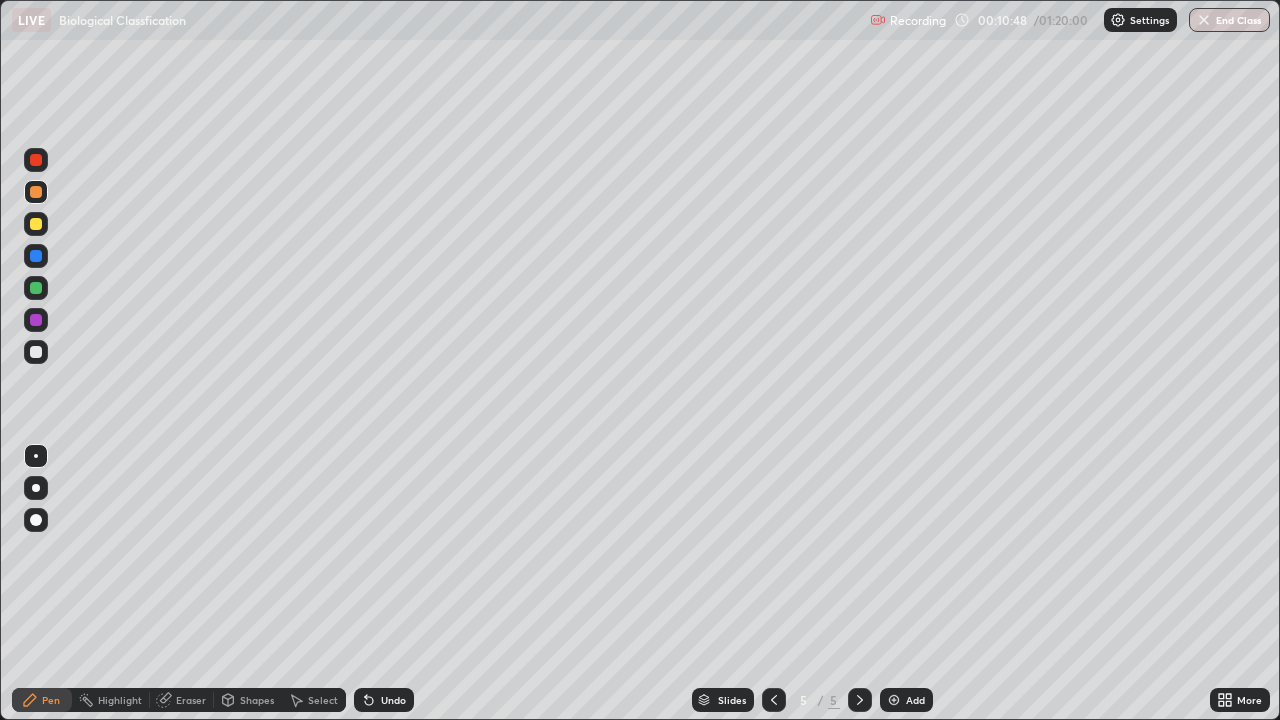 click at bounding box center (36, 320) 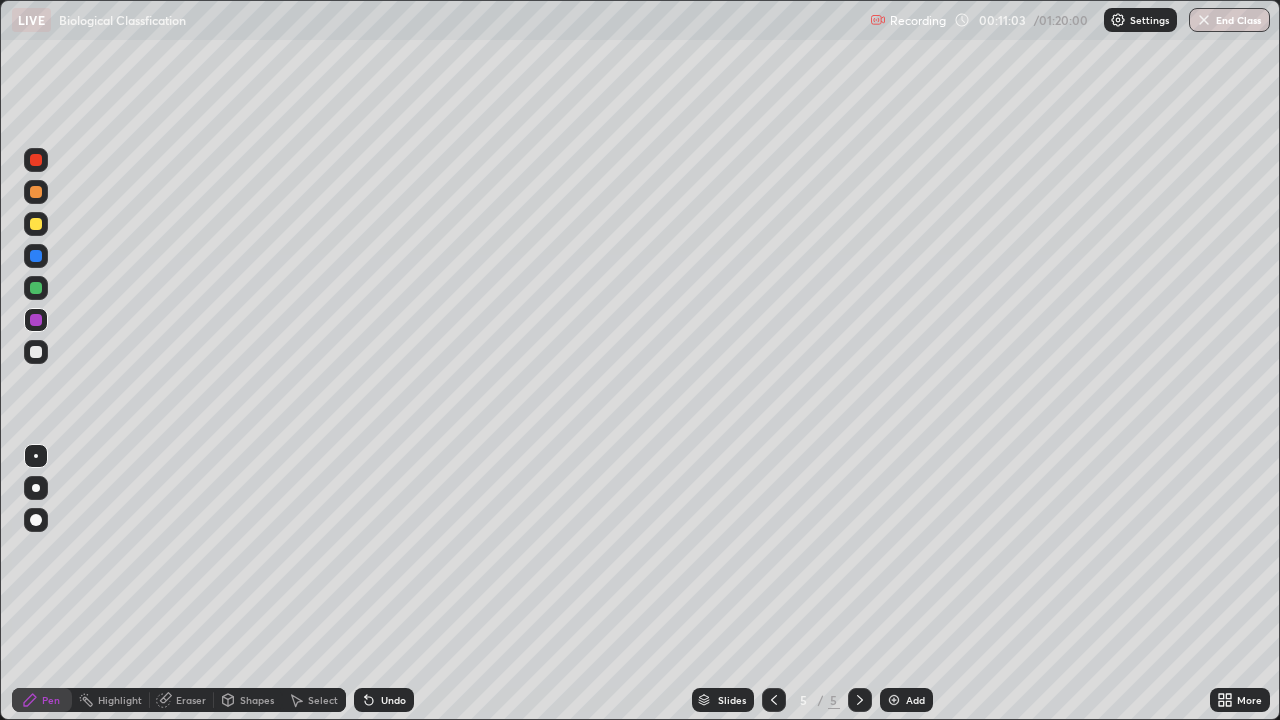 click on "Eraser" at bounding box center (191, 700) 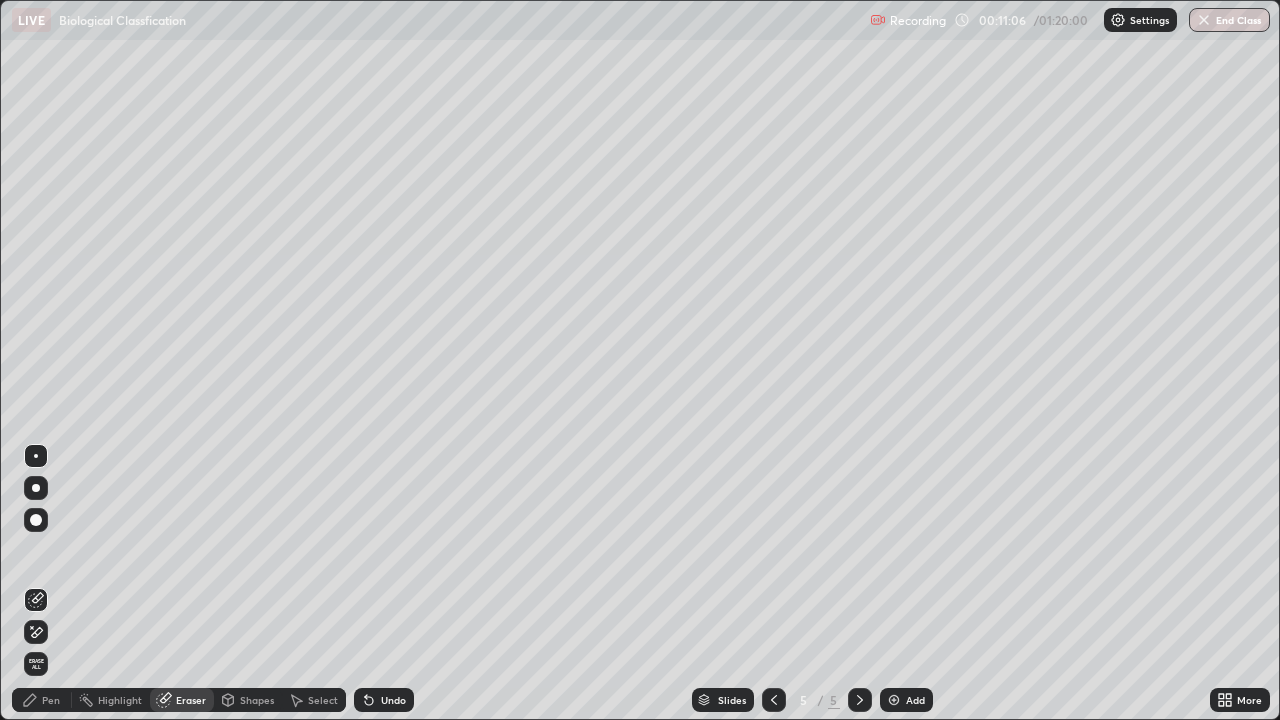 click on "Pen" at bounding box center (42, 700) 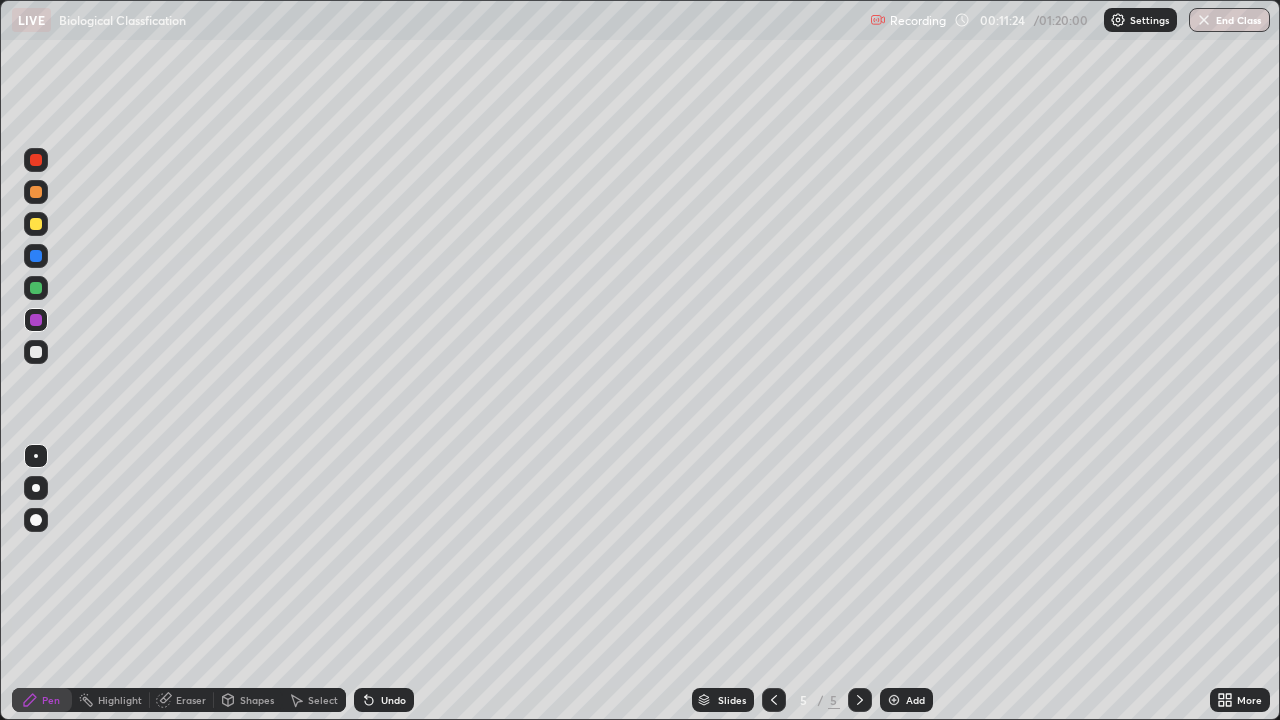 click at bounding box center (36, 160) 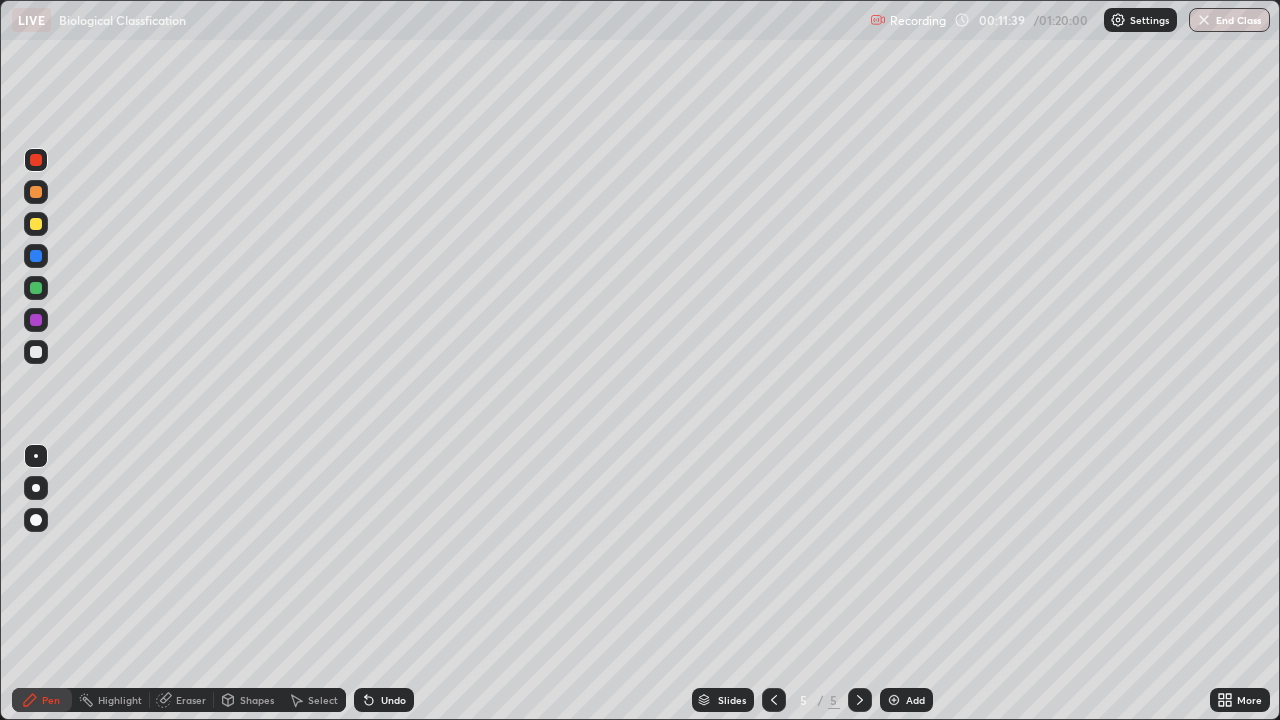 click at bounding box center (36, 224) 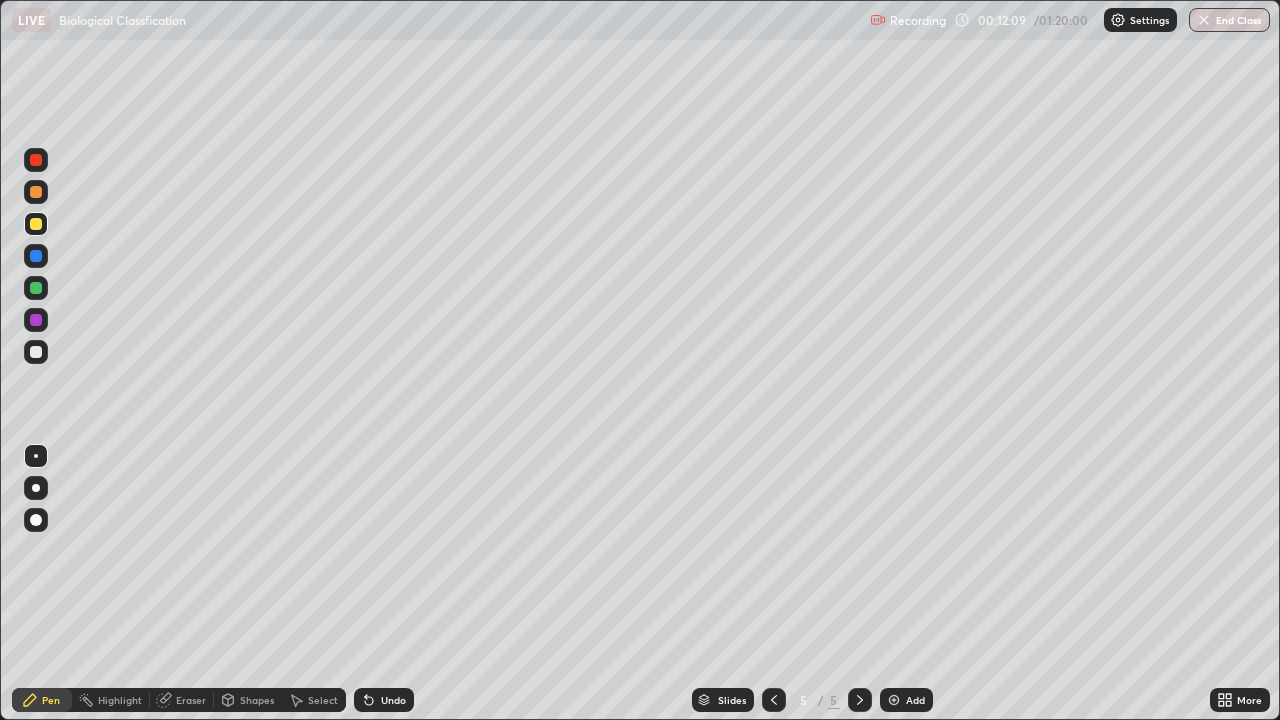 click at bounding box center [36, 352] 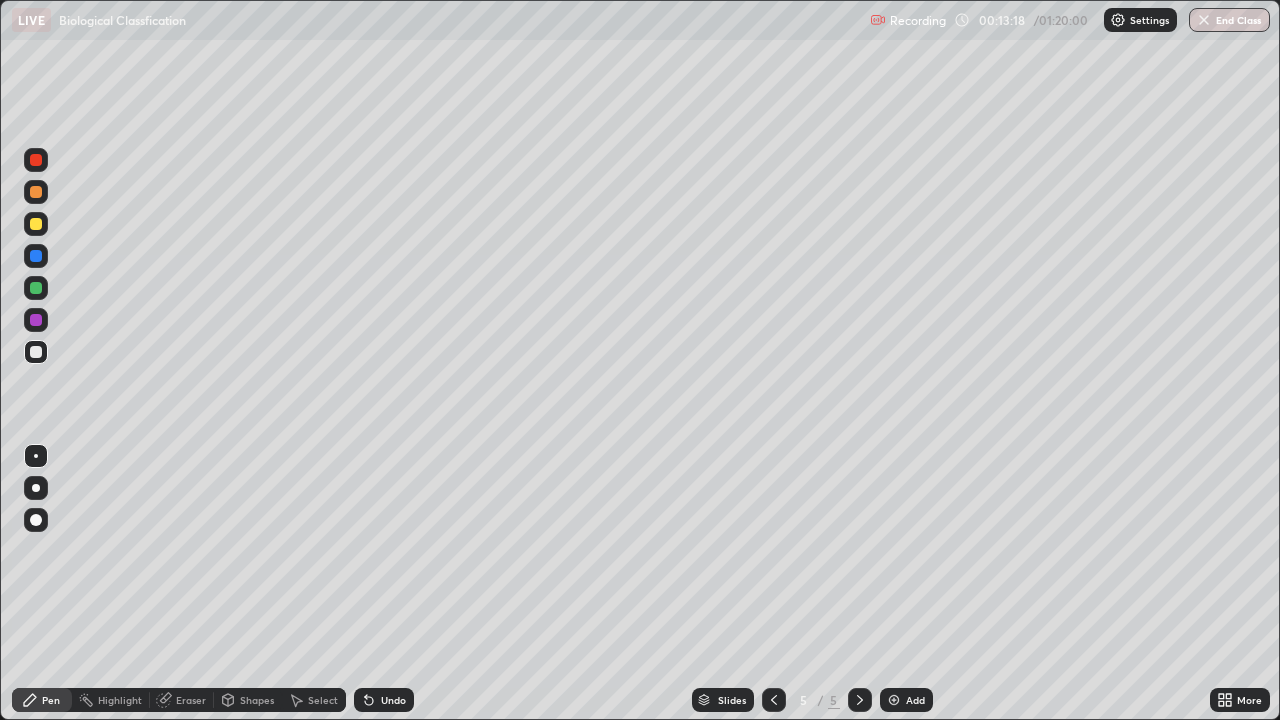 click at bounding box center [894, 700] 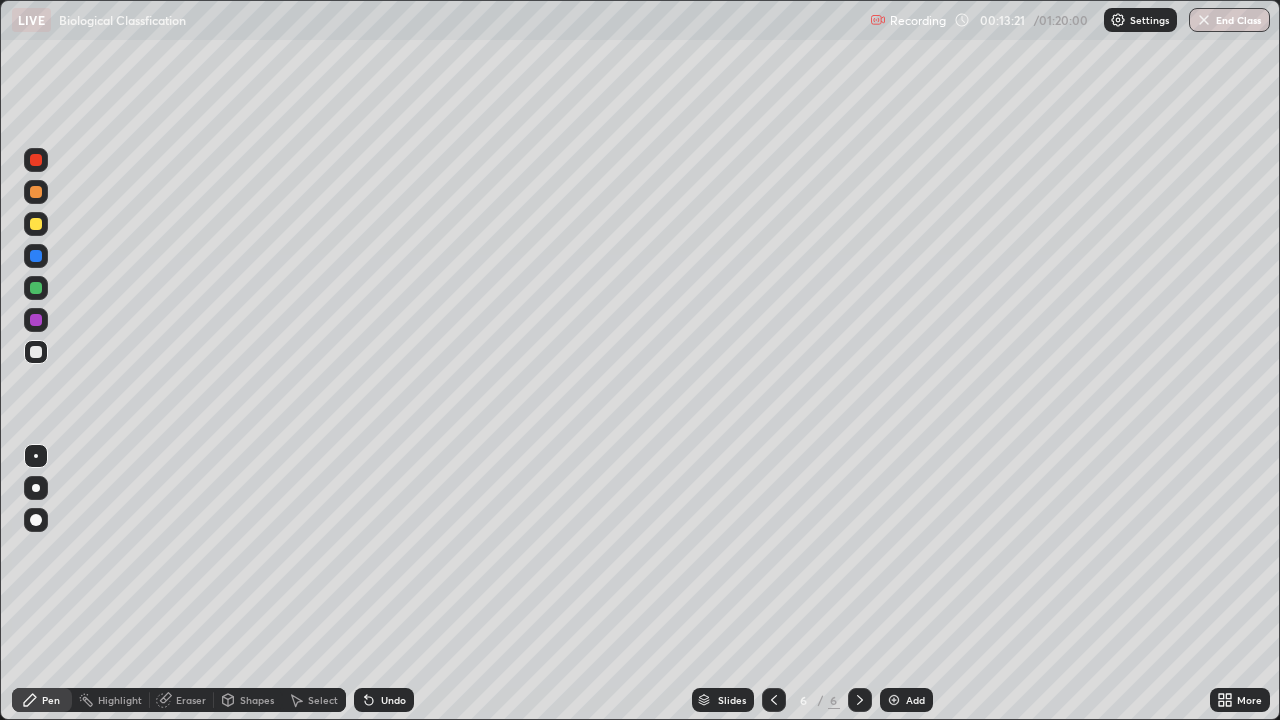 click at bounding box center (36, 160) 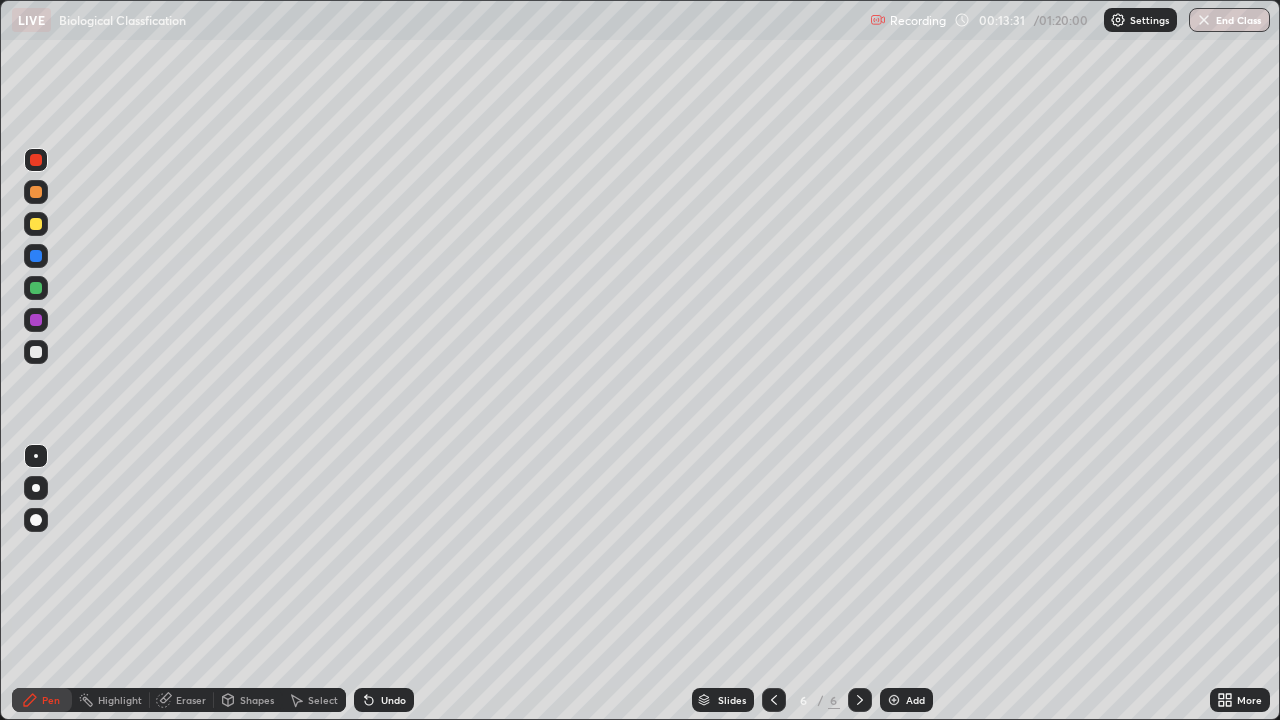 click at bounding box center (36, 192) 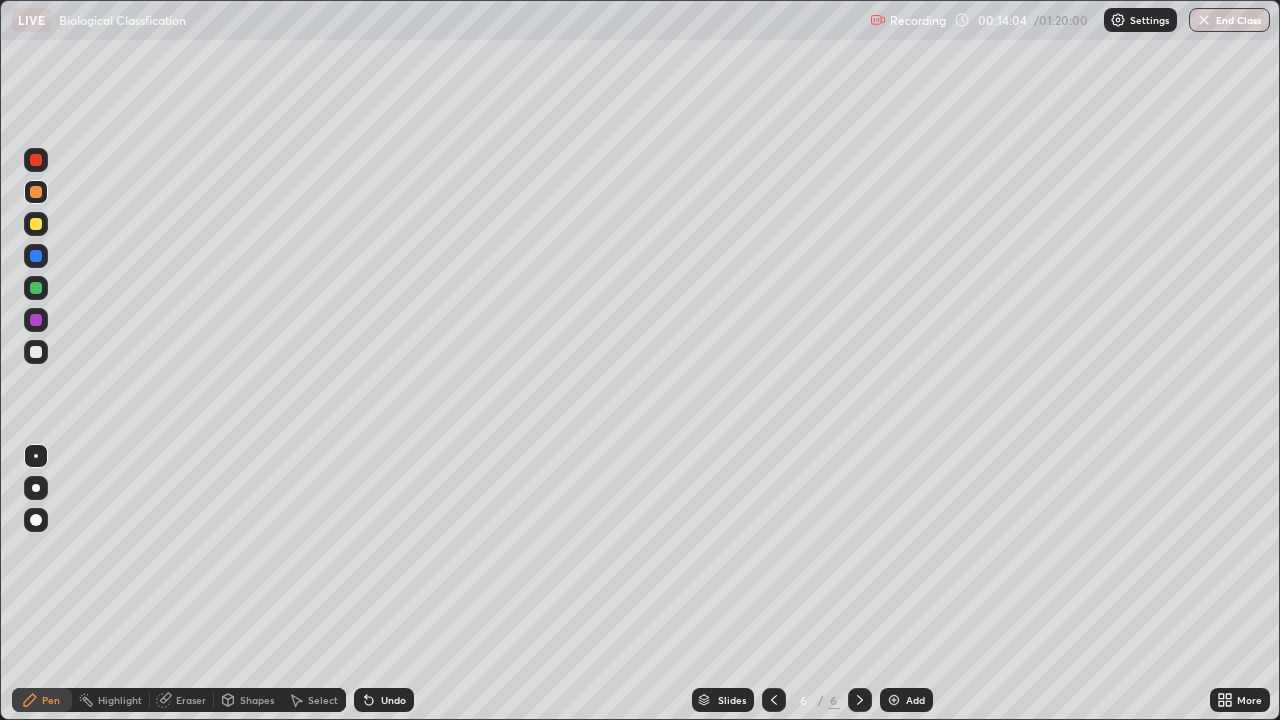 click 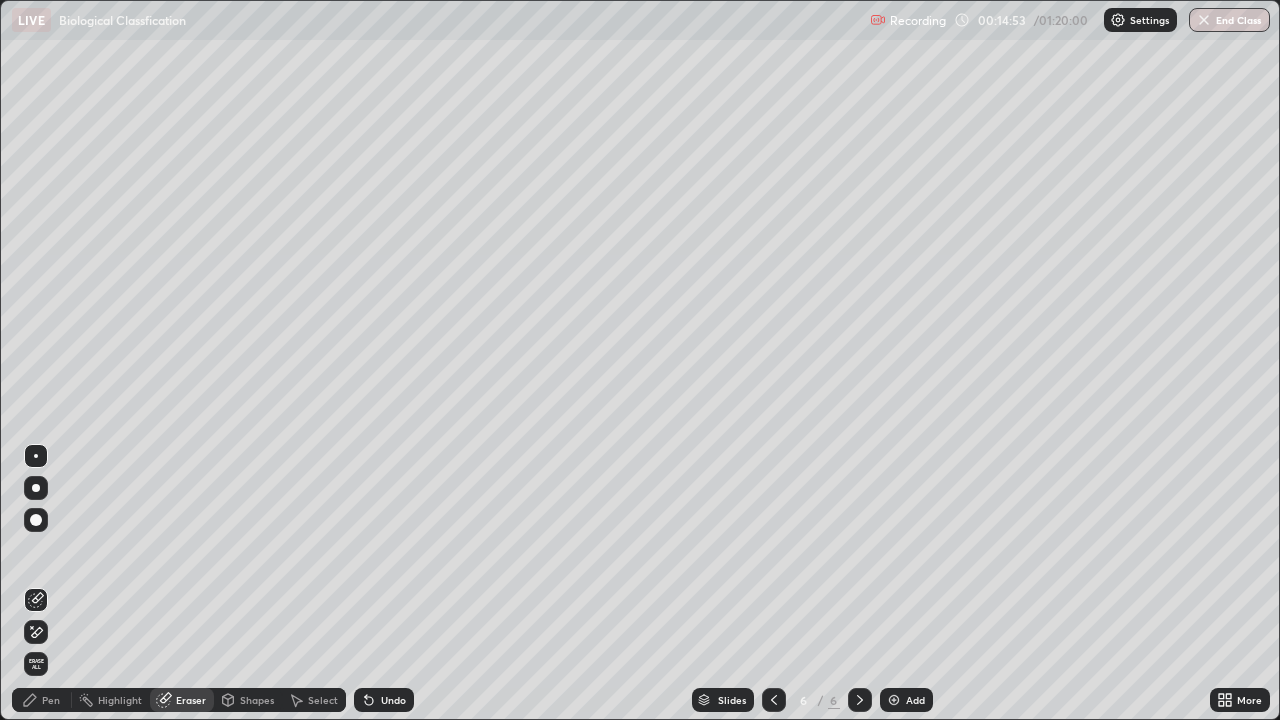 click on "Pen" at bounding box center (51, 700) 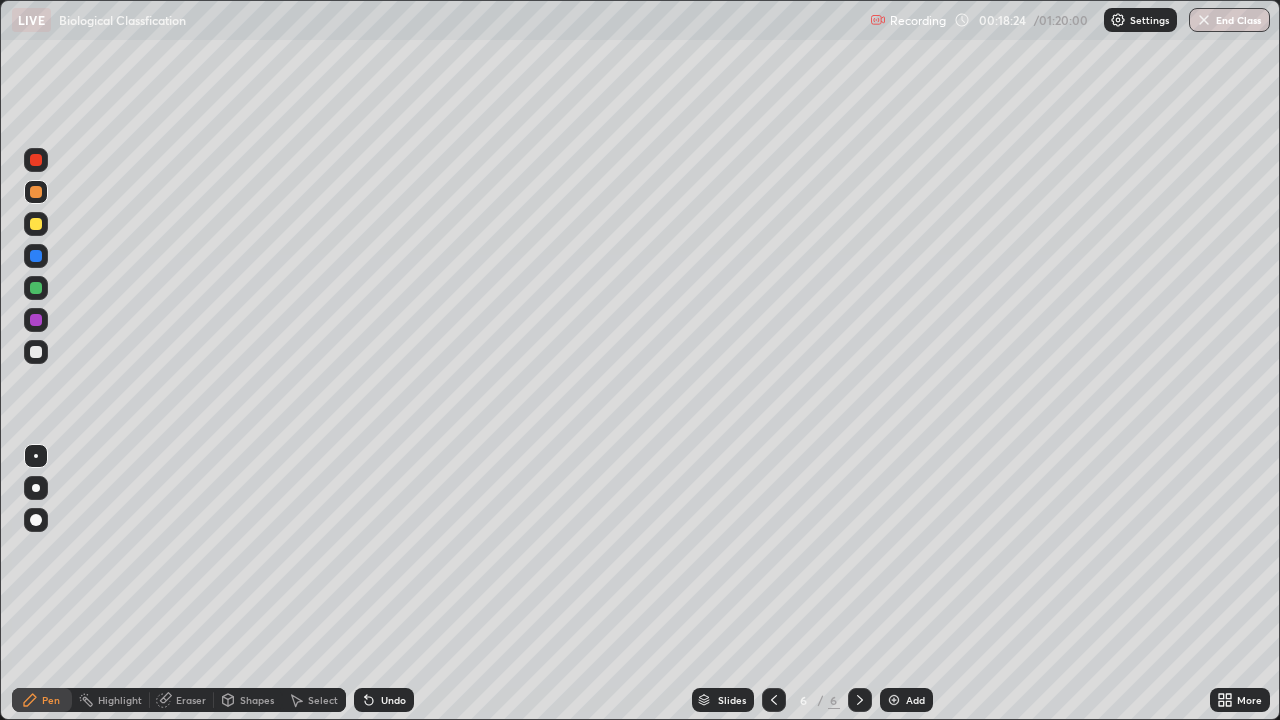 click at bounding box center [894, 700] 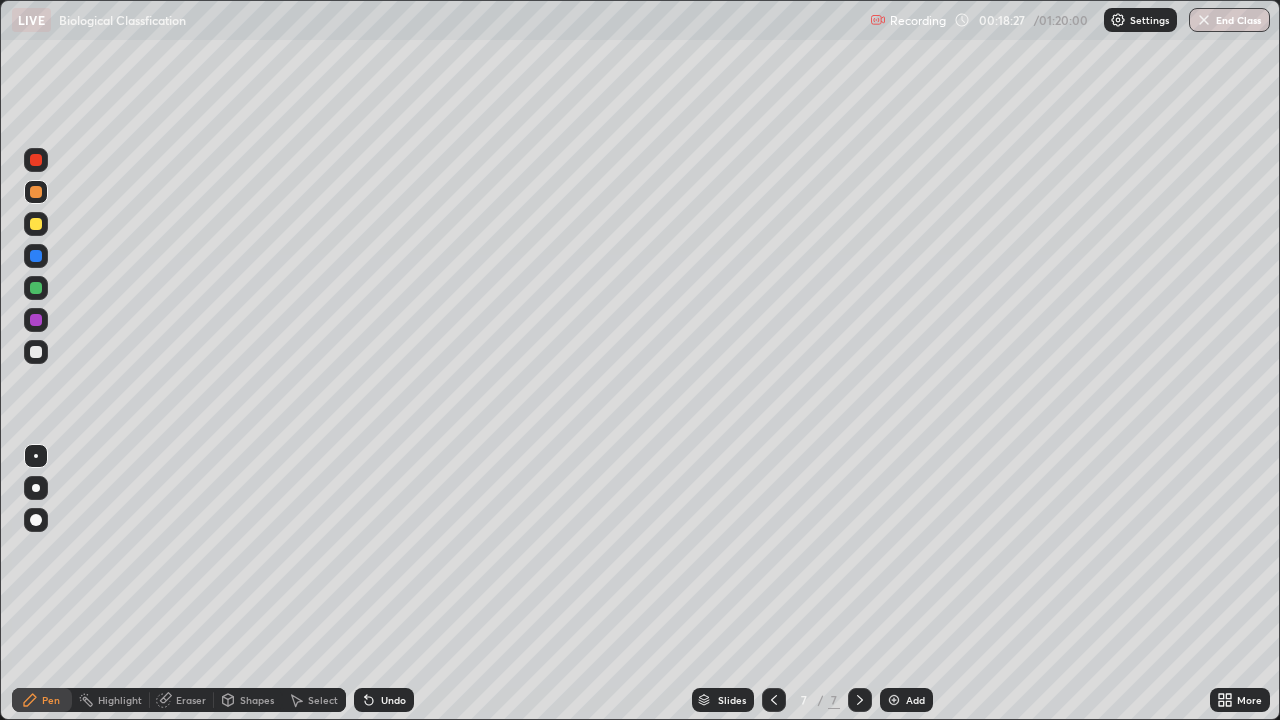 click at bounding box center (36, 160) 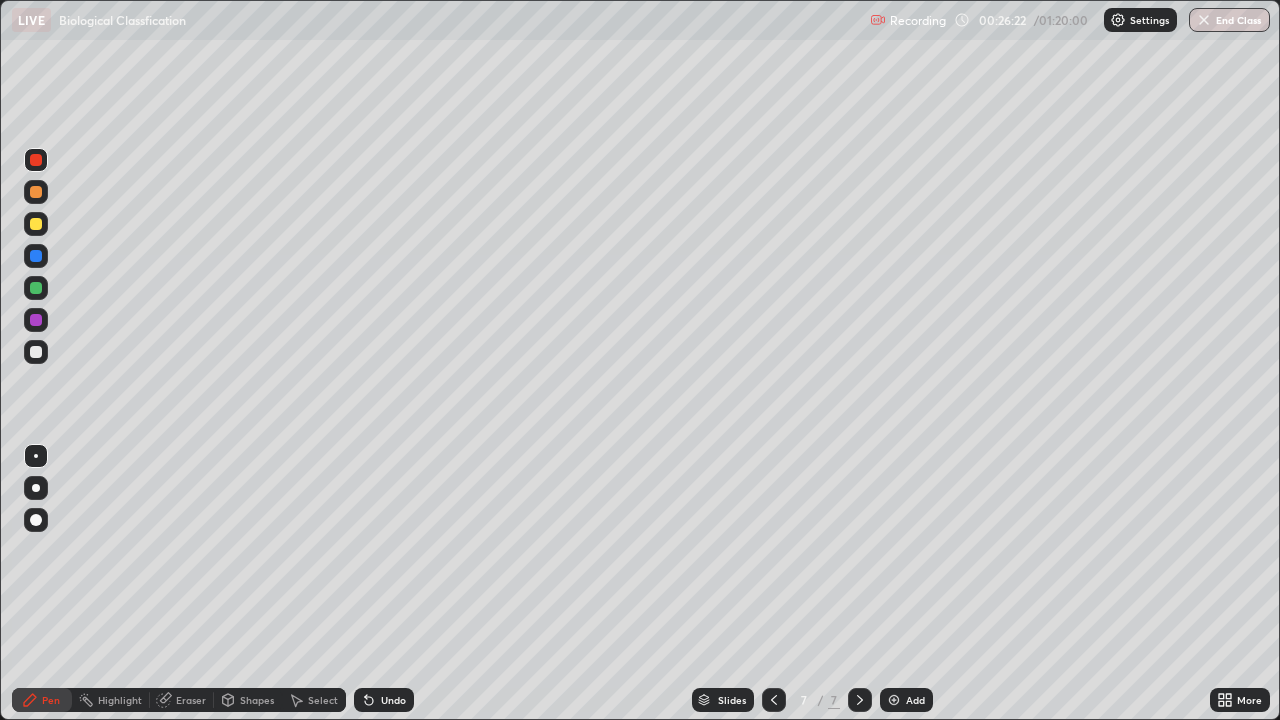 click at bounding box center [36, 192] 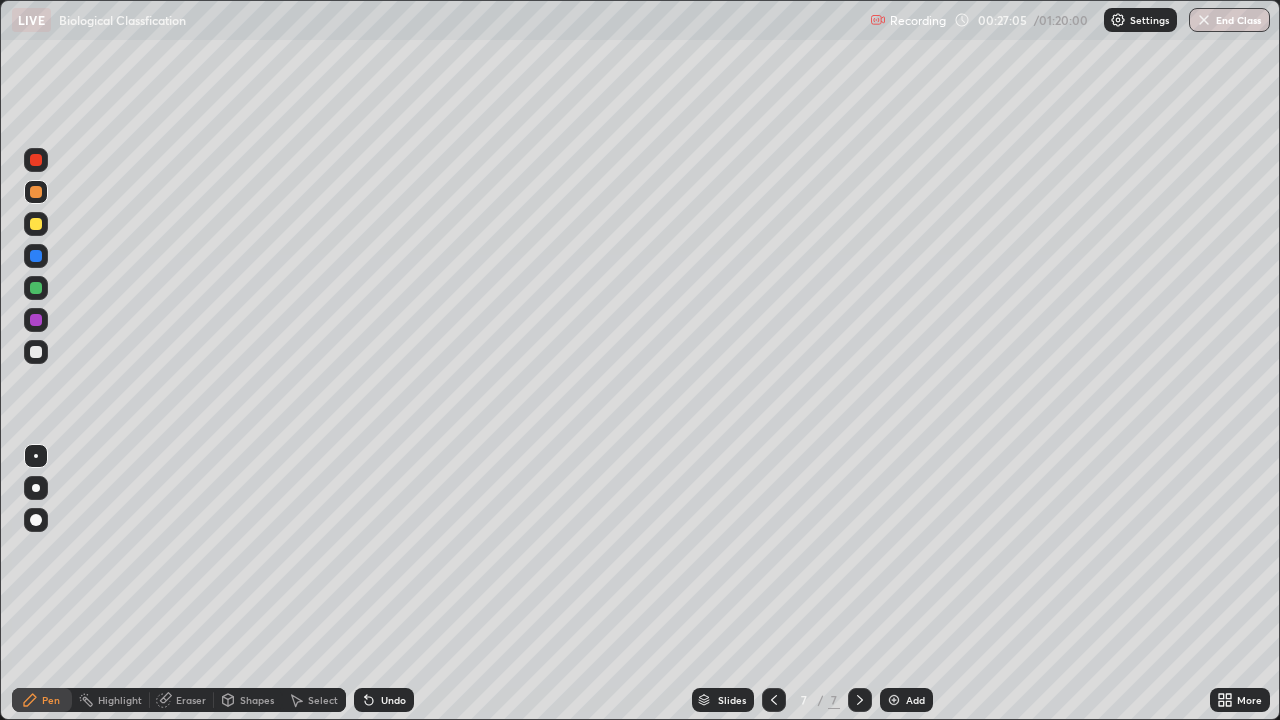 click on "Eraser" at bounding box center [191, 700] 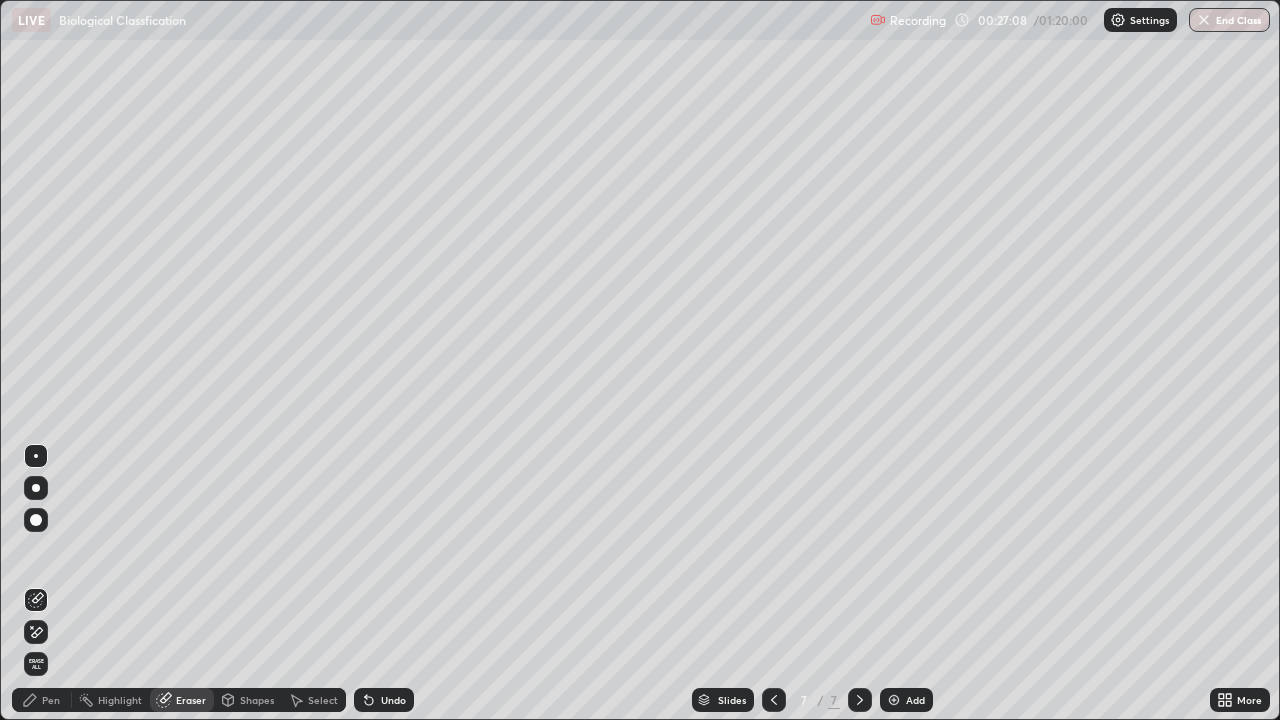 click on "Pen" at bounding box center (51, 700) 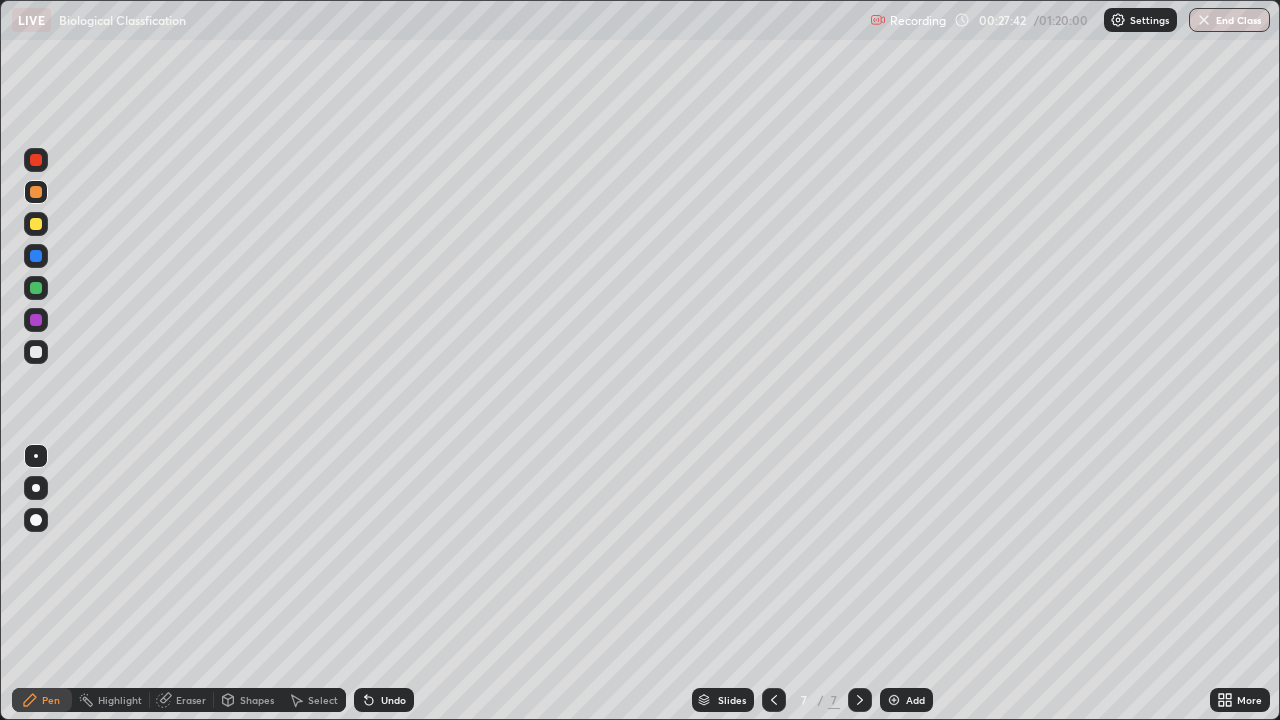 click on "Eraser" at bounding box center [182, 700] 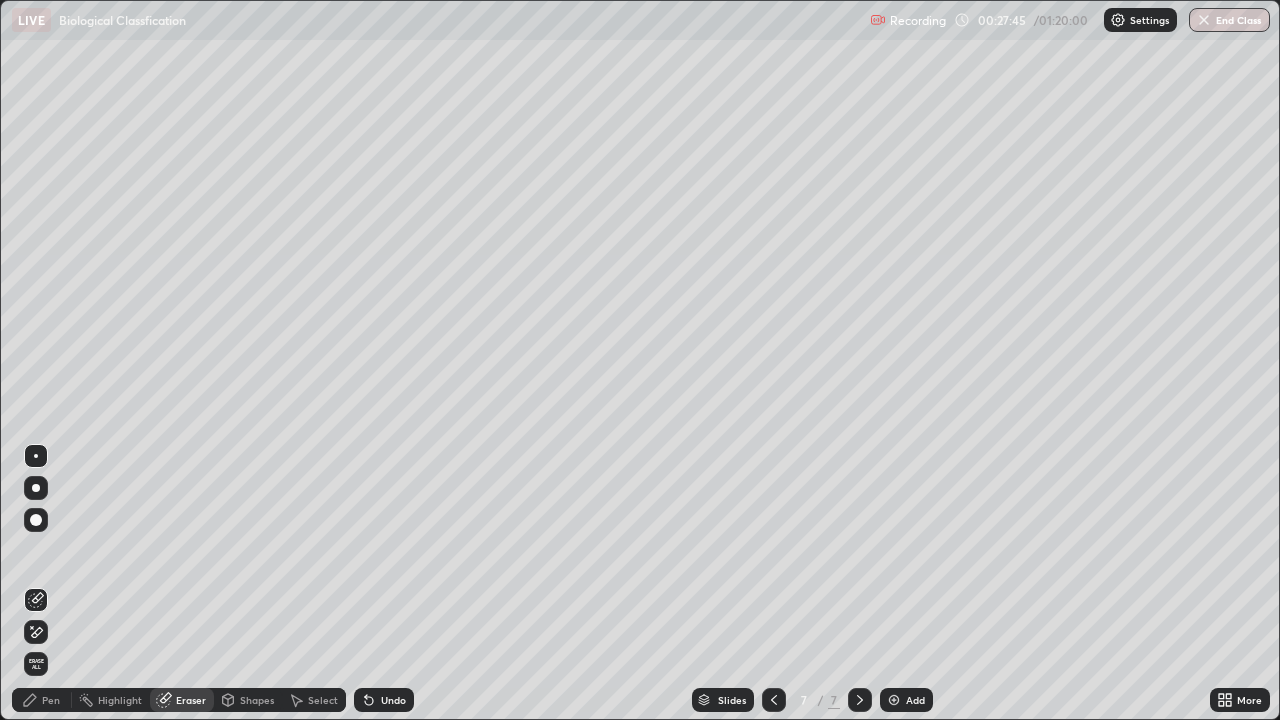 click on "Pen" at bounding box center (51, 700) 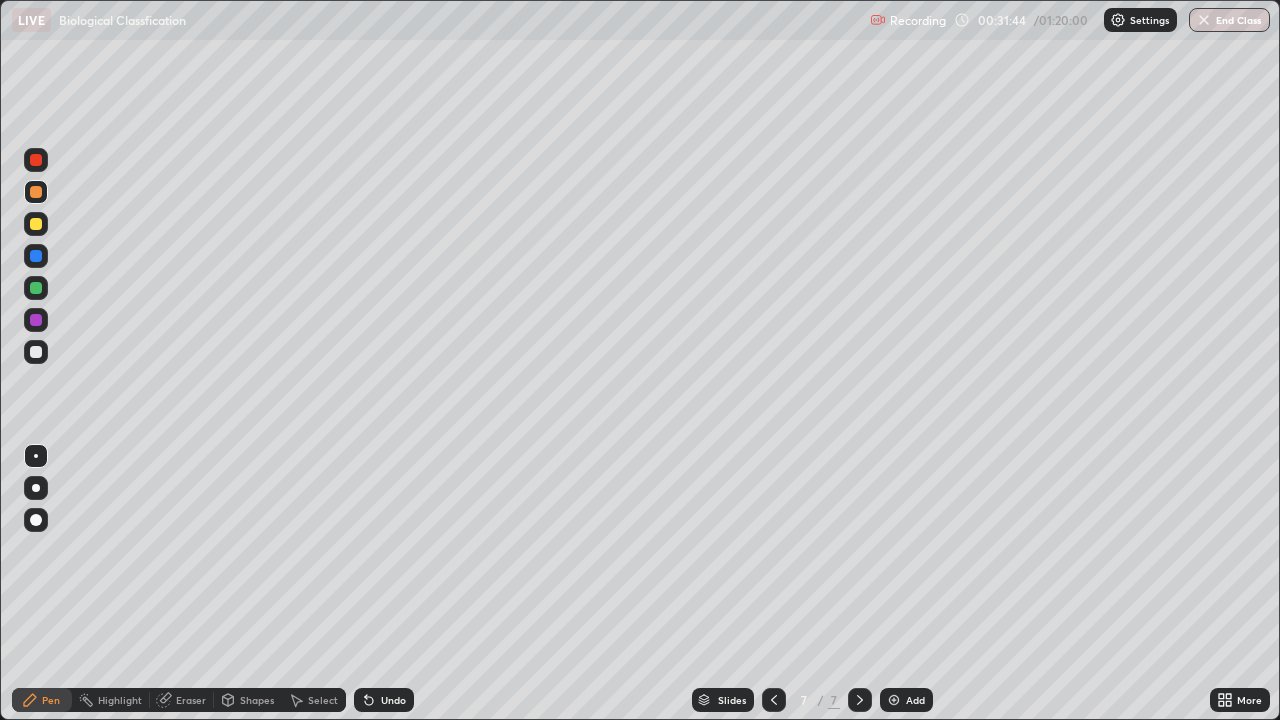 click at bounding box center [894, 700] 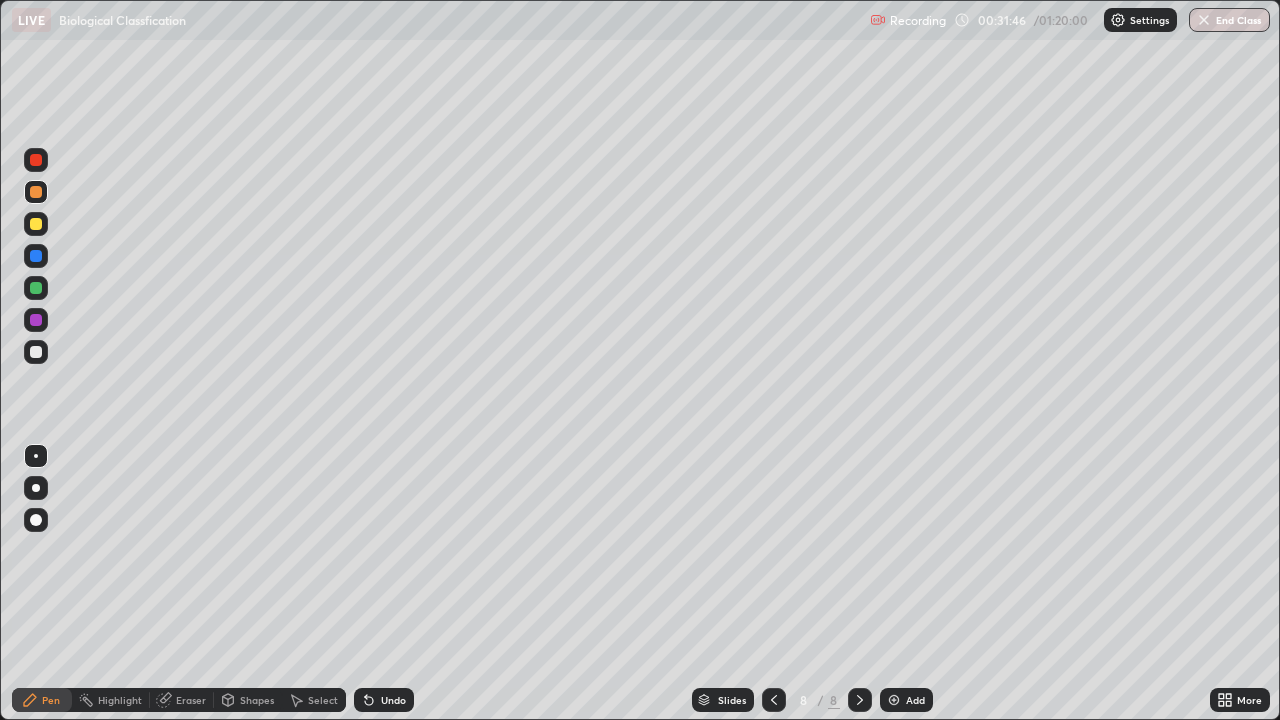 click at bounding box center (36, 160) 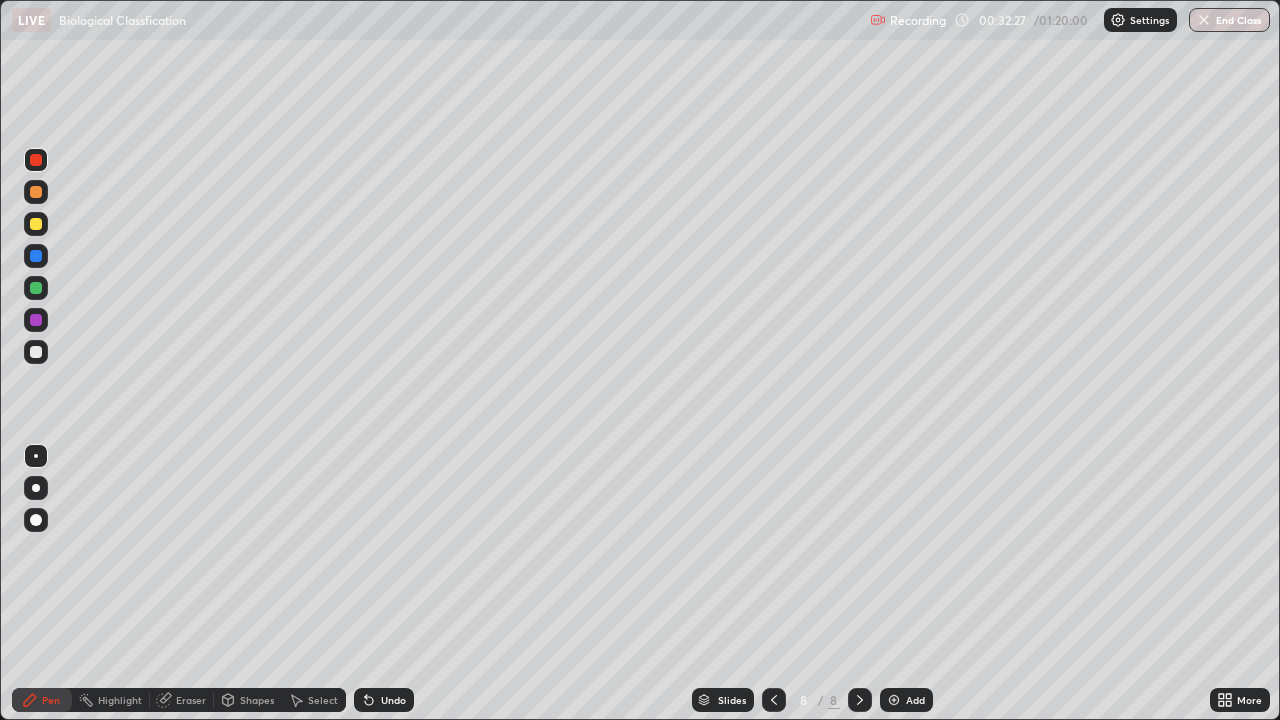 click on "Eraser" at bounding box center [191, 700] 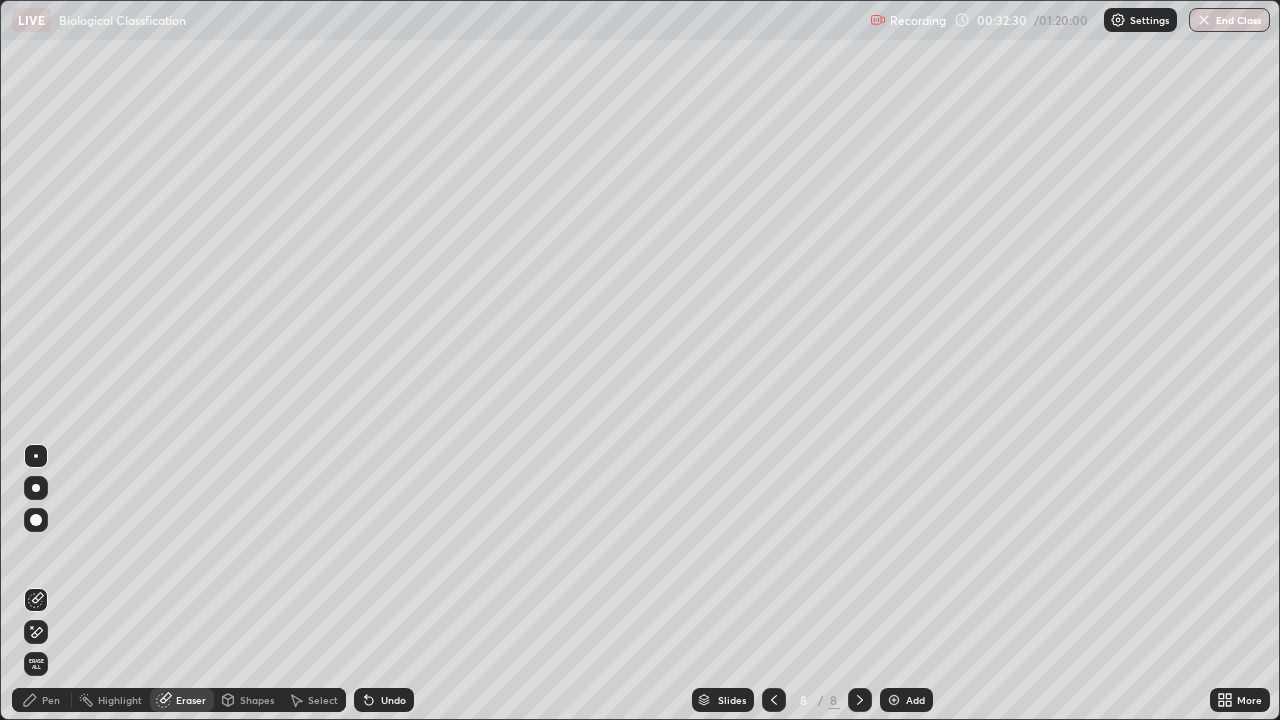 click on "Pen" at bounding box center [51, 700] 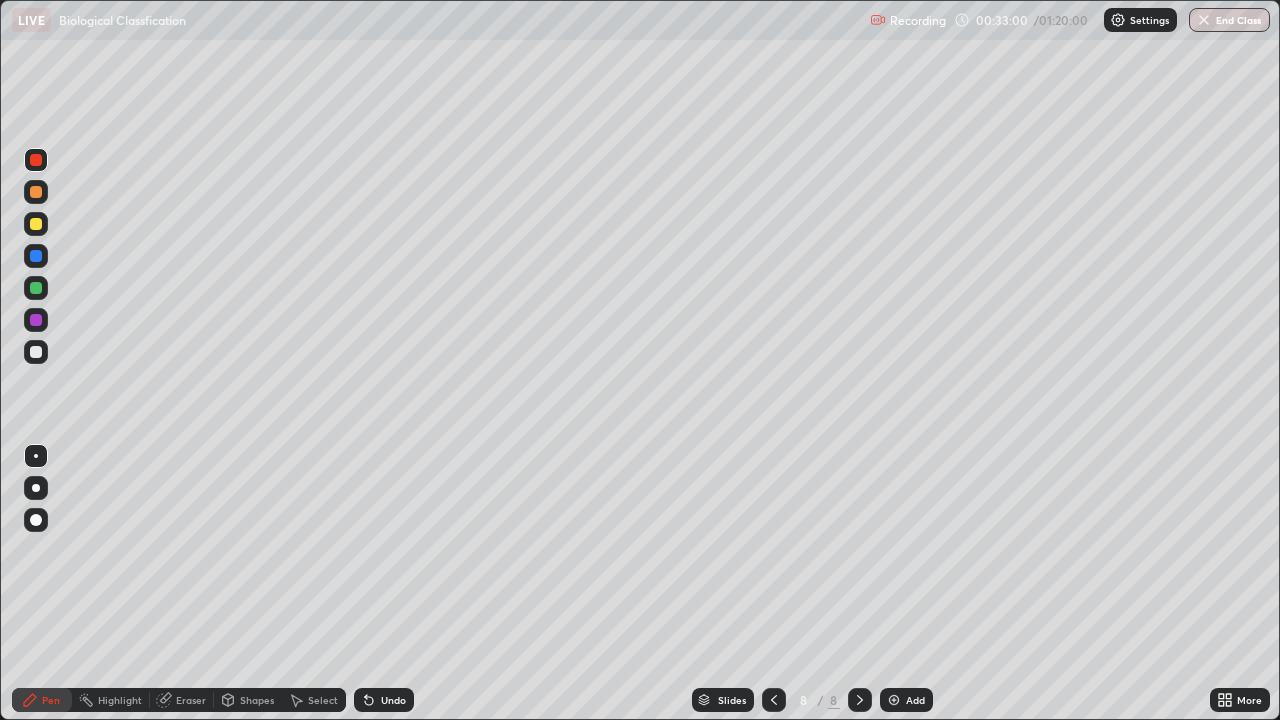 click on "Eraser" at bounding box center (191, 700) 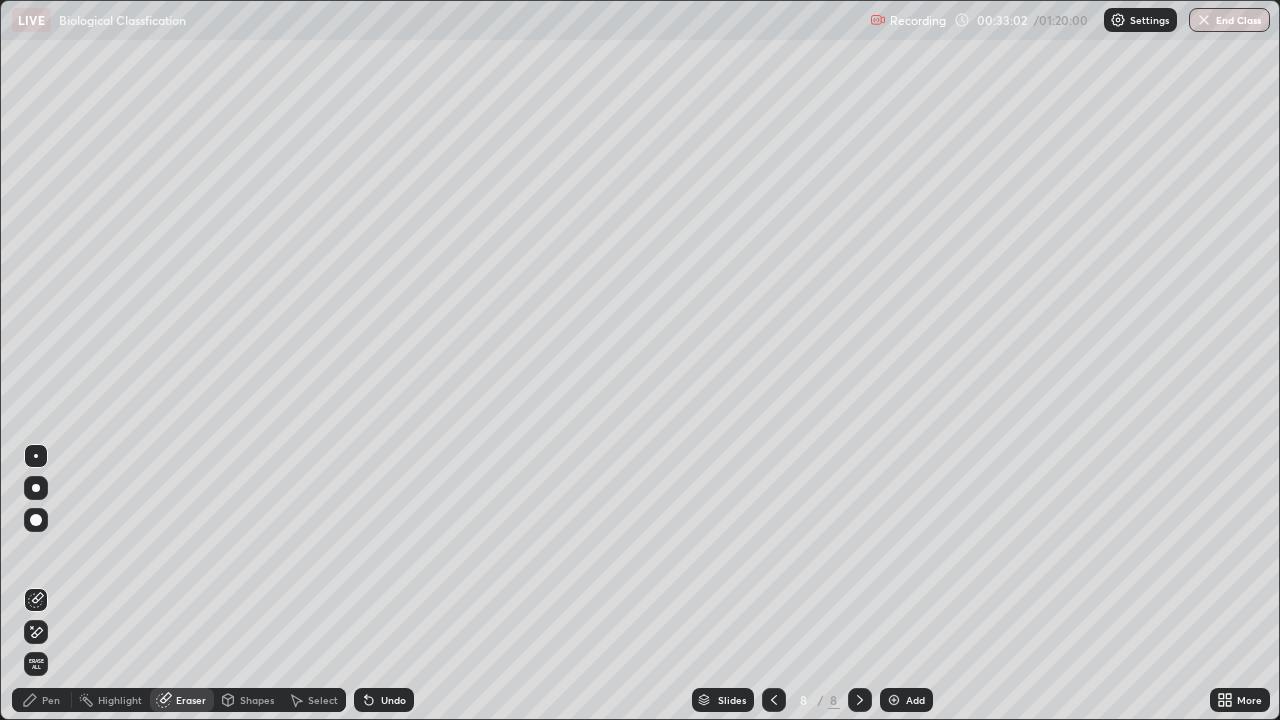 click on "Pen" at bounding box center (42, 700) 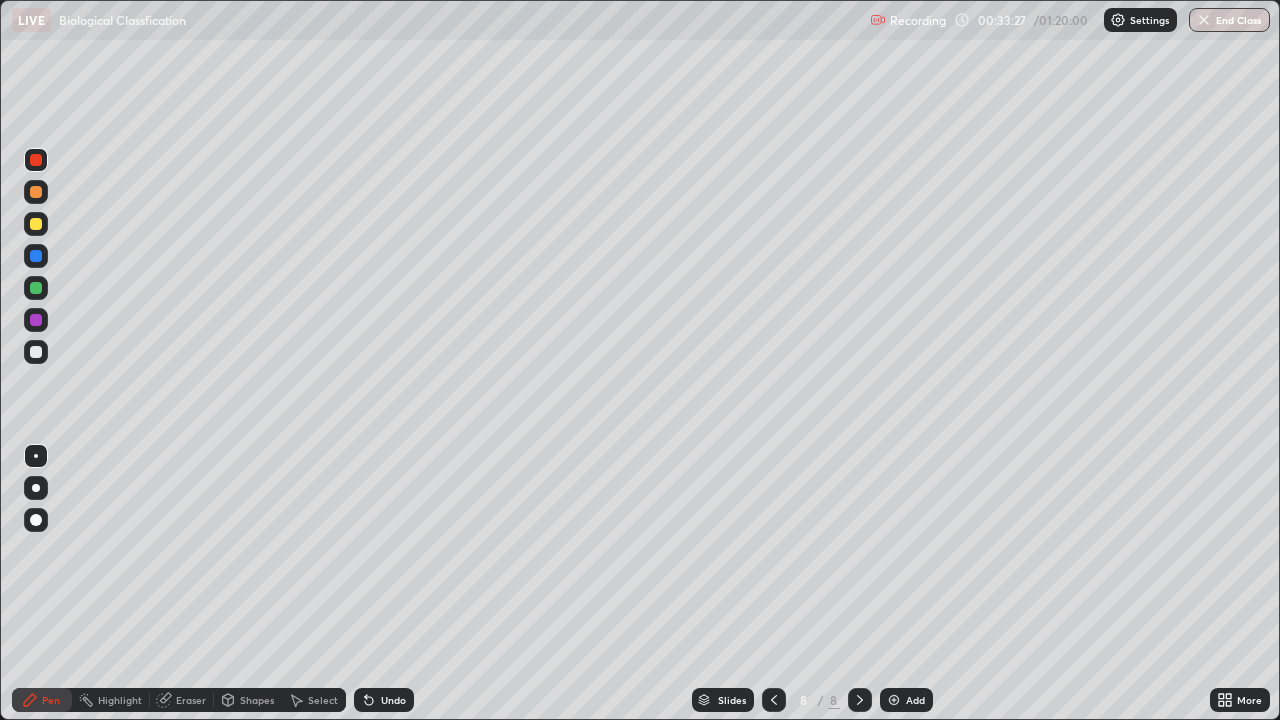 click on "Eraser" at bounding box center (191, 700) 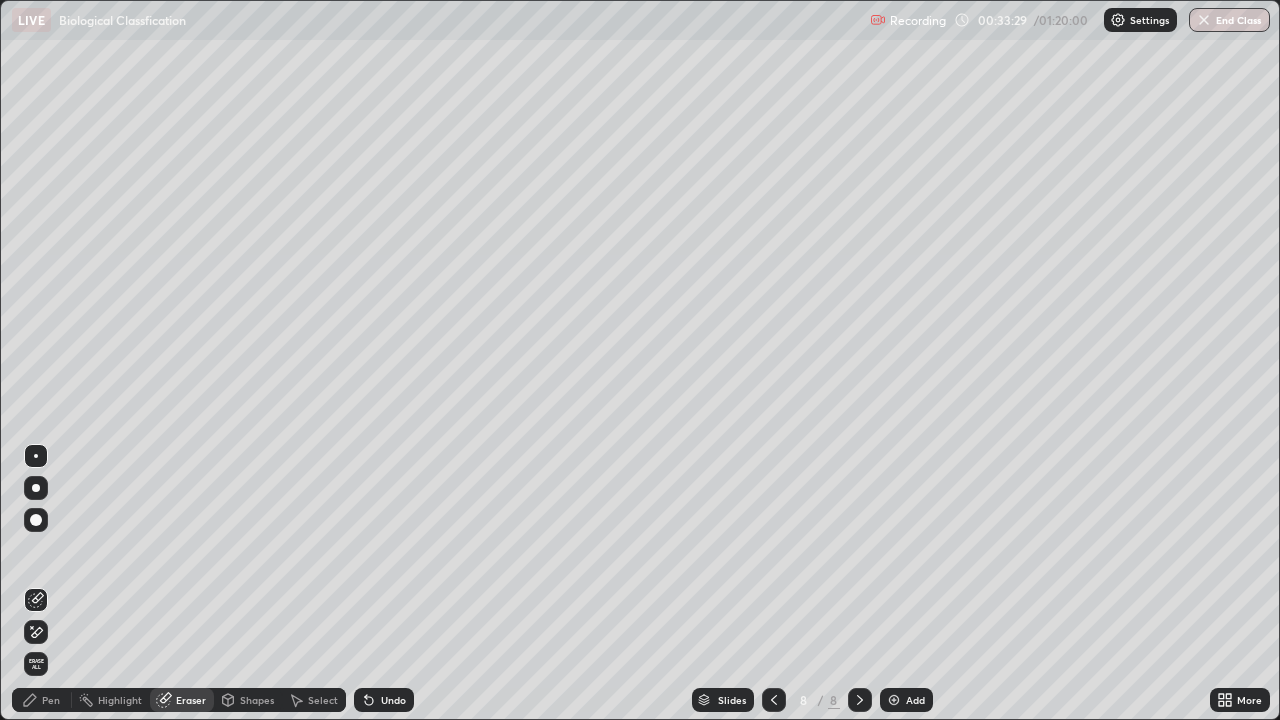 click on "Pen" at bounding box center (51, 700) 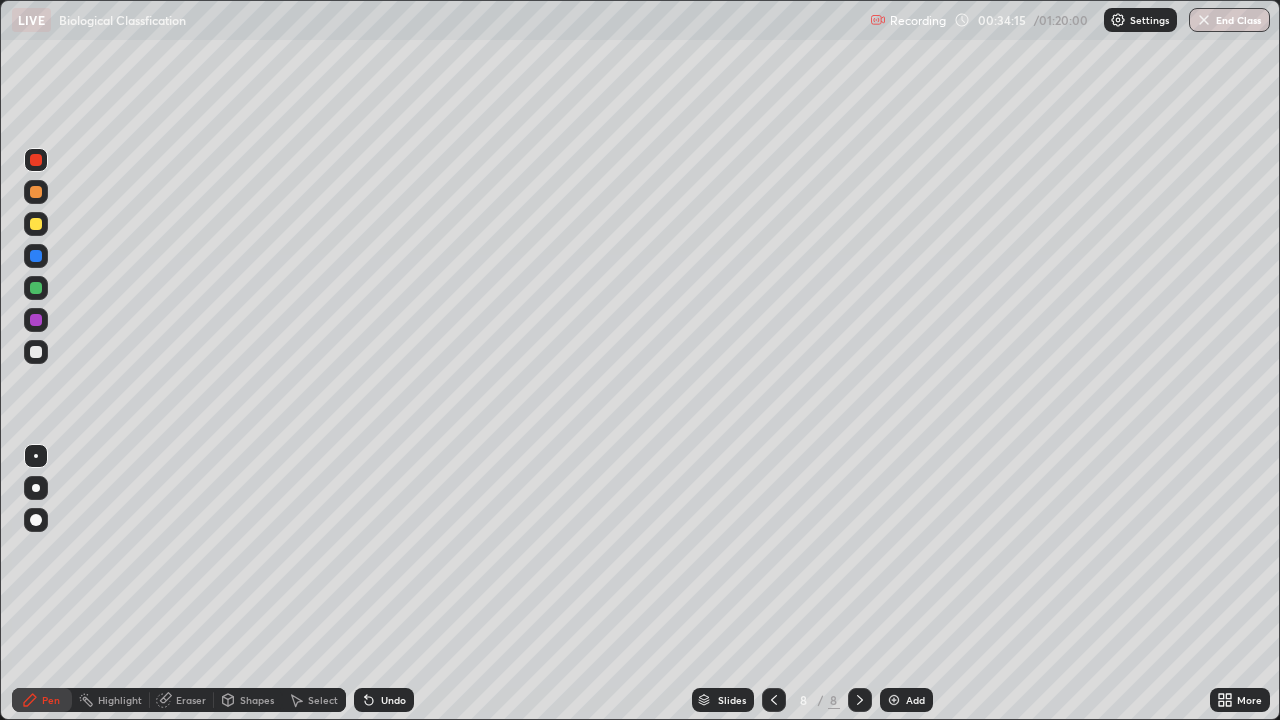 click at bounding box center (894, 700) 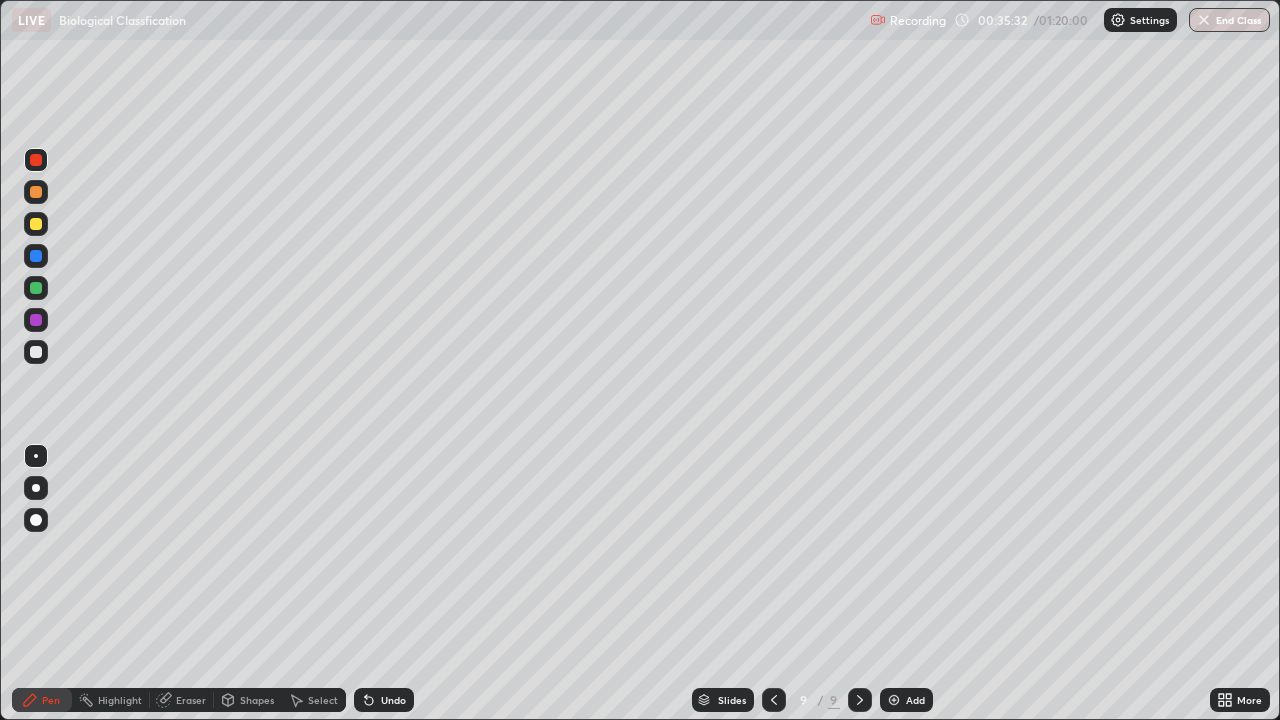 click 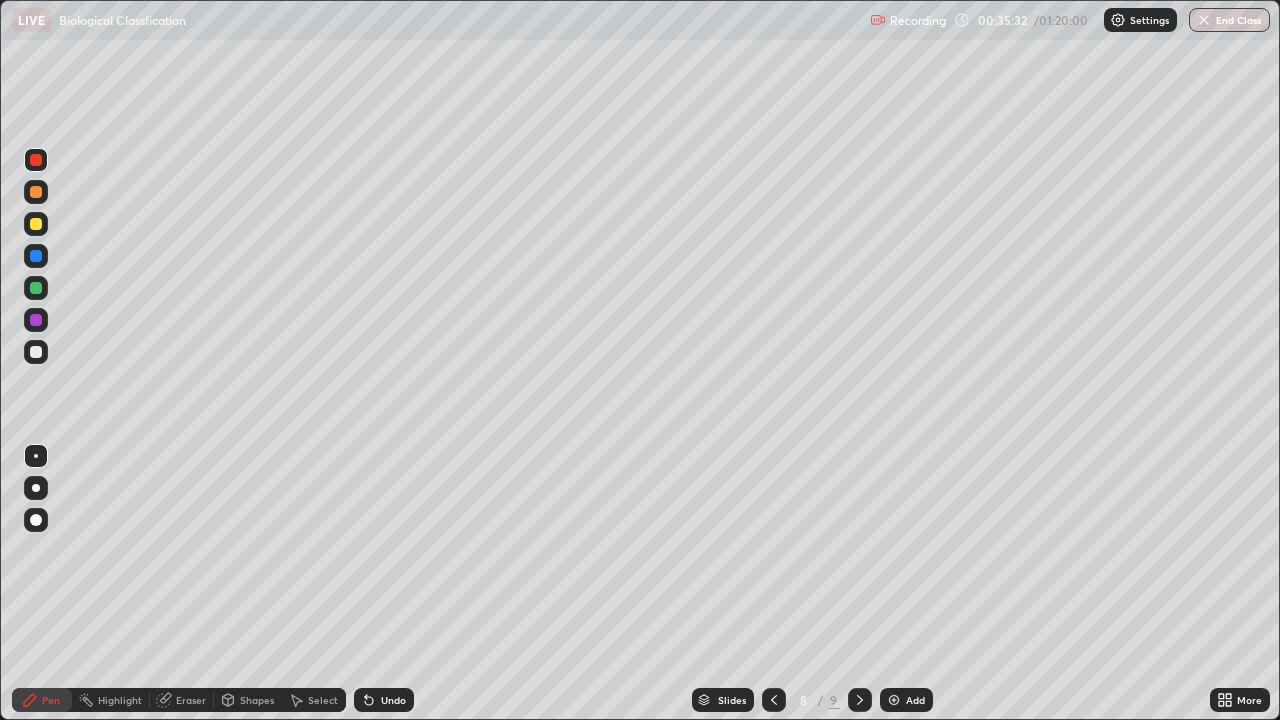 click 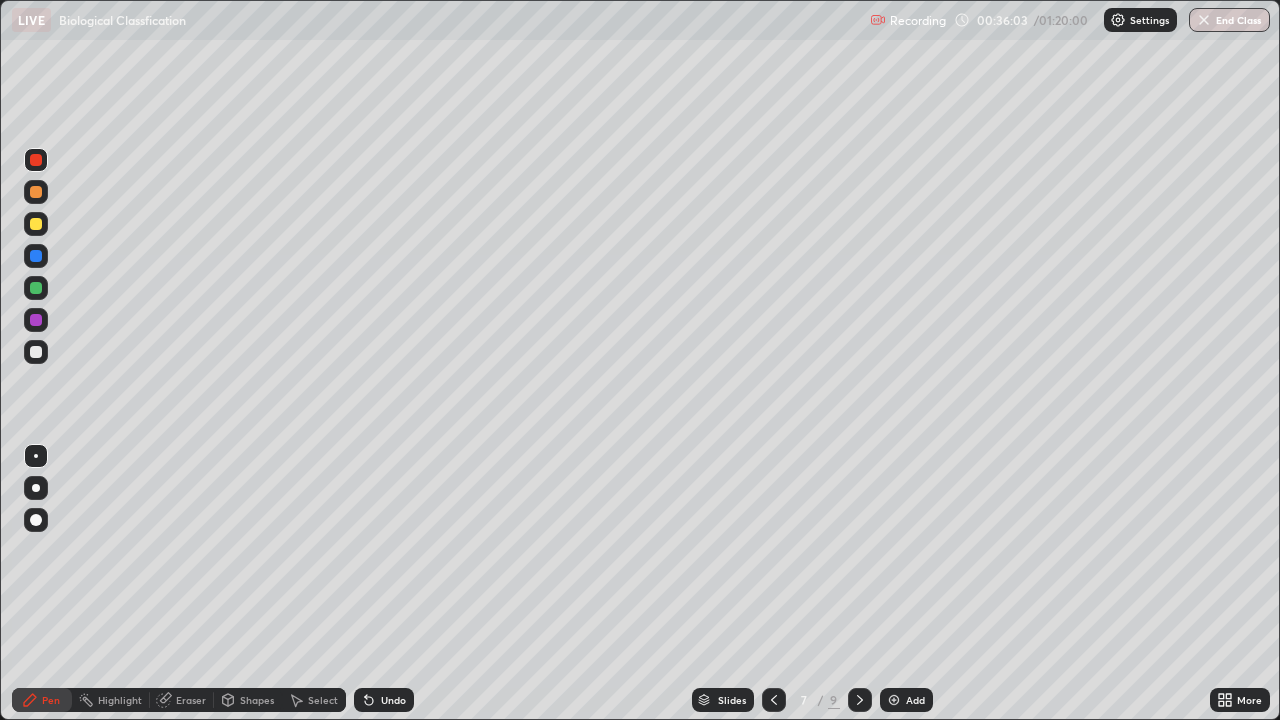 click 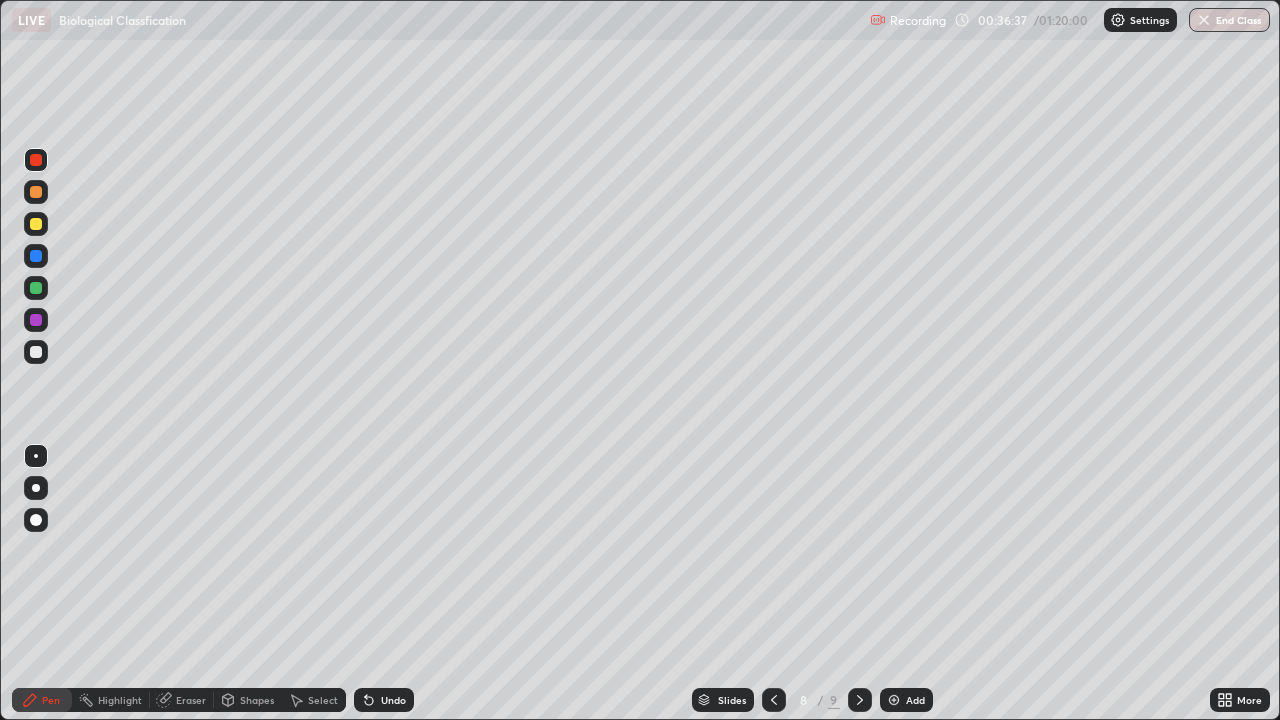 click 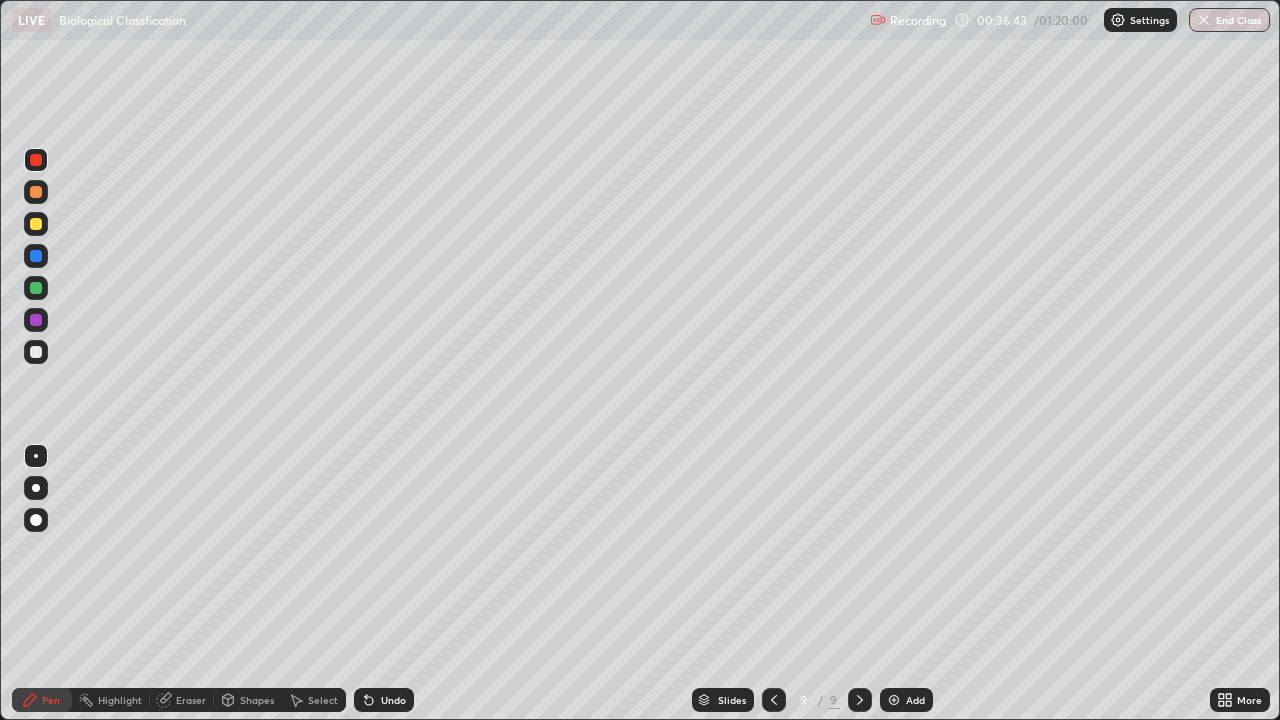 click at bounding box center (36, 192) 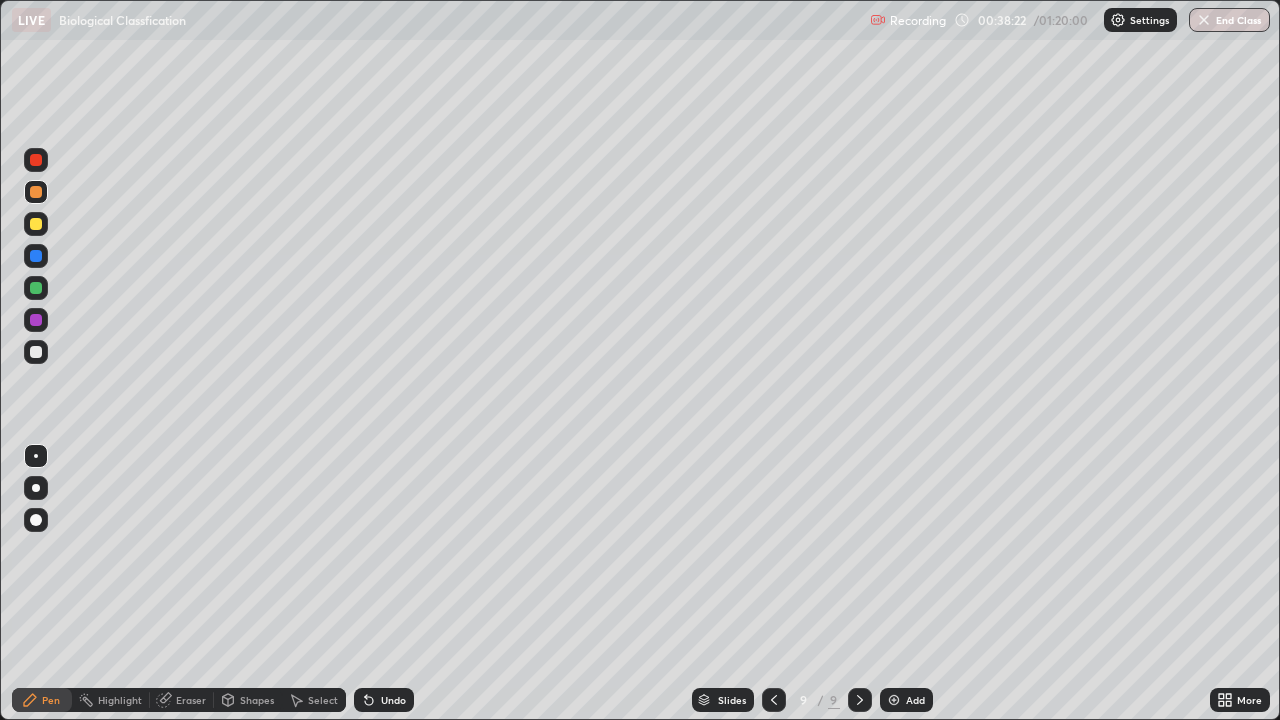 click at bounding box center [860, 700] 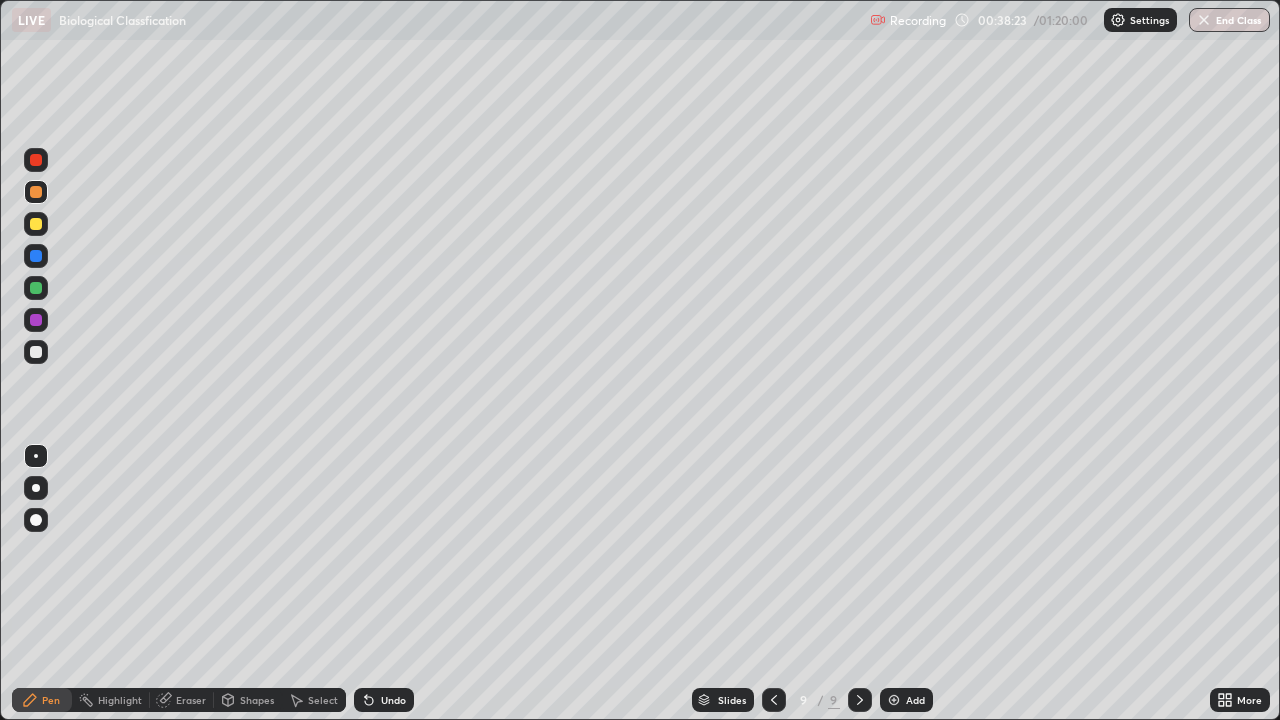 click at bounding box center [894, 700] 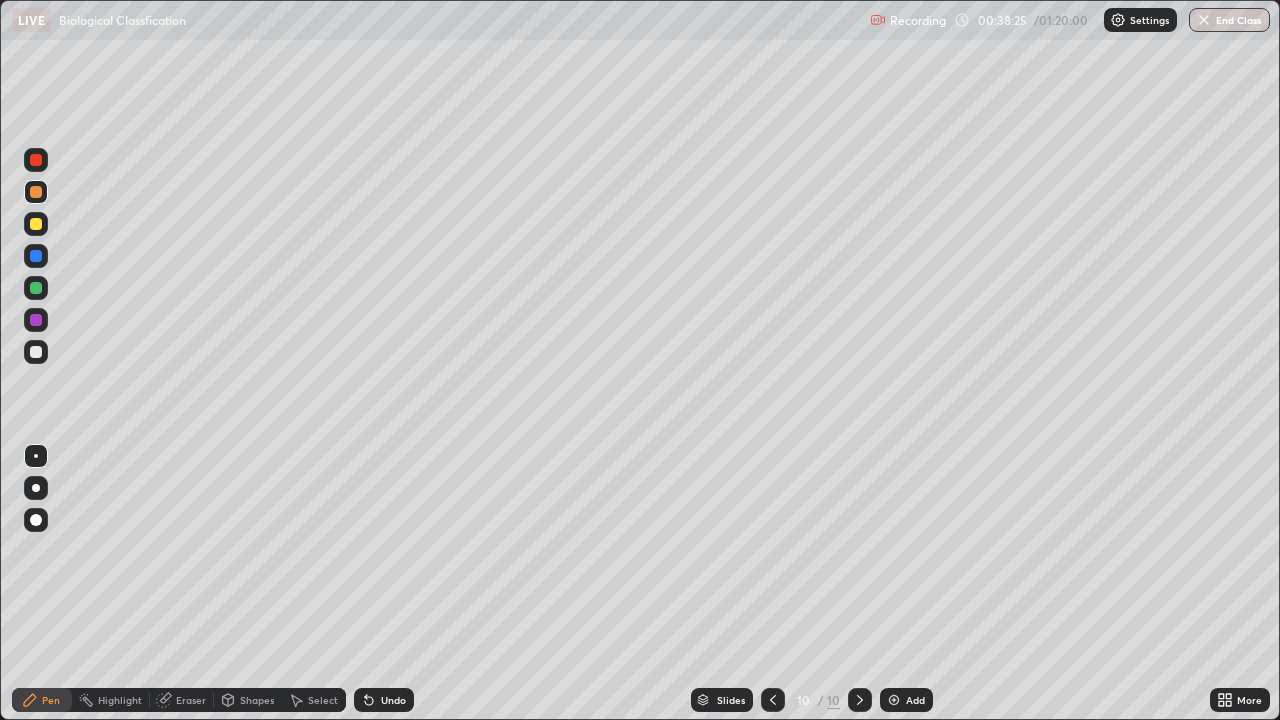 click at bounding box center (36, 192) 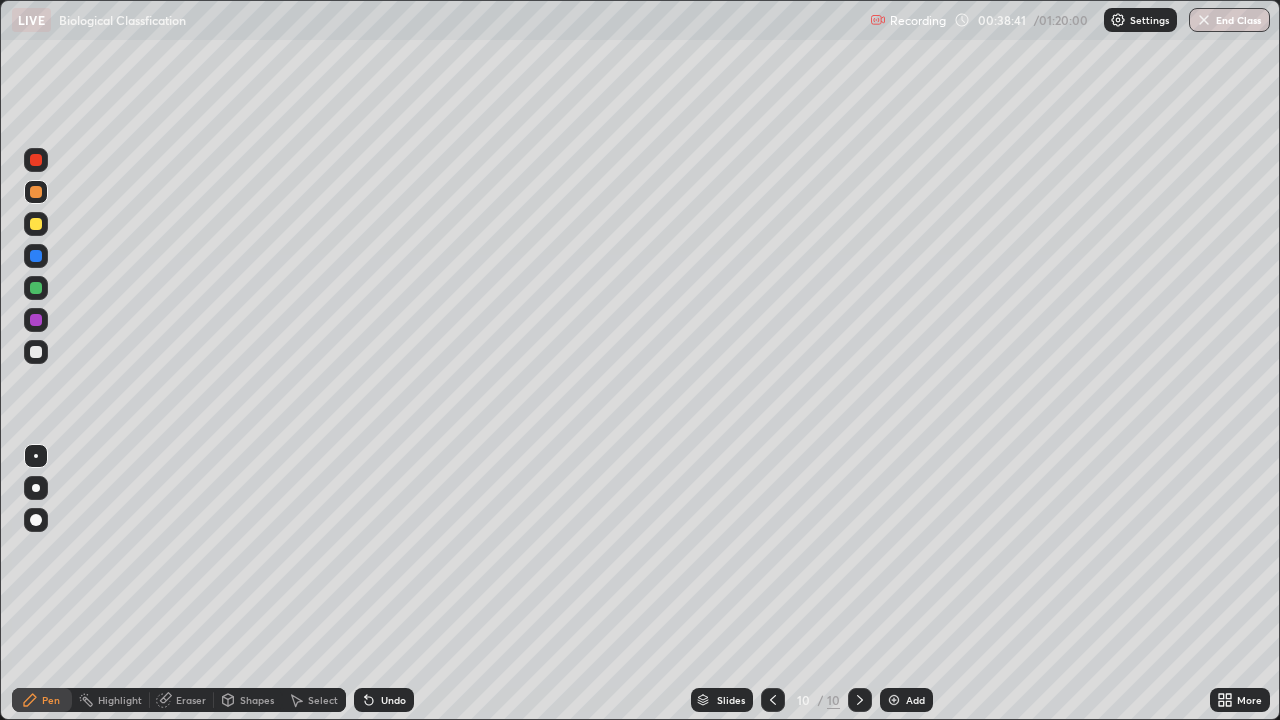click at bounding box center (36, 160) 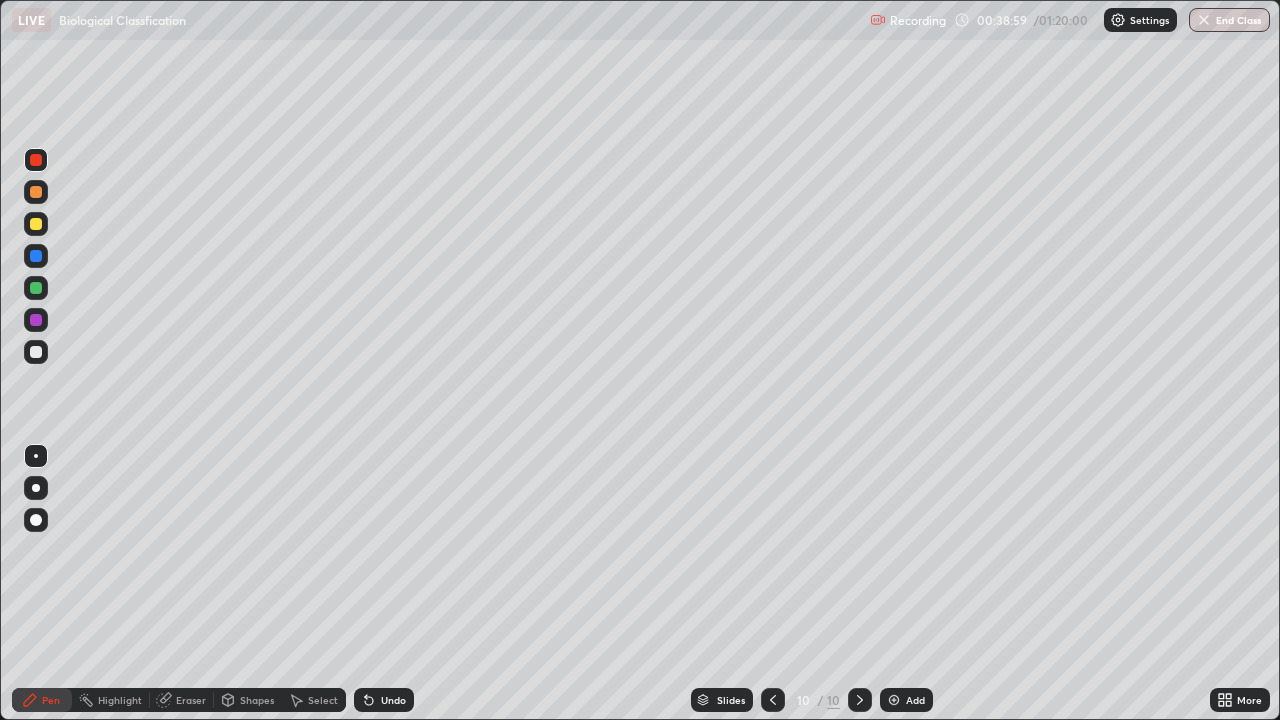 click at bounding box center [36, 192] 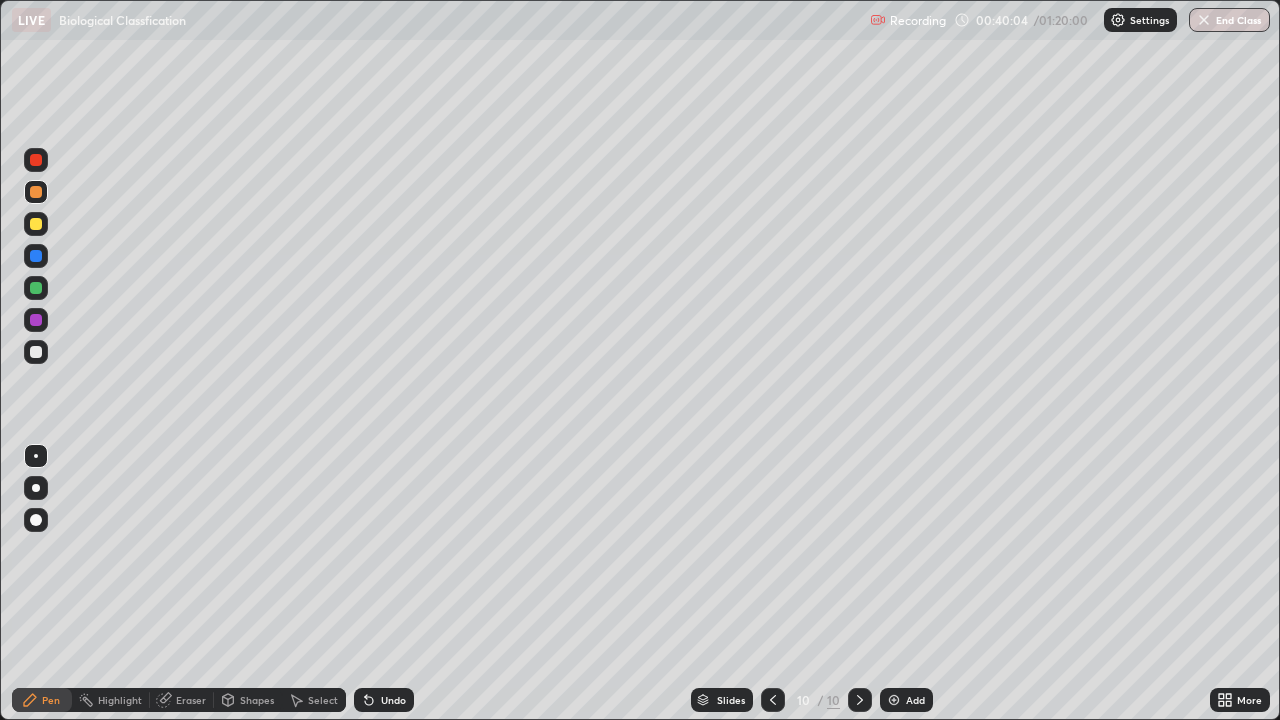 click on "Eraser" at bounding box center [182, 700] 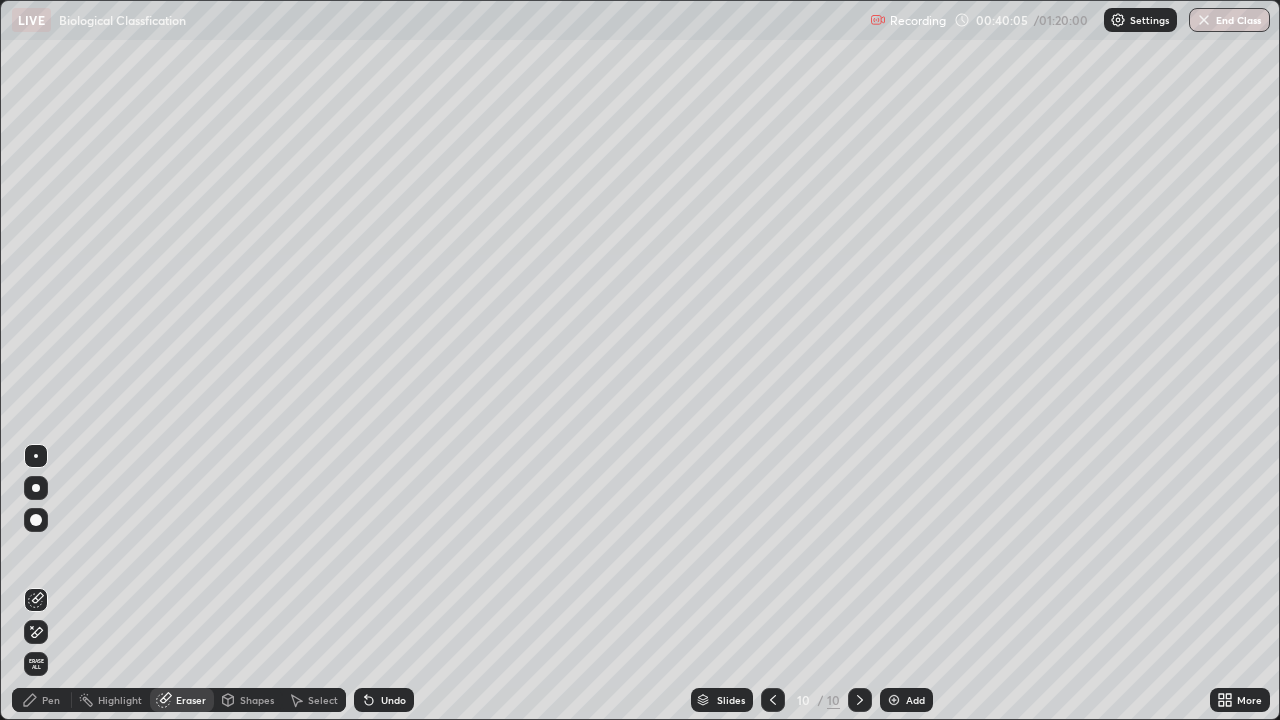click 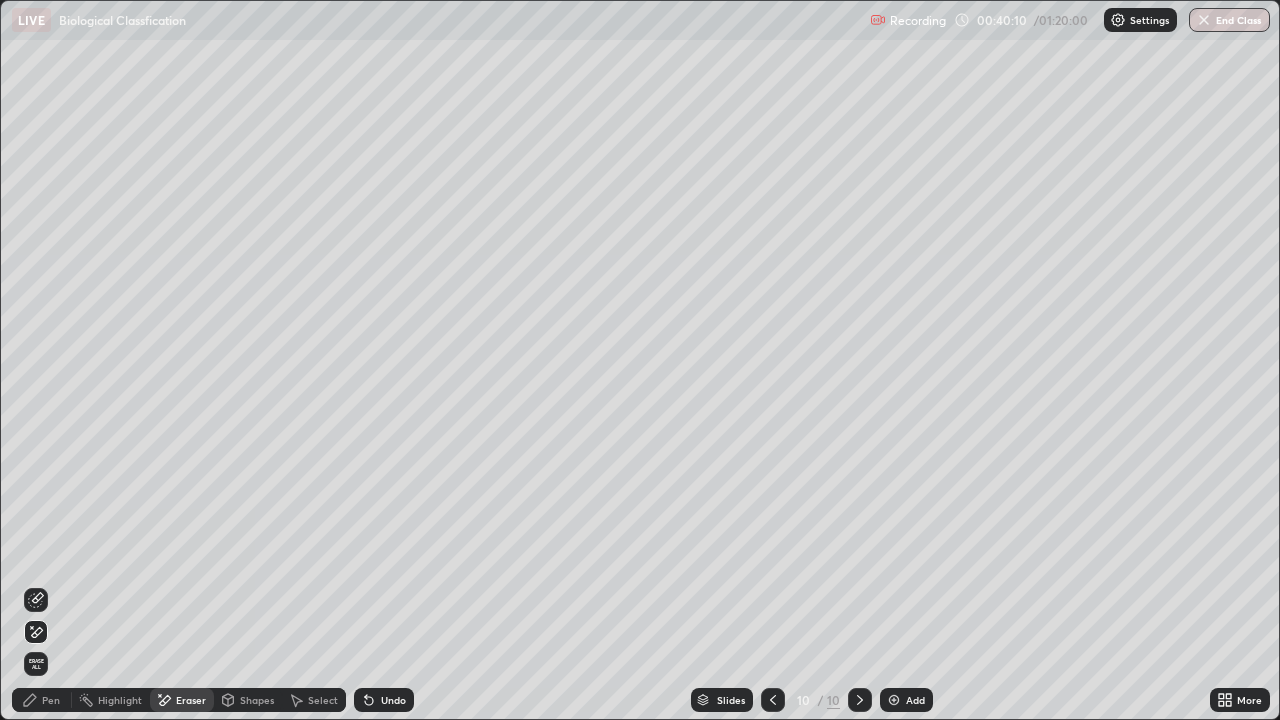 click on "Select" at bounding box center [323, 700] 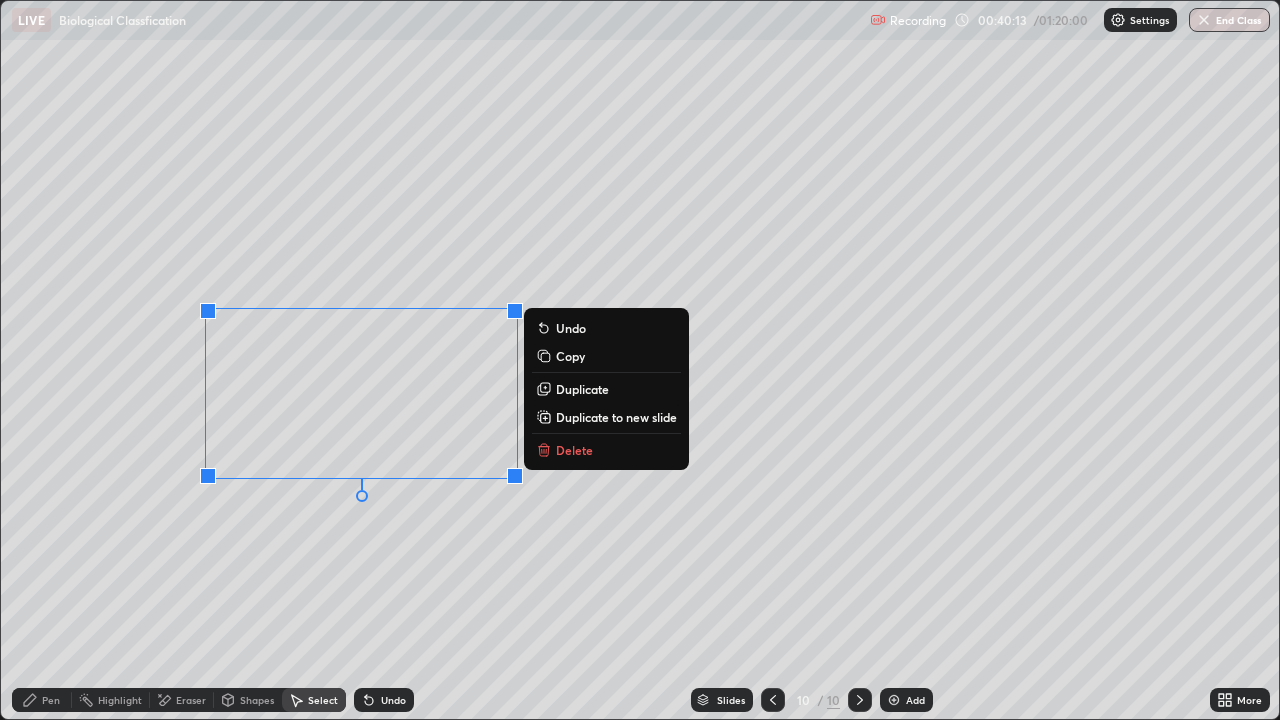 click on "0 ° Undo Copy Duplicate Duplicate to new slide Delete" at bounding box center (640, 360) 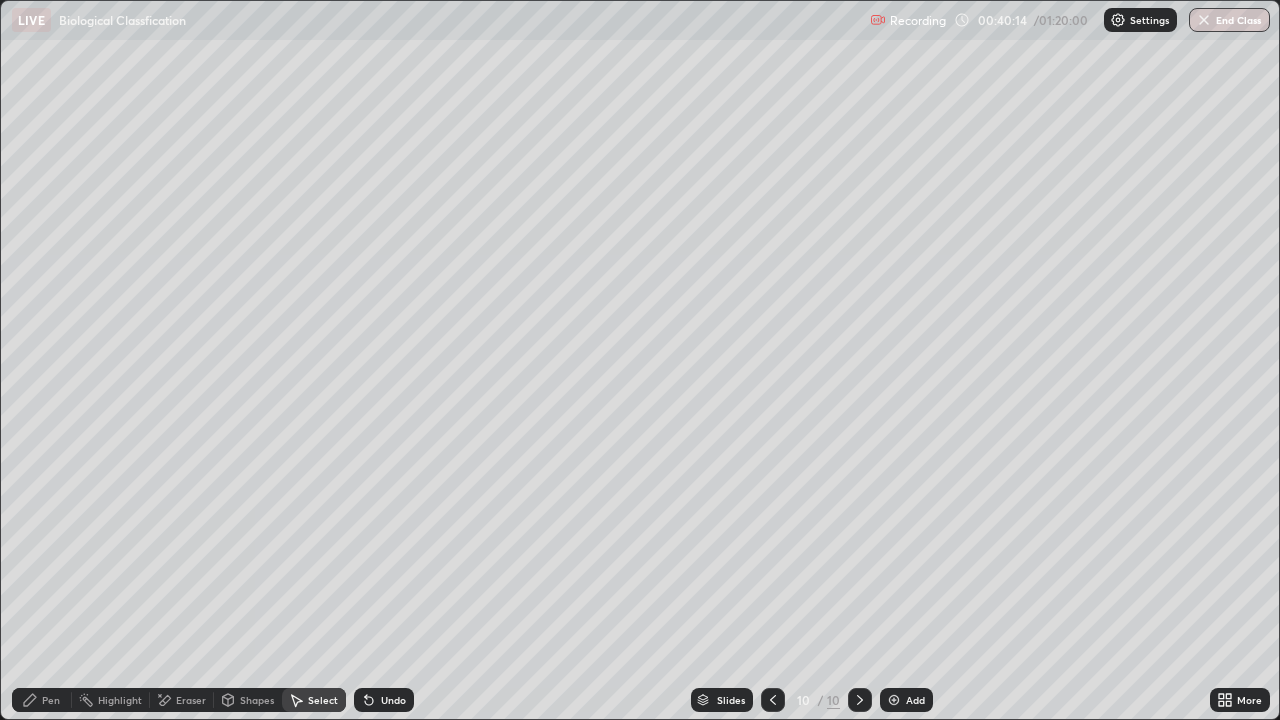 click on "Pen" at bounding box center (51, 700) 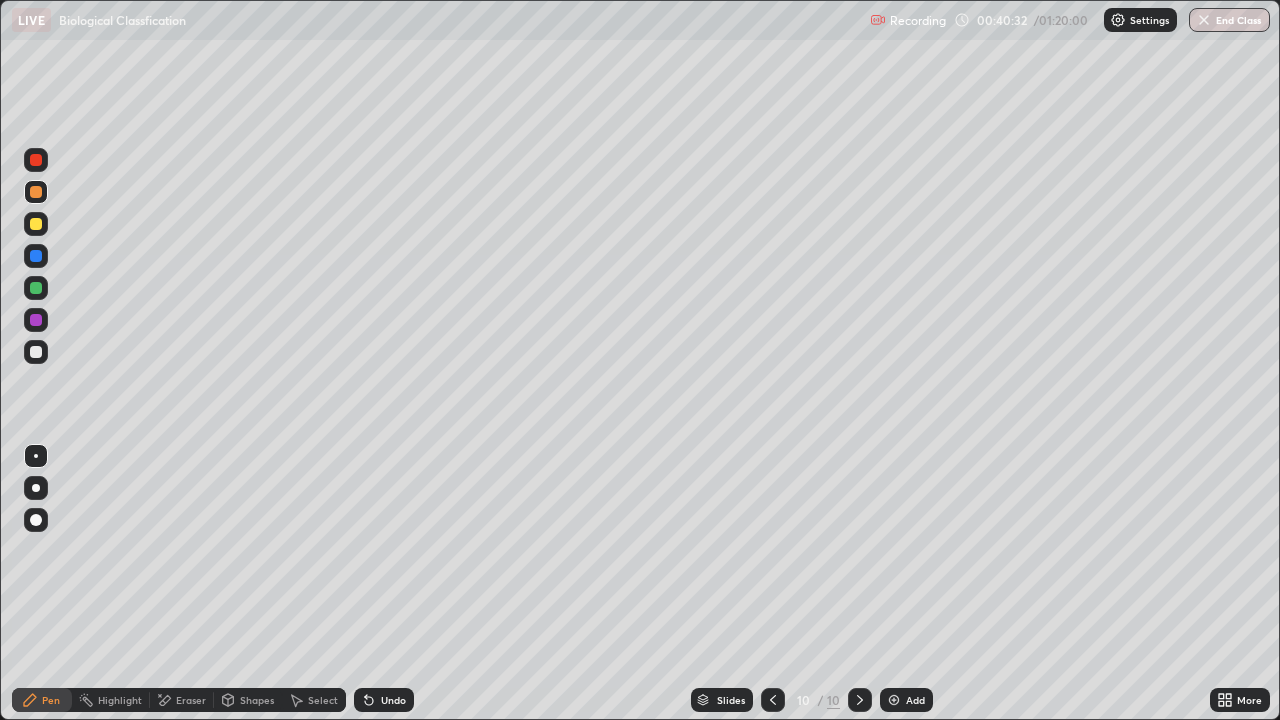 click at bounding box center [36, 160] 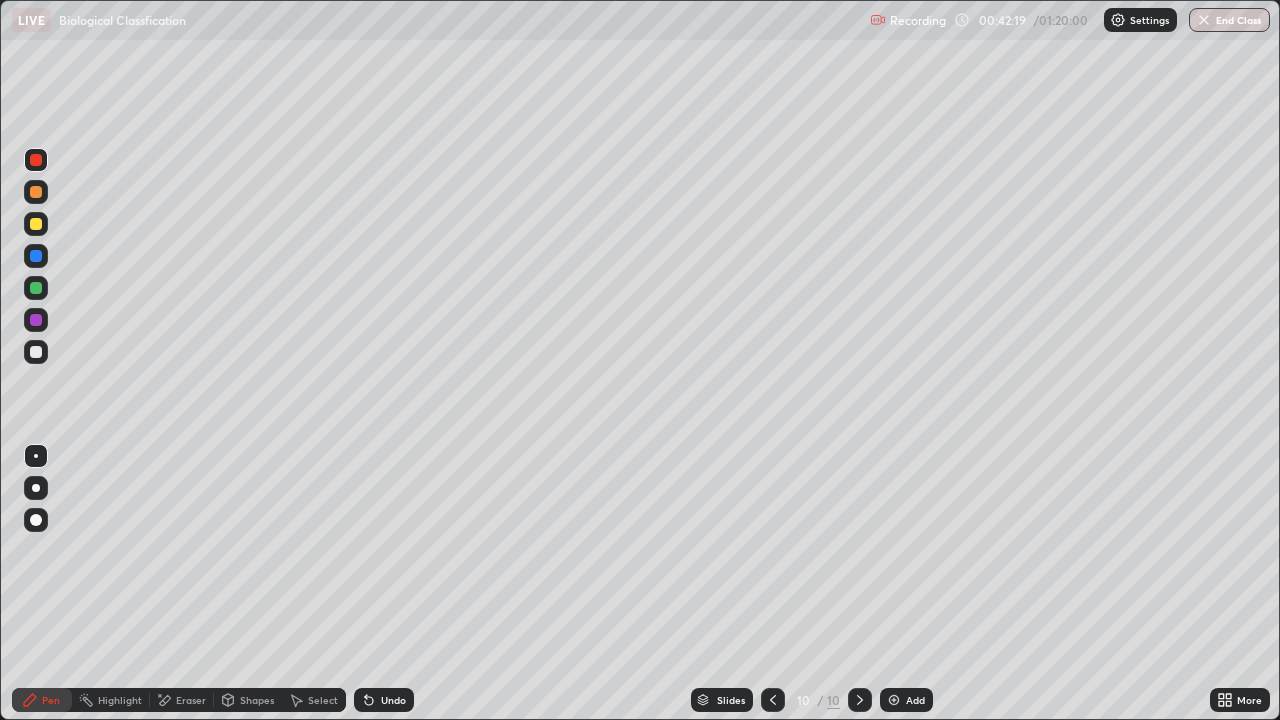 click at bounding box center (36, 192) 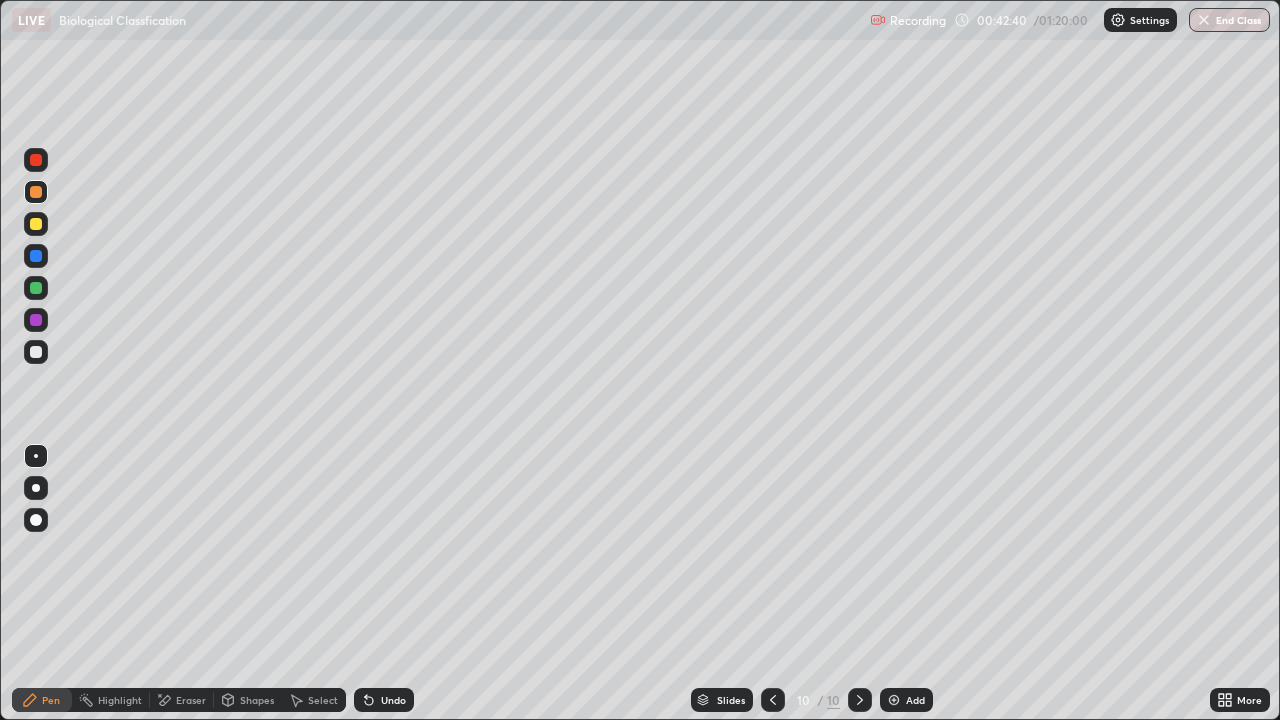 click 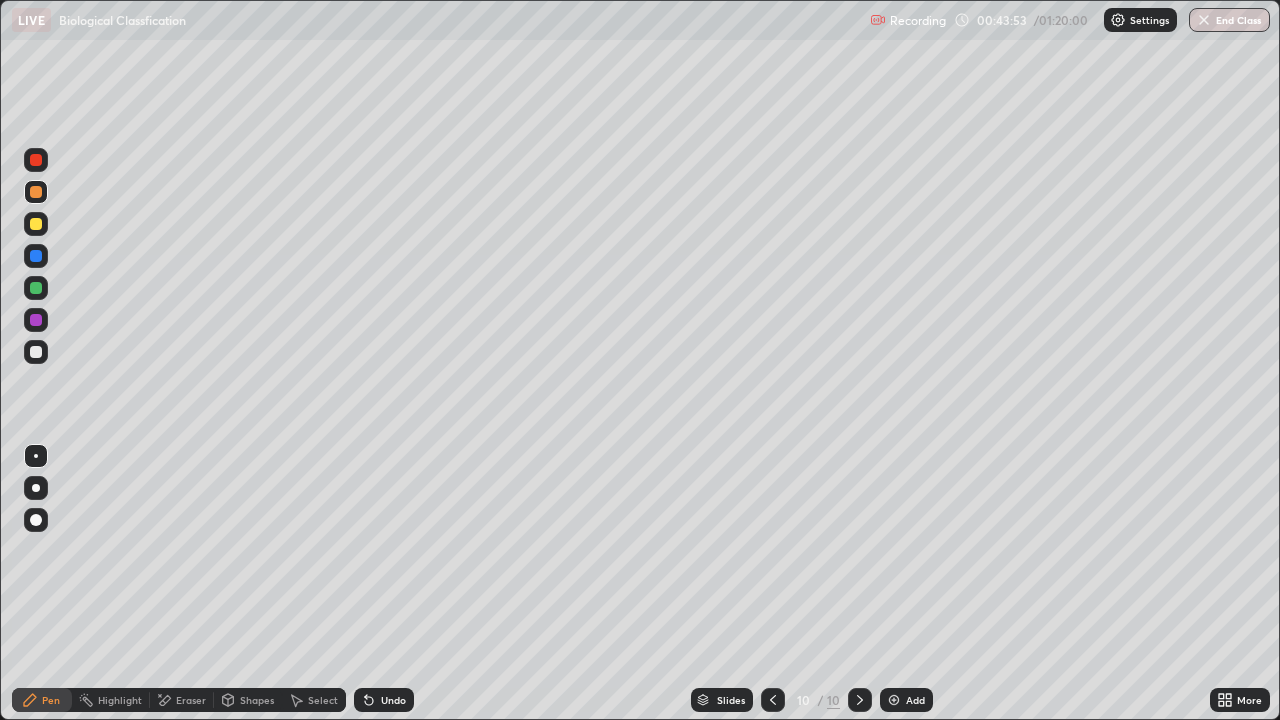 click at bounding box center (773, 700) 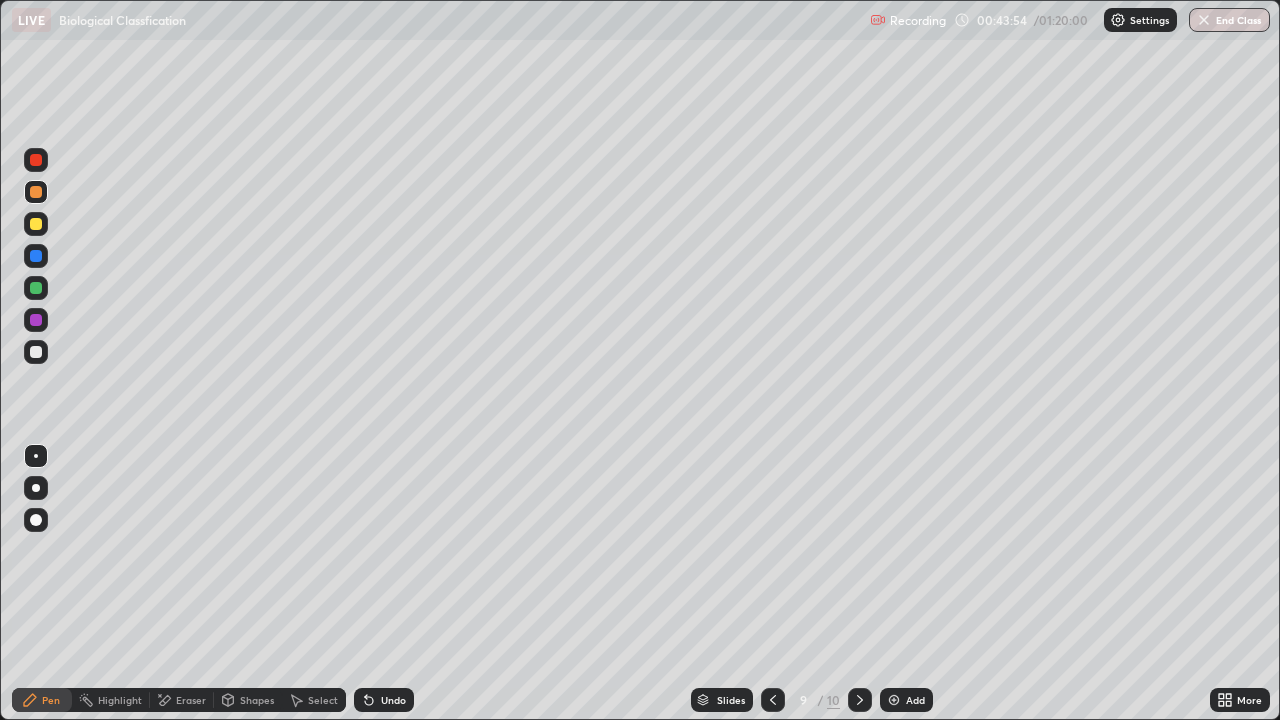 click 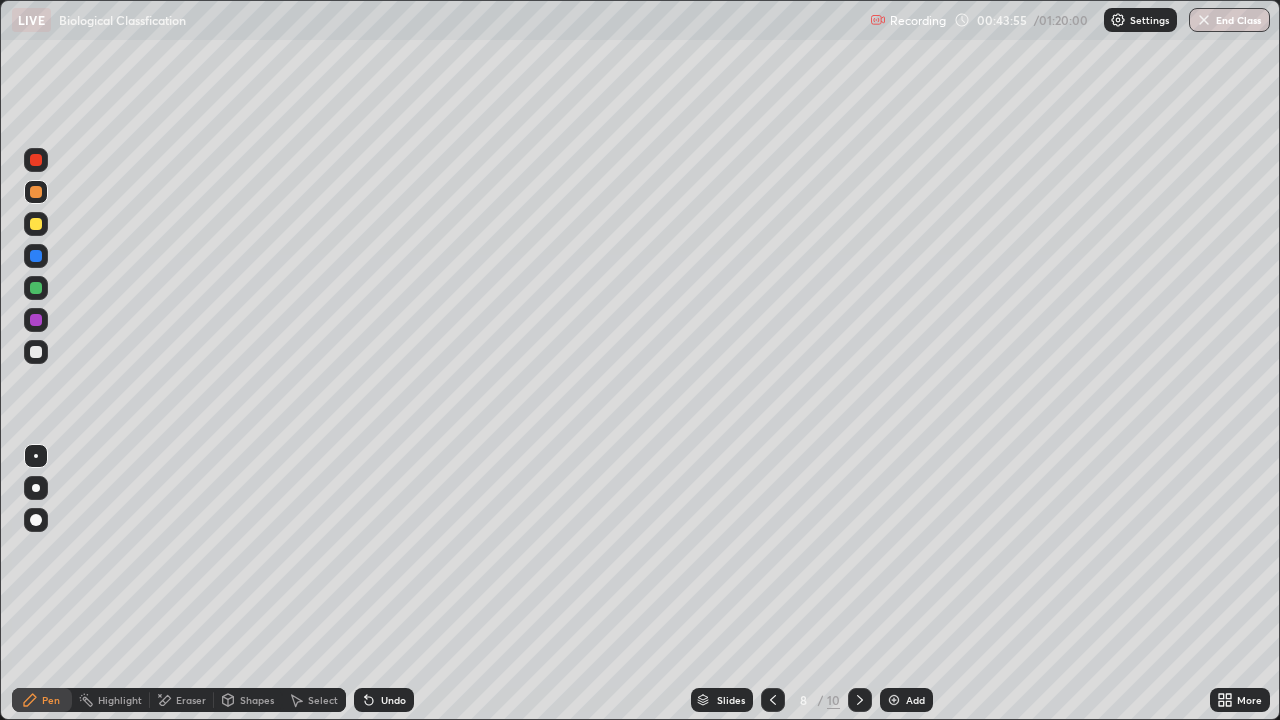 click 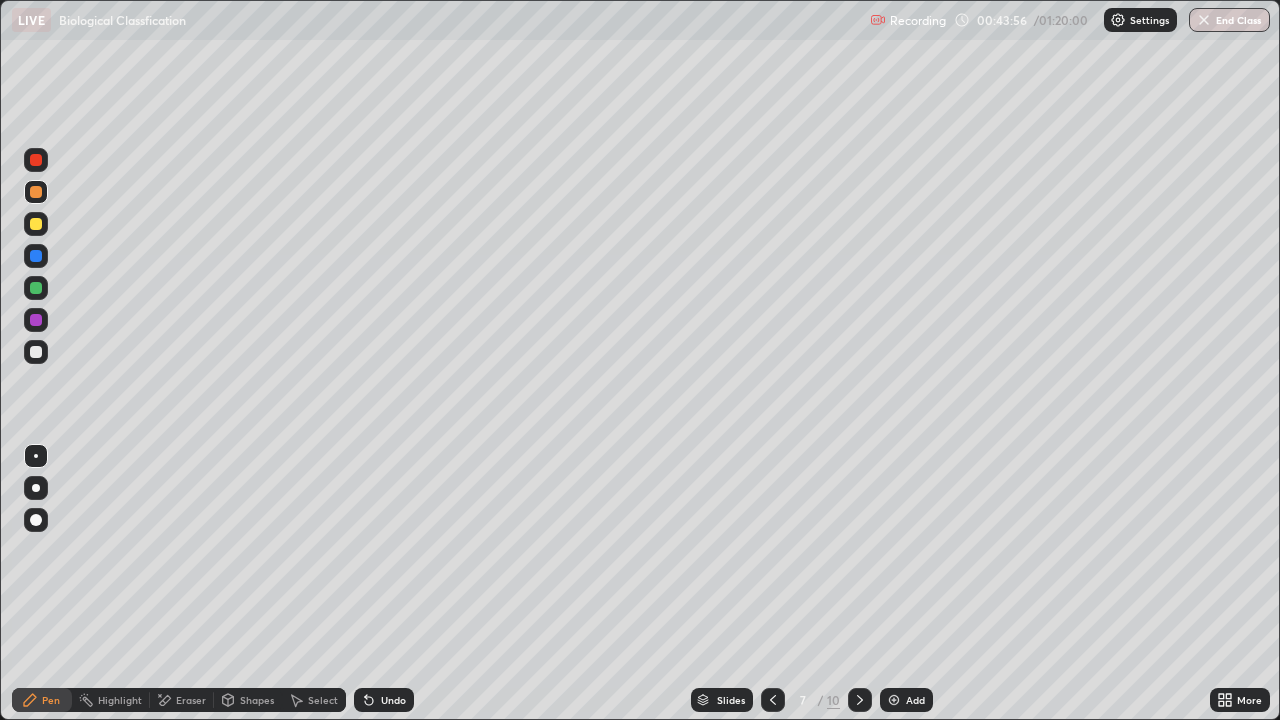 click 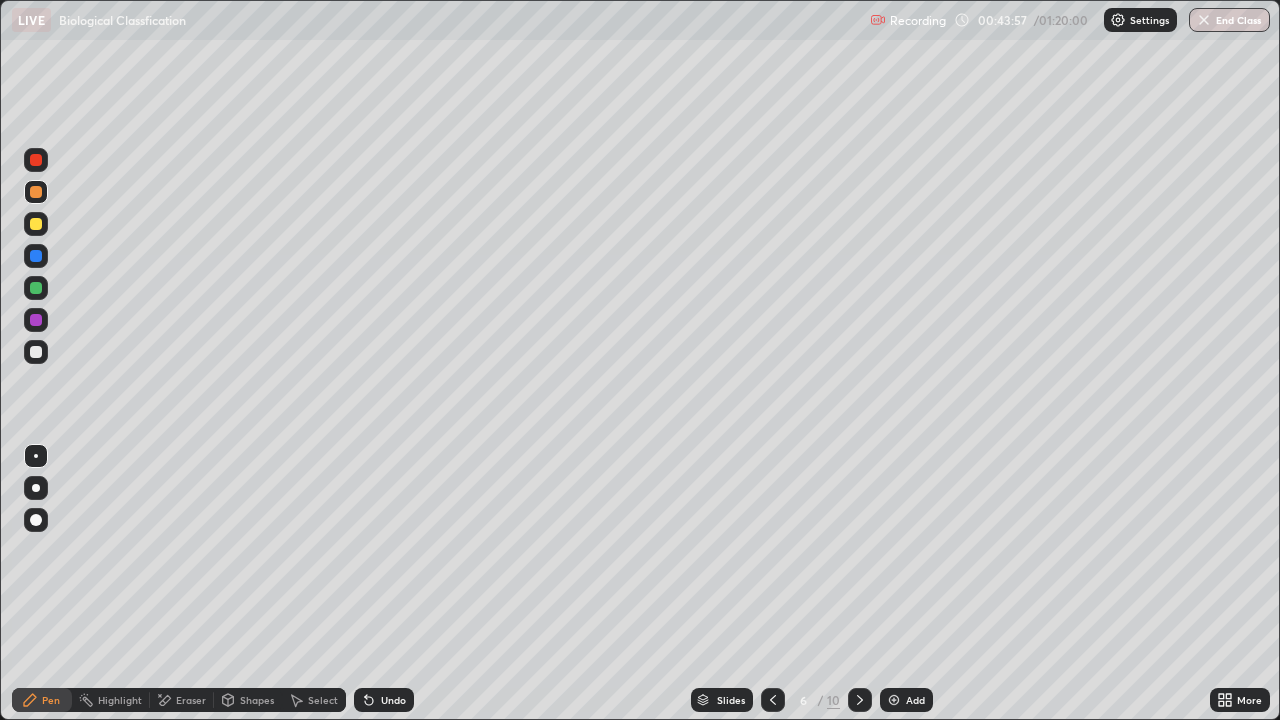 click 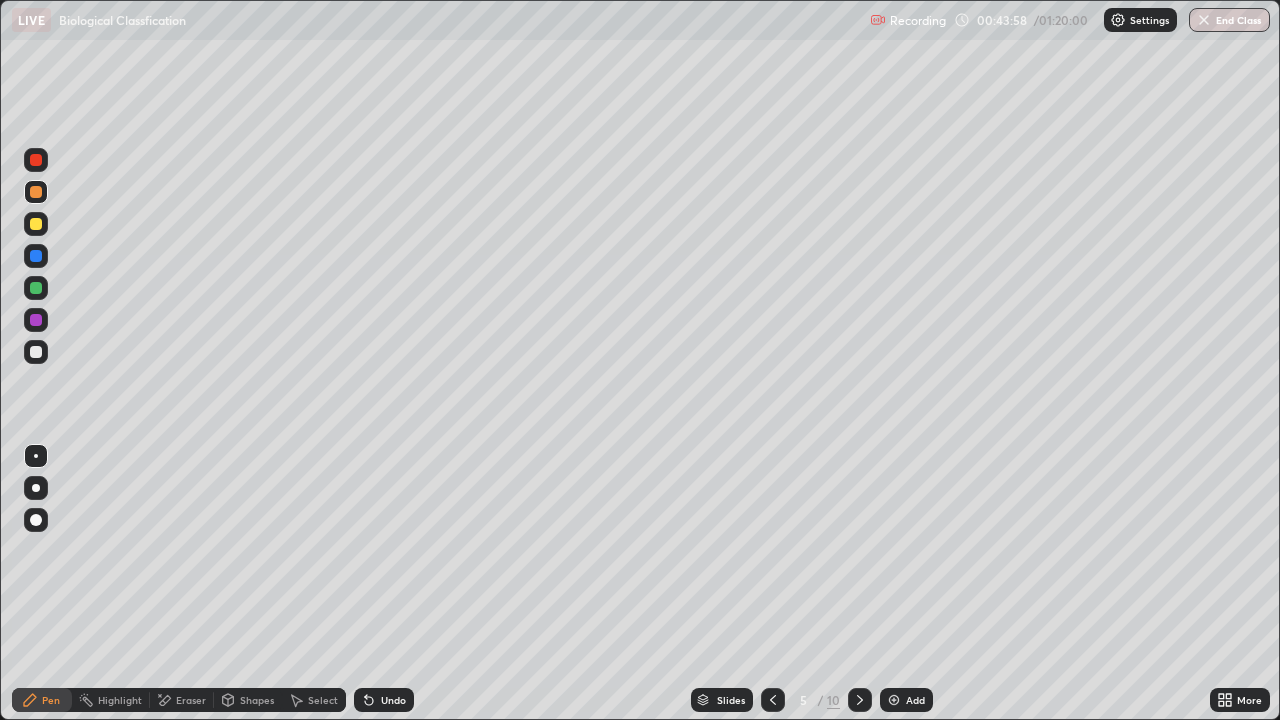 click 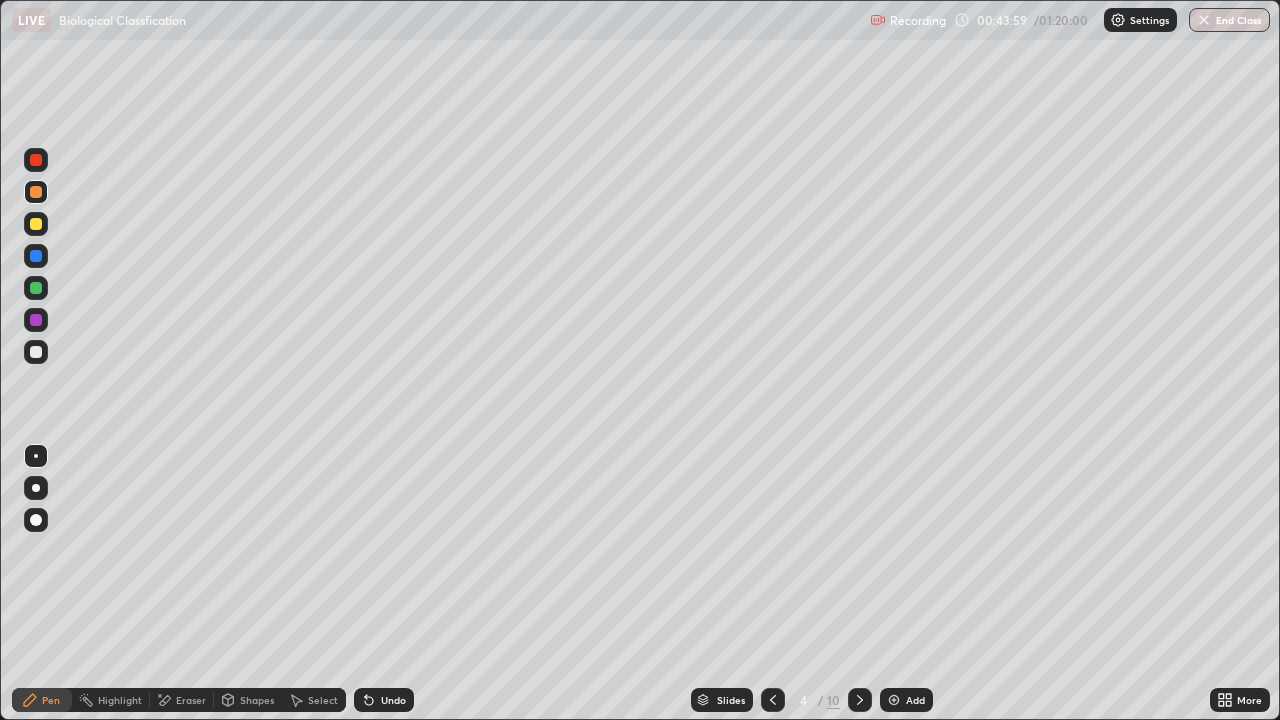 click 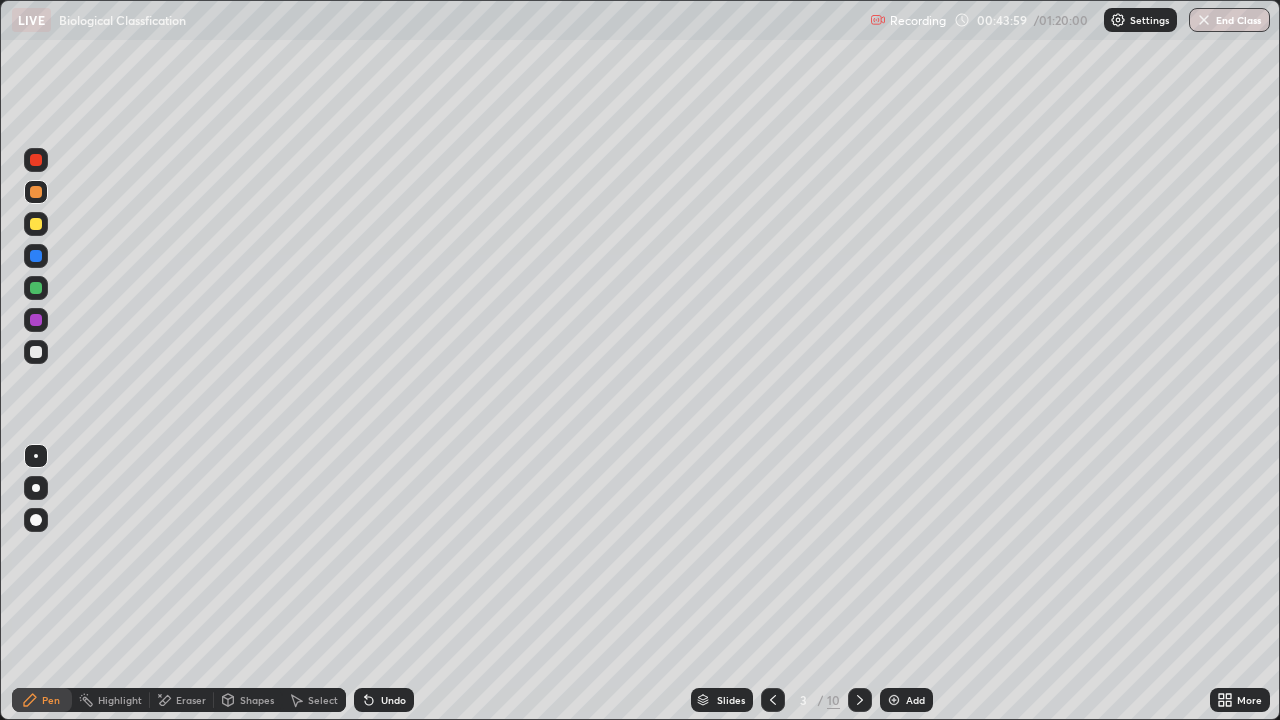 click 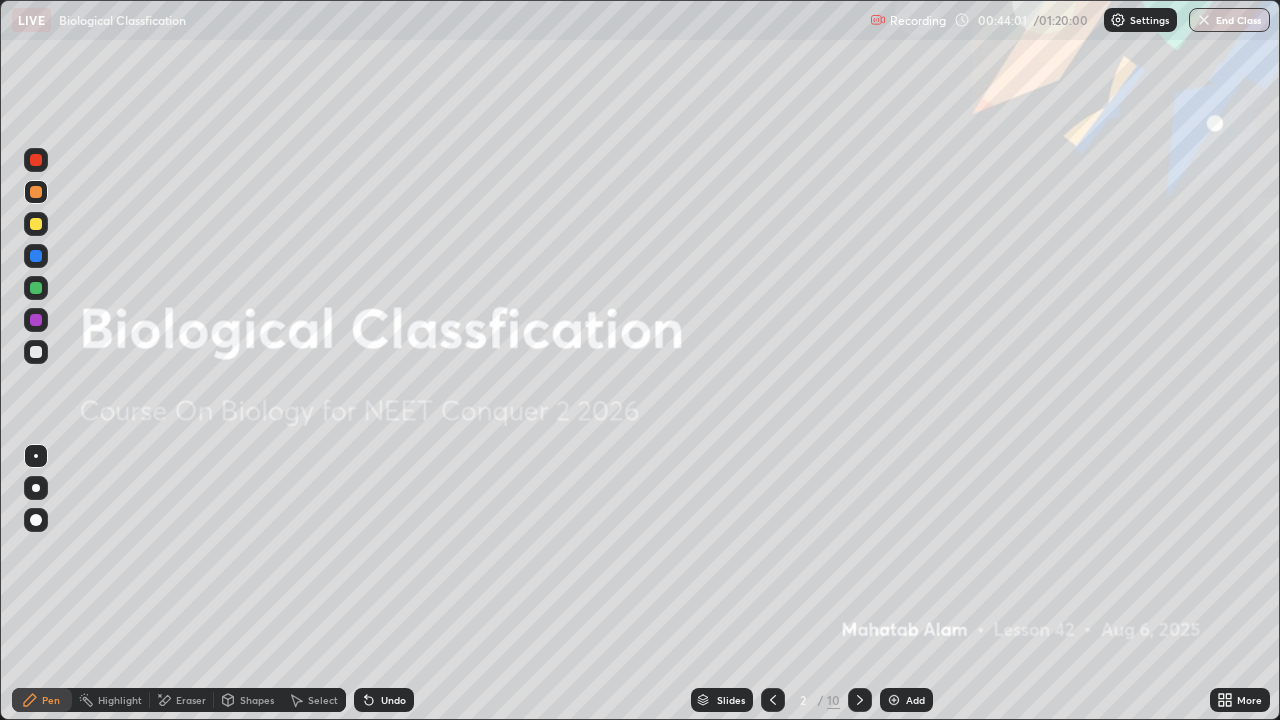 click 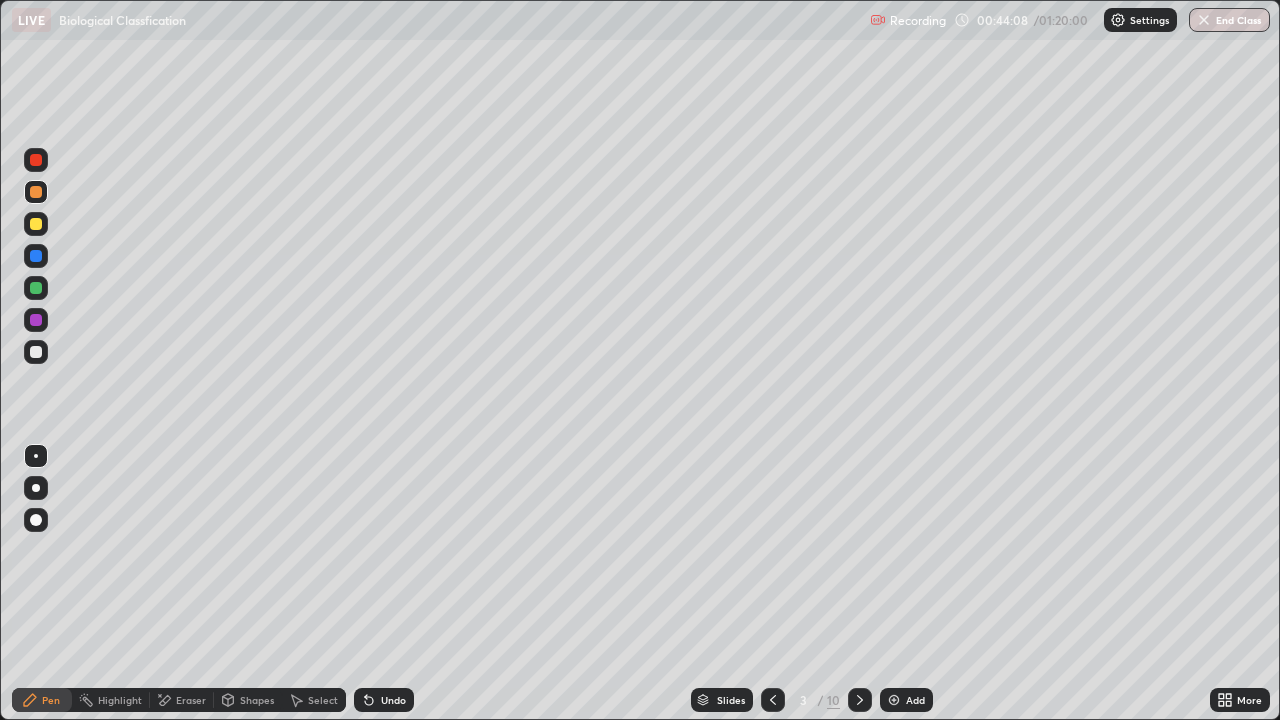 click at bounding box center [860, 700] 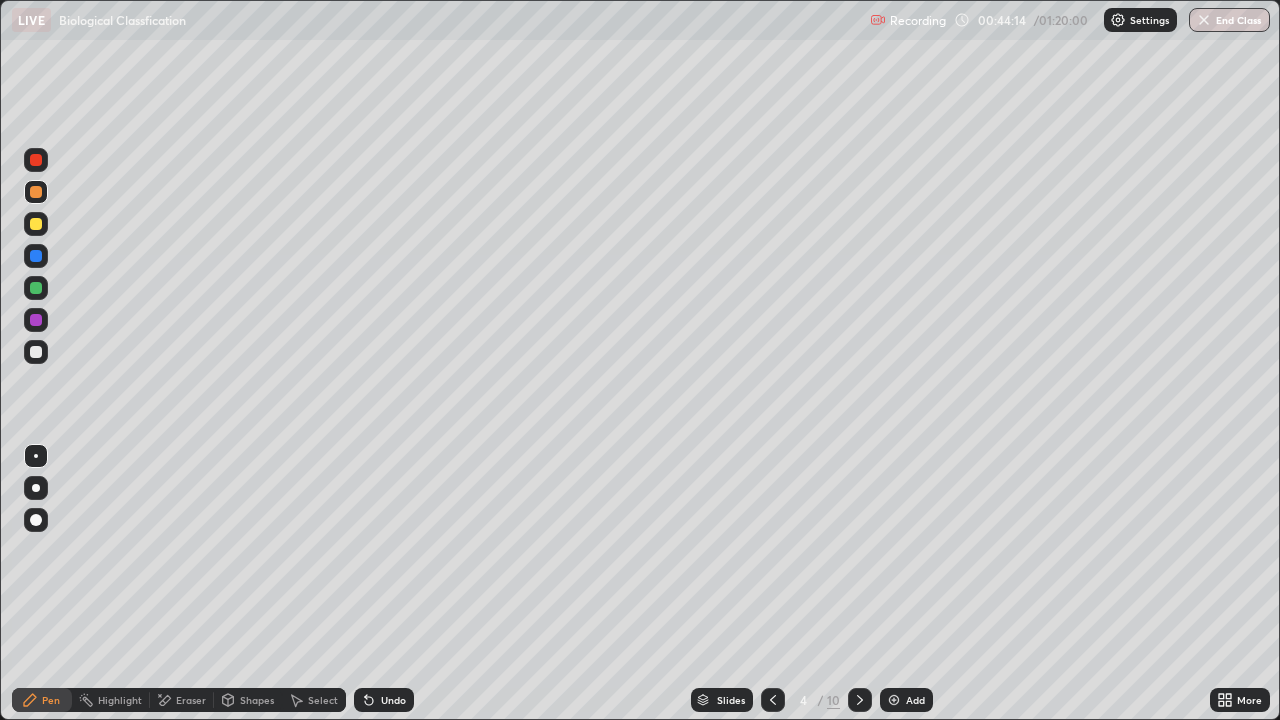 click 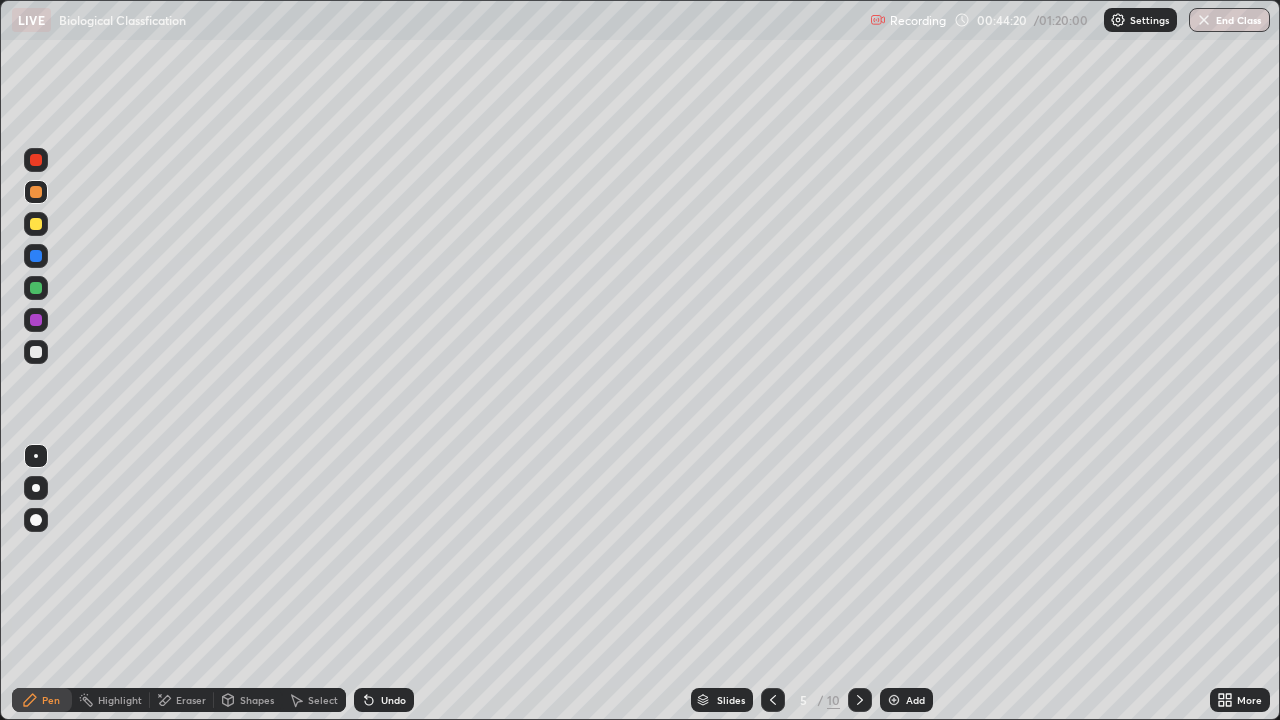 click 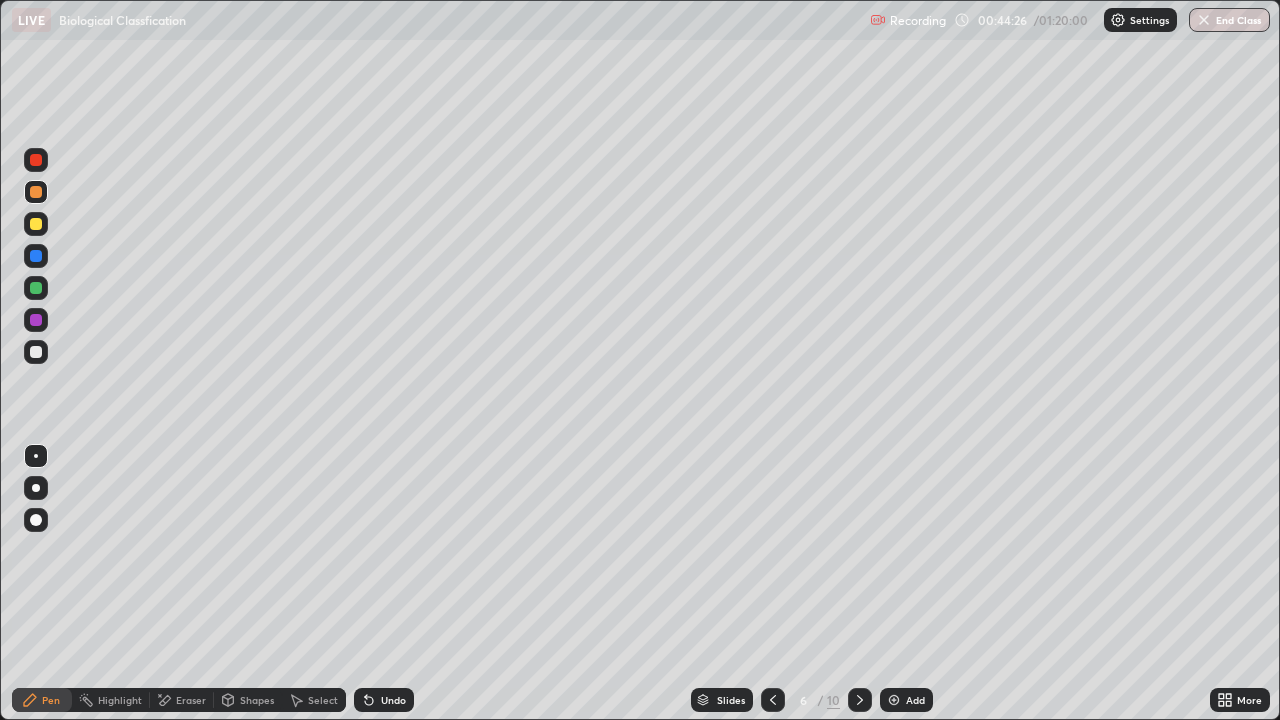 click 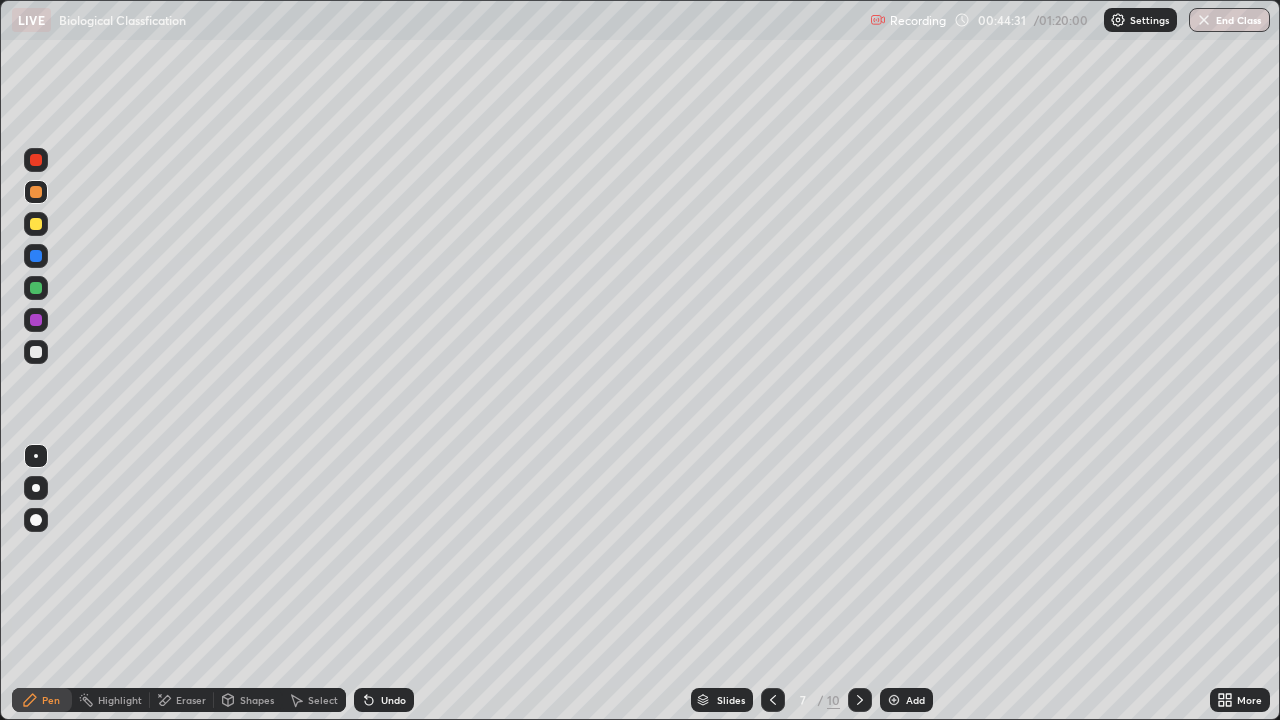 click 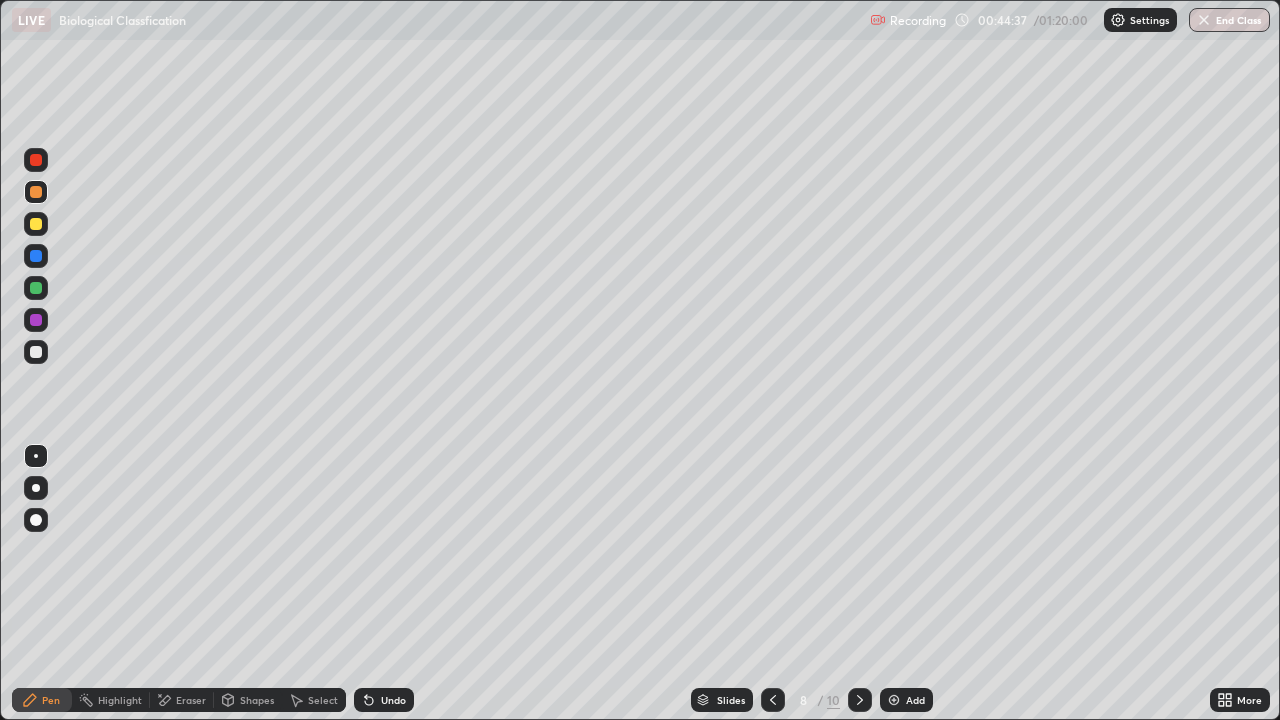 click 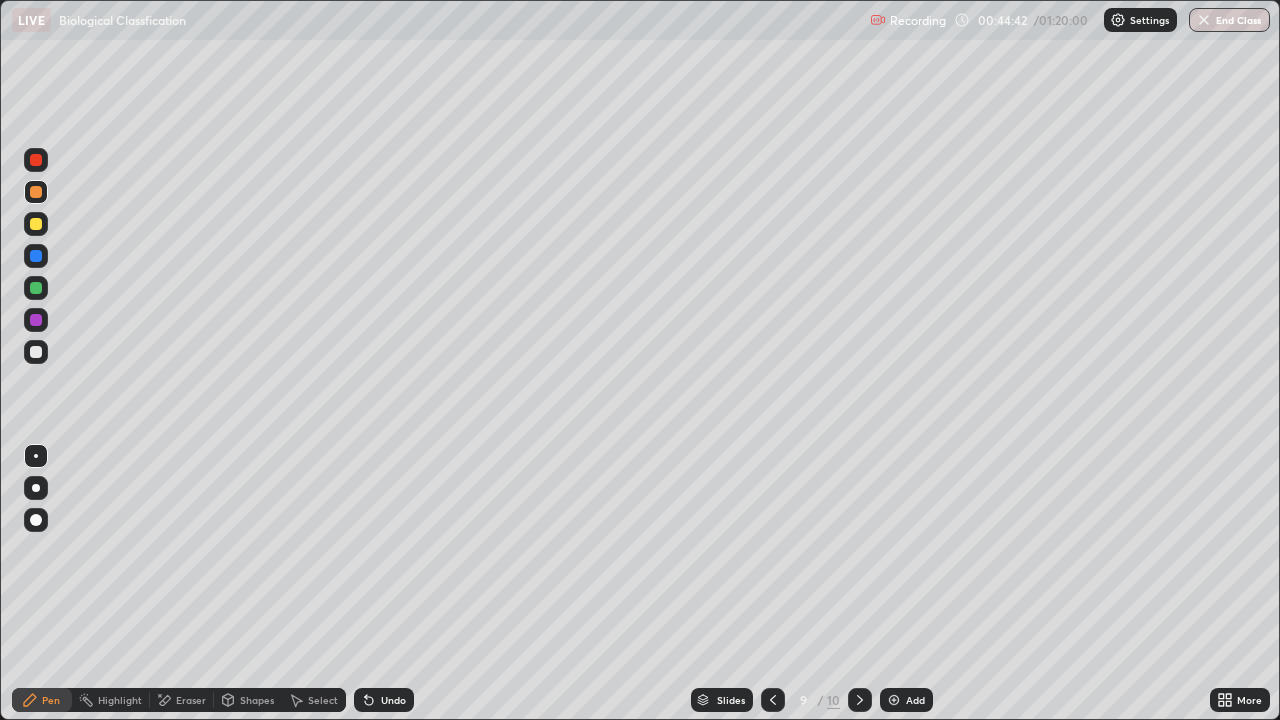 click 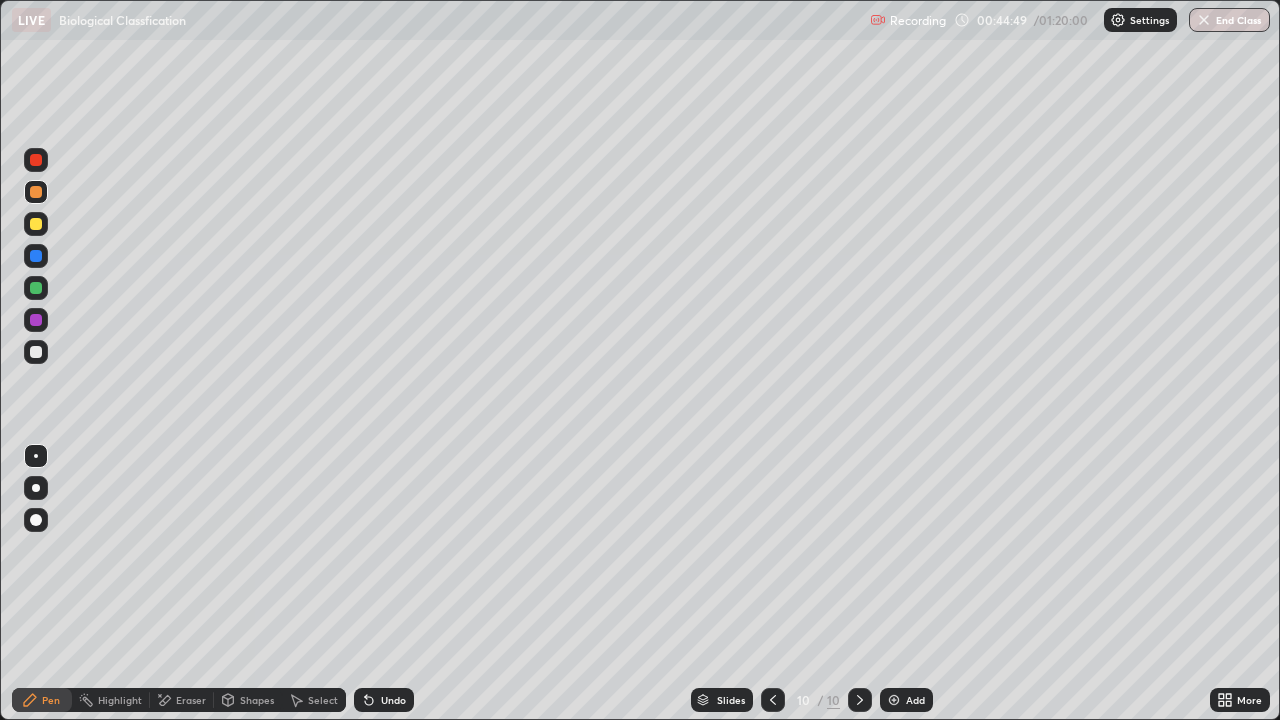 click at bounding box center [894, 700] 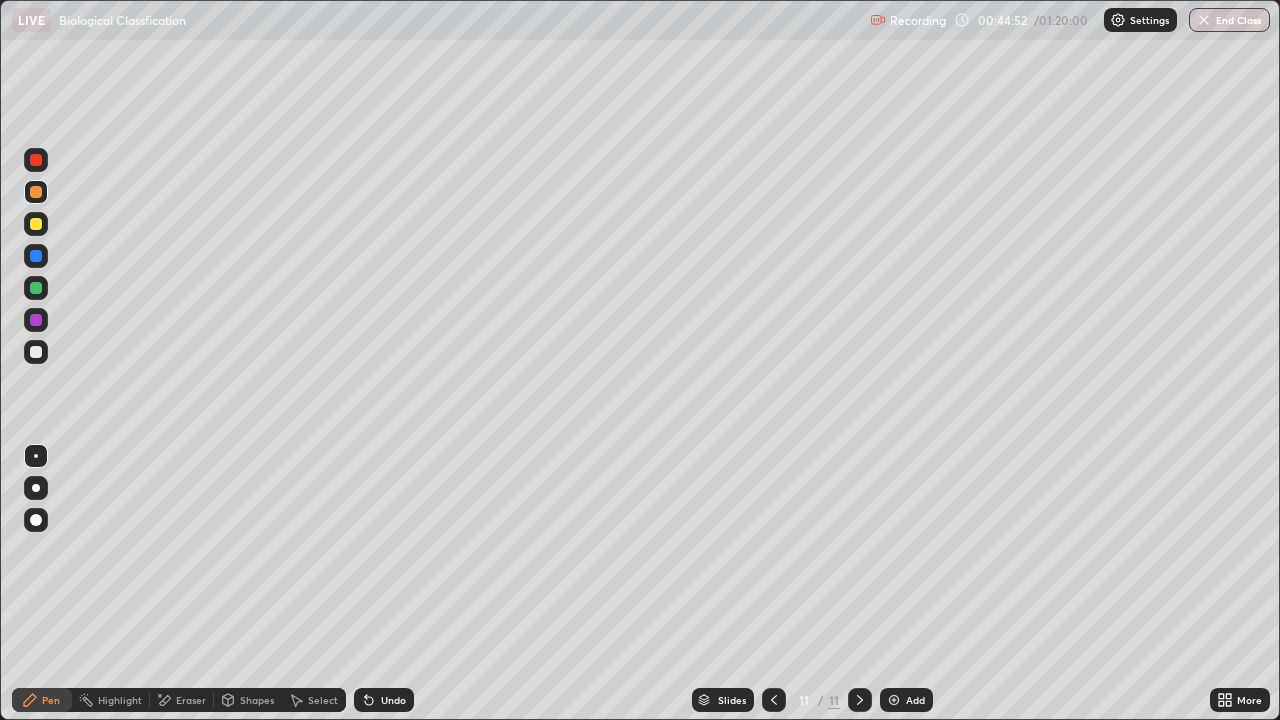 click at bounding box center [36, 160] 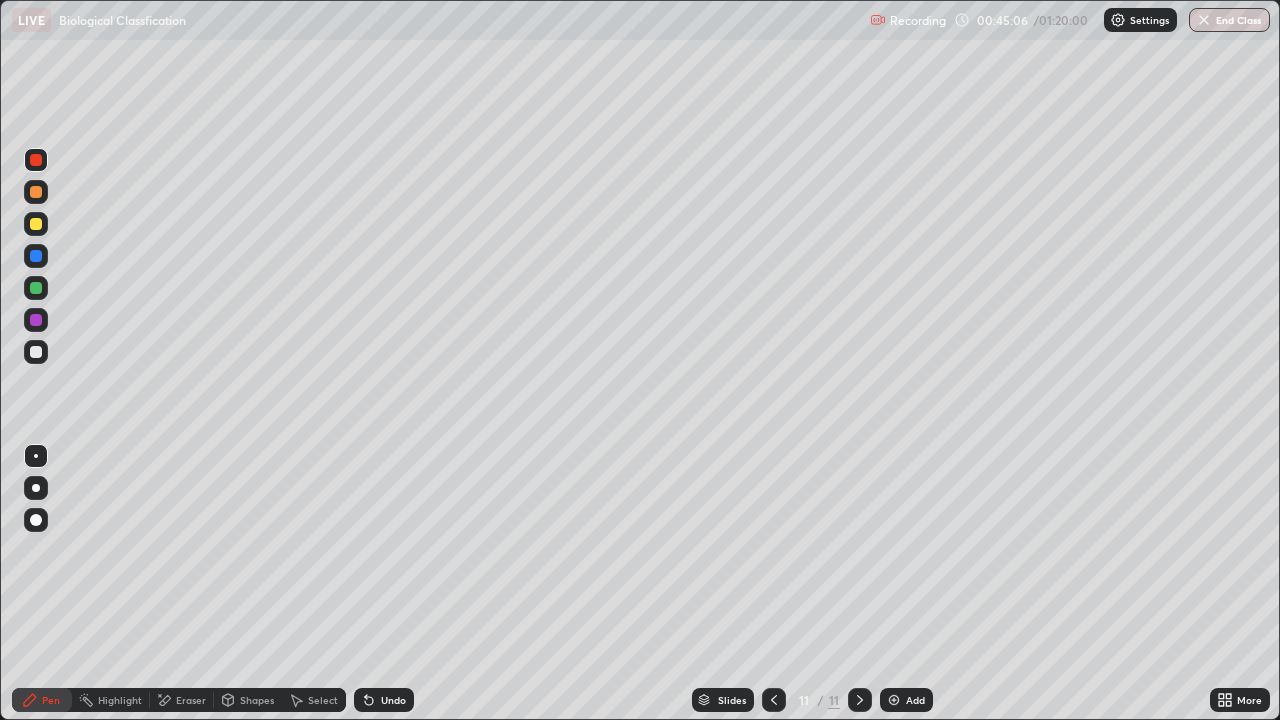 click at bounding box center (36, 352) 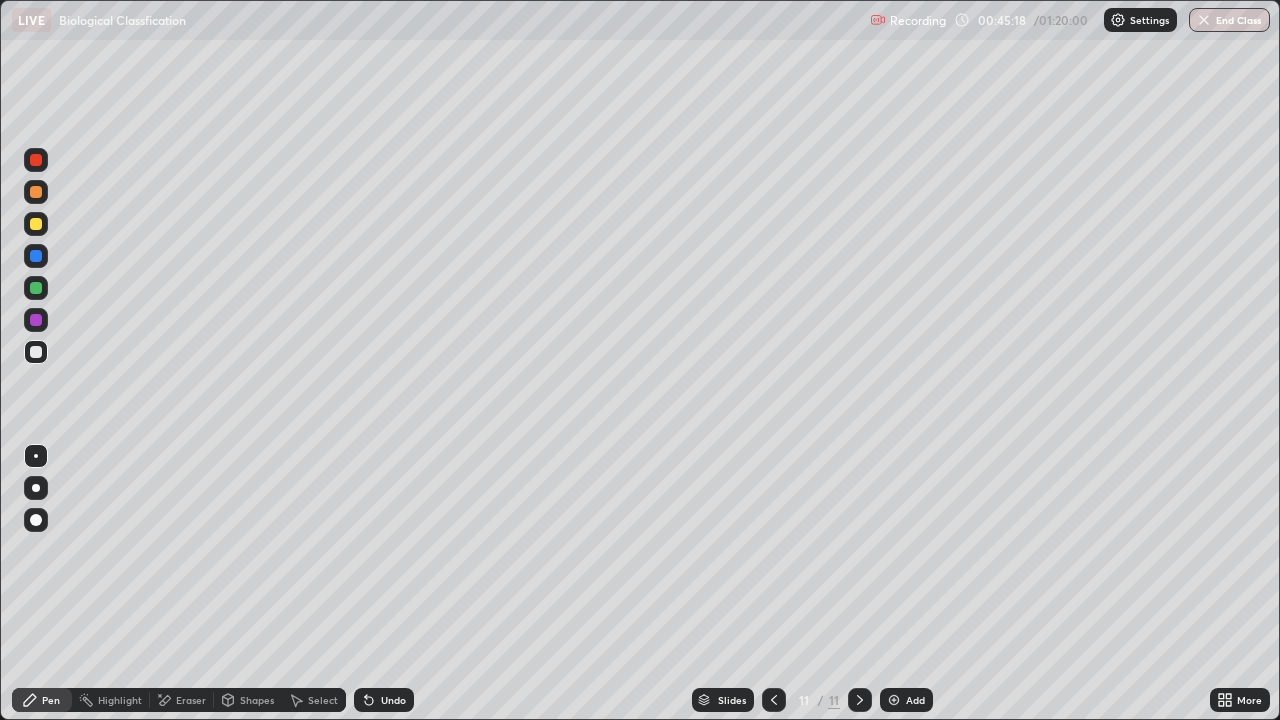 click at bounding box center [36, 160] 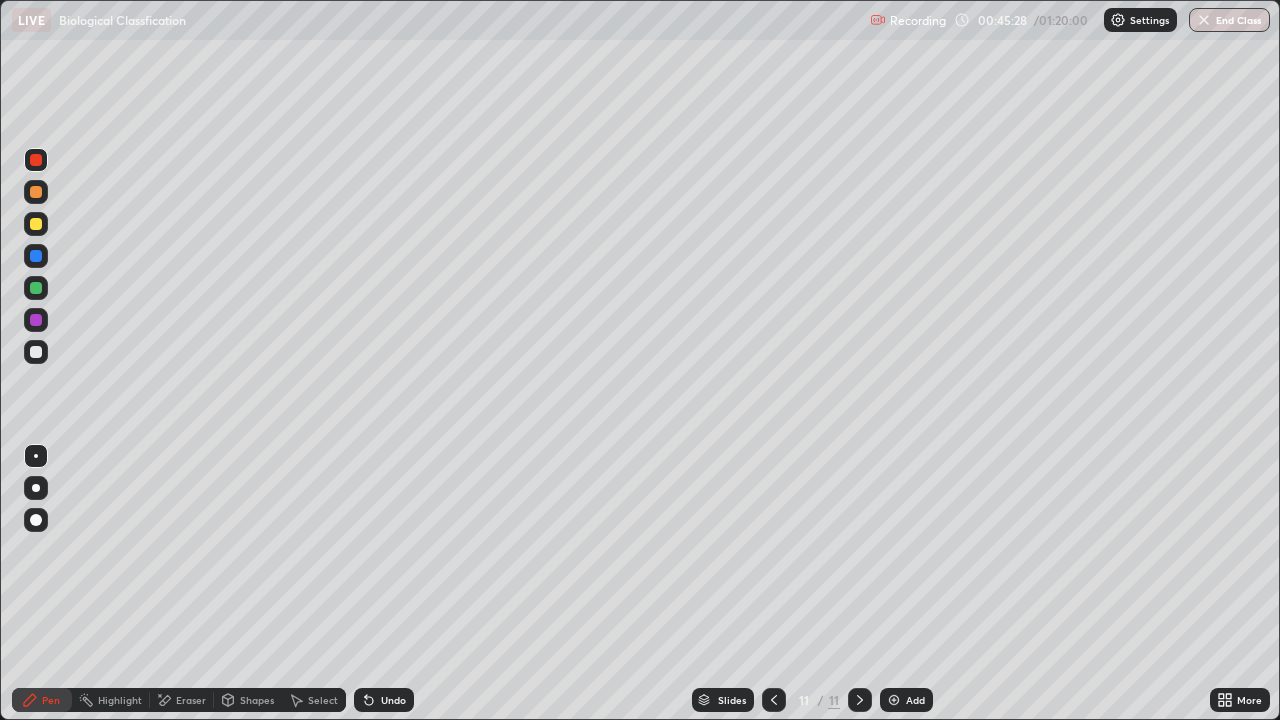 click on "Eraser" at bounding box center (191, 700) 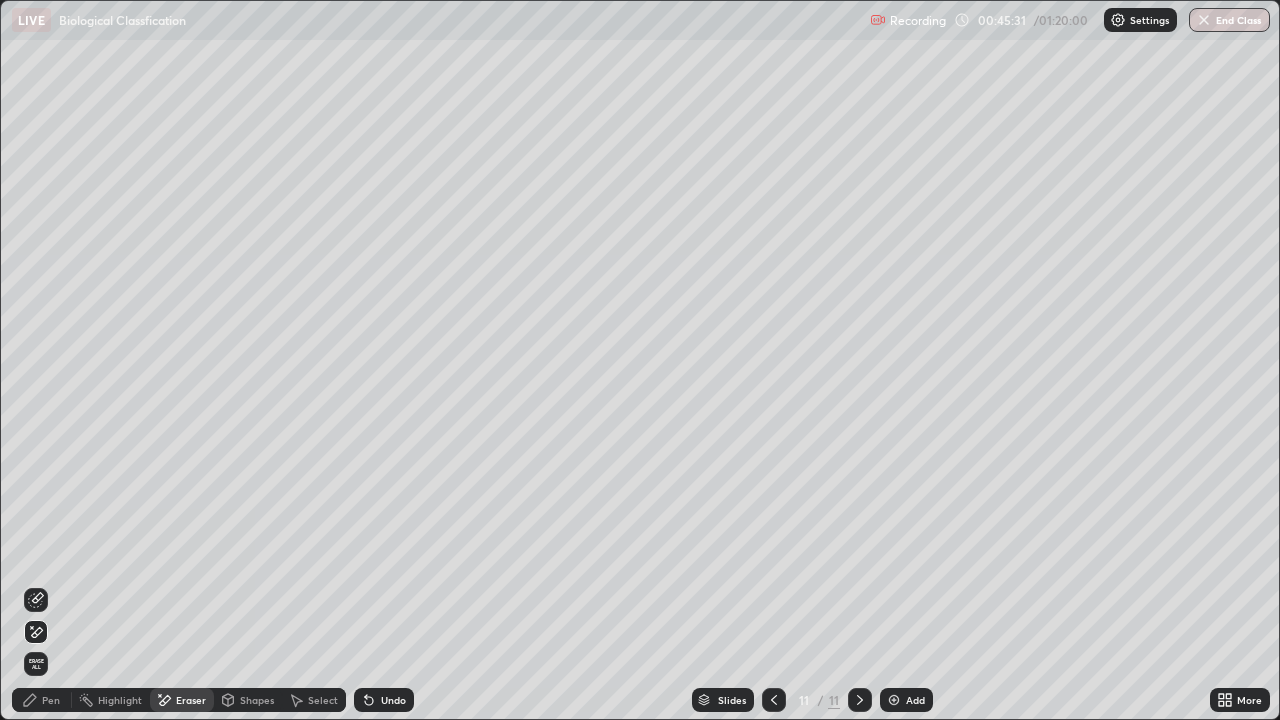 click on "Undo" at bounding box center (393, 700) 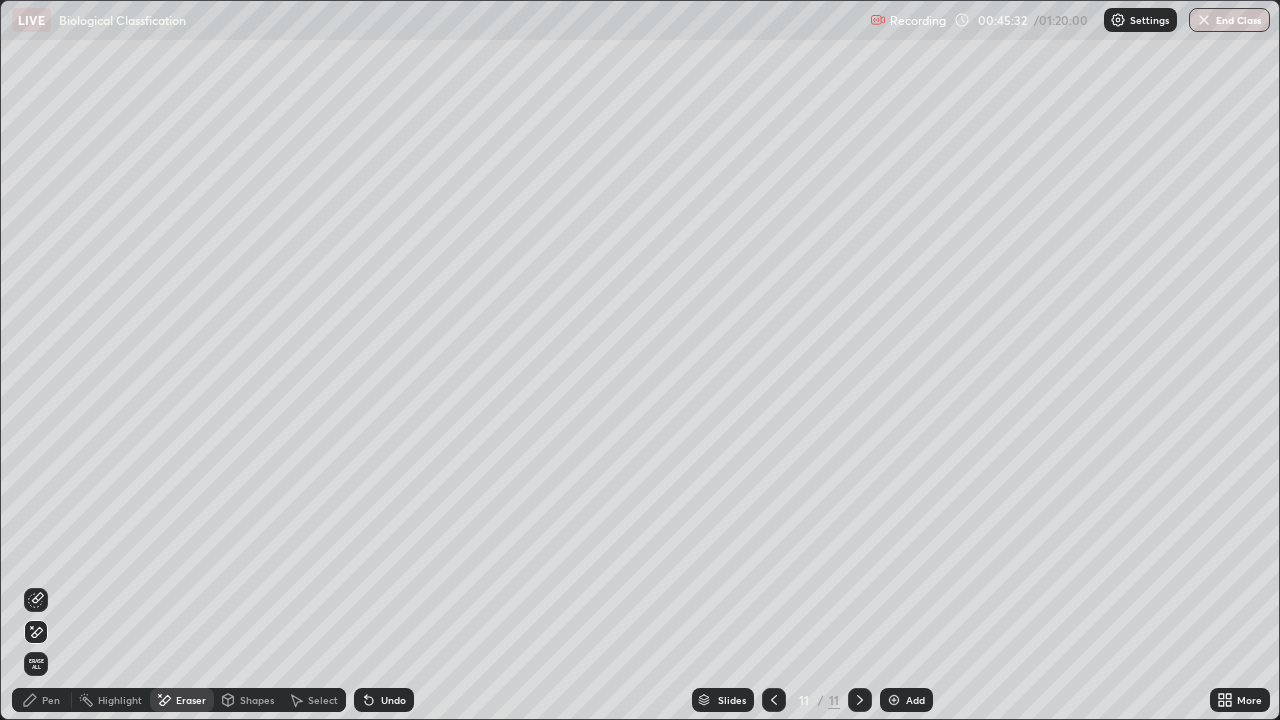 click on "Pen" at bounding box center (51, 700) 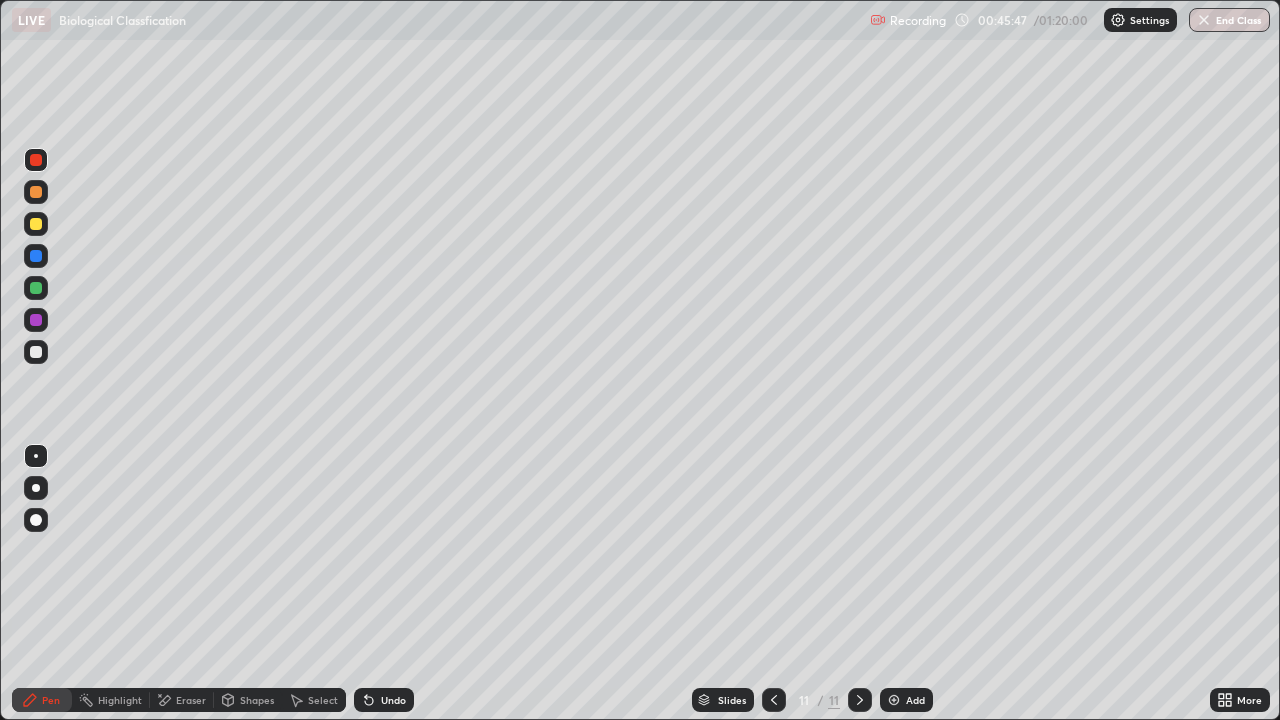 click at bounding box center (36, 352) 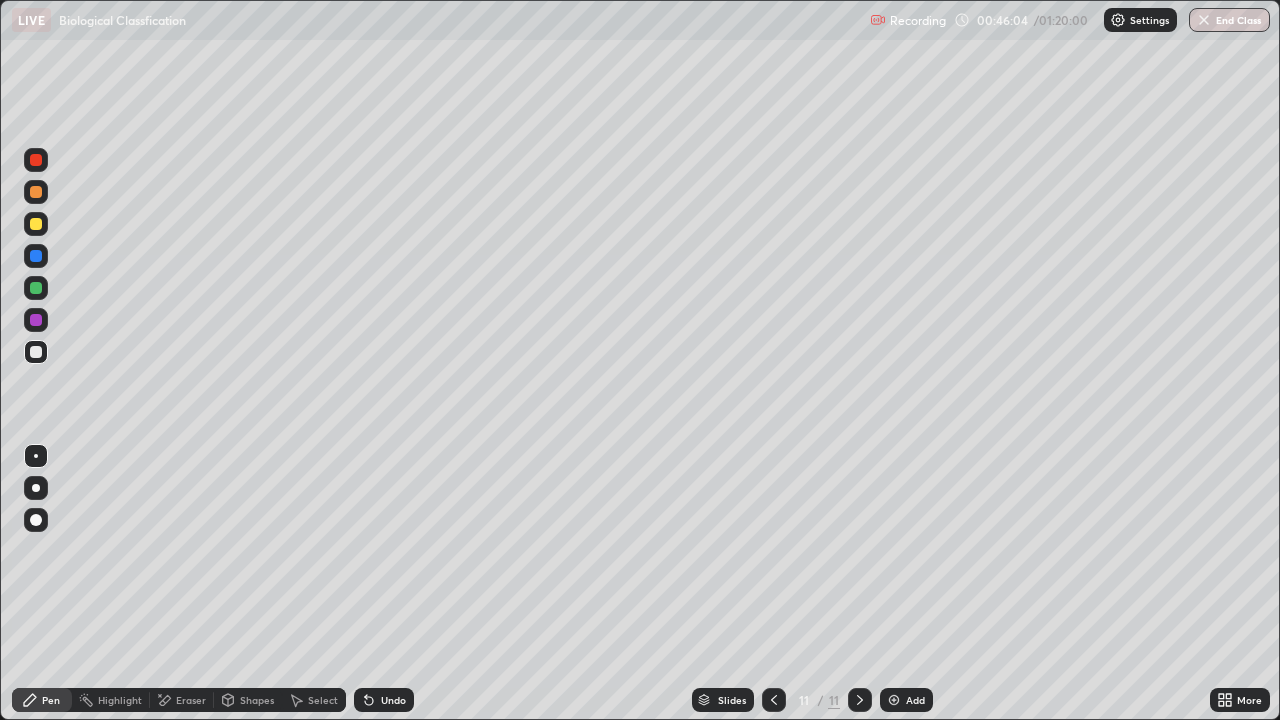 click on "Eraser" at bounding box center [191, 700] 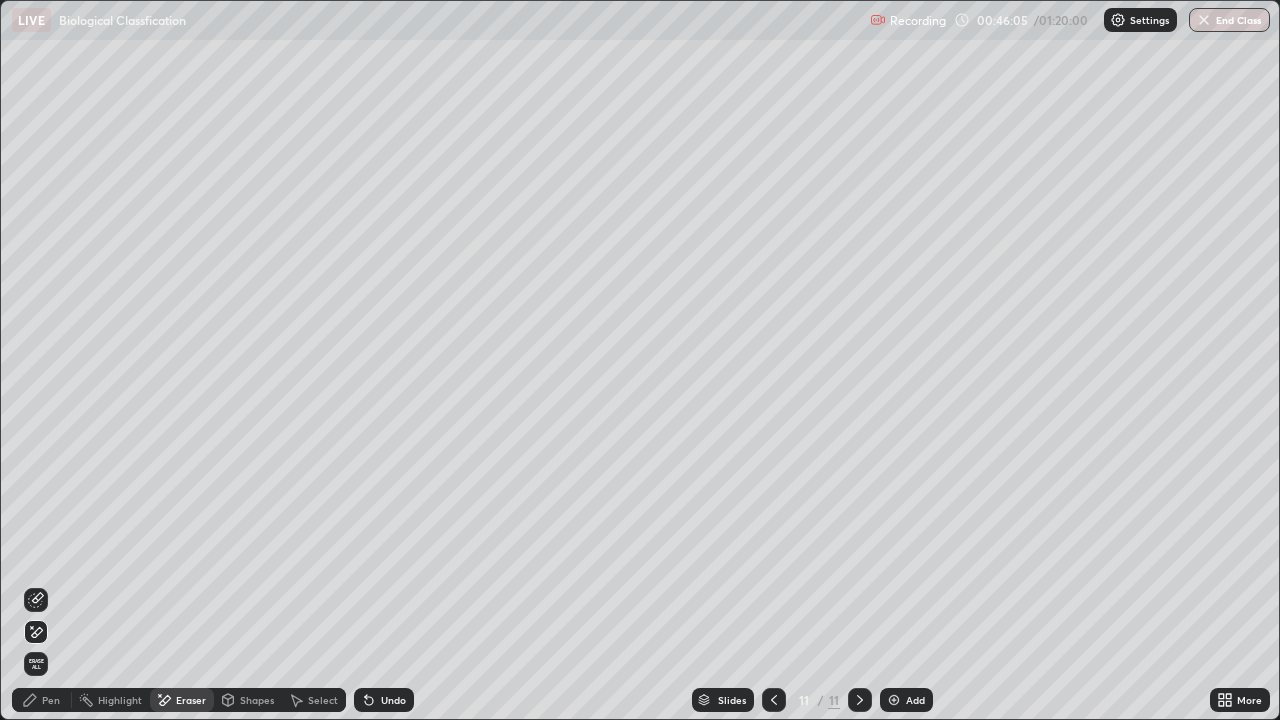 click 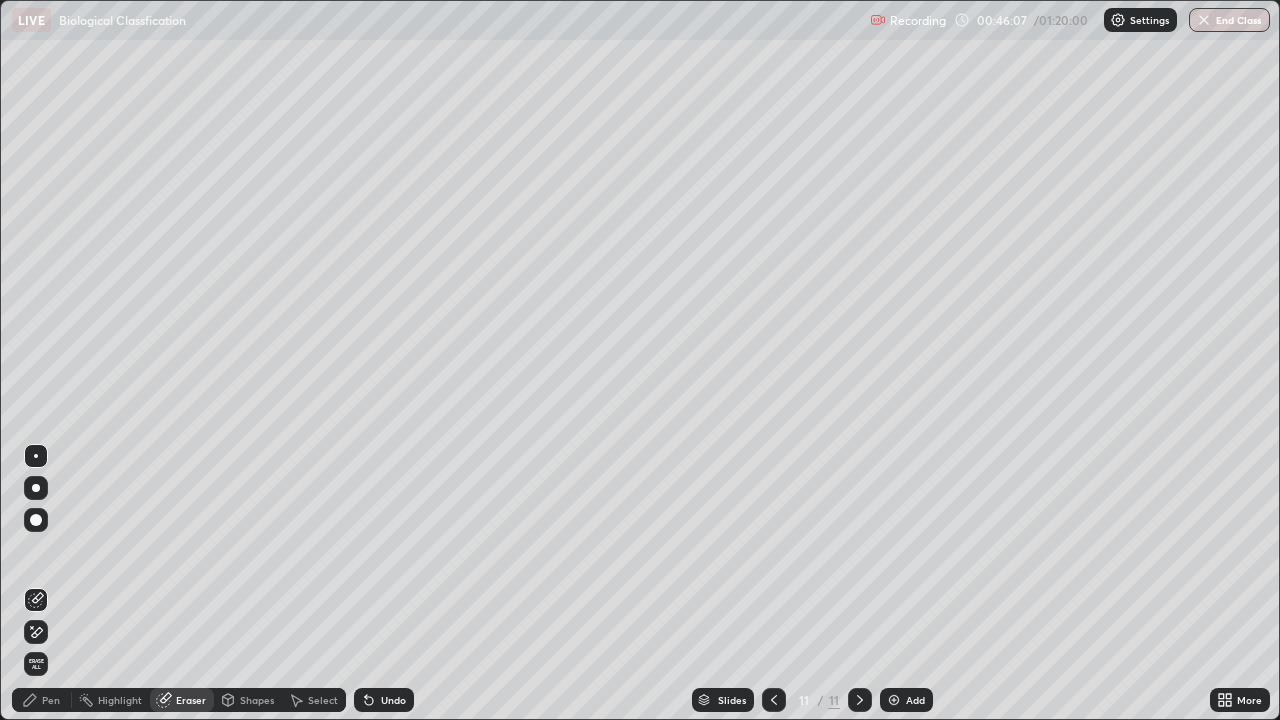 click on "Pen" at bounding box center (51, 700) 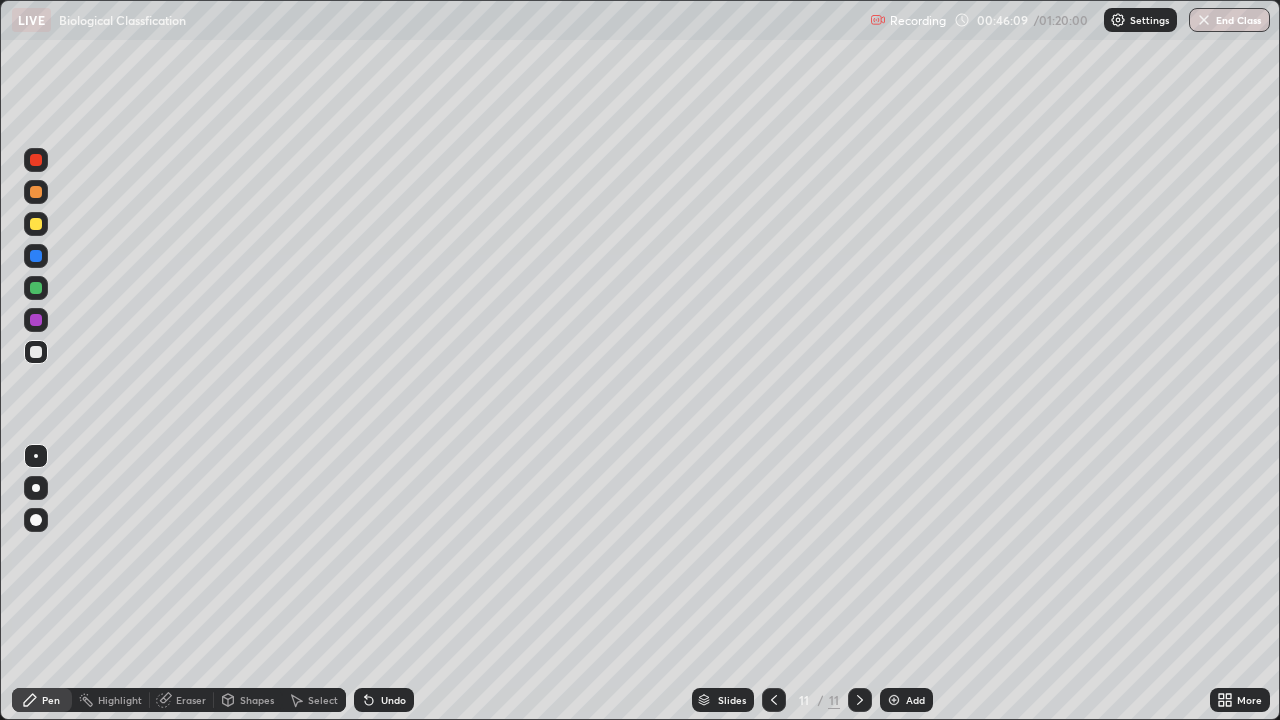 click at bounding box center [36, 192] 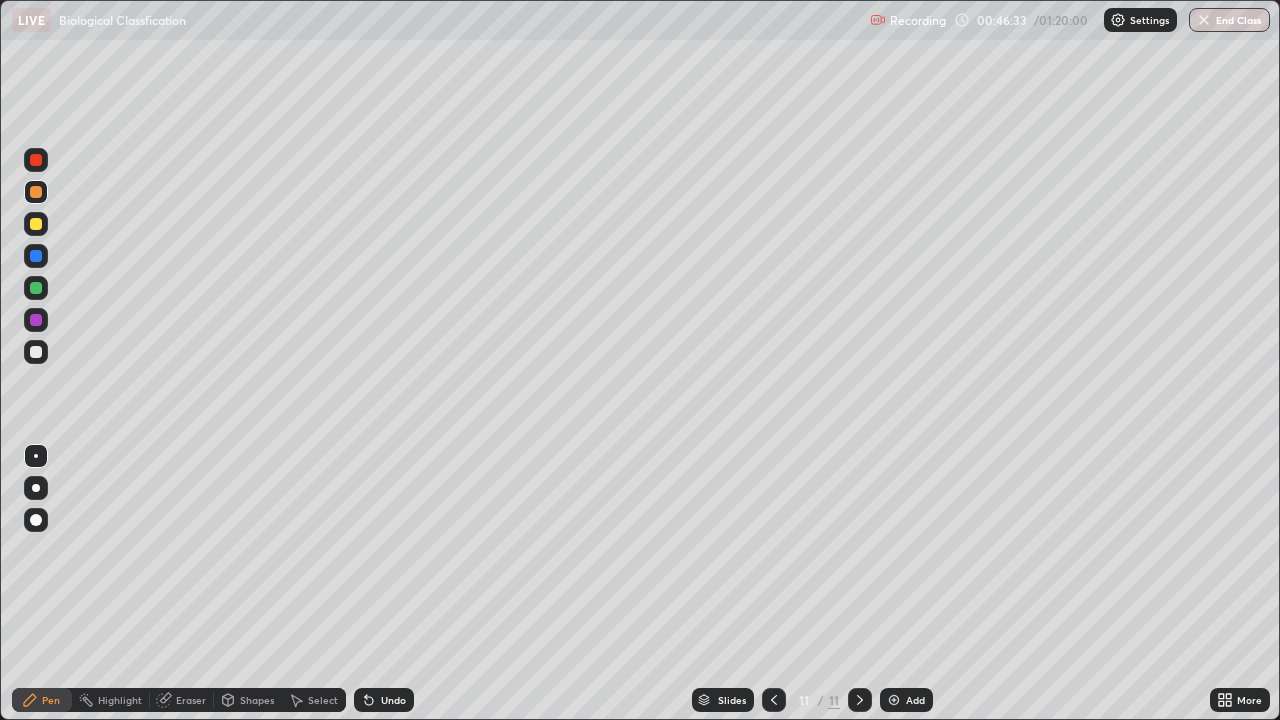 click at bounding box center (36, 352) 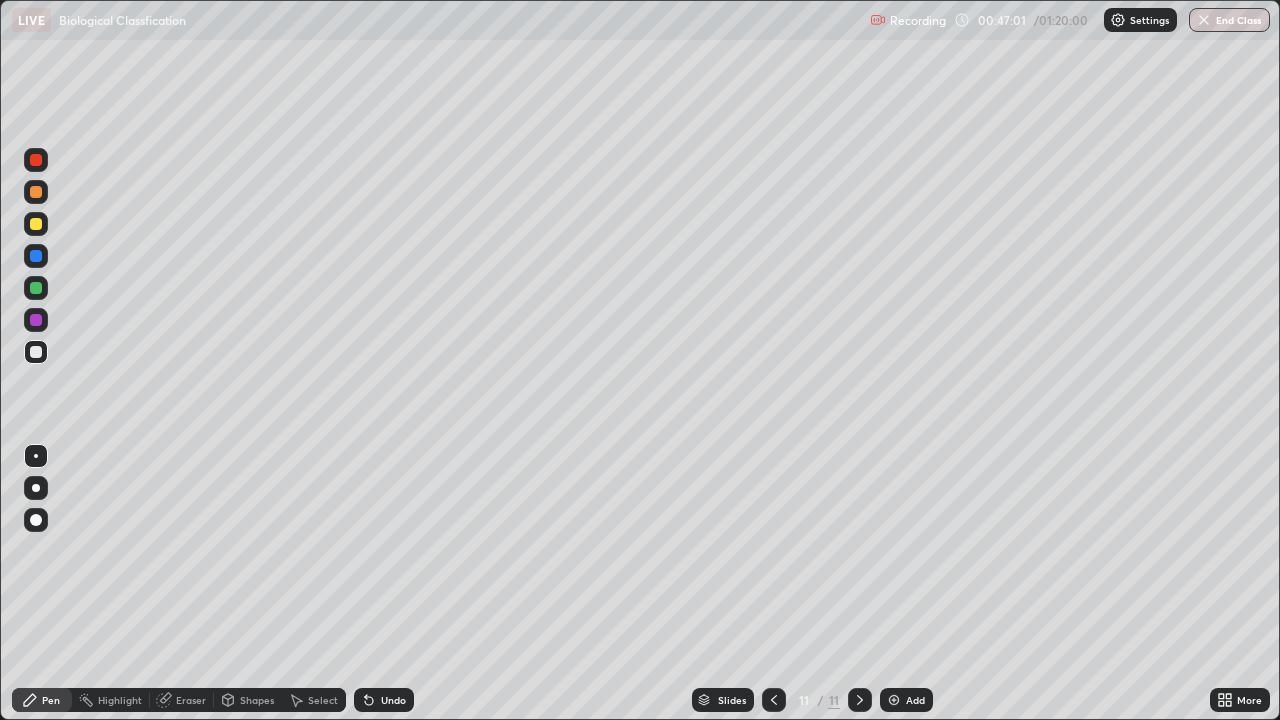 click at bounding box center [36, 224] 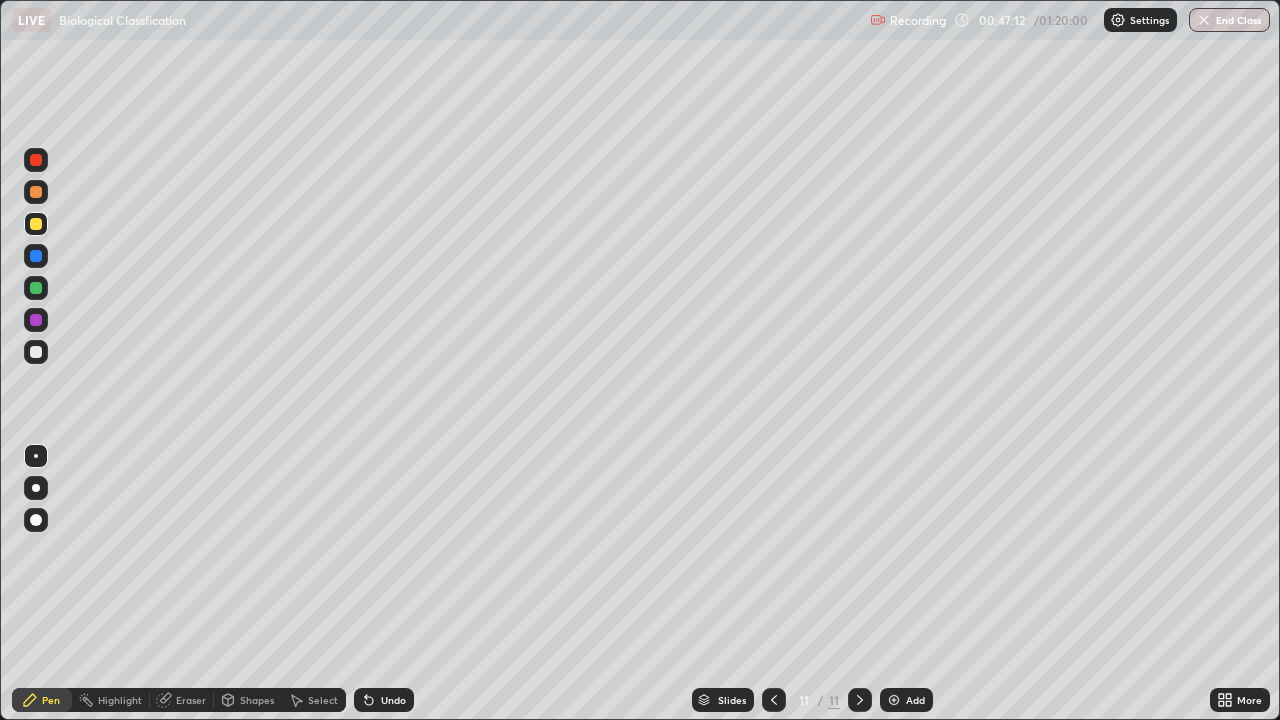 click at bounding box center [36, 320] 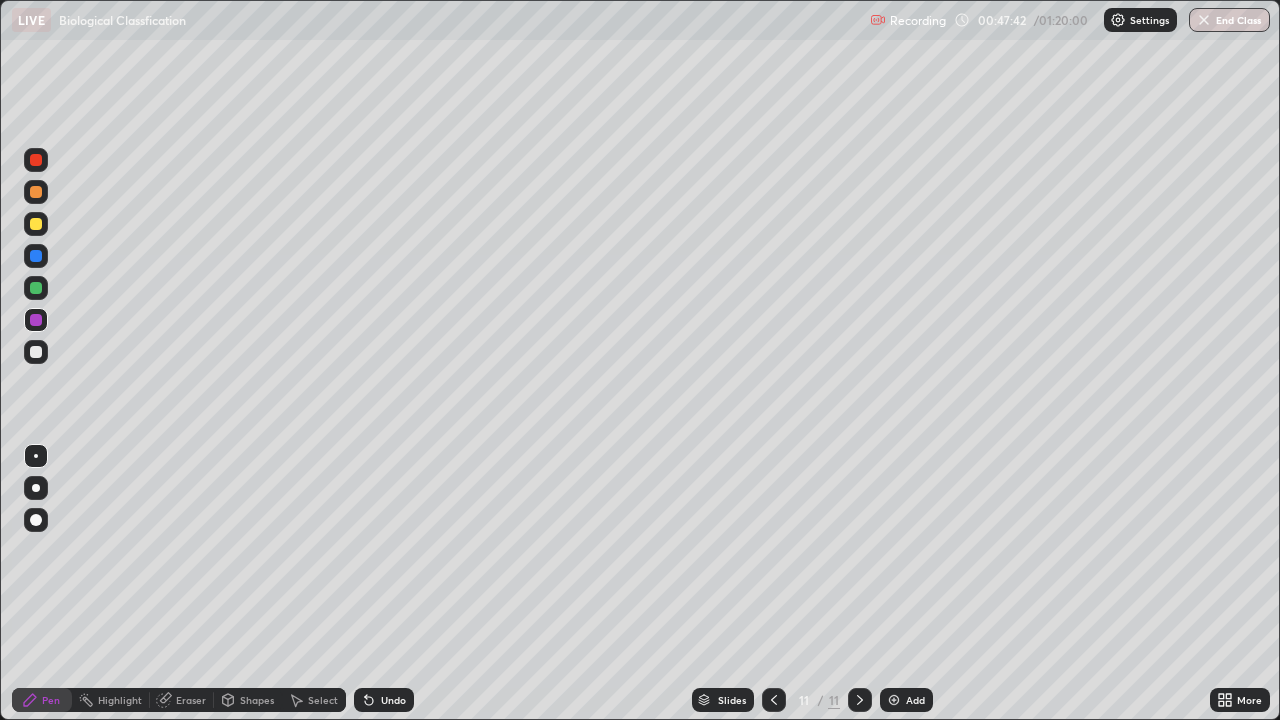 click at bounding box center (36, 224) 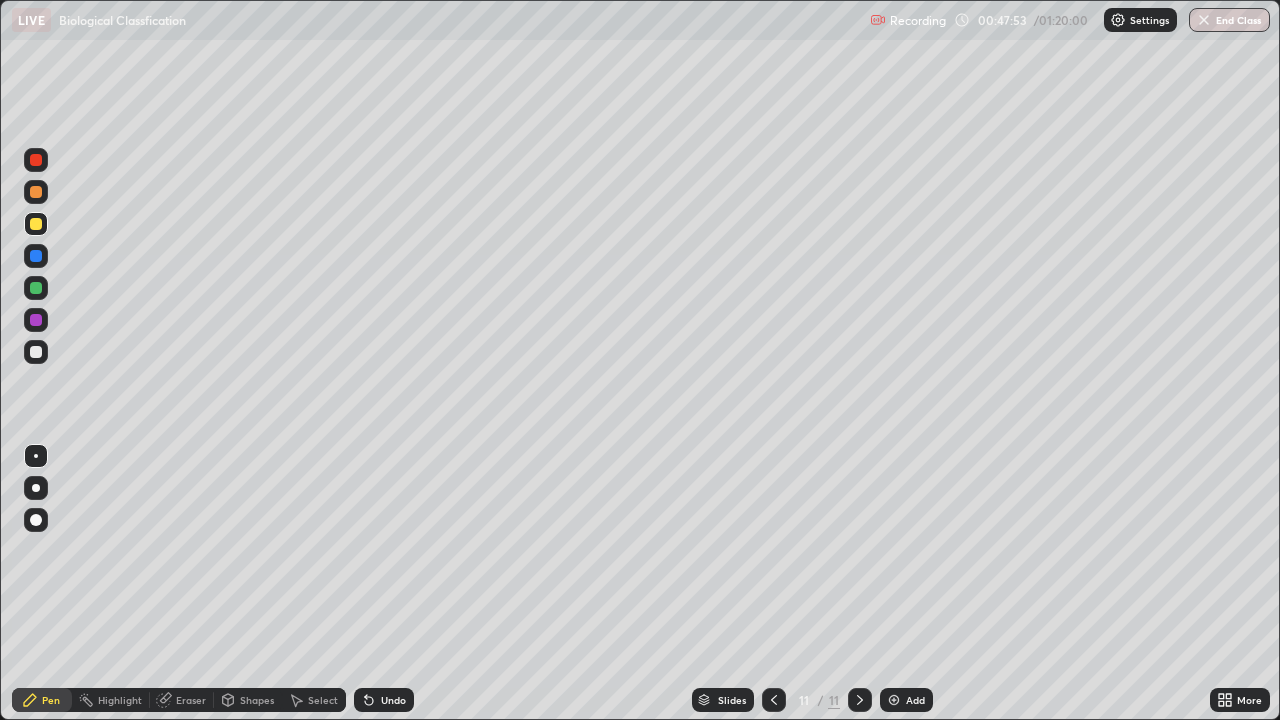 click at bounding box center (36, 192) 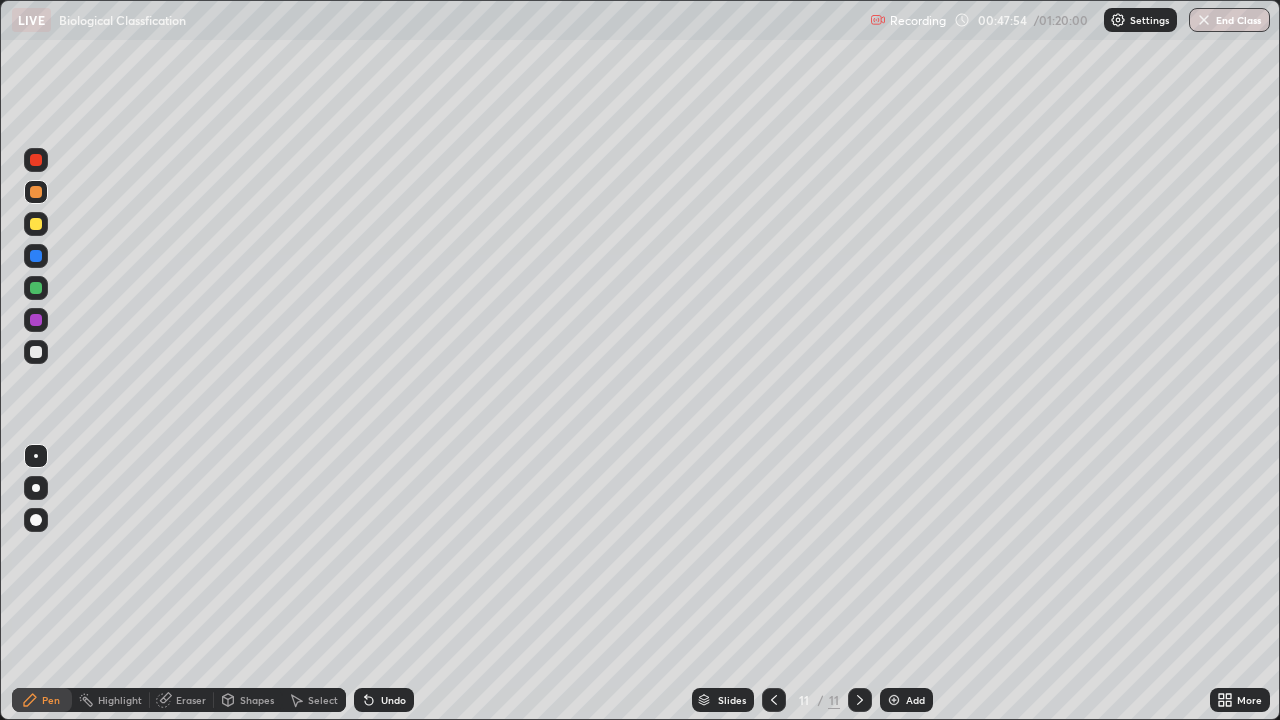 click at bounding box center [36, 320] 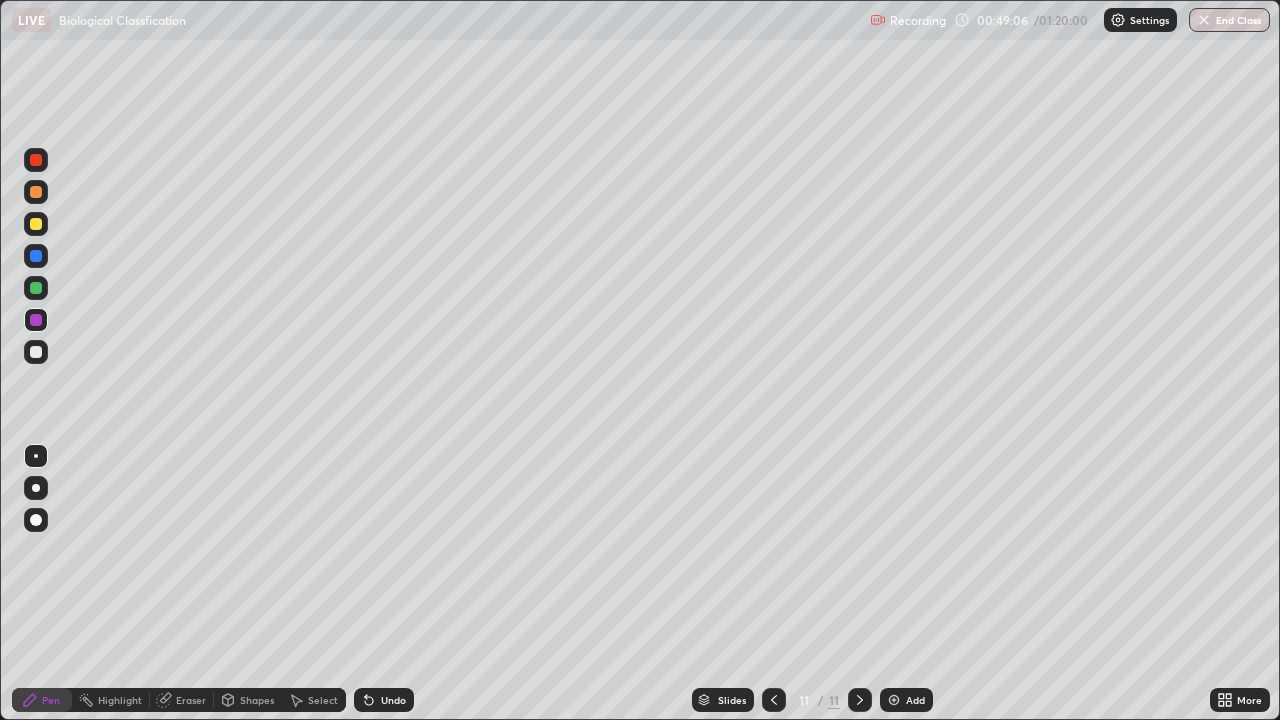 click at bounding box center [36, 192] 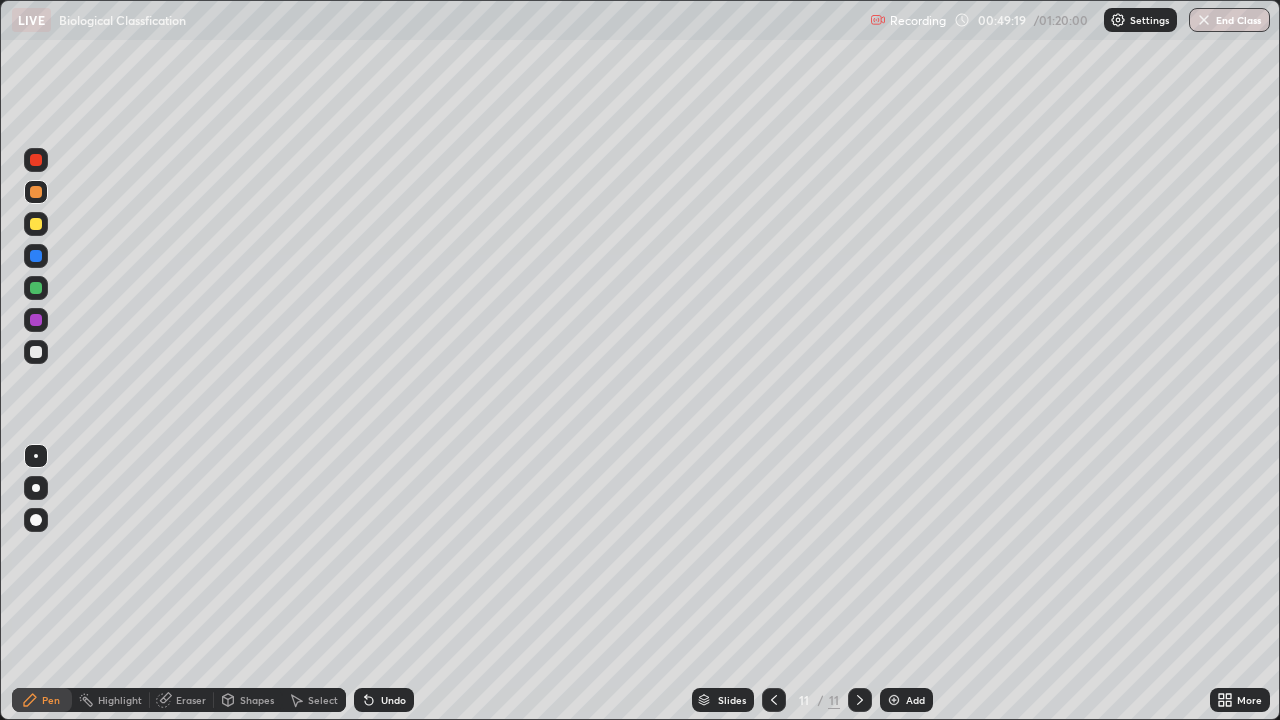 click at bounding box center [36, 352] 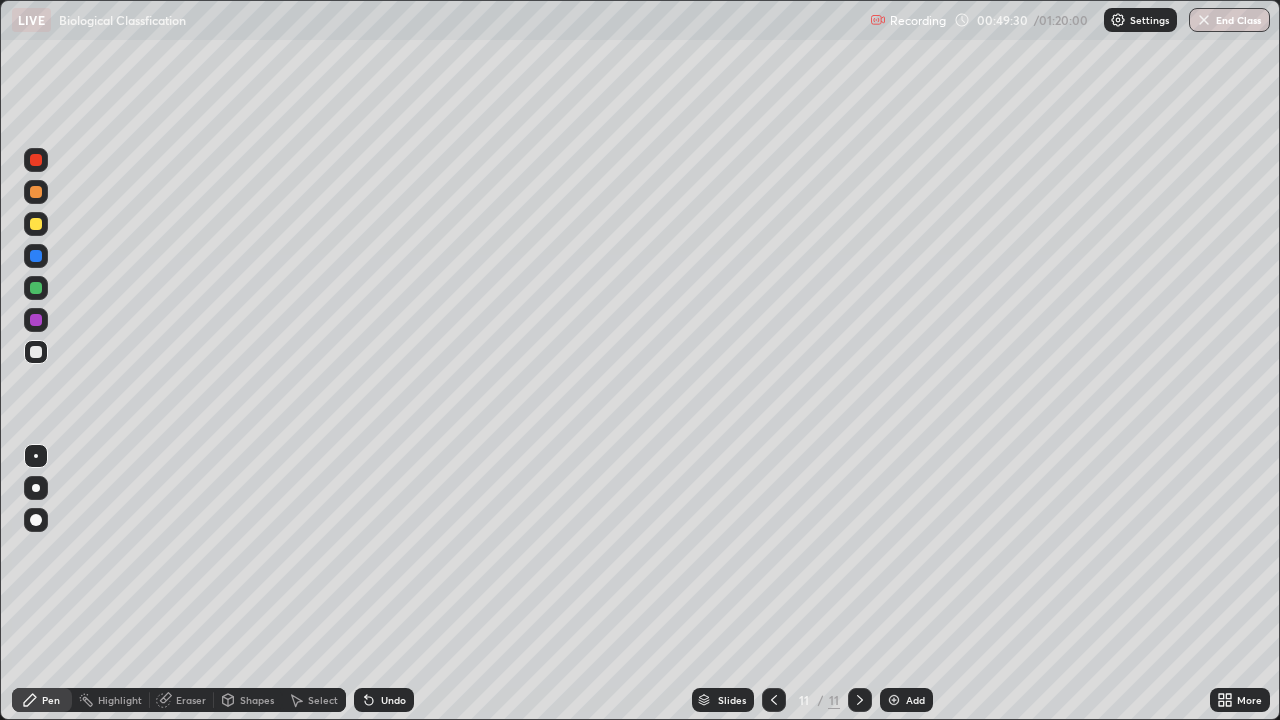 click on "Eraser" at bounding box center (191, 700) 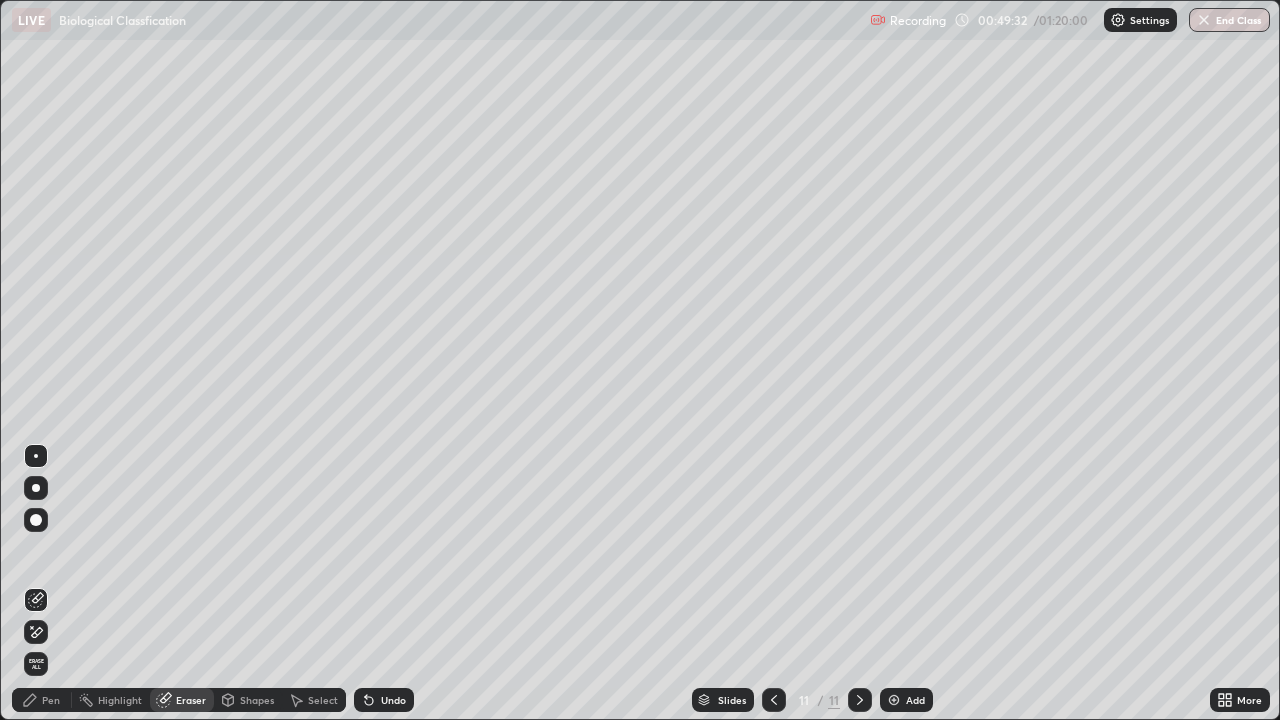 click 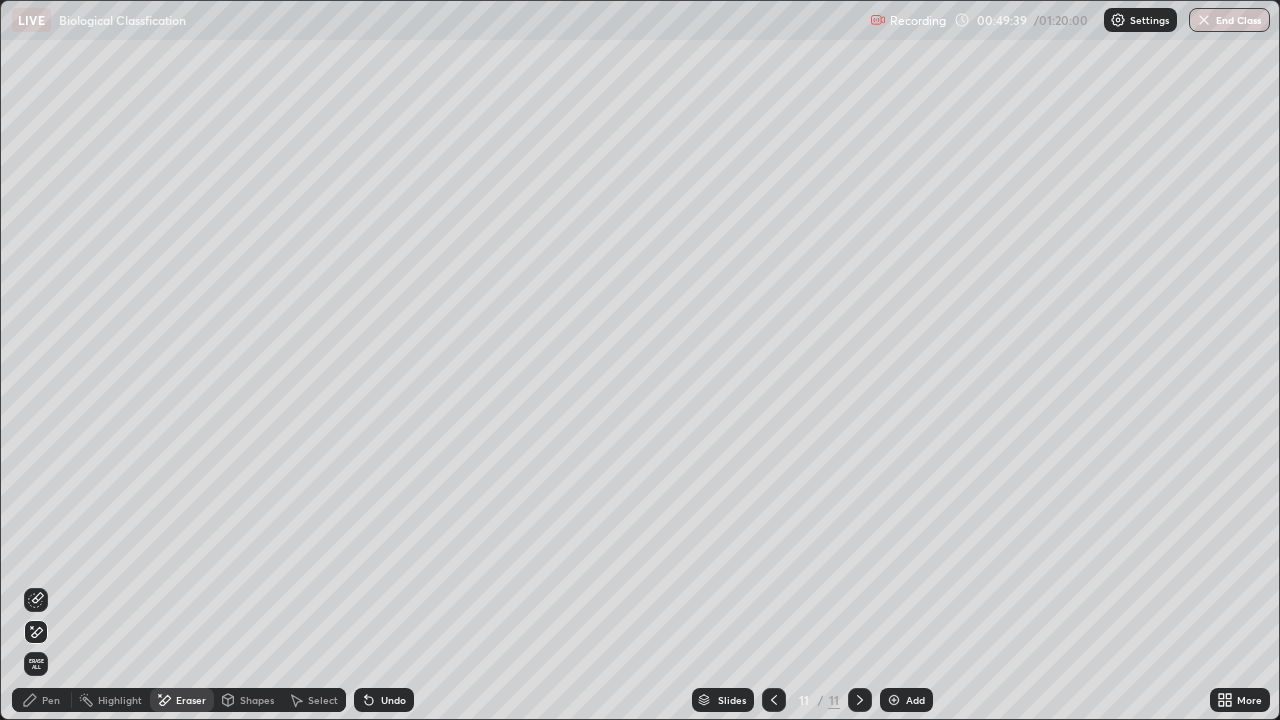 click on "Pen" at bounding box center [51, 700] 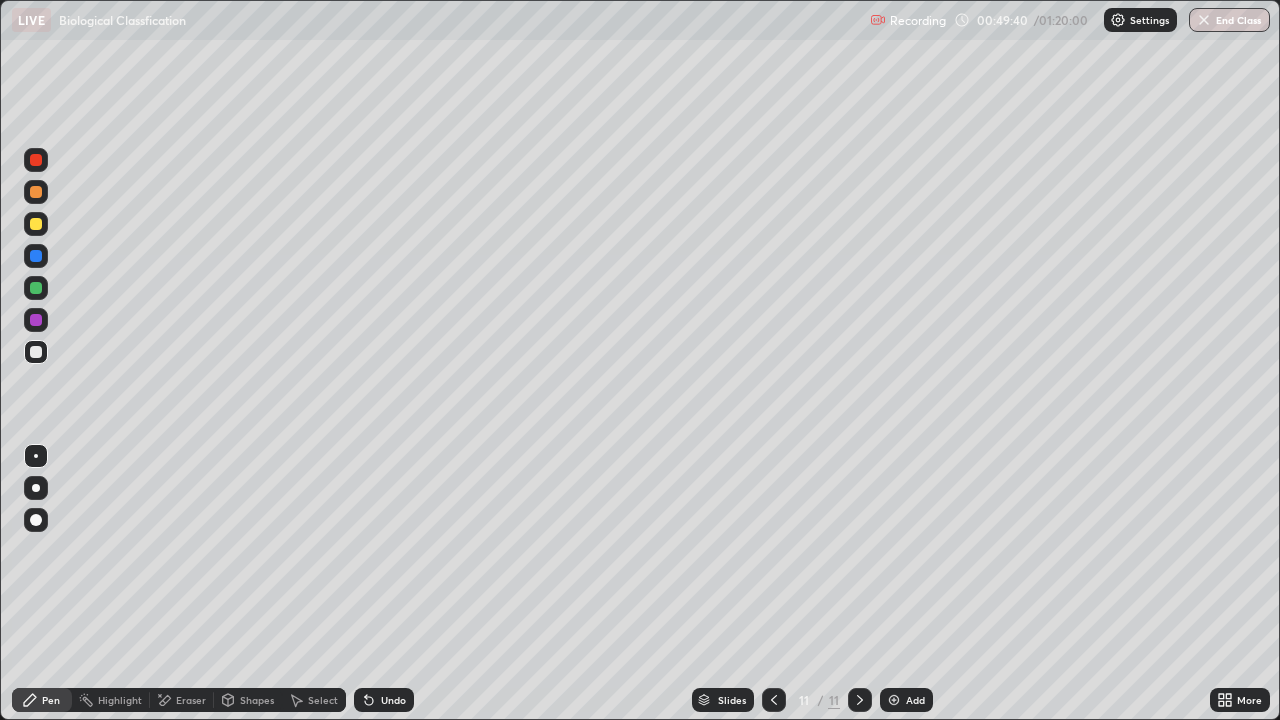 click at bounding box center (36, 288) 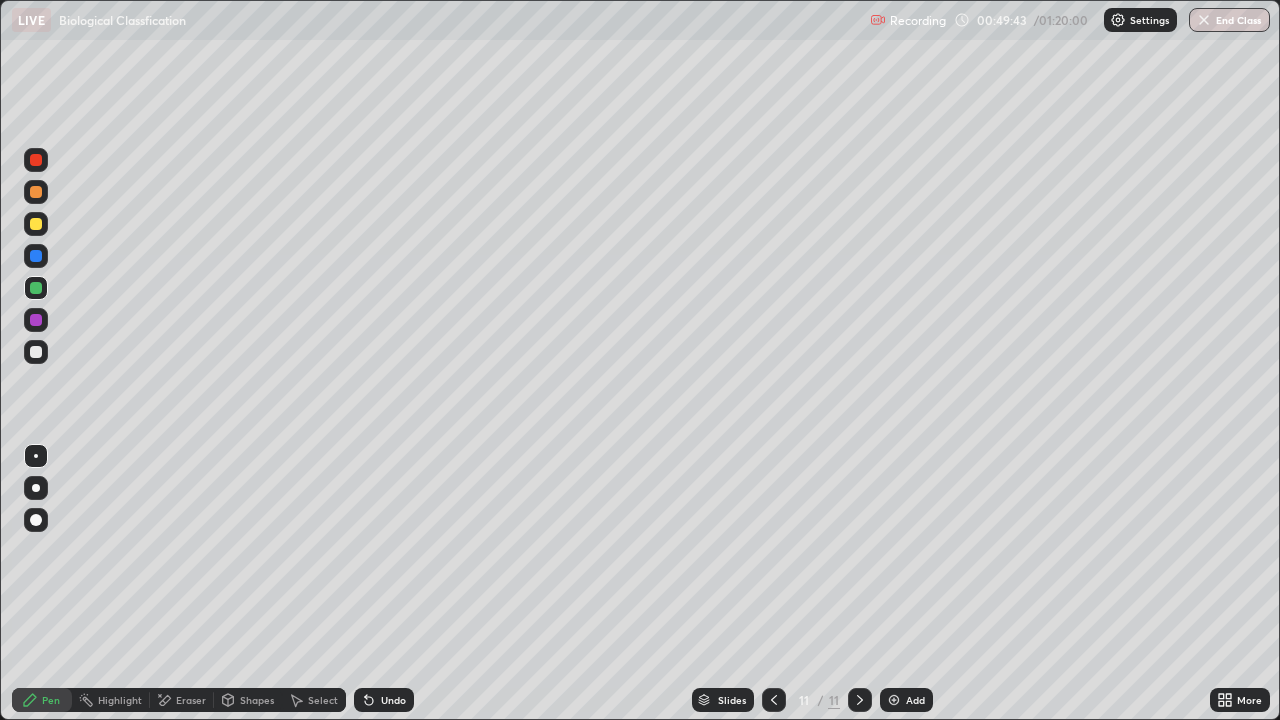 click on "Eraser" at bounding box center [191, 700] 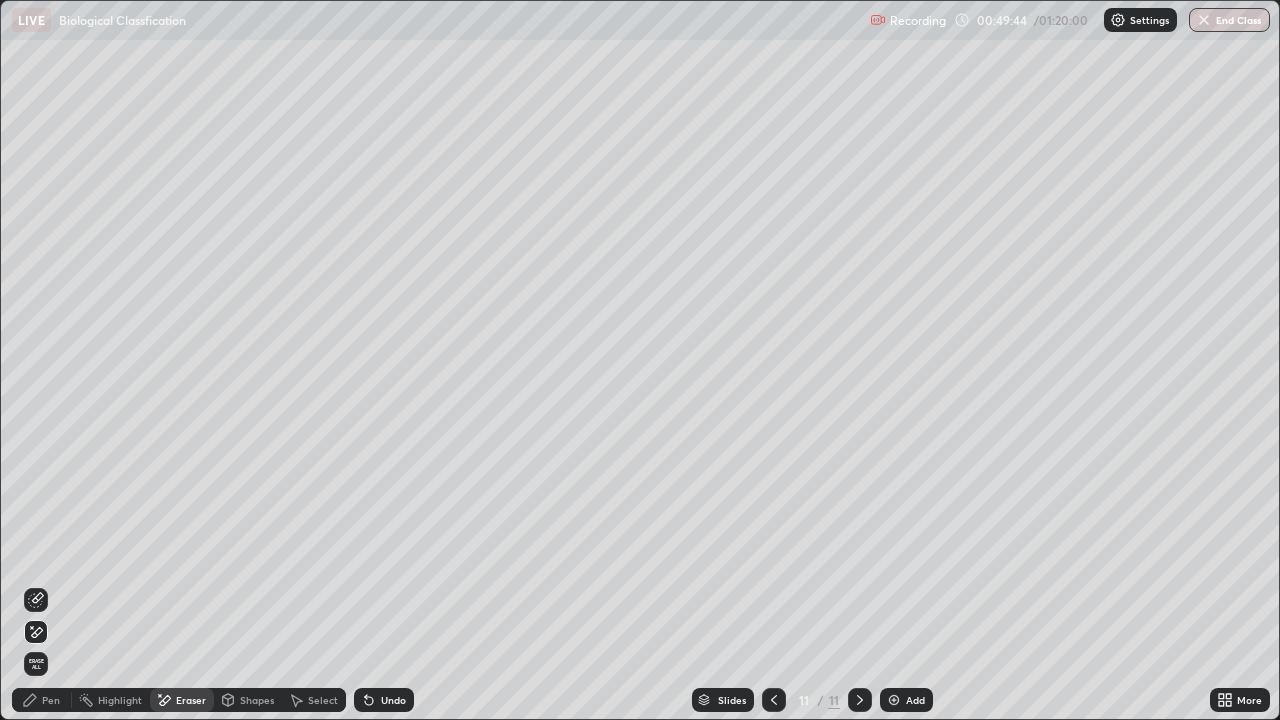 click 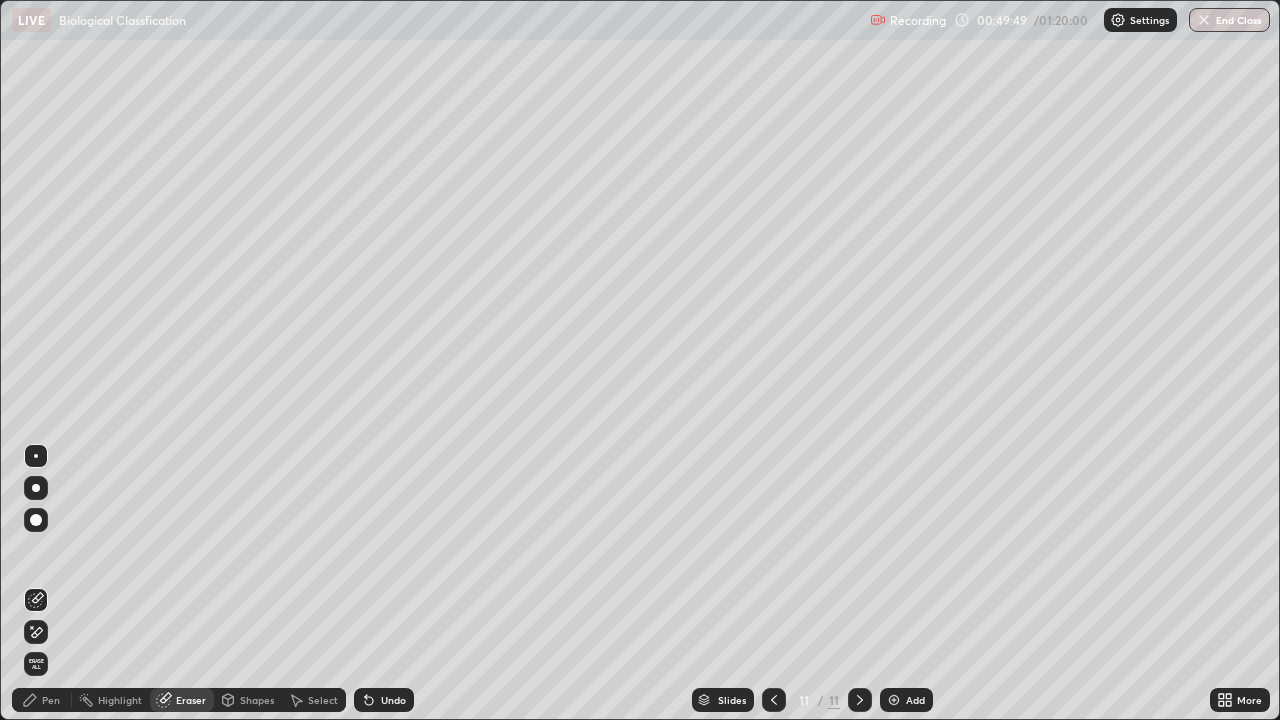 click on "Pen" at bounding box center (51, 700) 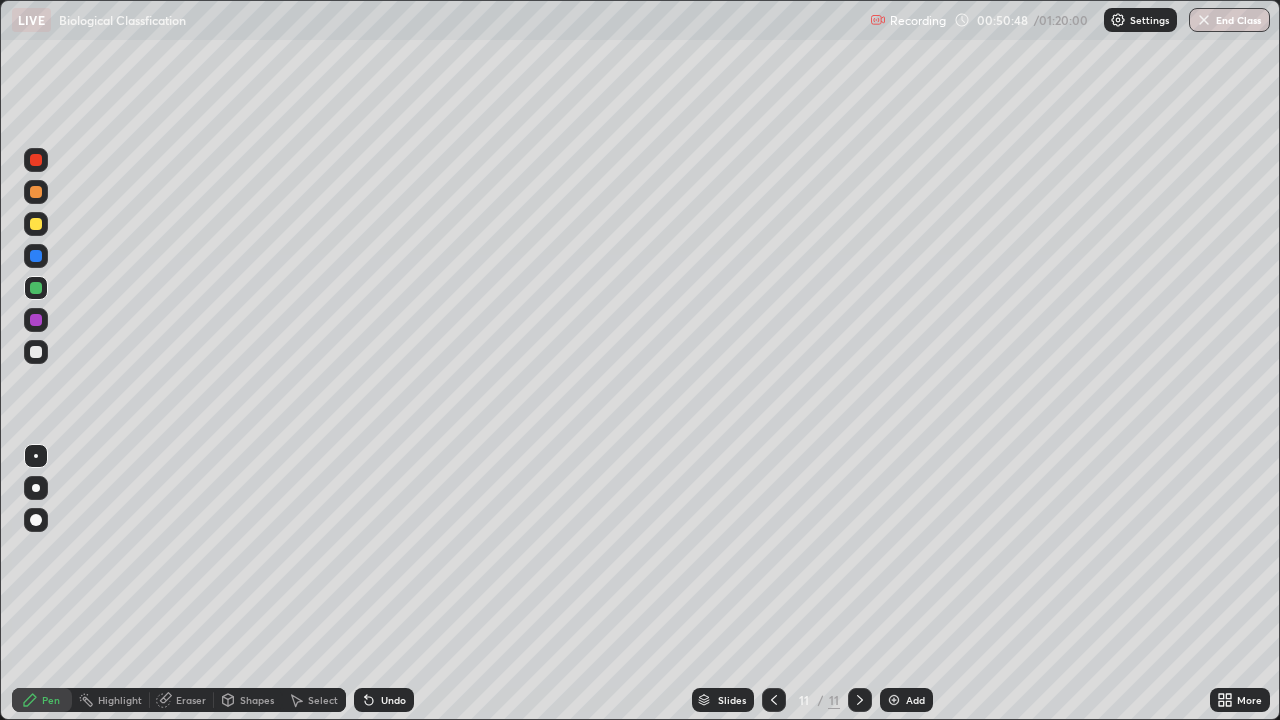 click on "Eraser" at bounding box center [191, 700] 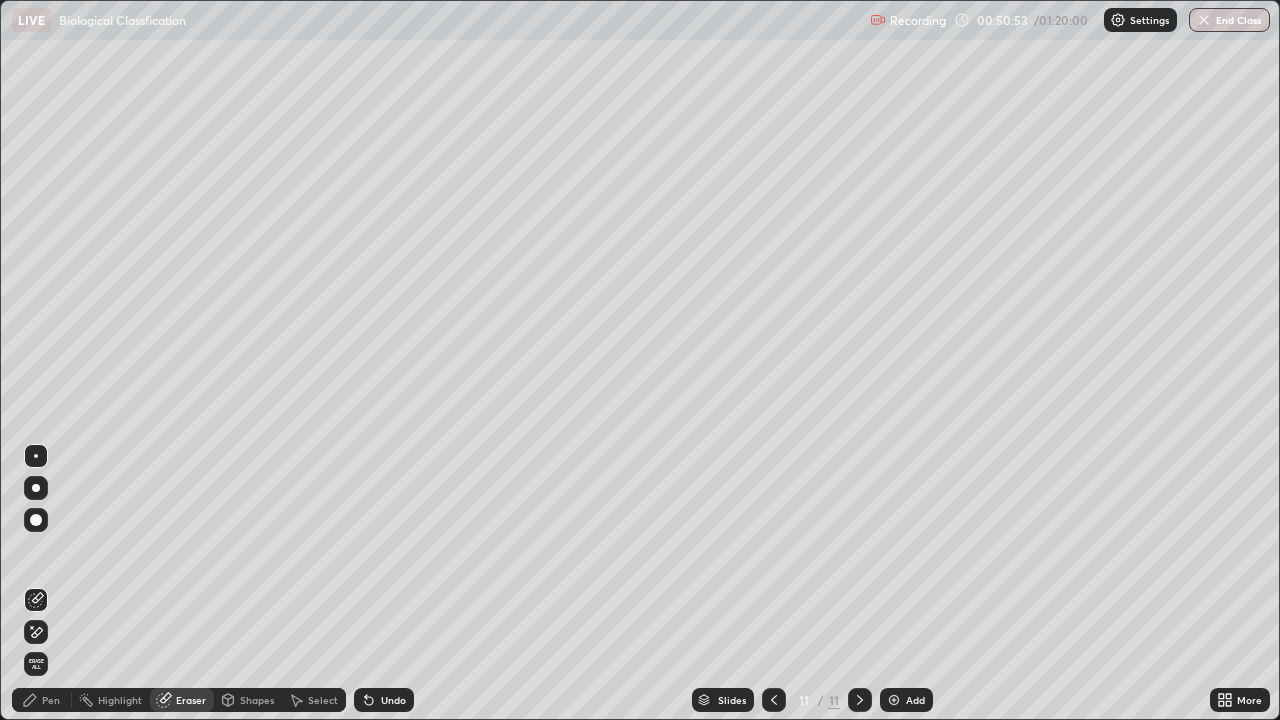 click 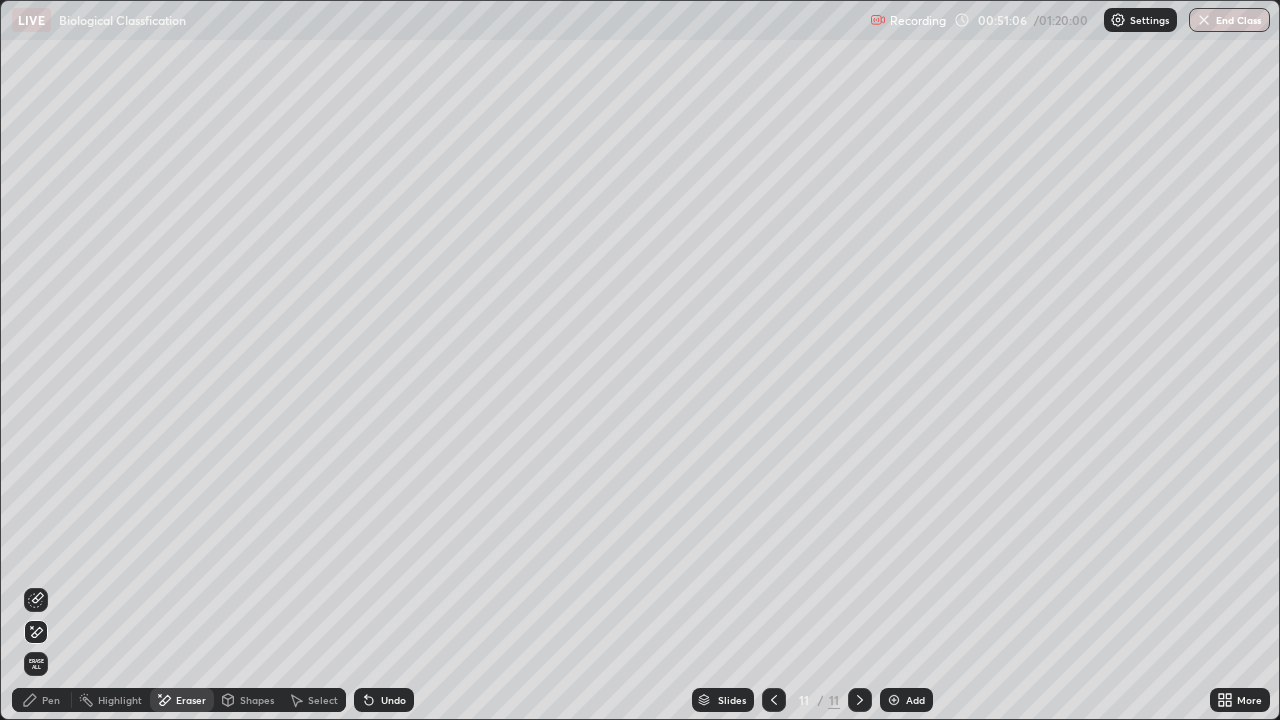 click at bounding box center [894, 700] 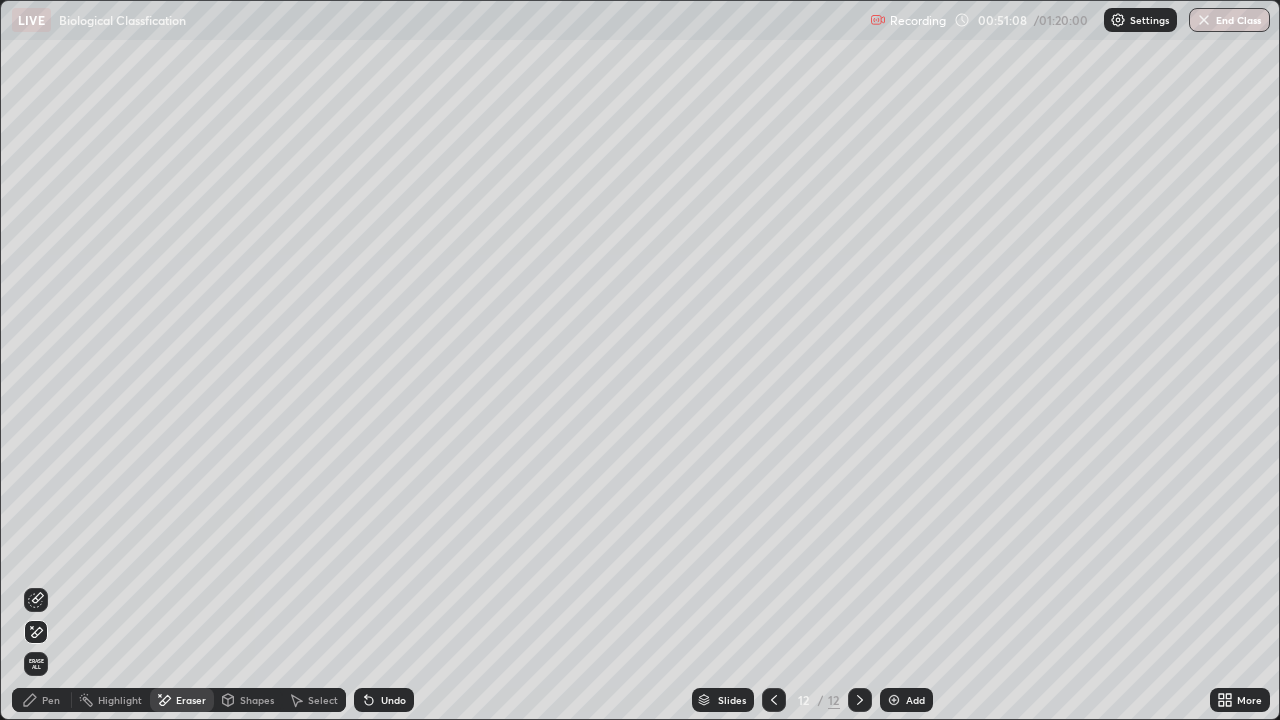 click on "Pen" at bounding box center (42, 700) 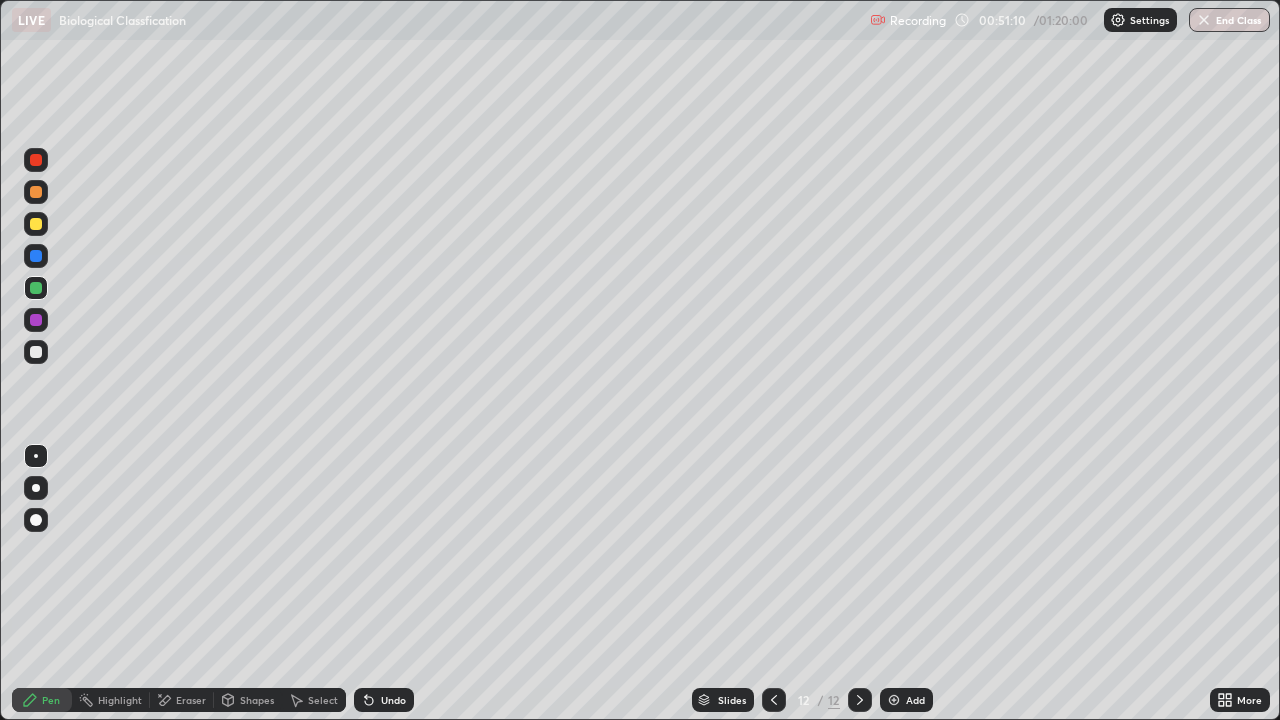 click at bounding box center [36, 192] 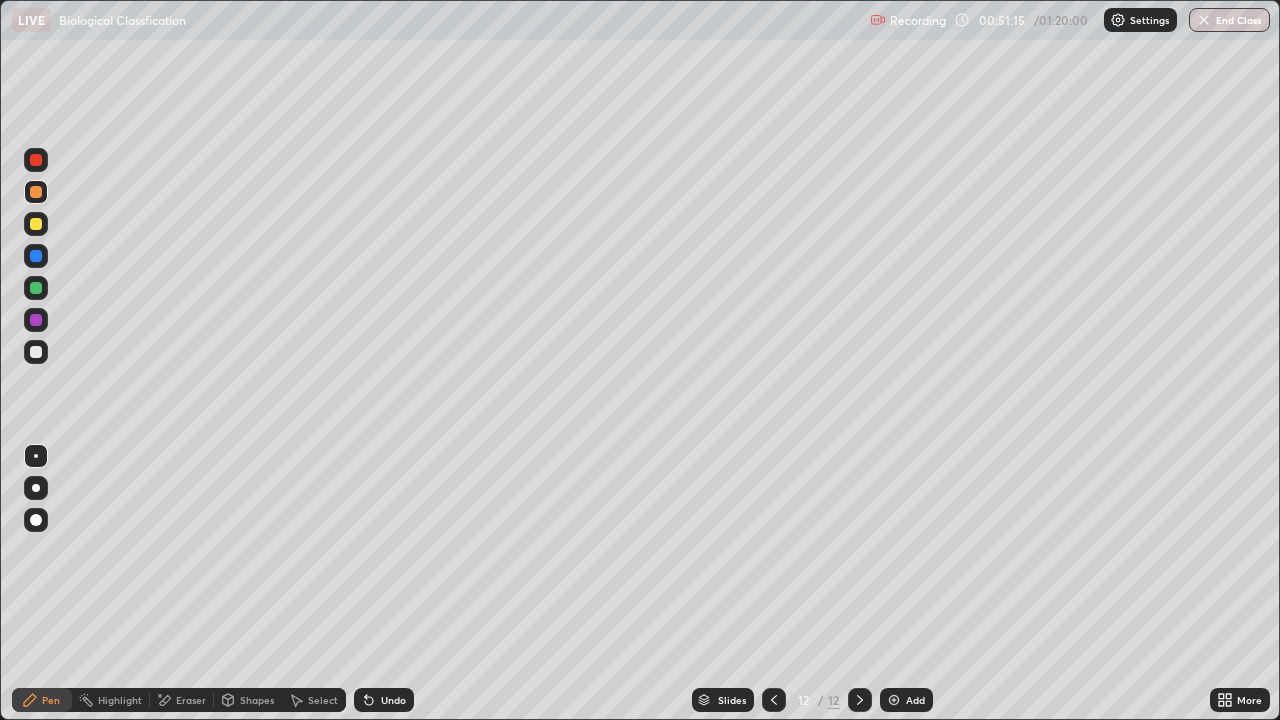 click at bounding box center [36, 224] 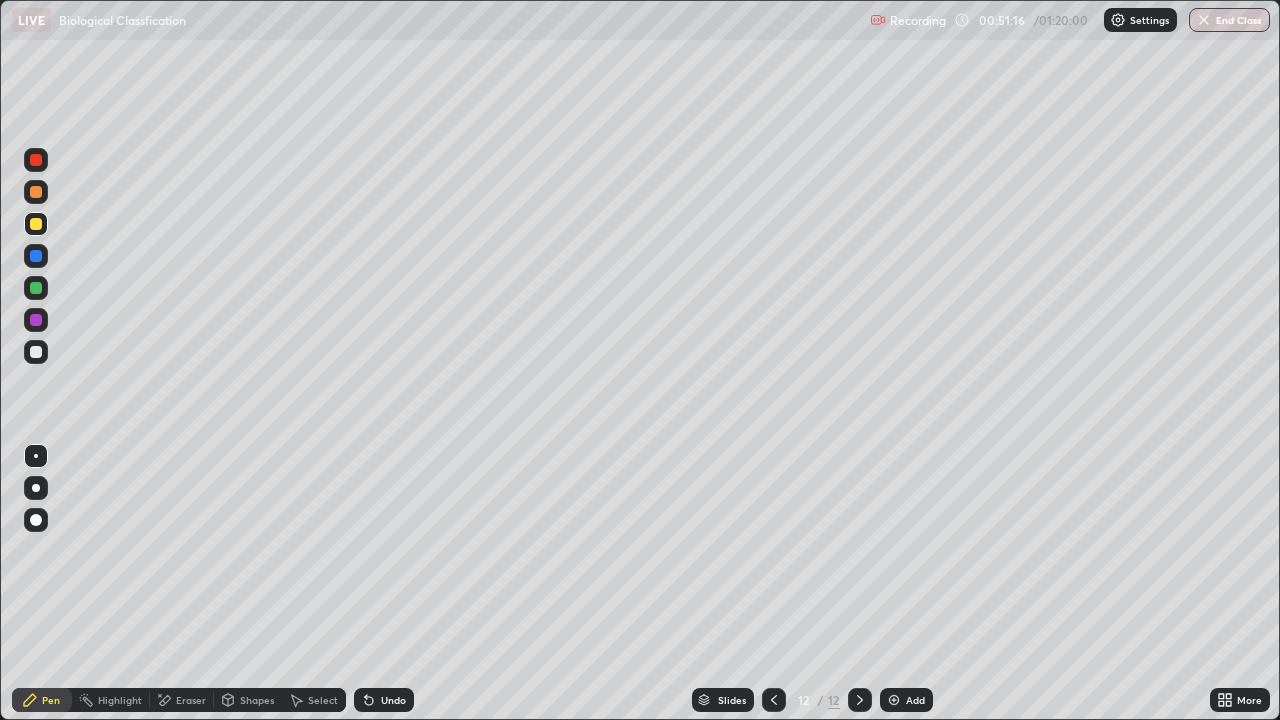click at bounding box center [36, 320] 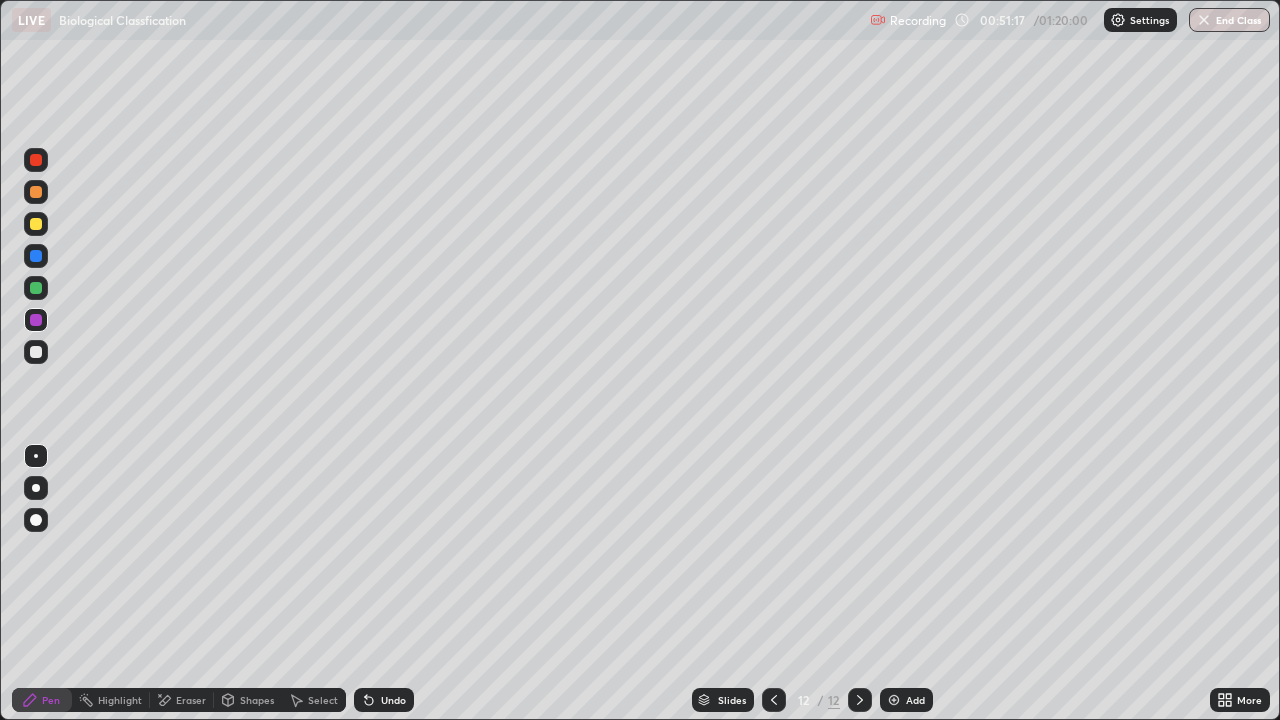 click at bounding box center [36, 288] 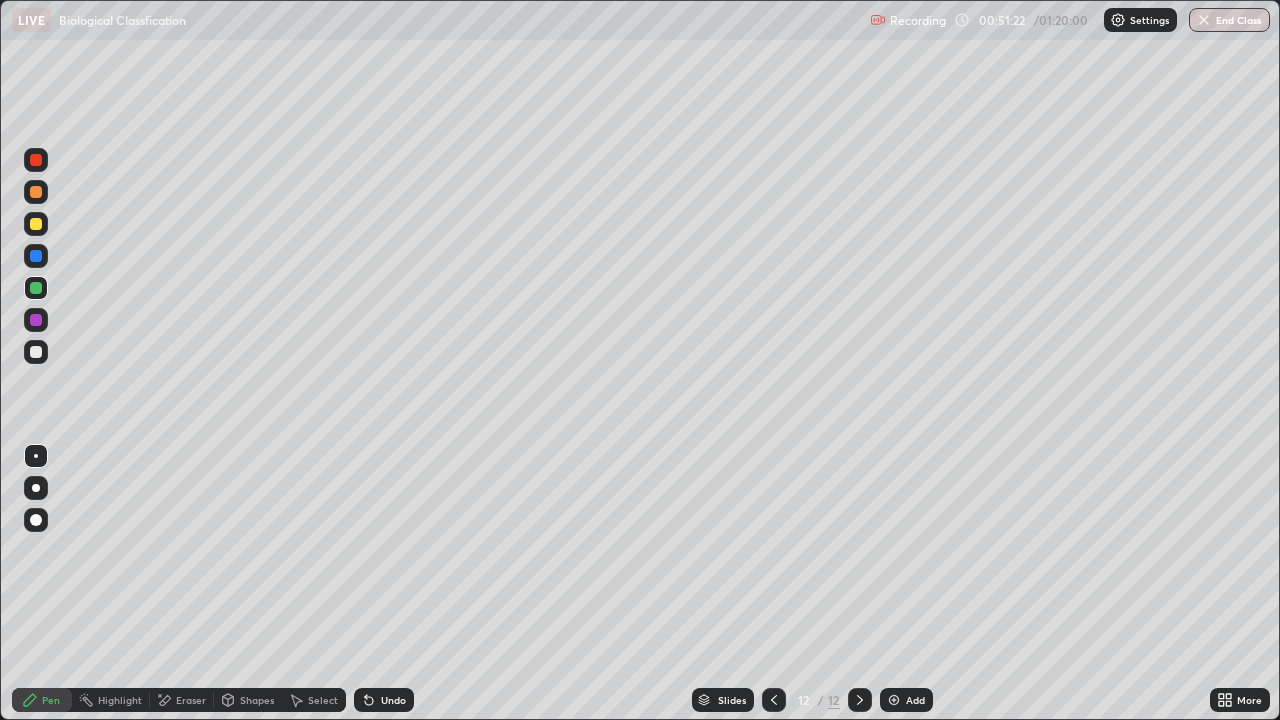 click at bounding box center [36, 352] 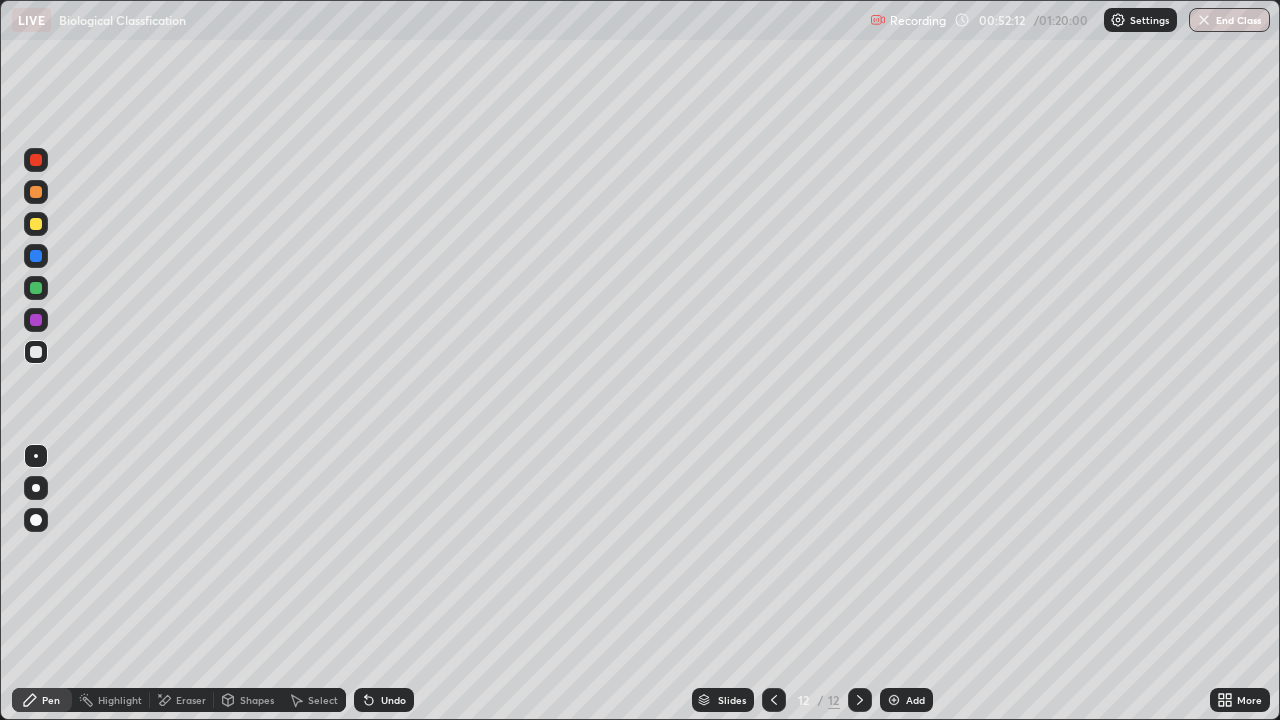 click at bounding box center [36, 160] 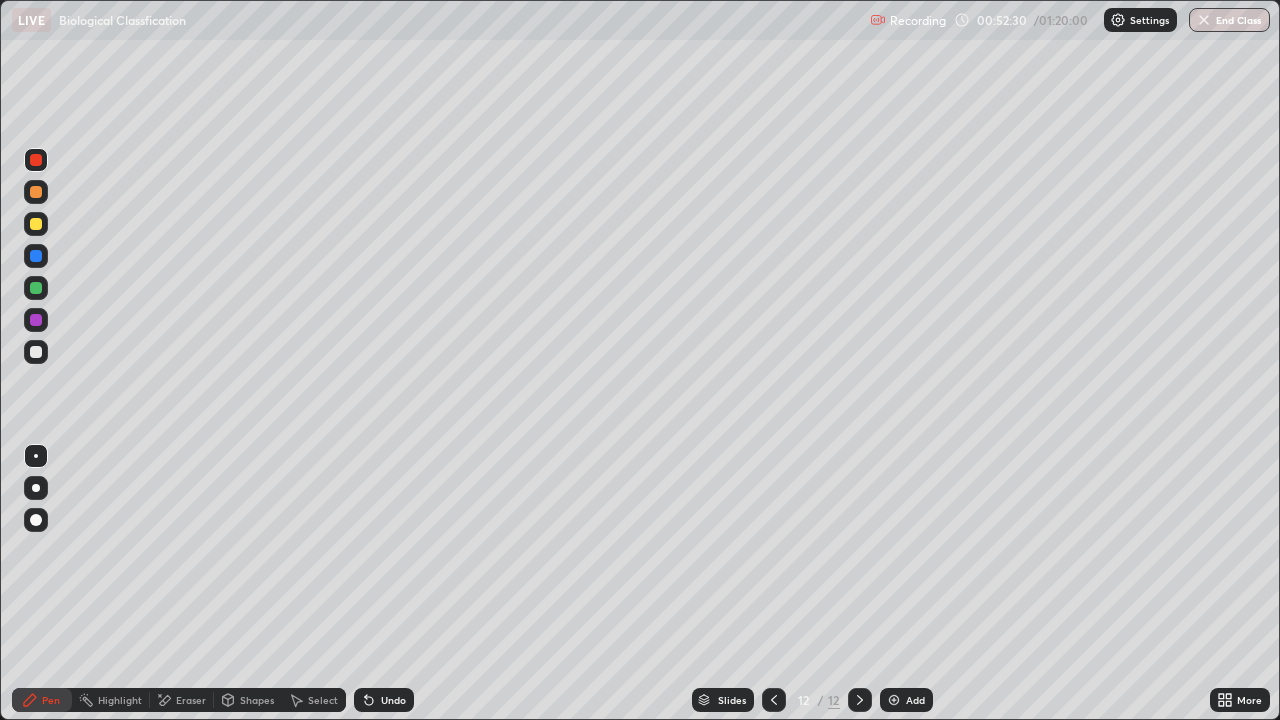 click at bounding box center (36, 192) 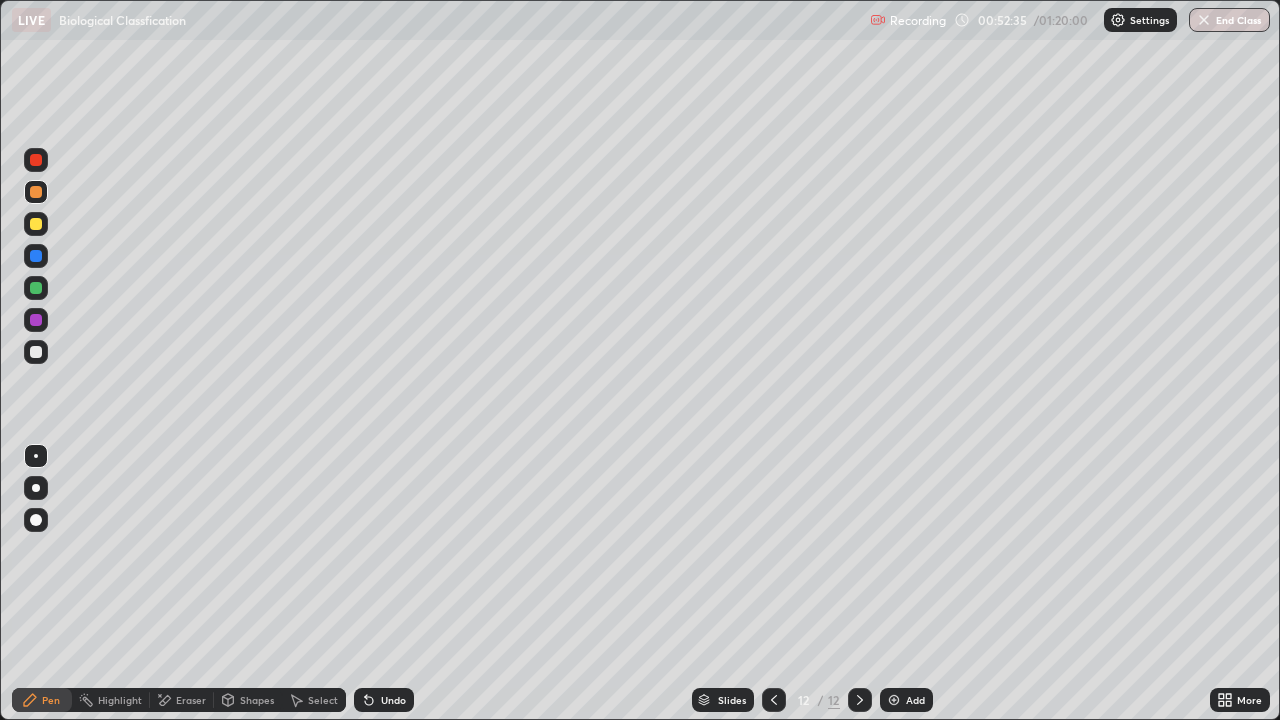 click at bounding box center (36, 288) 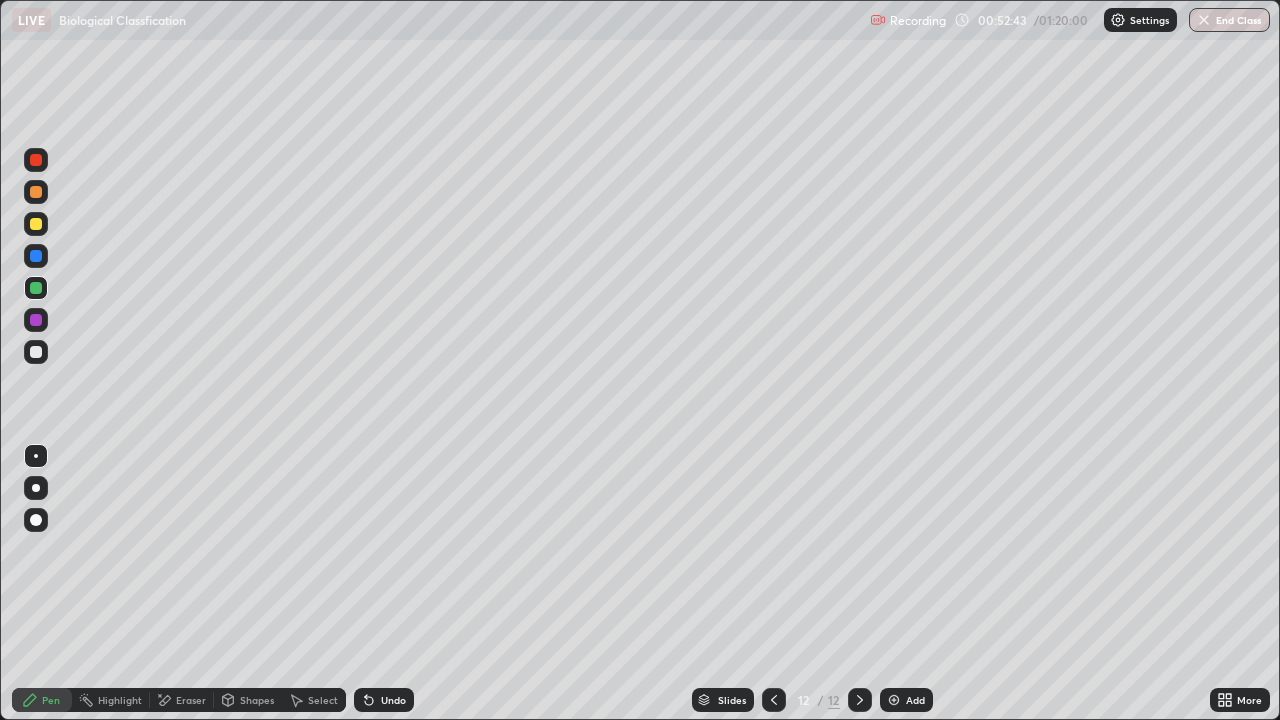 click at bounding box center [36, 192] 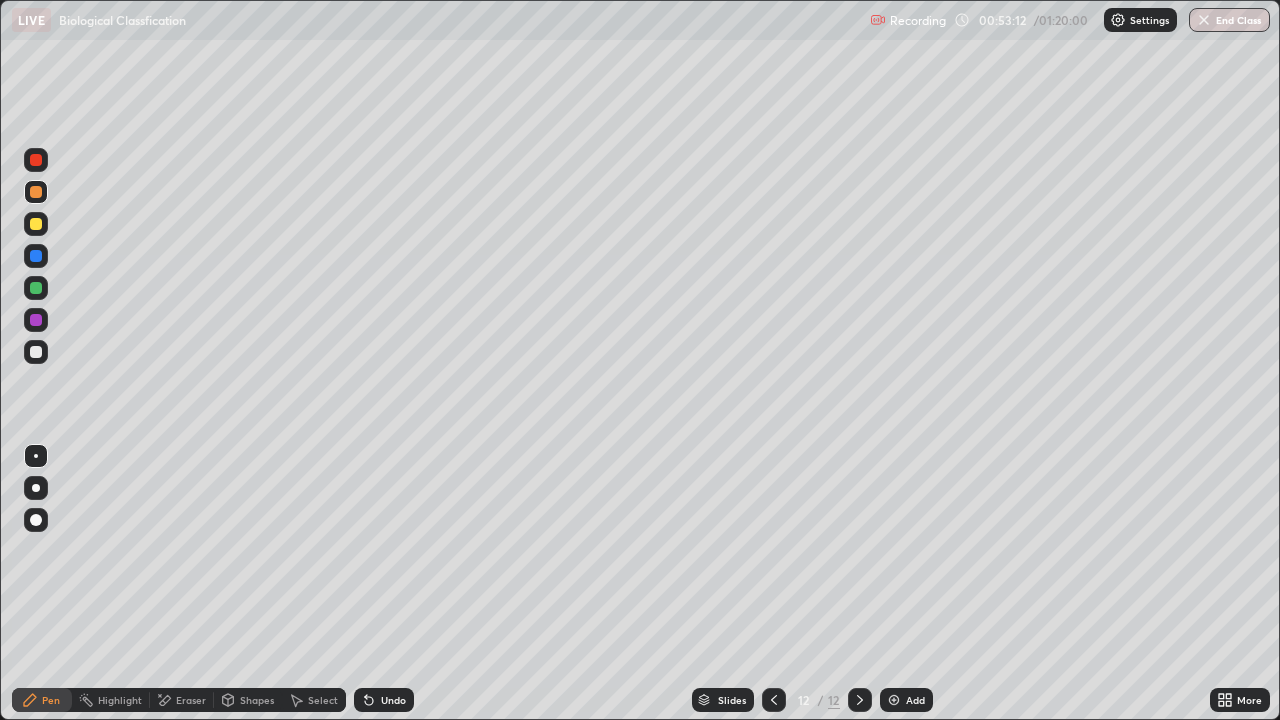 click at bounding box center [36, 160] 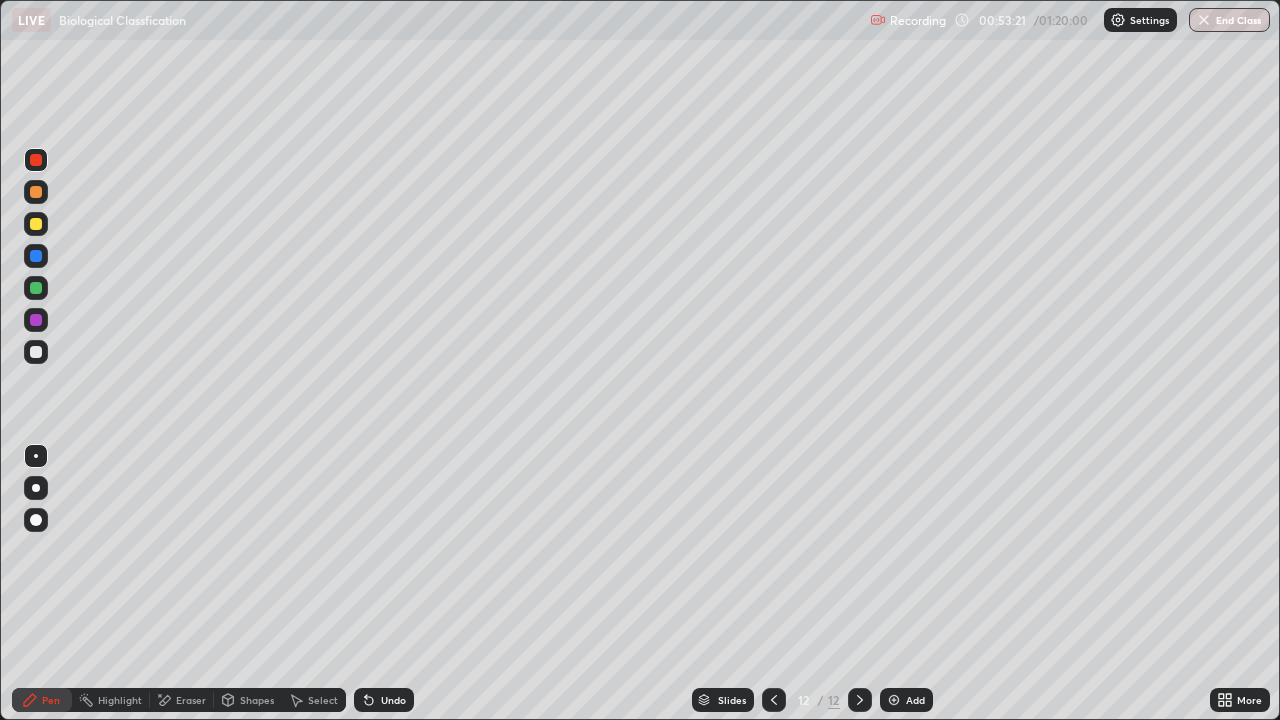 click at bounding box center [36, 352] 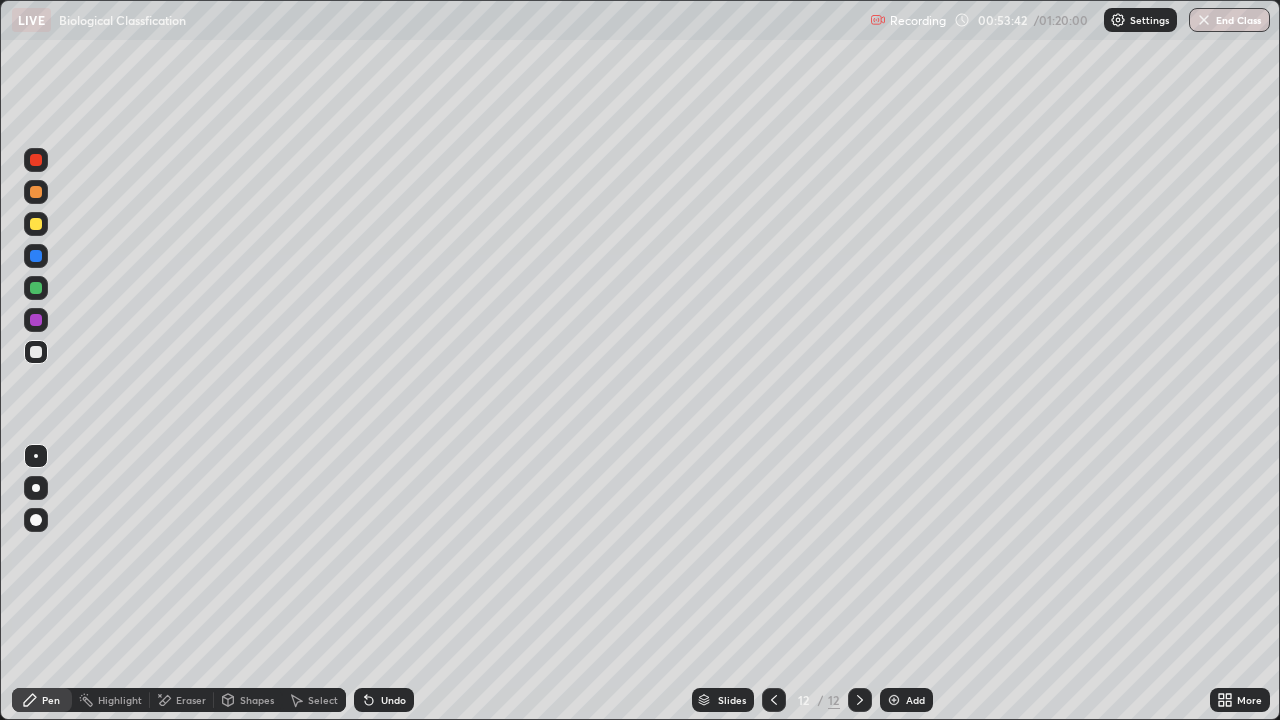 click at bounding box center (36, 288) 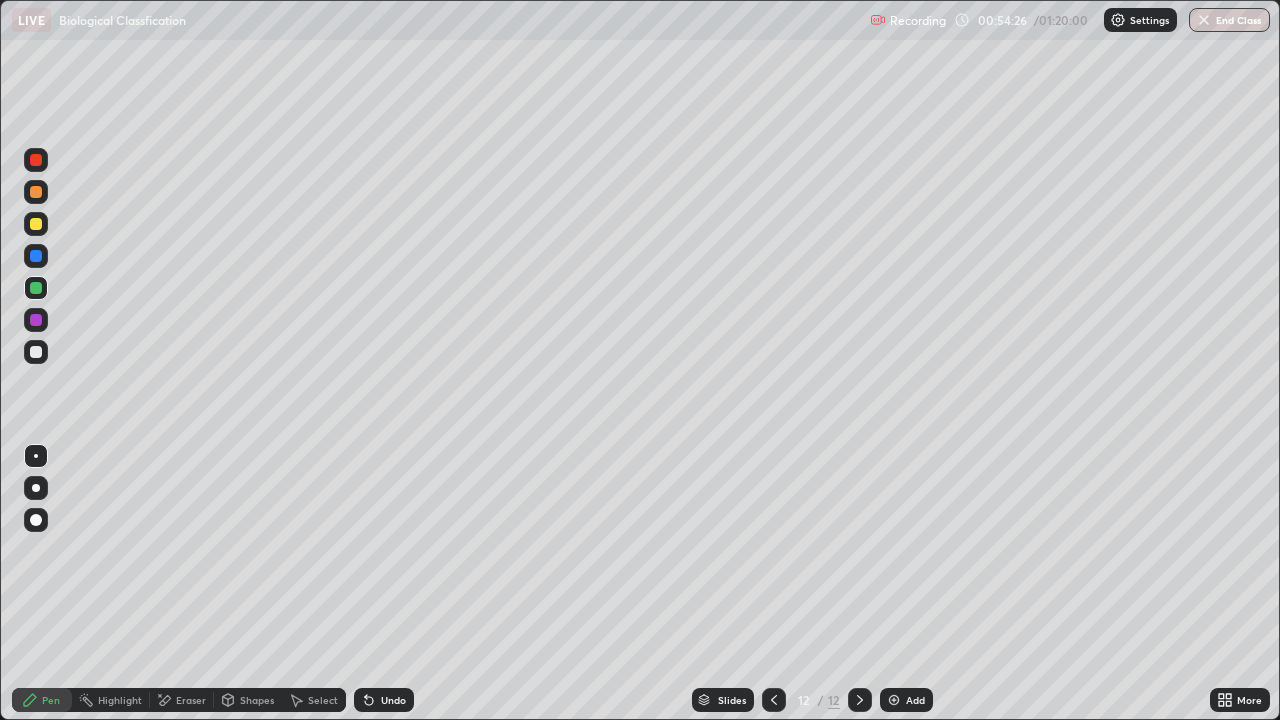 click at bounding box center [36, 160] 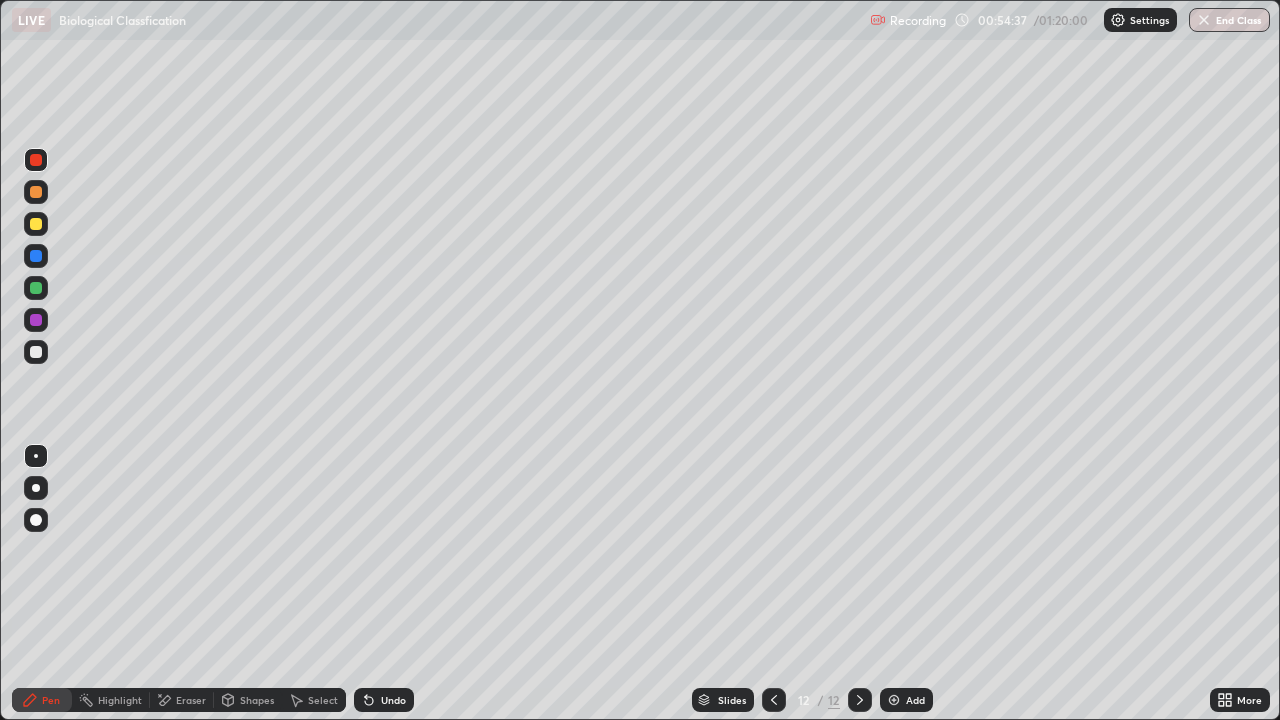 click on "Eraser" at bounding box center [191, 700] 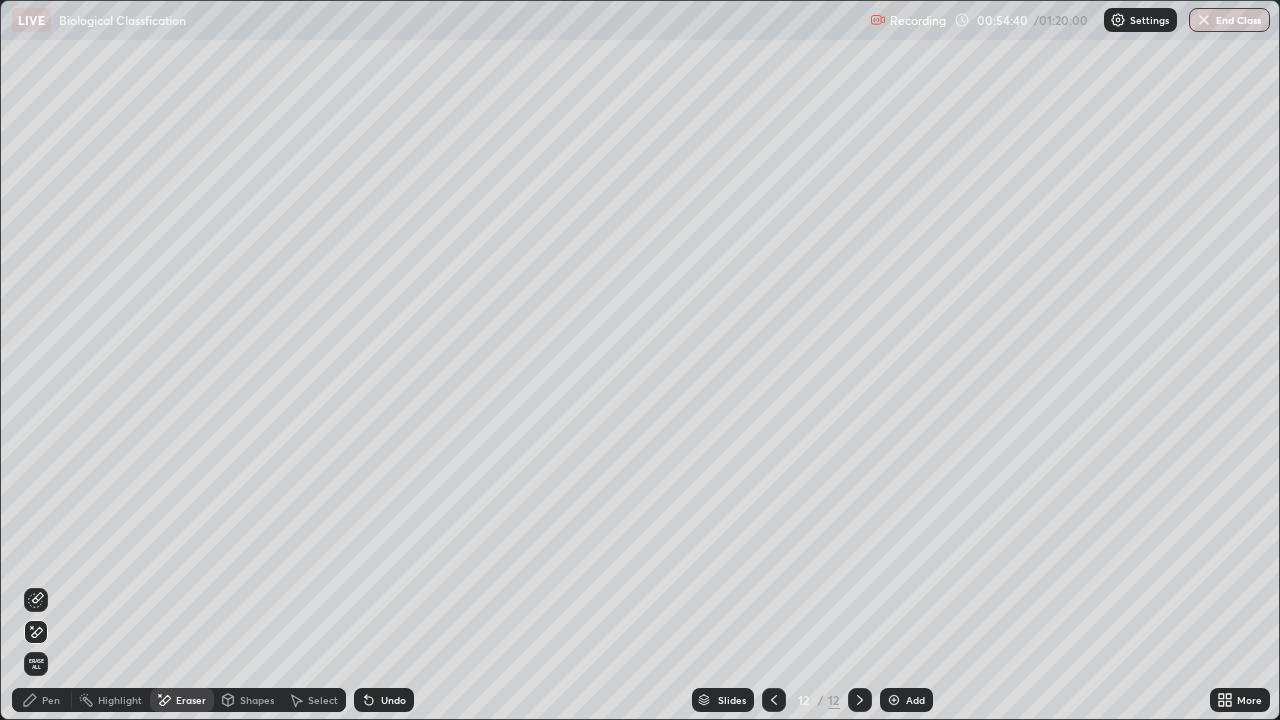 click 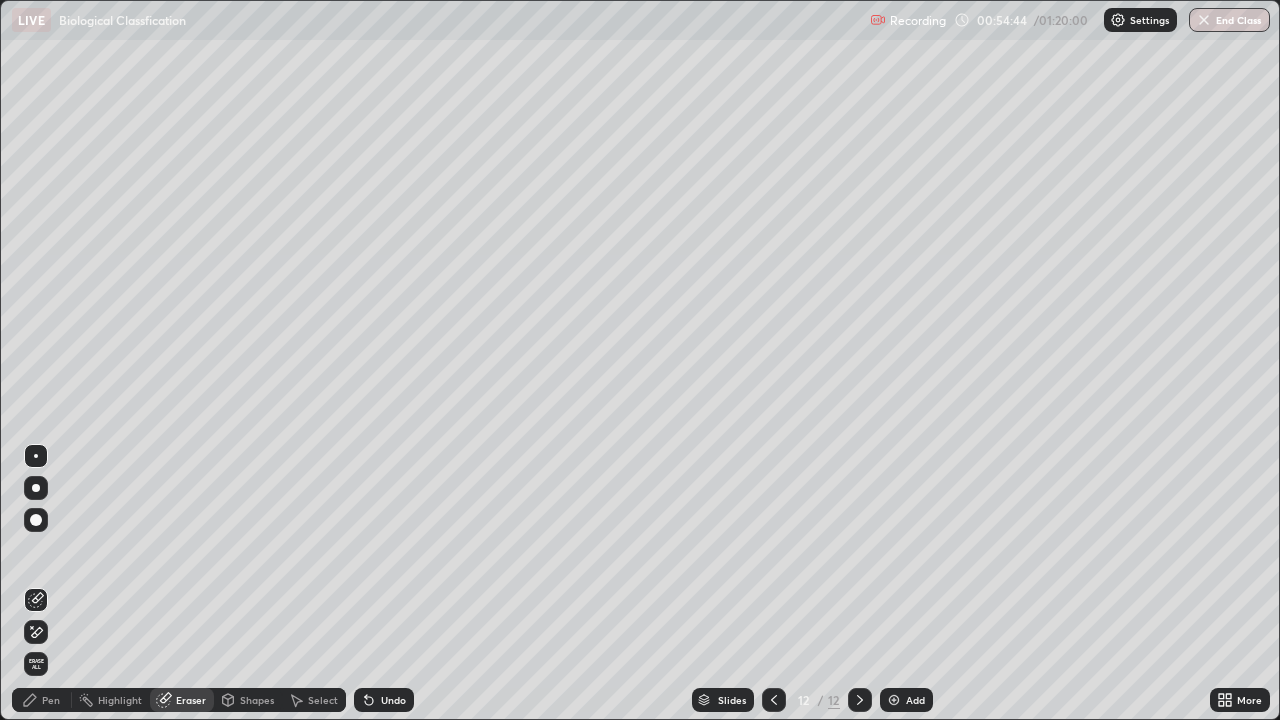 click on "Pen" at bounding box center [51, 700] 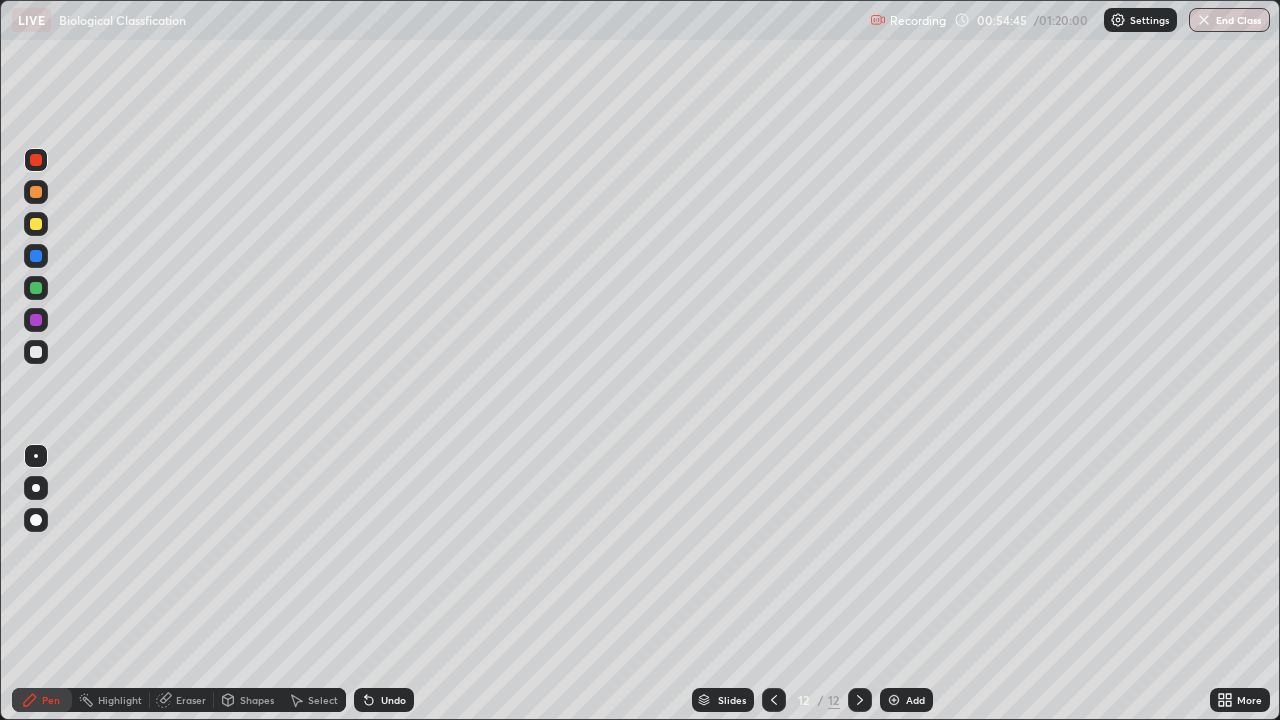 click at bounding box center [36, 288] 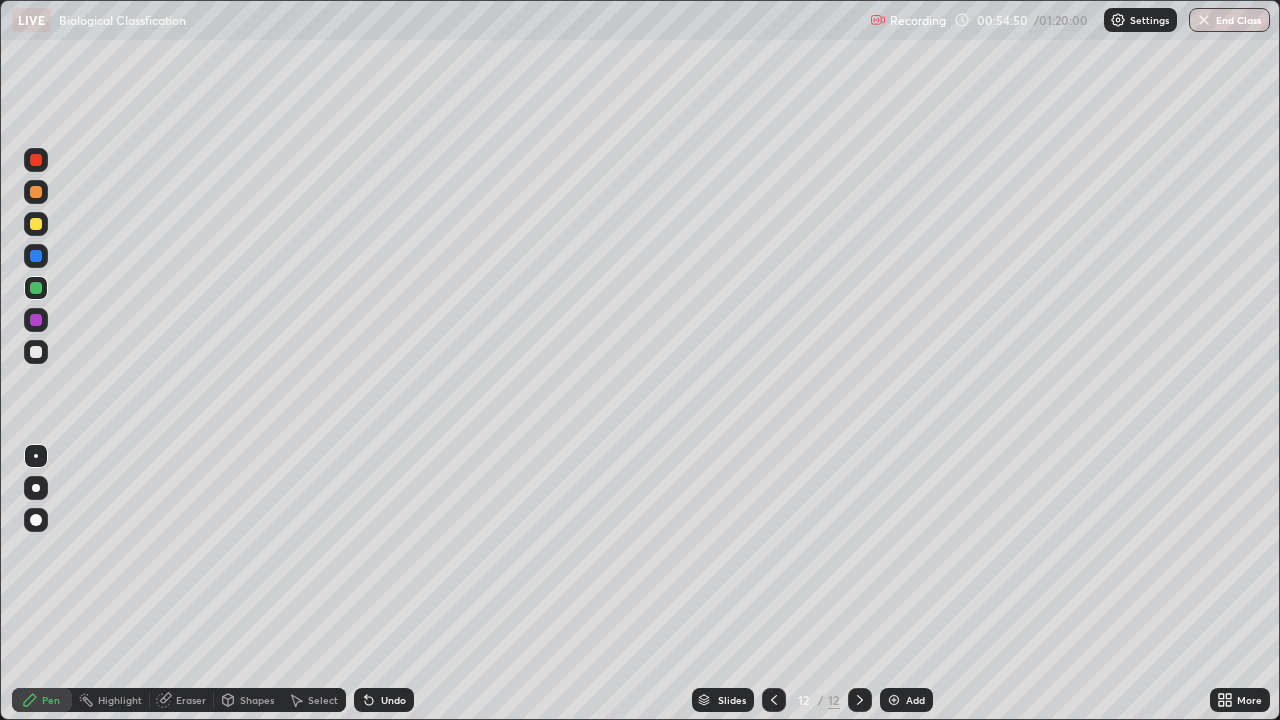 click at bounding box center (36, 352) 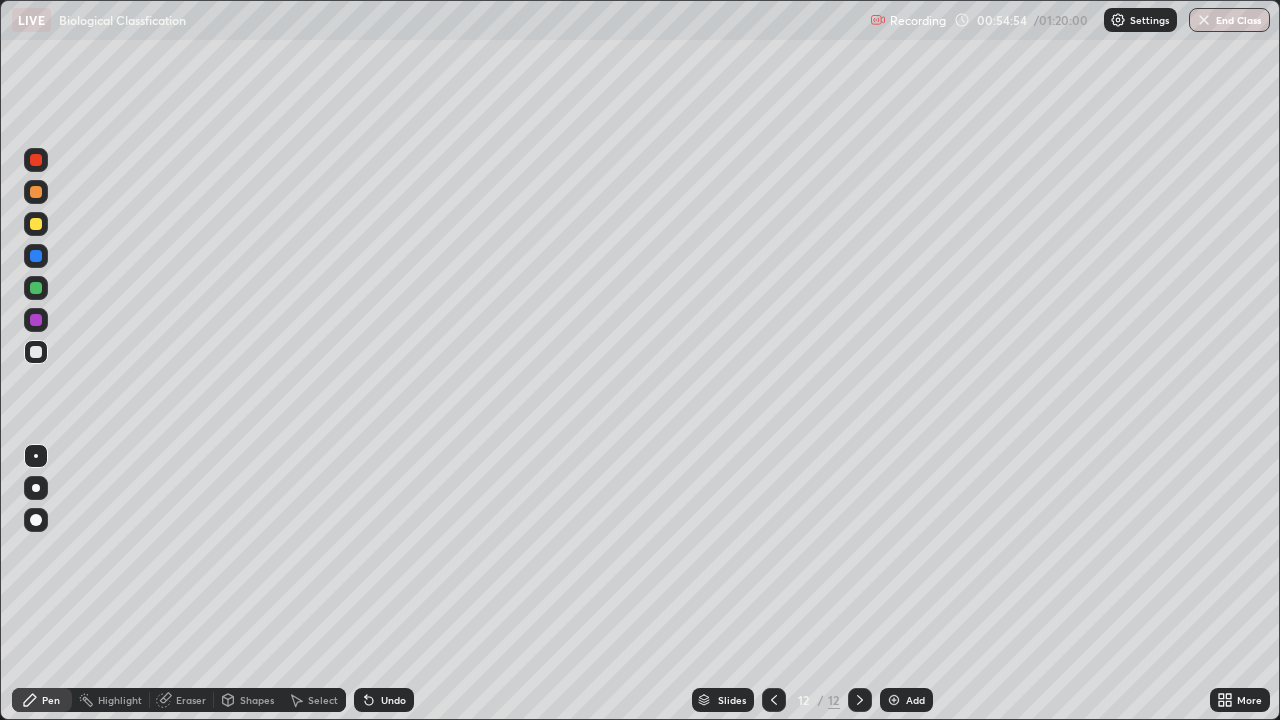click at bounding box center (36, 192) 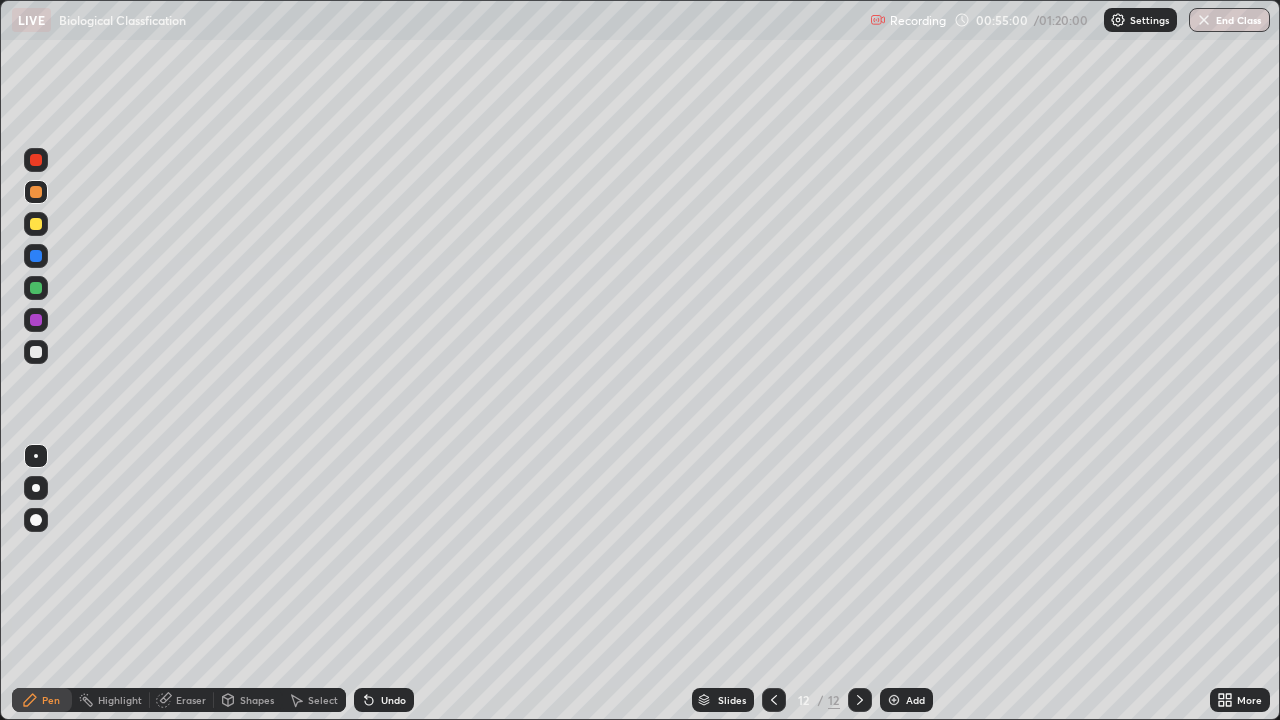 click at bounding box center [36, 352] 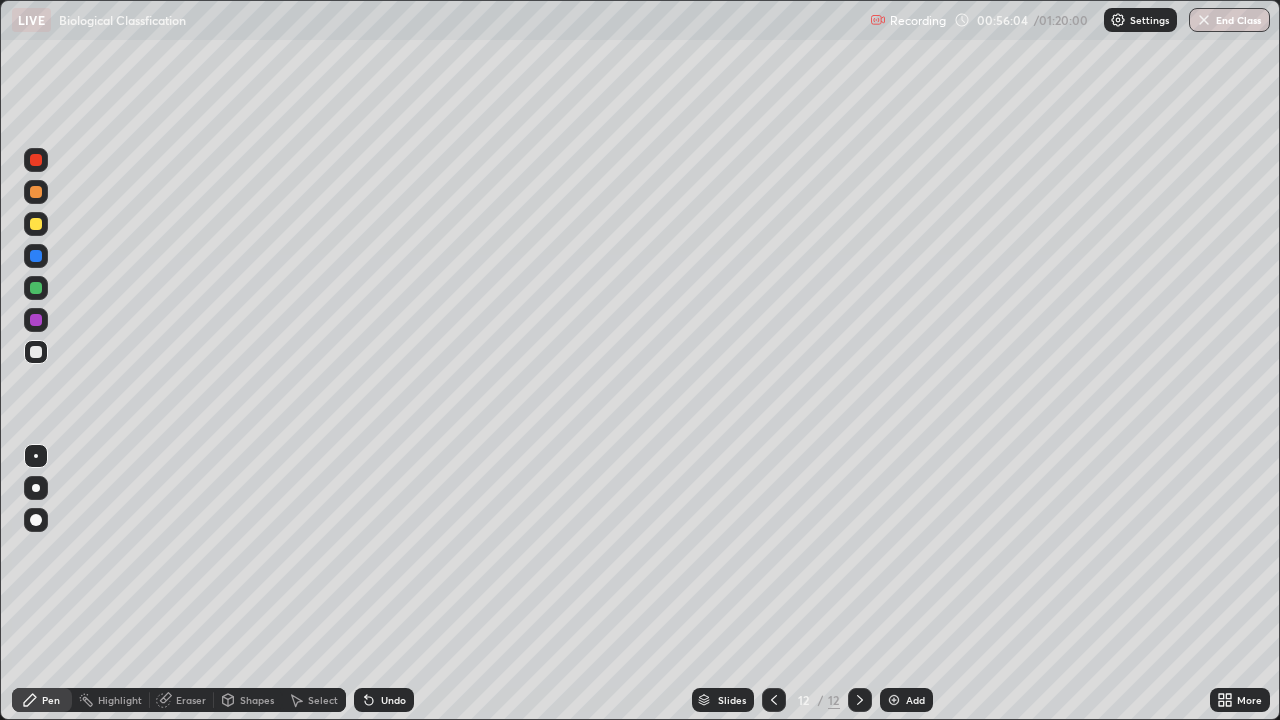 click 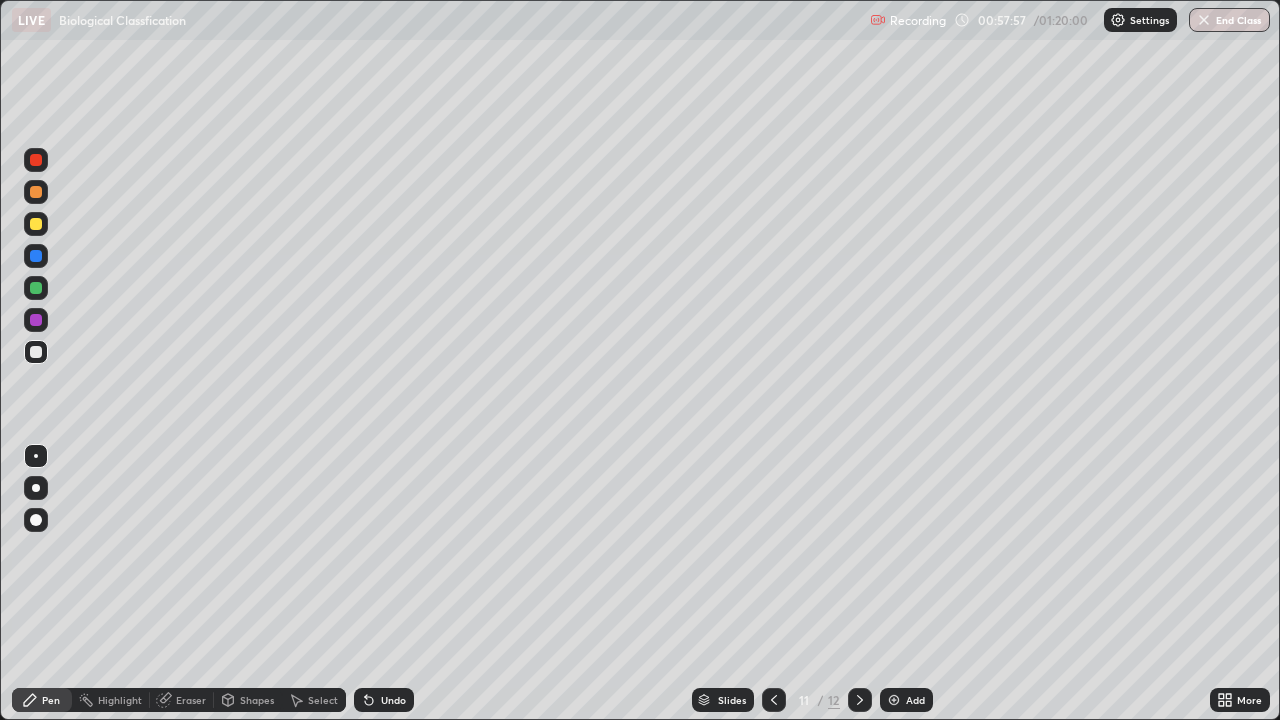 click 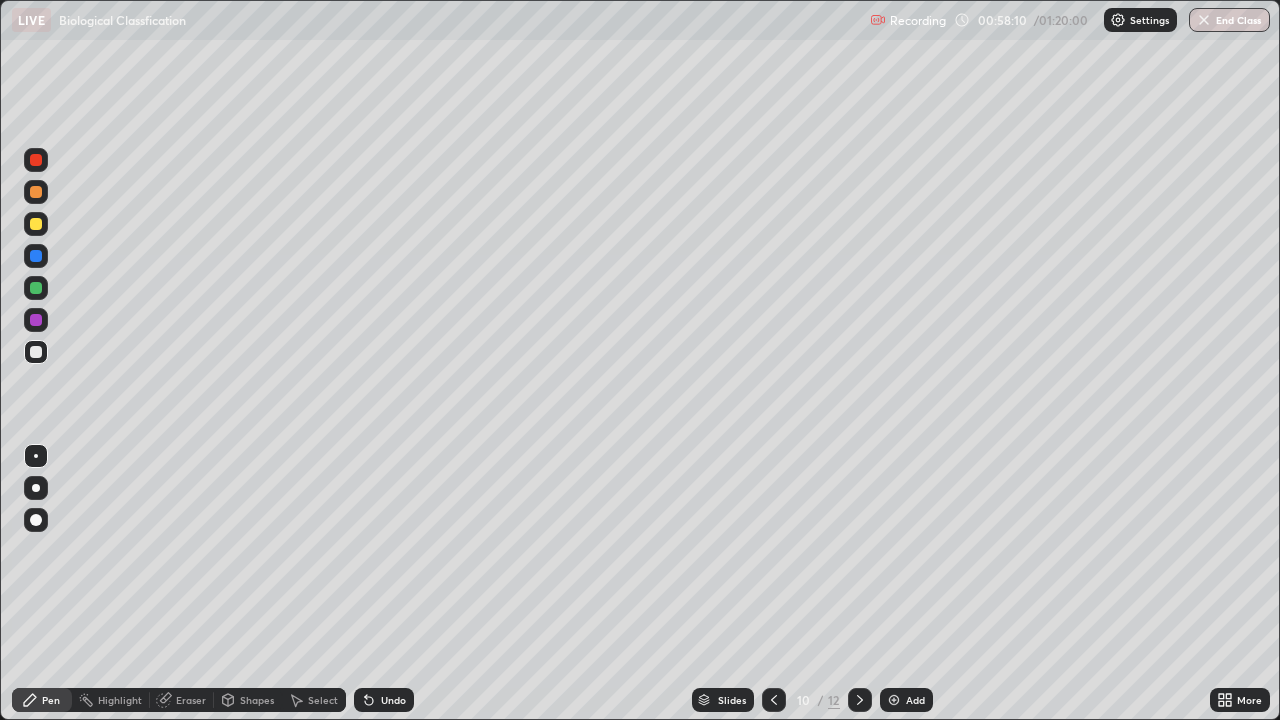 click 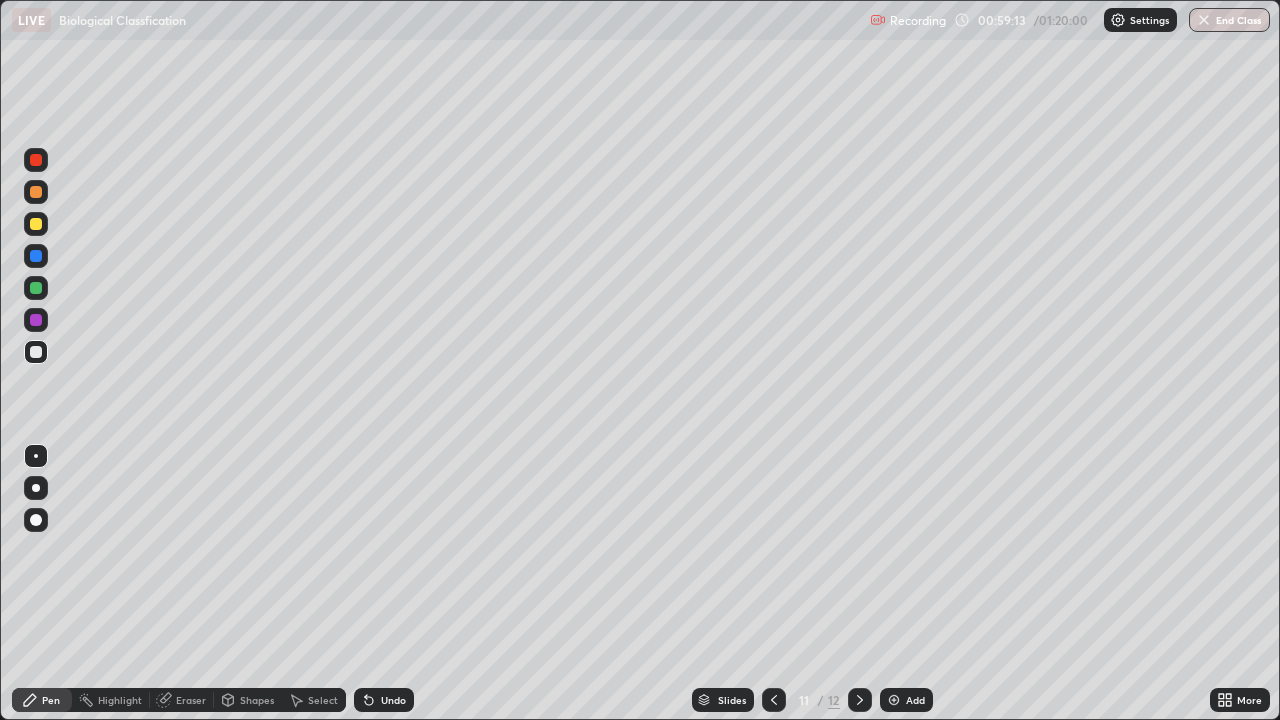 click 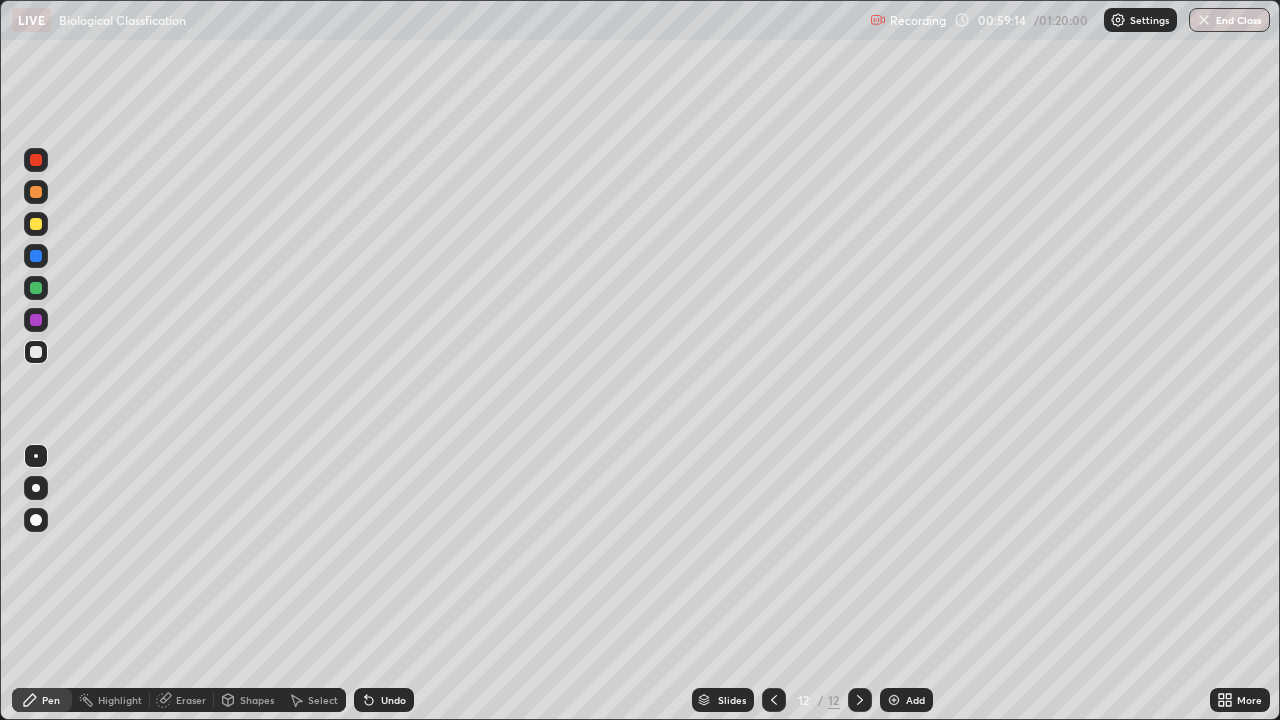 click at bounding box center [894, 700] 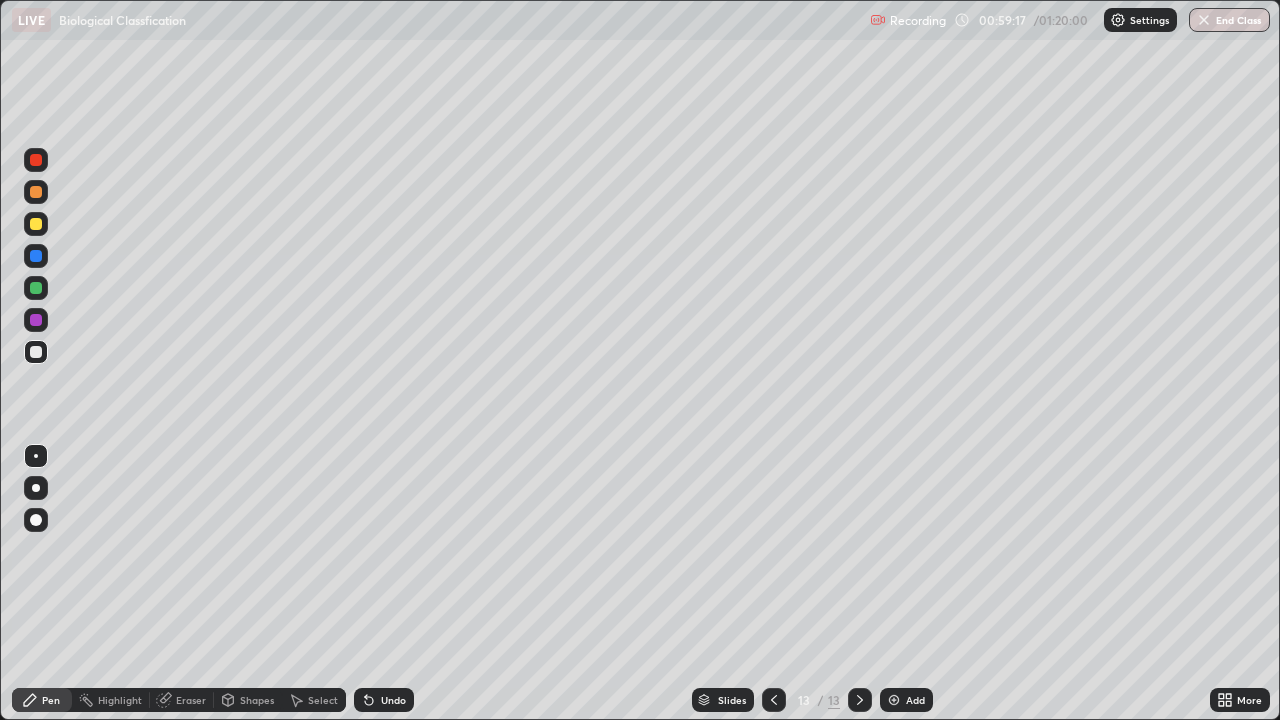 click at bounding box center (36, 192) 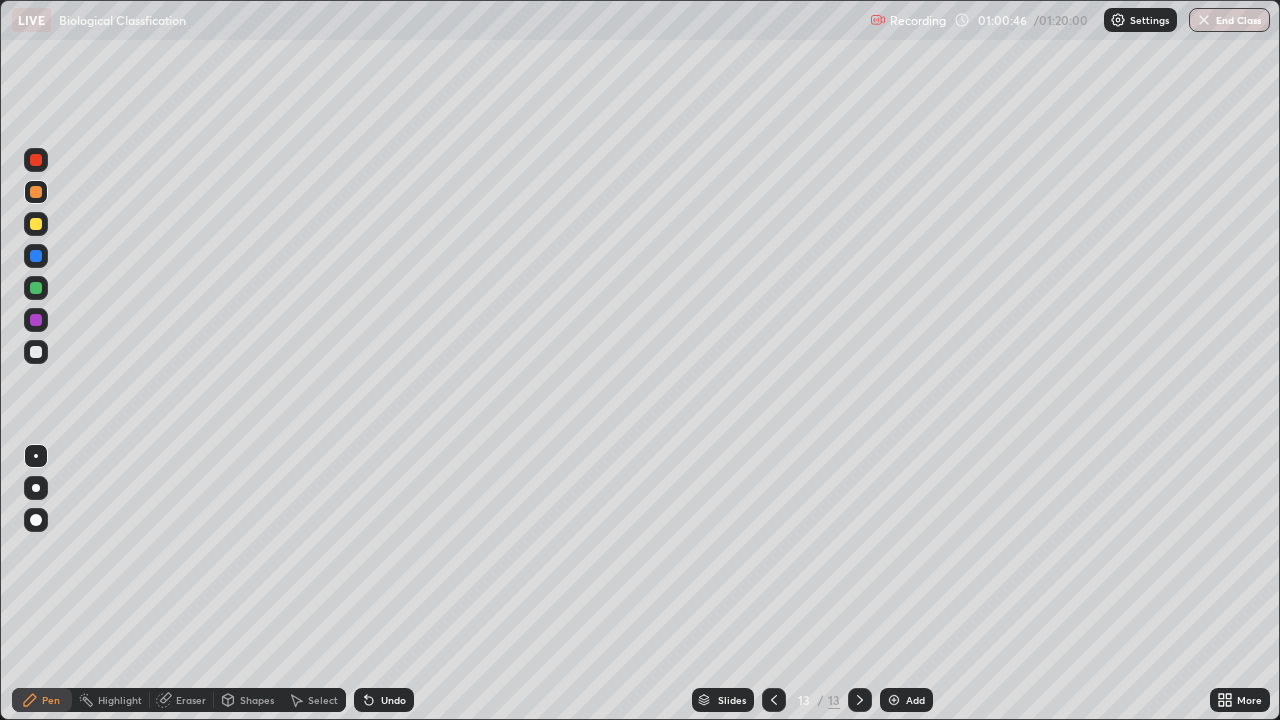 click at bounding box center [36, 320] 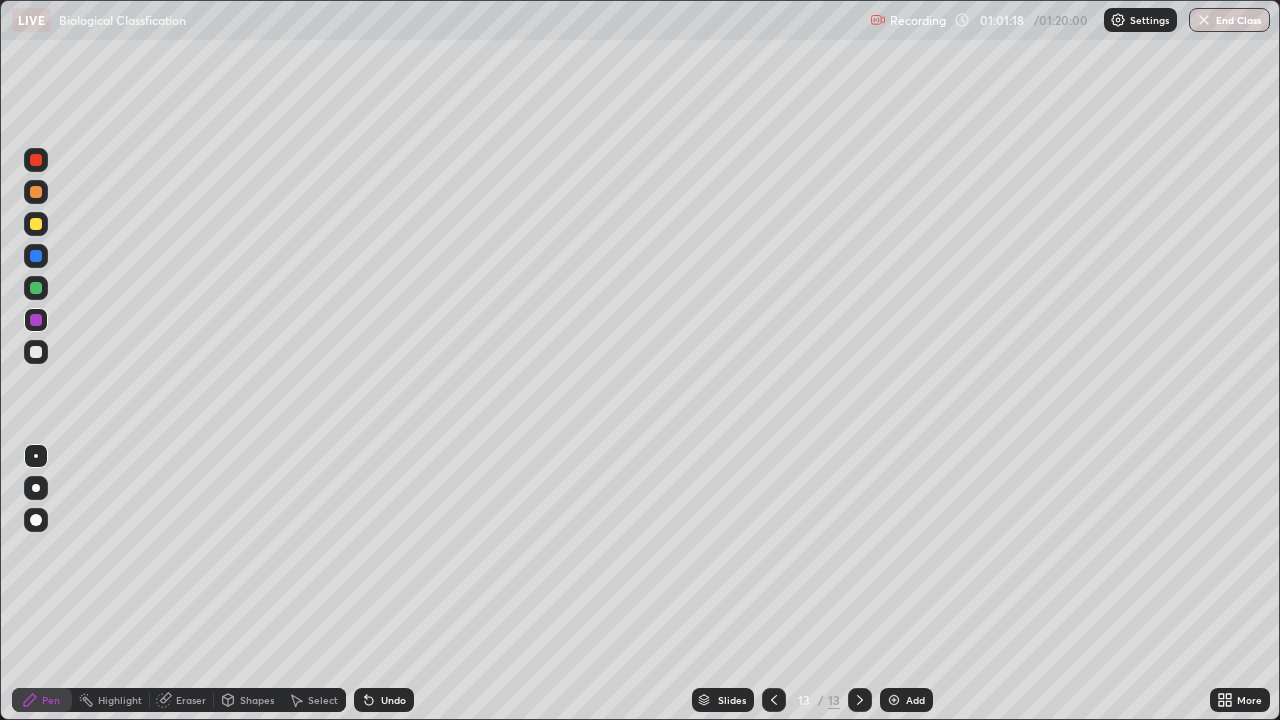 click on "Eraser" at bounding box center (191, 700) 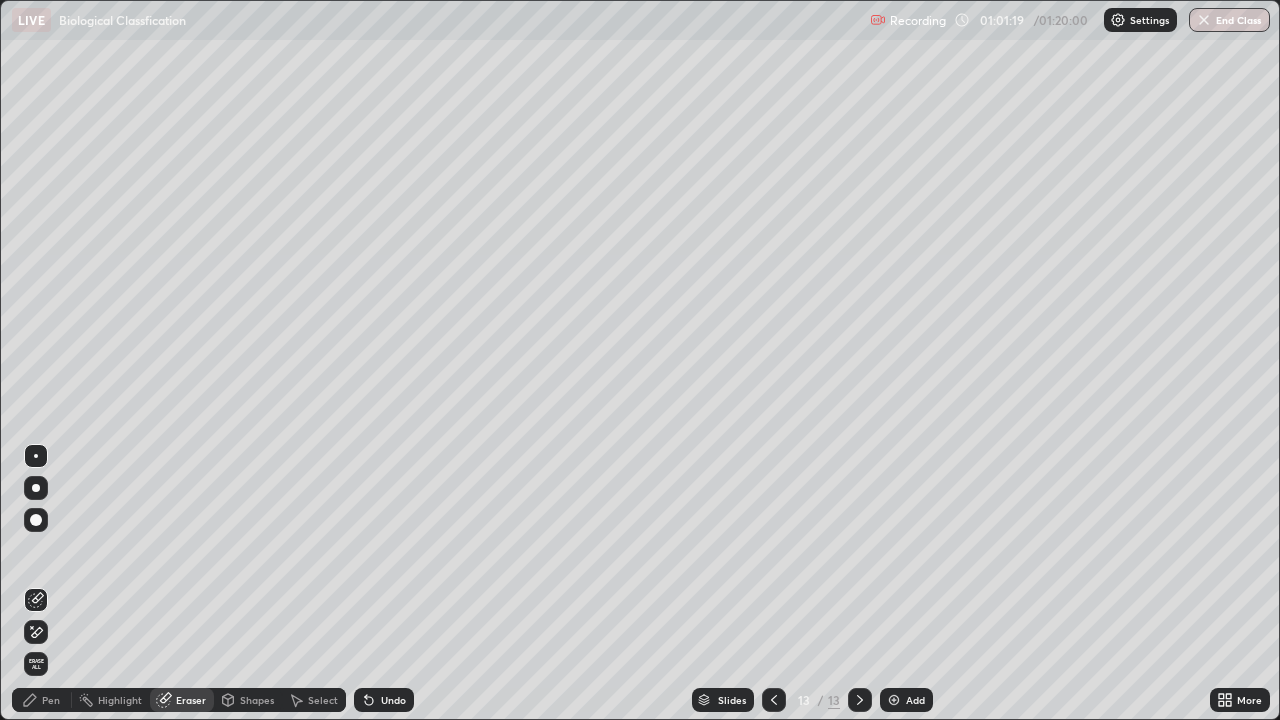 click on "Erase all" at bounding box center [36, 664] 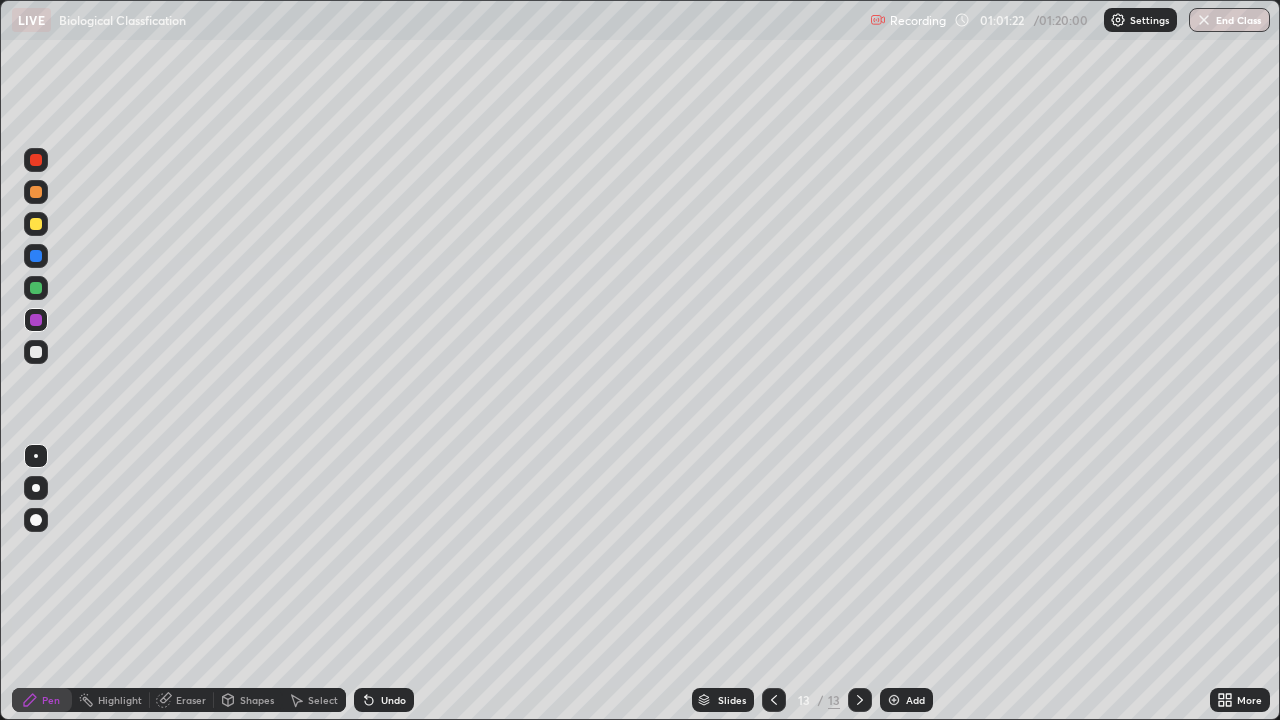click 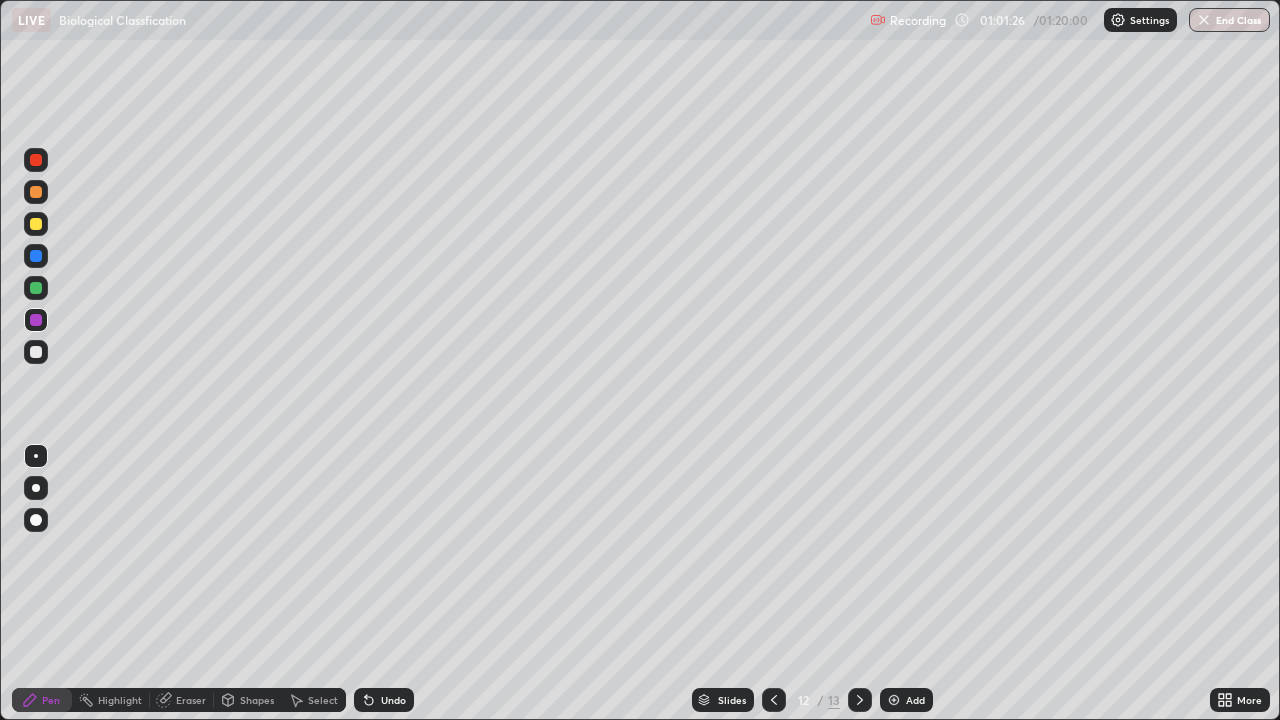 click 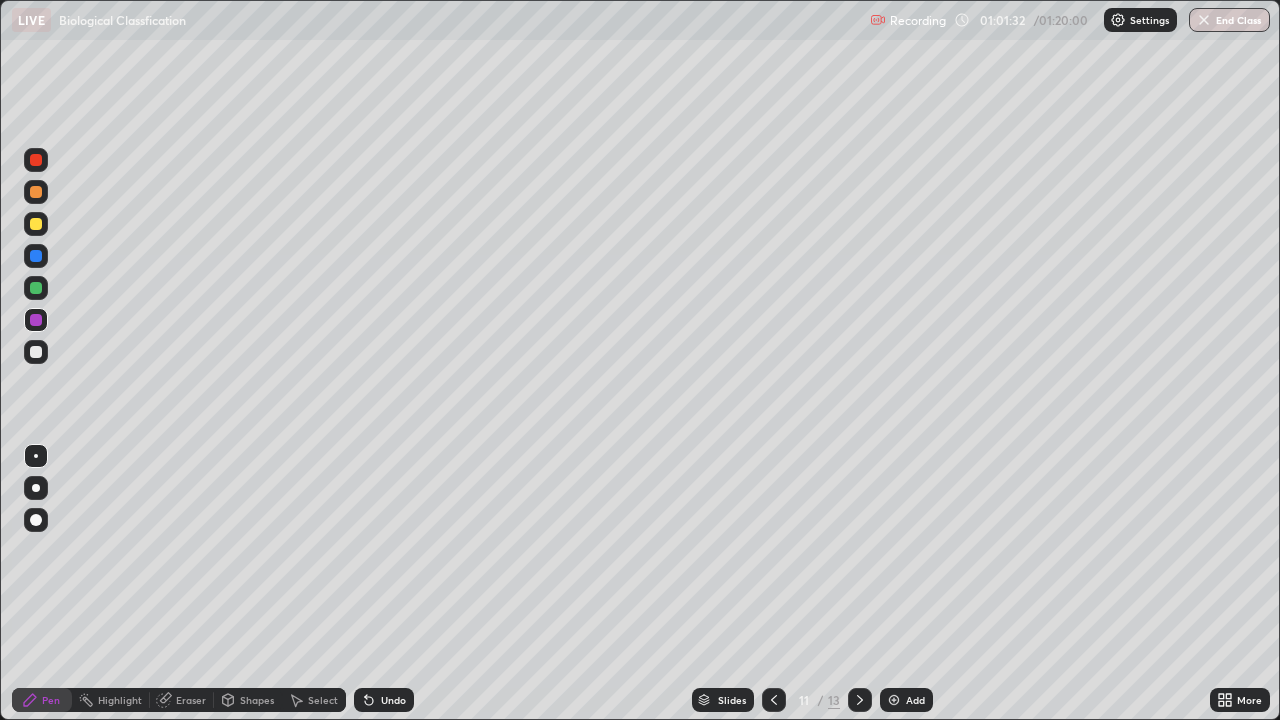 click on "End Class" at bounding box center (1229, 20) 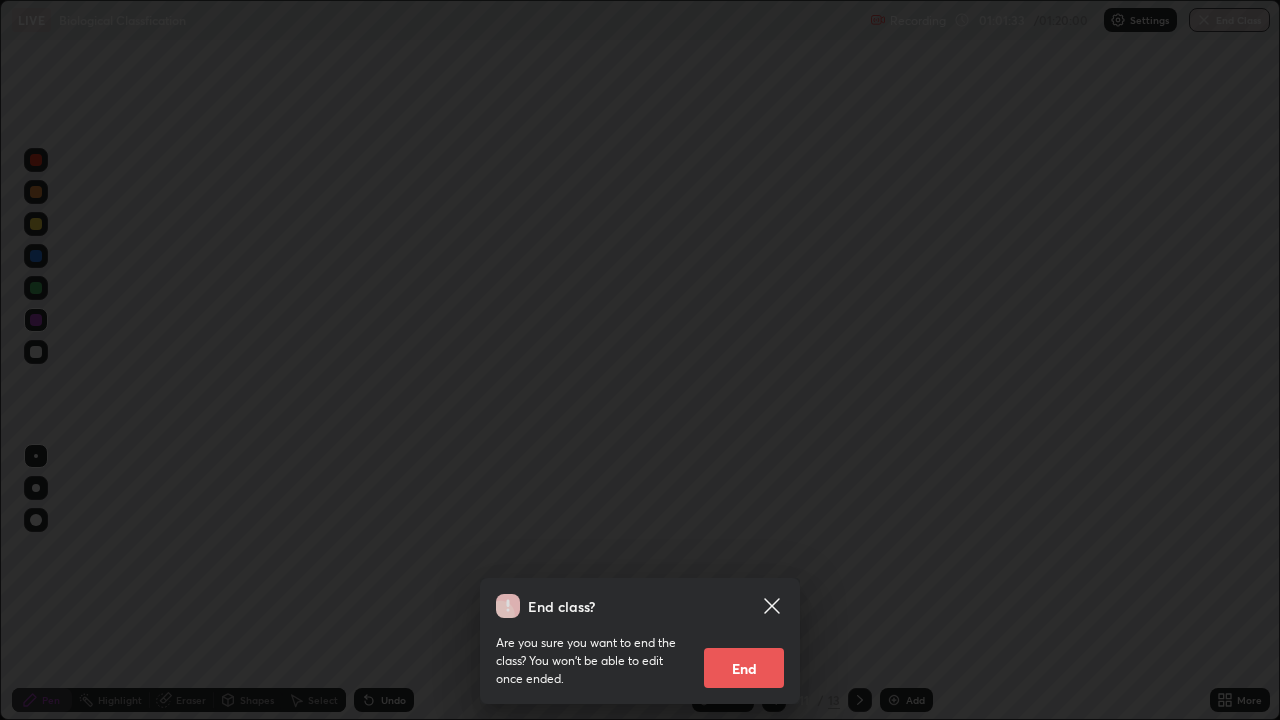 click on "End" at bounding box center [744, 668] 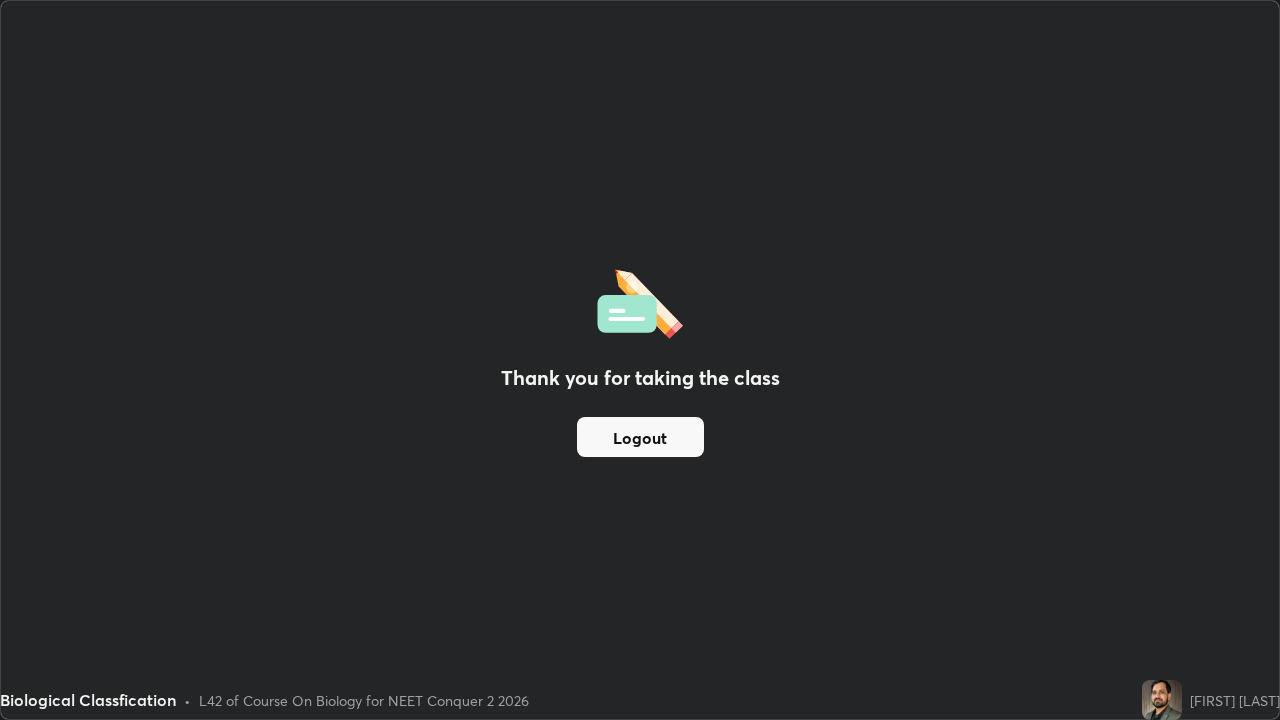 click on "Logout" at bounding box center (640, 437) 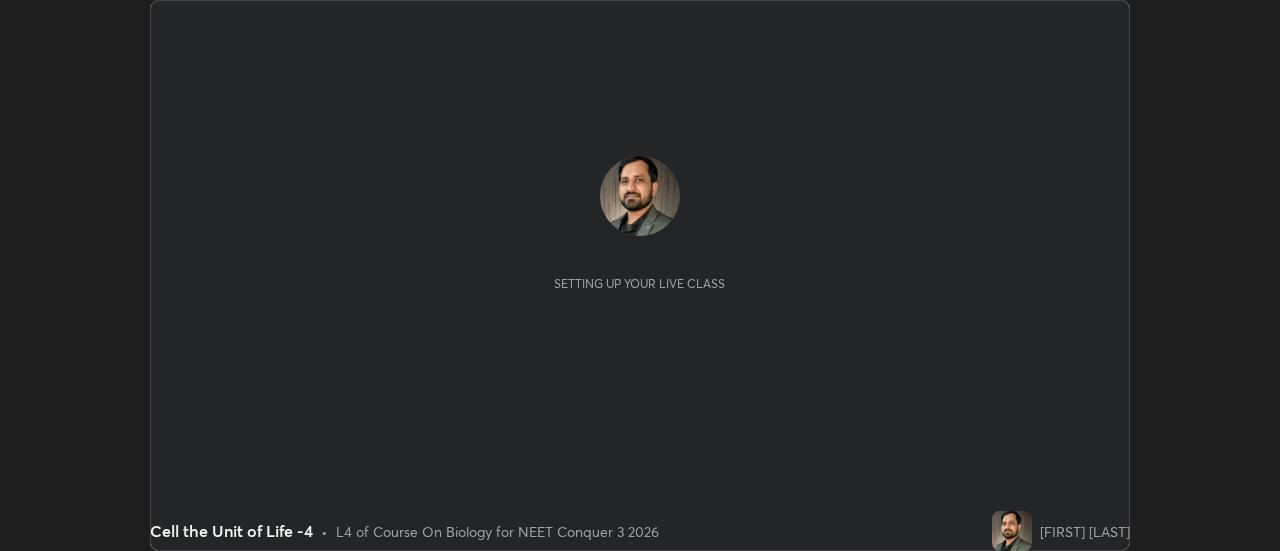 scroll, scrollTop: 0, scrollLeft: 0, axis: both 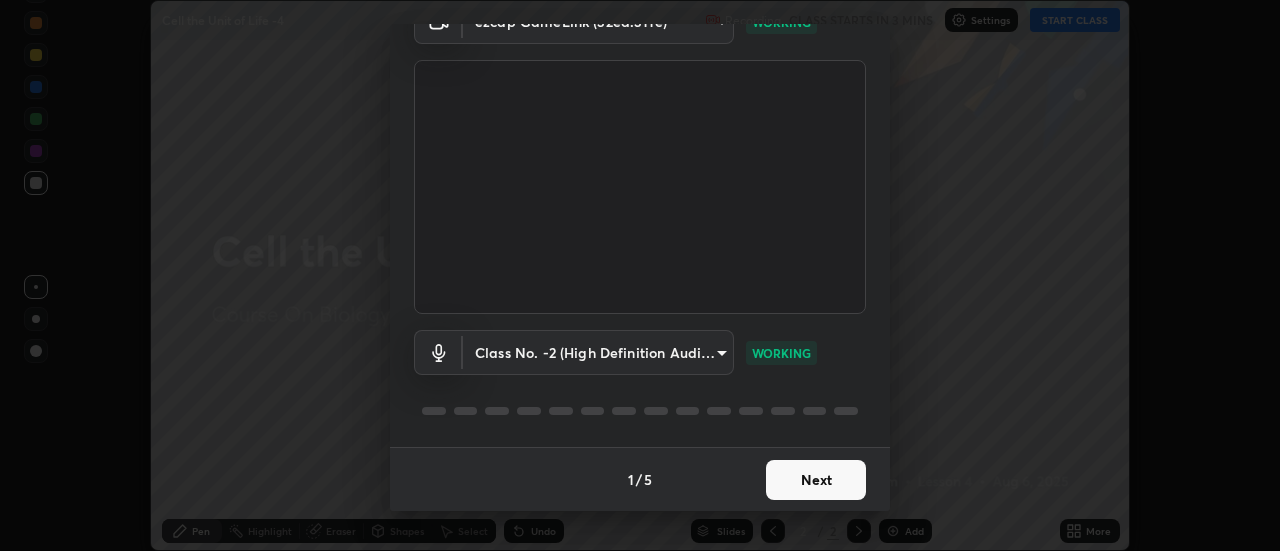 click on "Next" at bounding box center [816, 480] 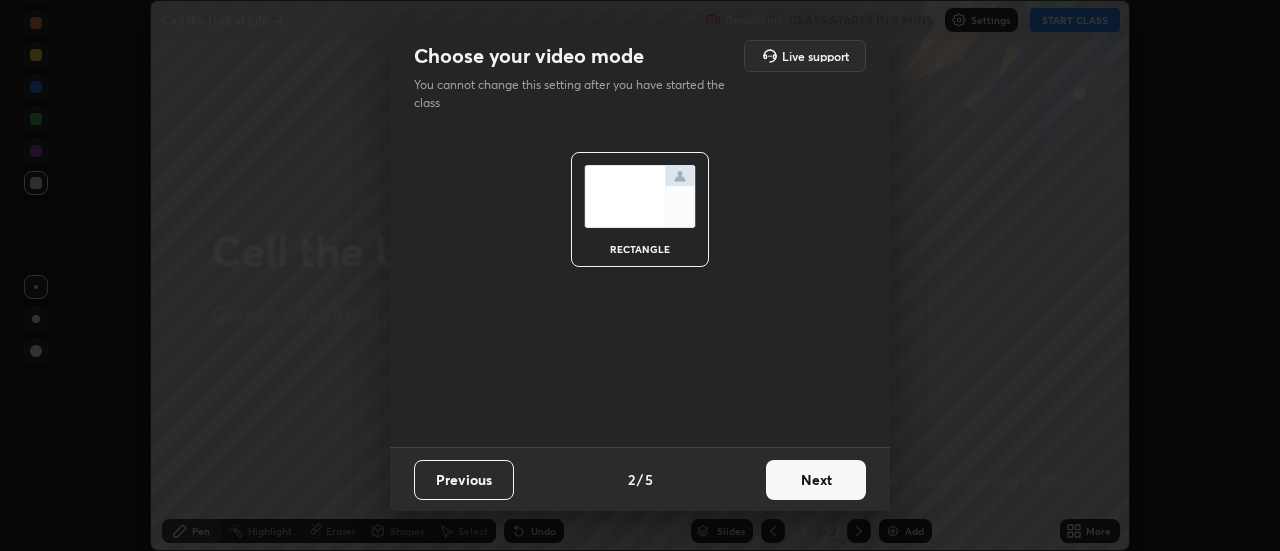 scroll, scrollTop: 0, scrollLeft: 0, axis: both 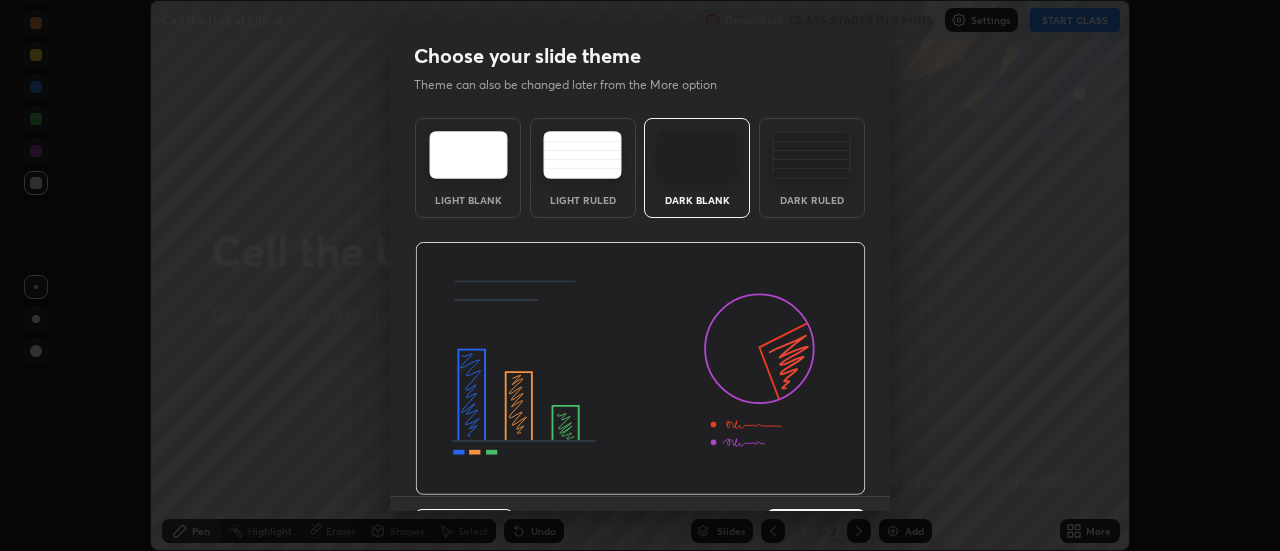 click at bounding box center (640, 369) 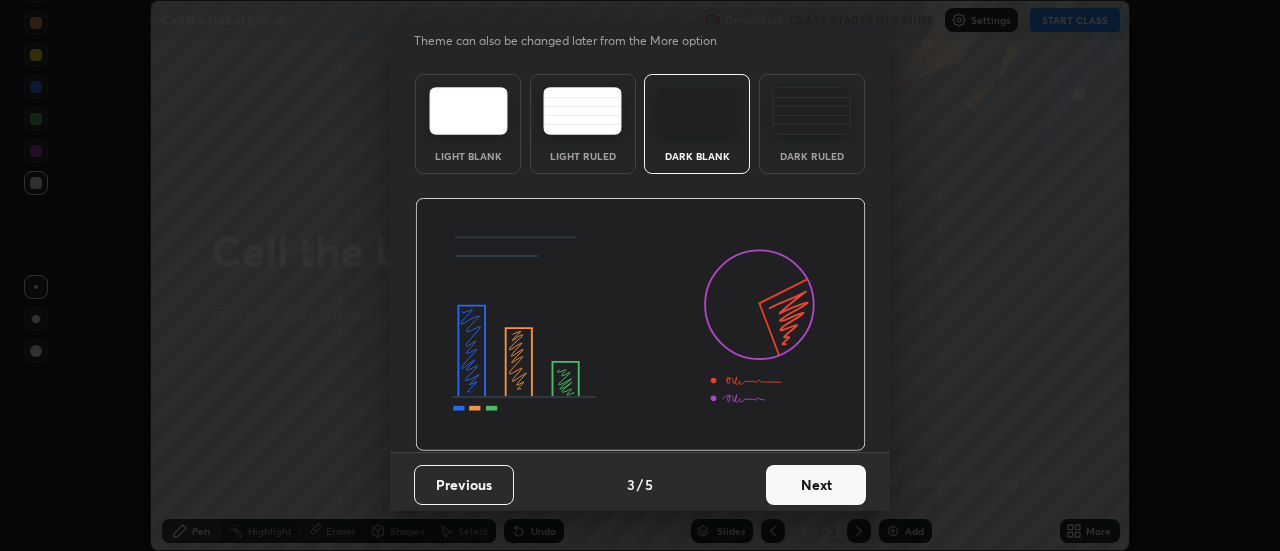 scroll, scrollTop: 49, scrollLeft: 0, axis: vertical 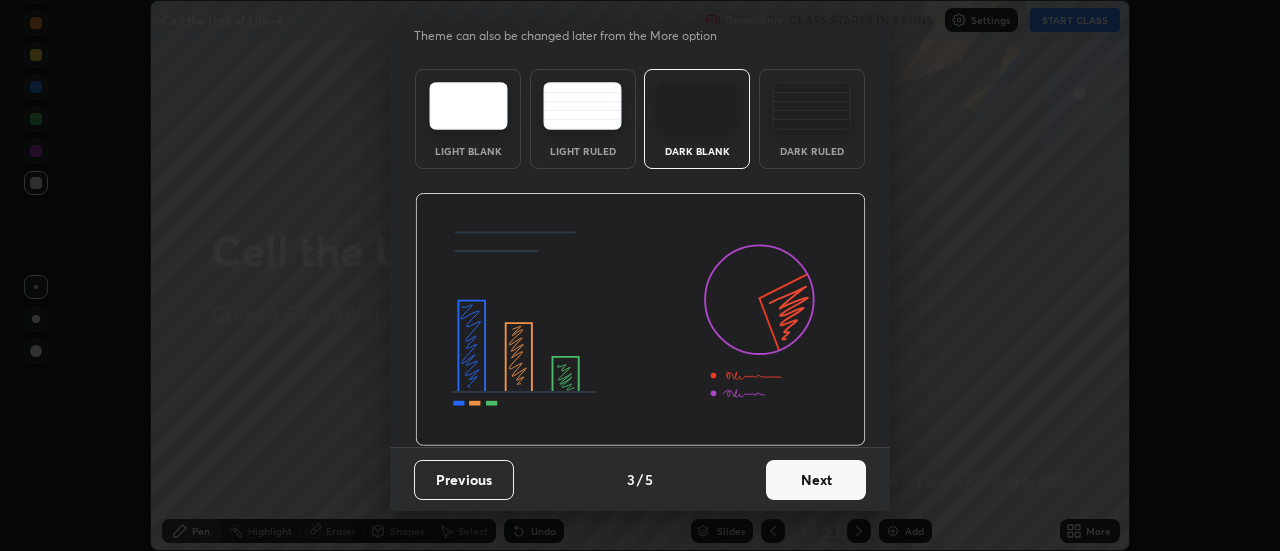 click on "Next" at bounding box center (816, 480) 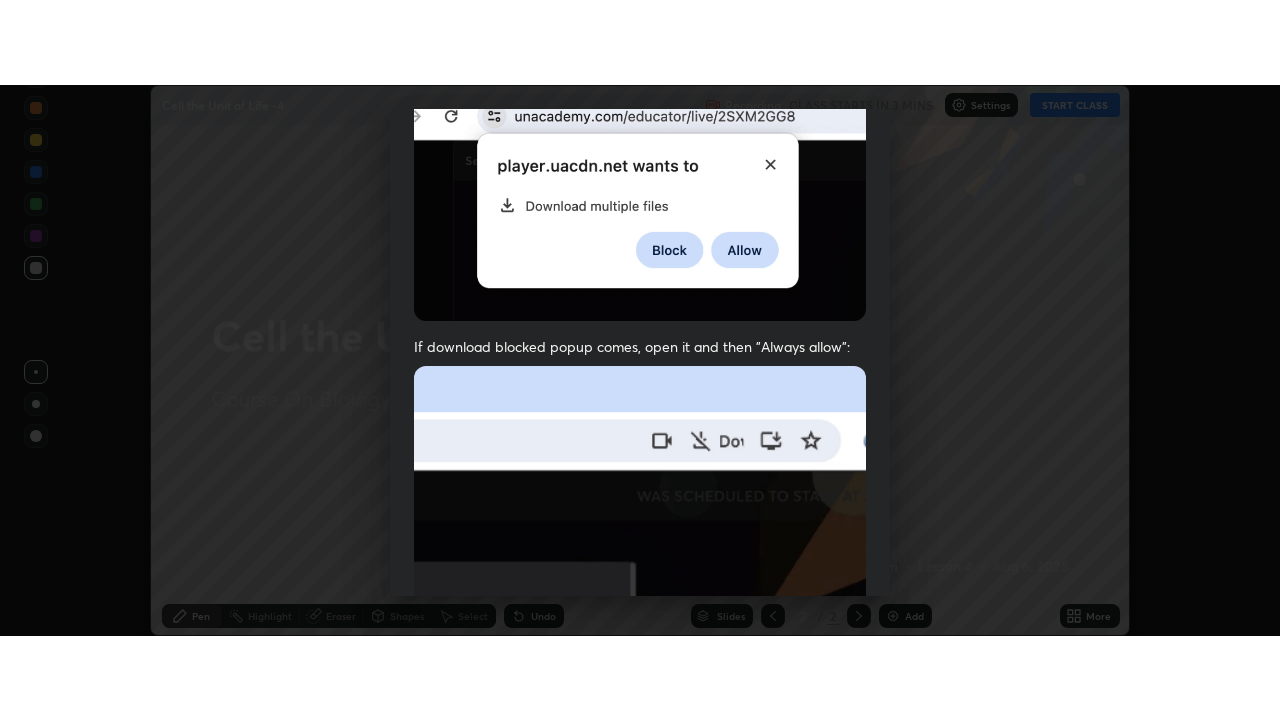 scroll, scrollTop: 513, scrollLeft: 0, axis: vertical 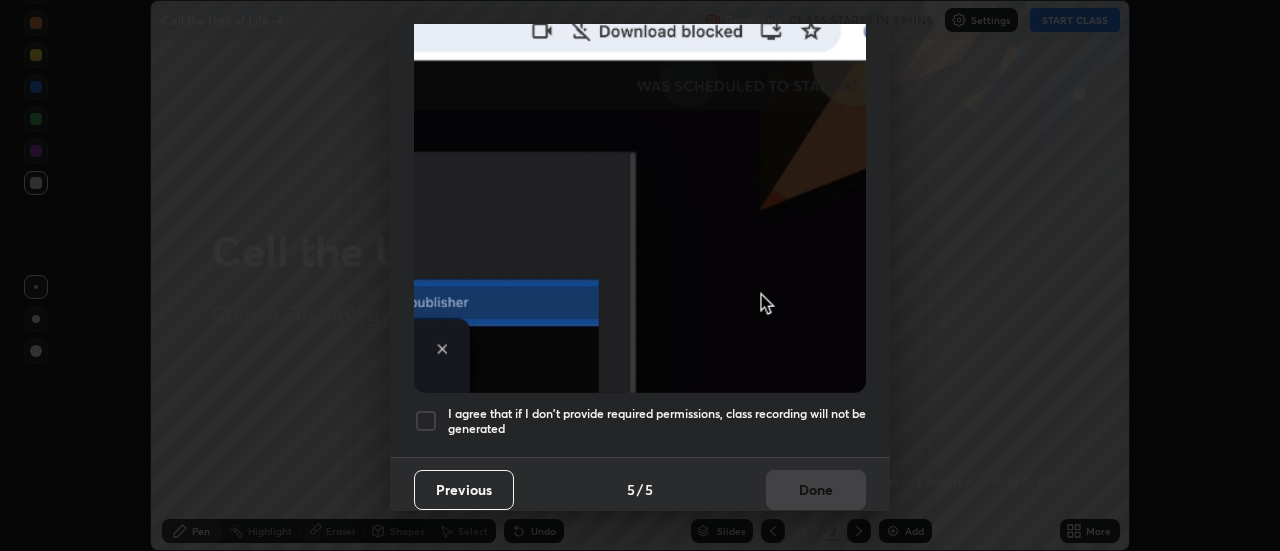 click at bounding box center [426, 421] 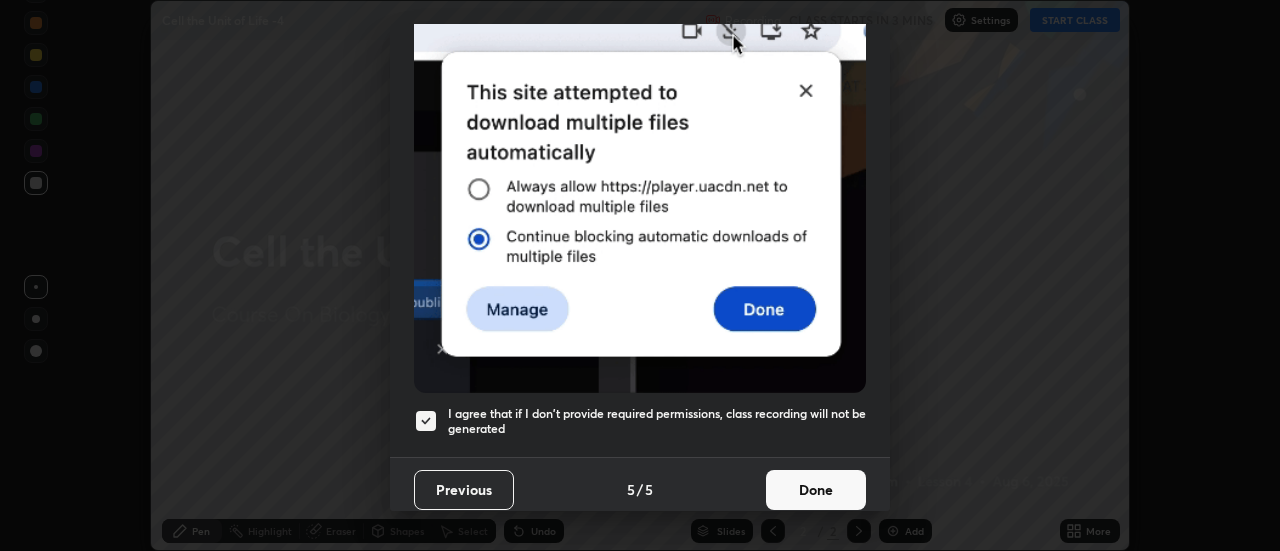 click on "Done" at bounding box center (816, 490) 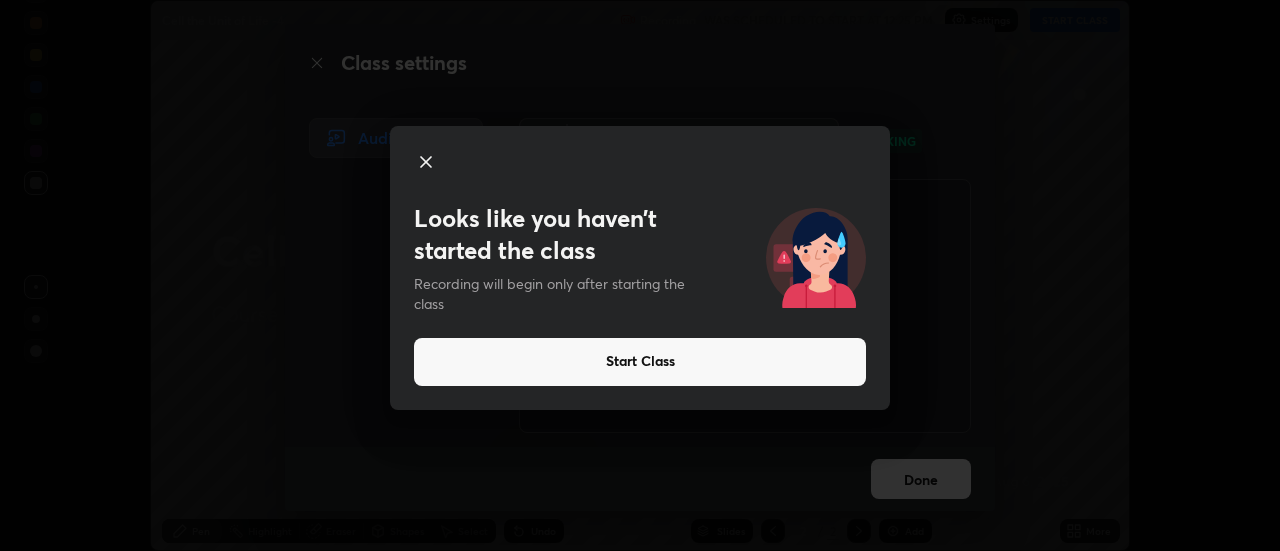 click 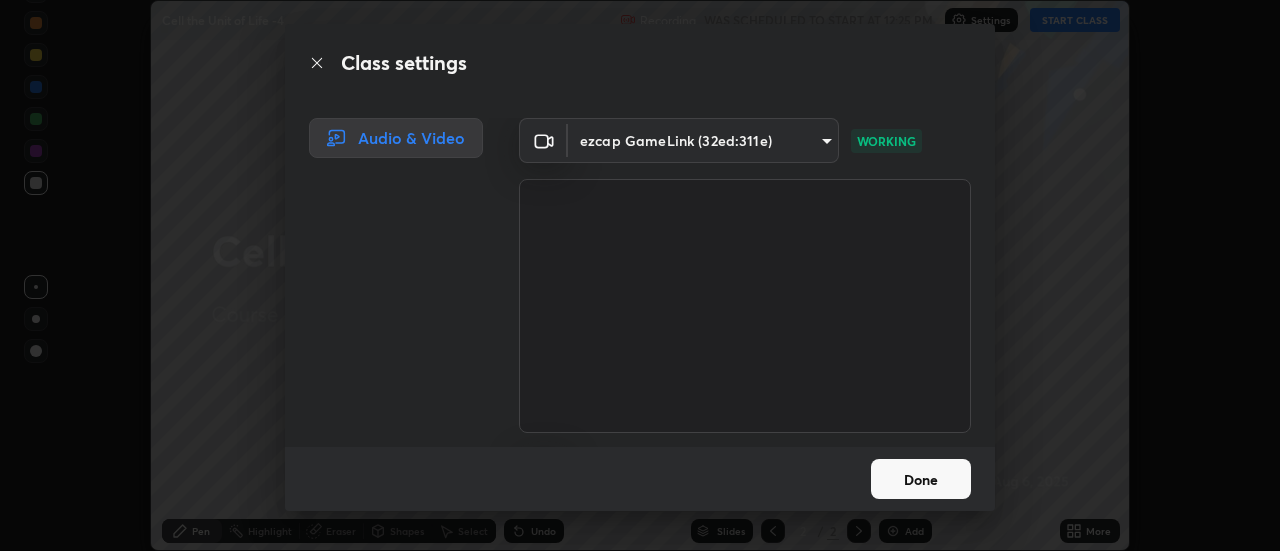 click on "Done" at bounding box center (921, 479) 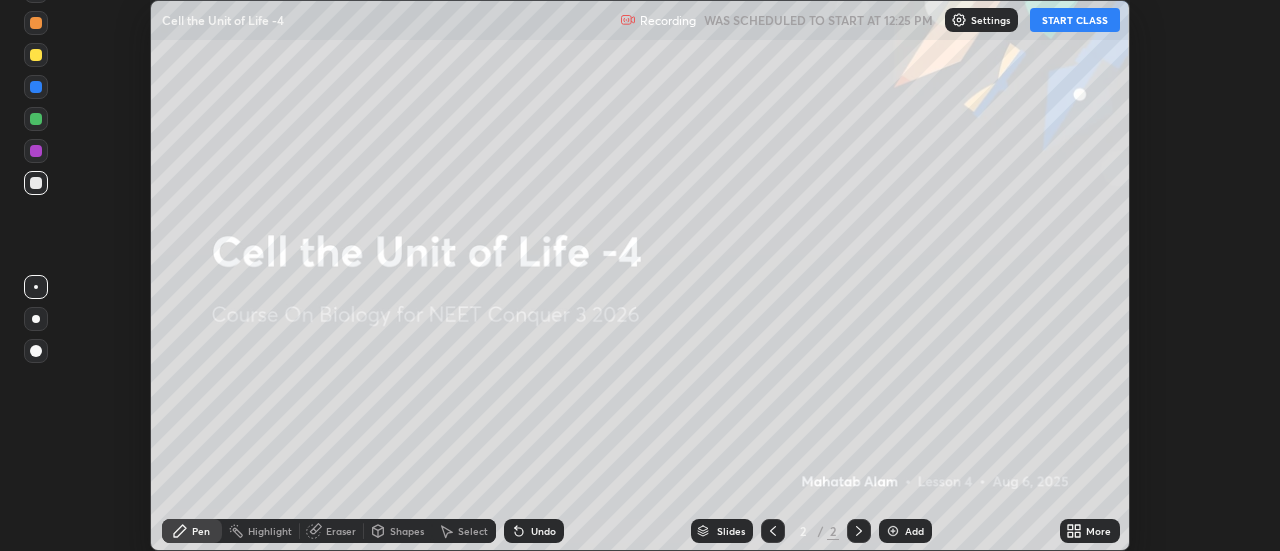 click on "START CLASS" at bounding box center [1075, 20] 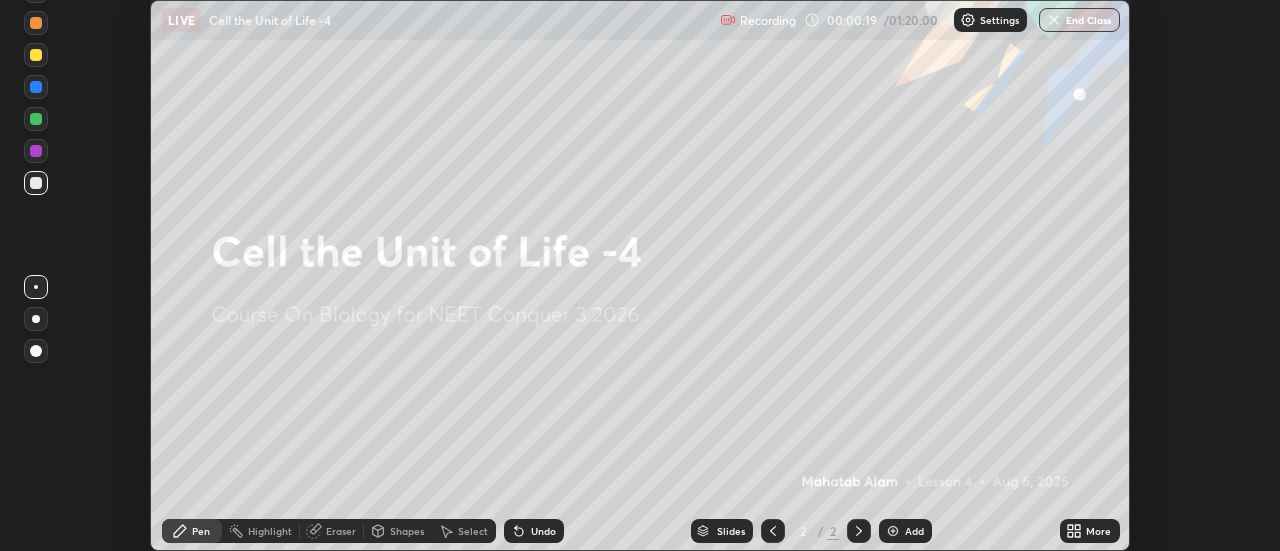 click 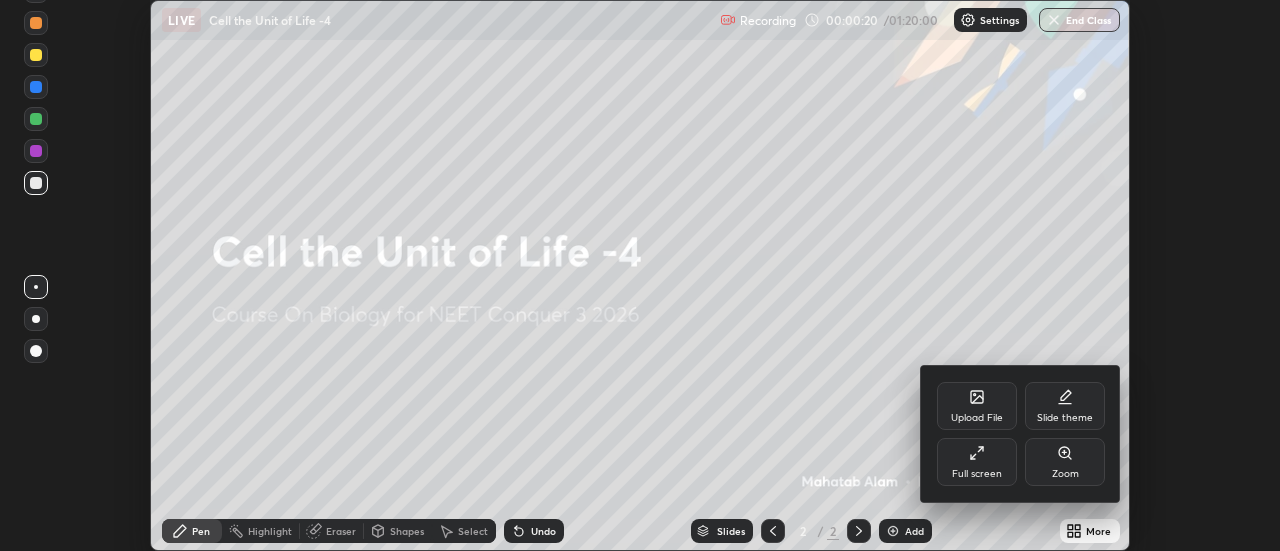 click on "Full screen" at bounding box center [977, 462] 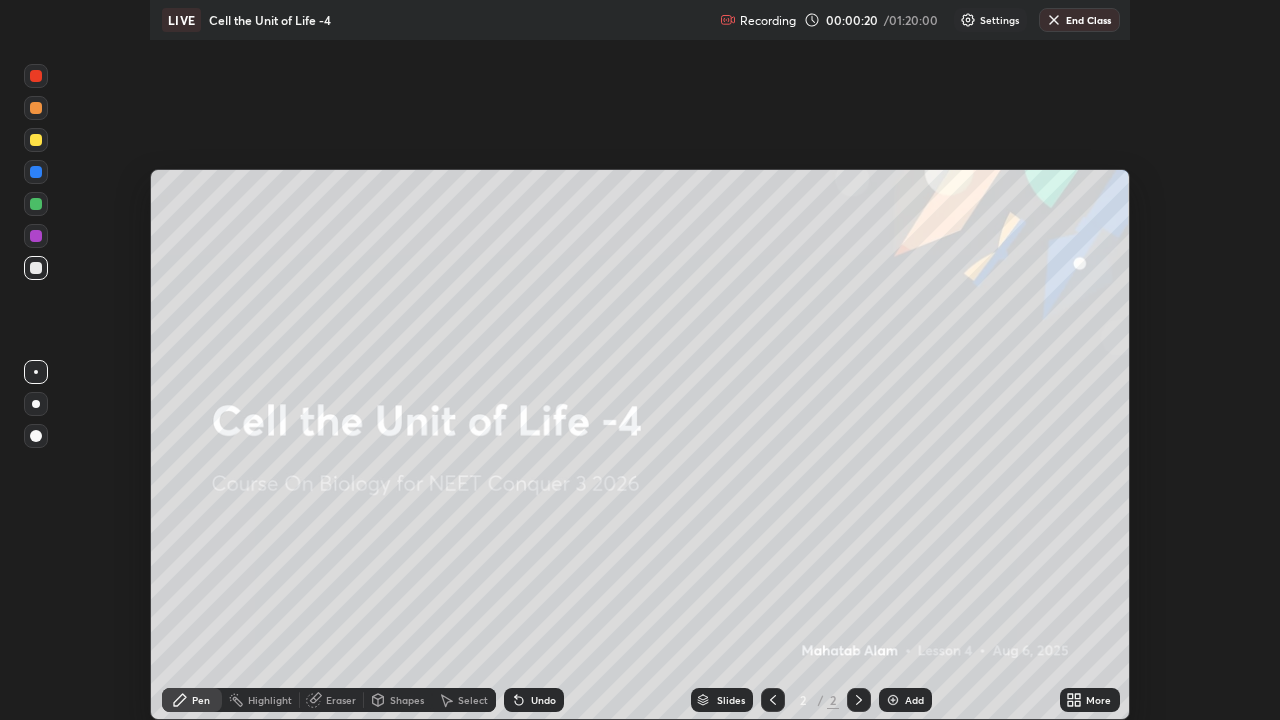 scroll, scrollTop: 99280, scrollLeft: 98720, axis: both 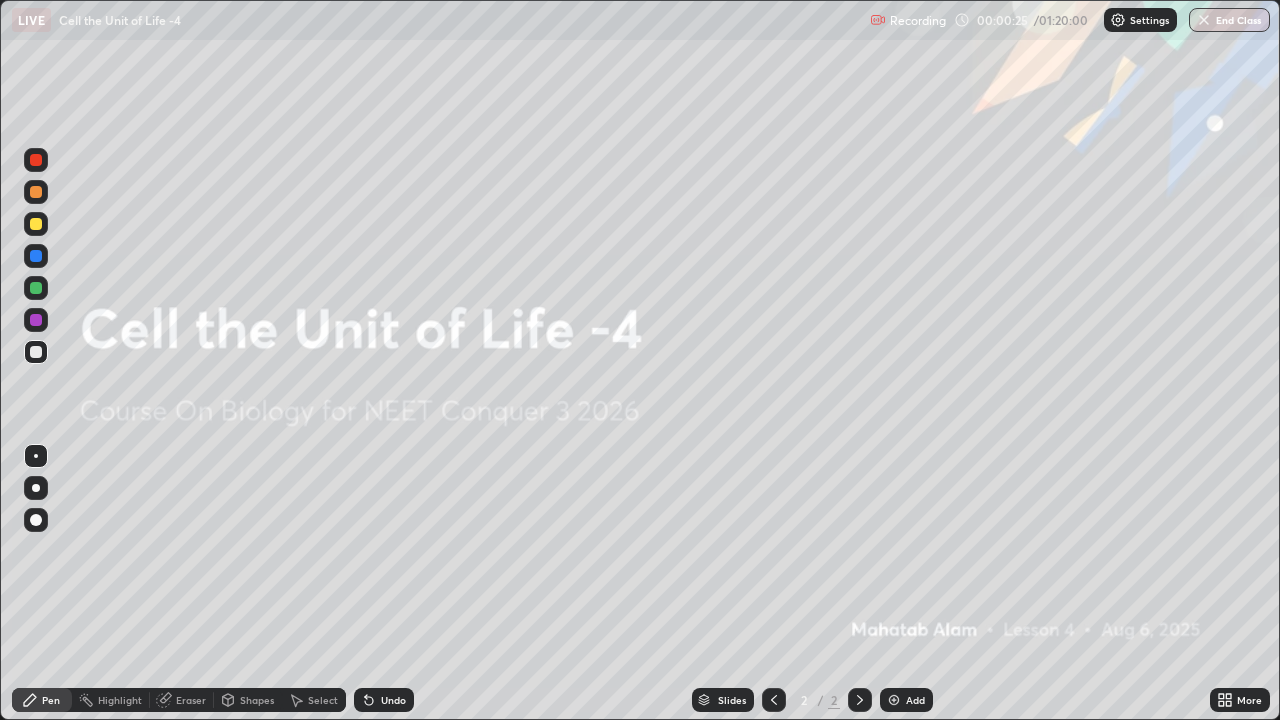 click at bounding box center (36, 160) 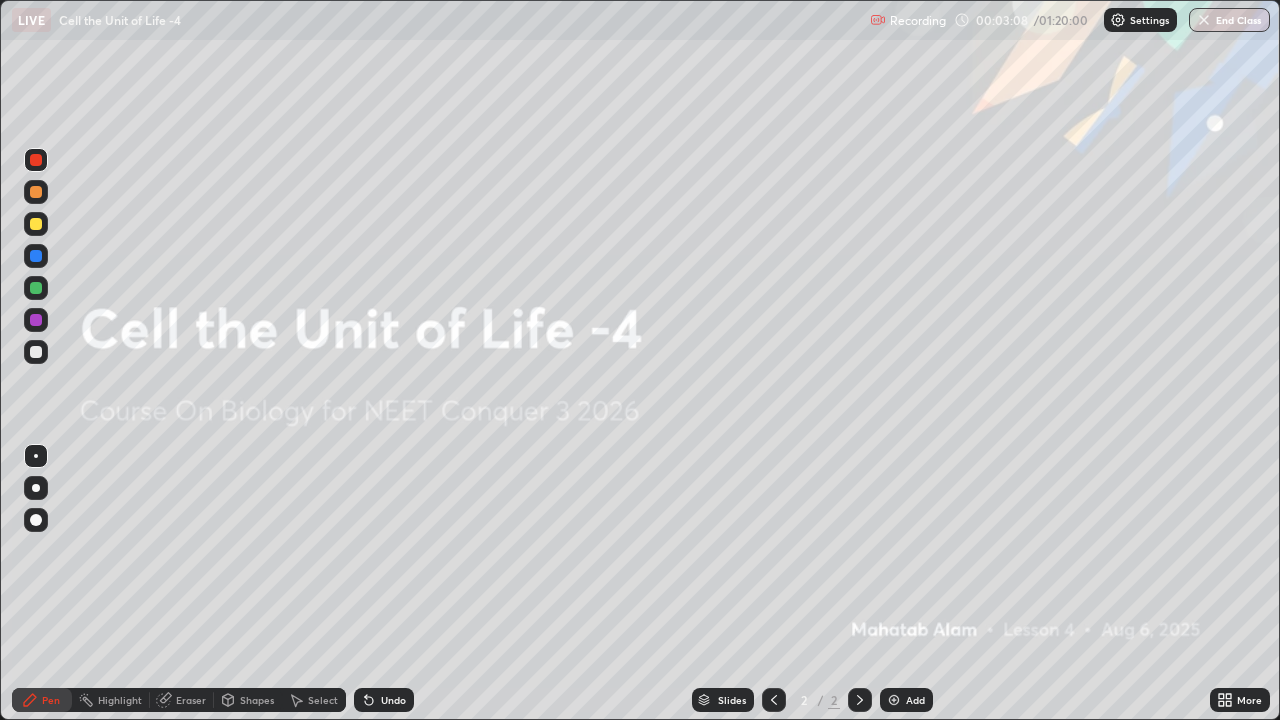 click at bounding box center (894, 700) 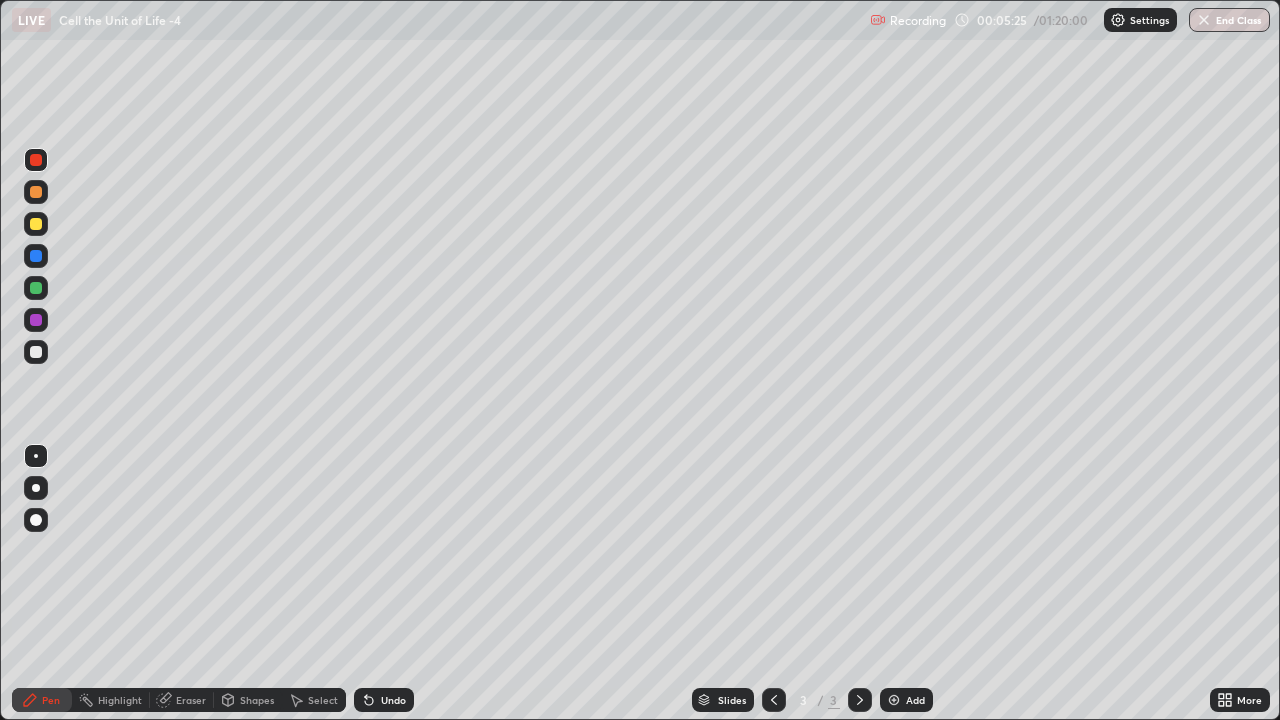 click on "Select" at bounding box center (323, 700) 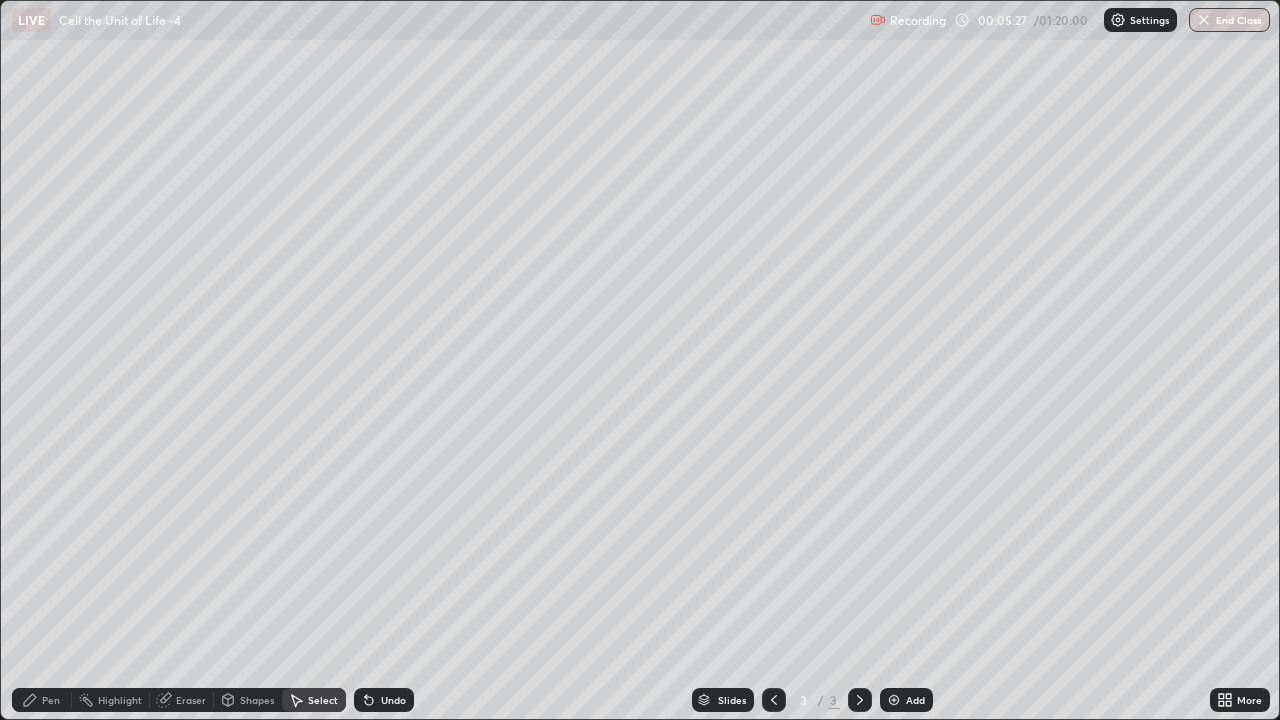 click on "Pen" at bounding box center [42, 700] 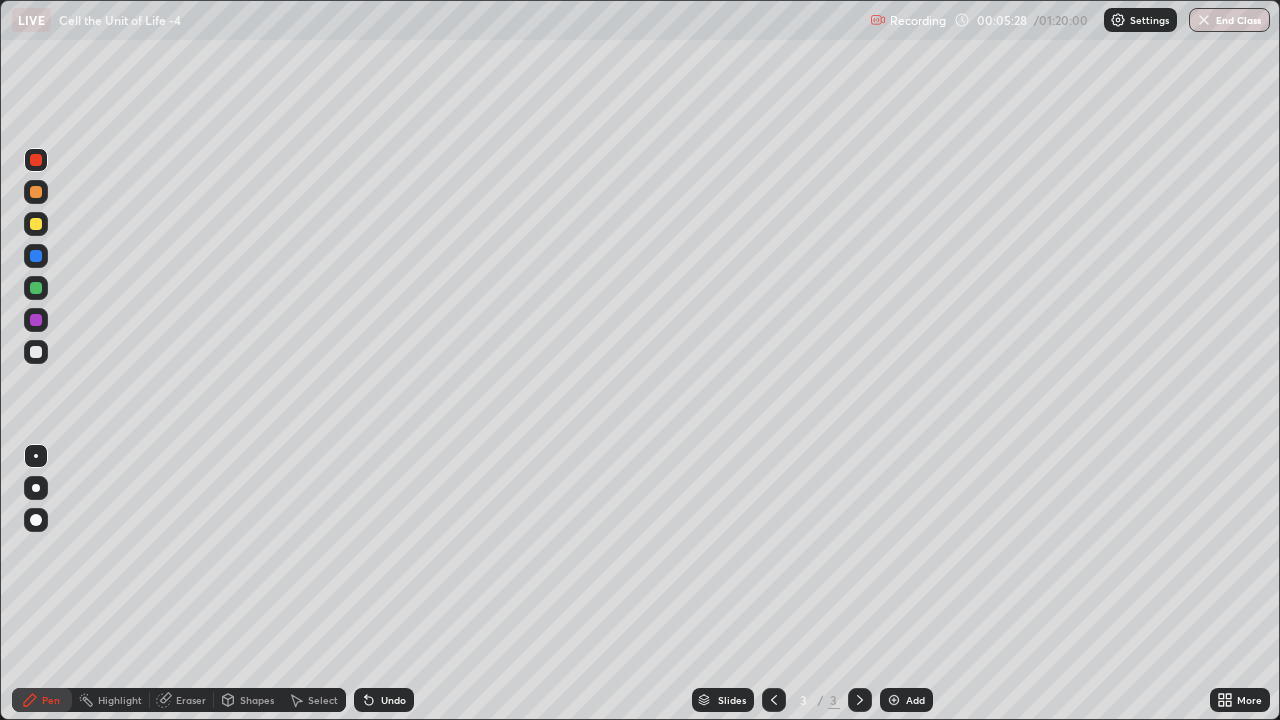 click at bounding box center (36, 352) 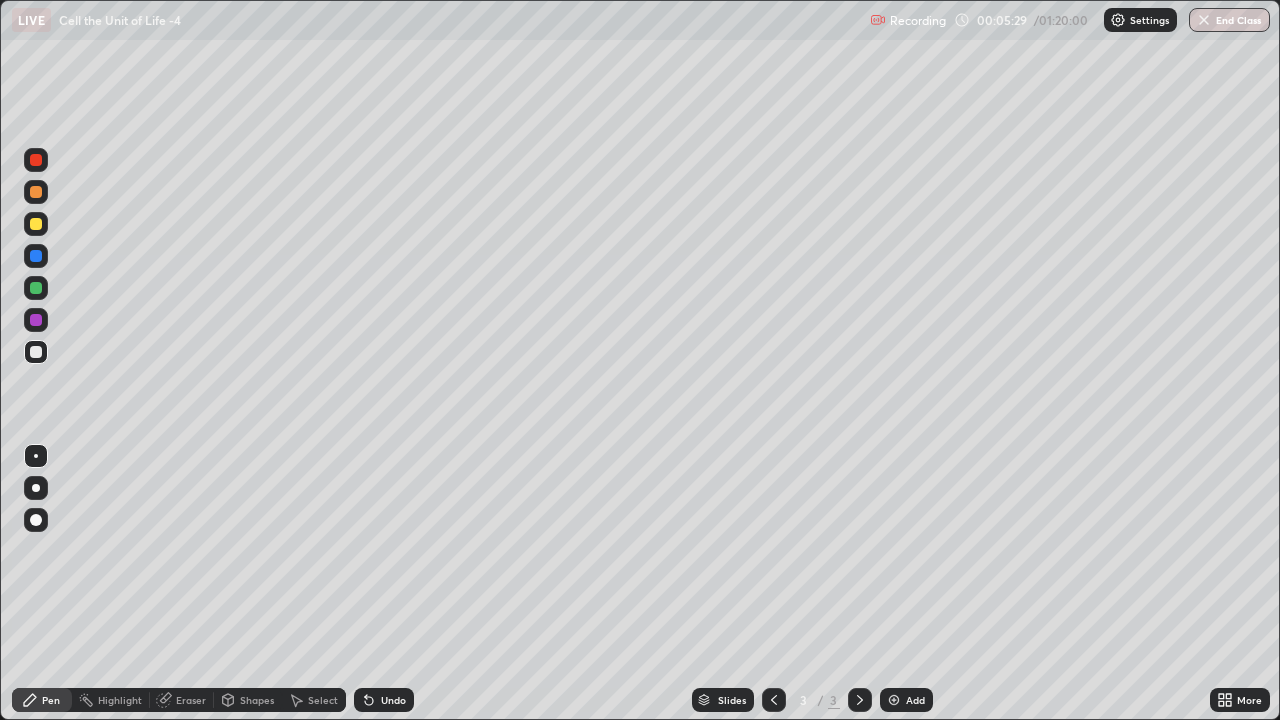 click at bounding box center [36, 488] 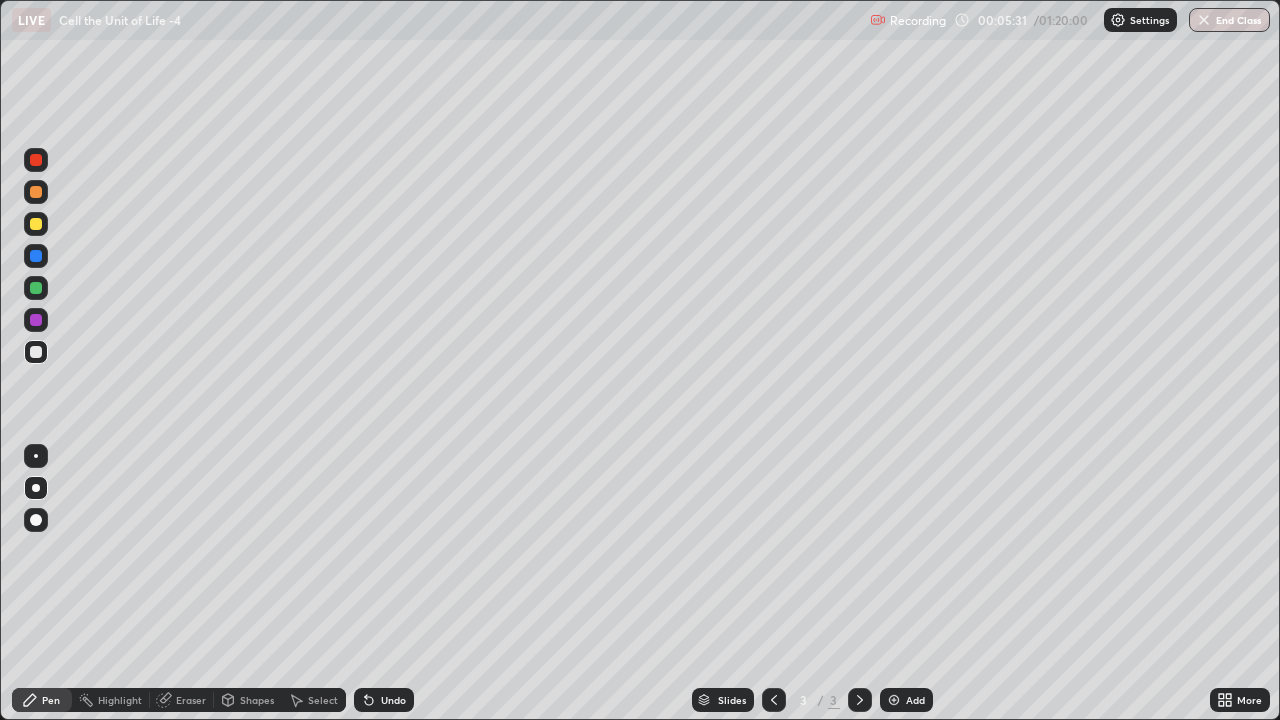 click on "Select" at bounding box center (323, 700) 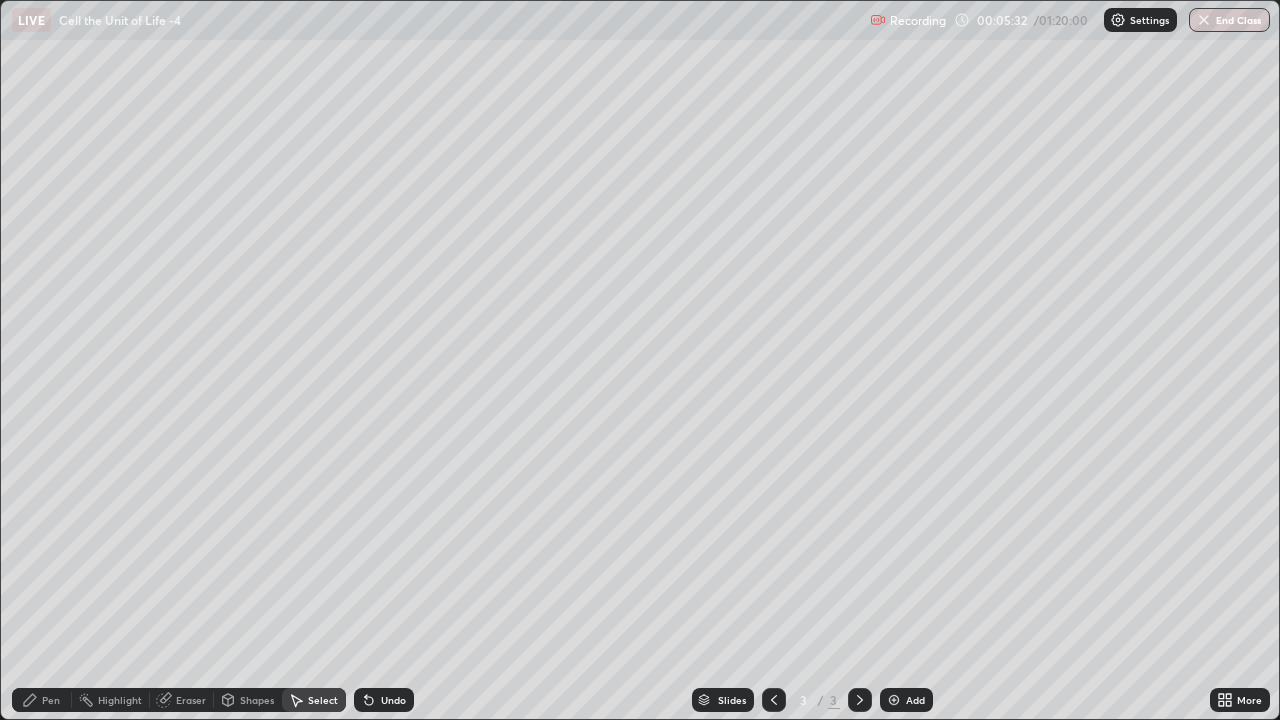 click on "Shapes" at bounding box center (257, 700) 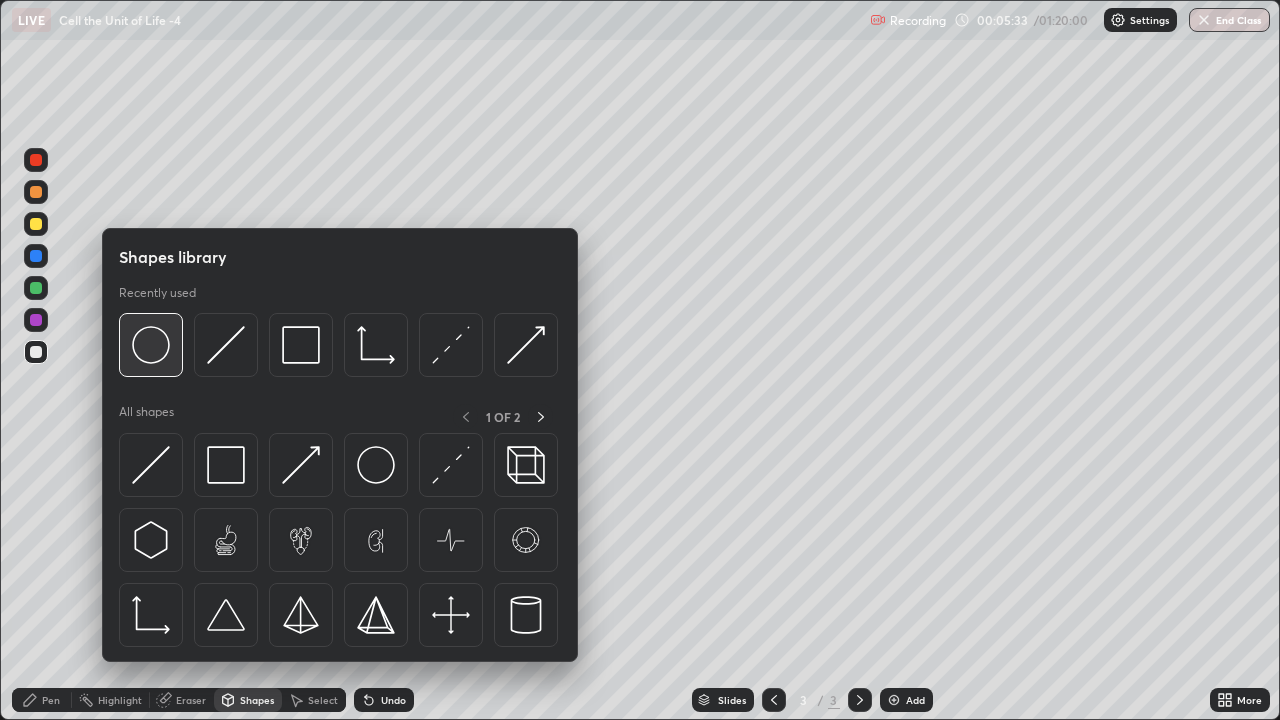 click at bounding box center [151, 345] 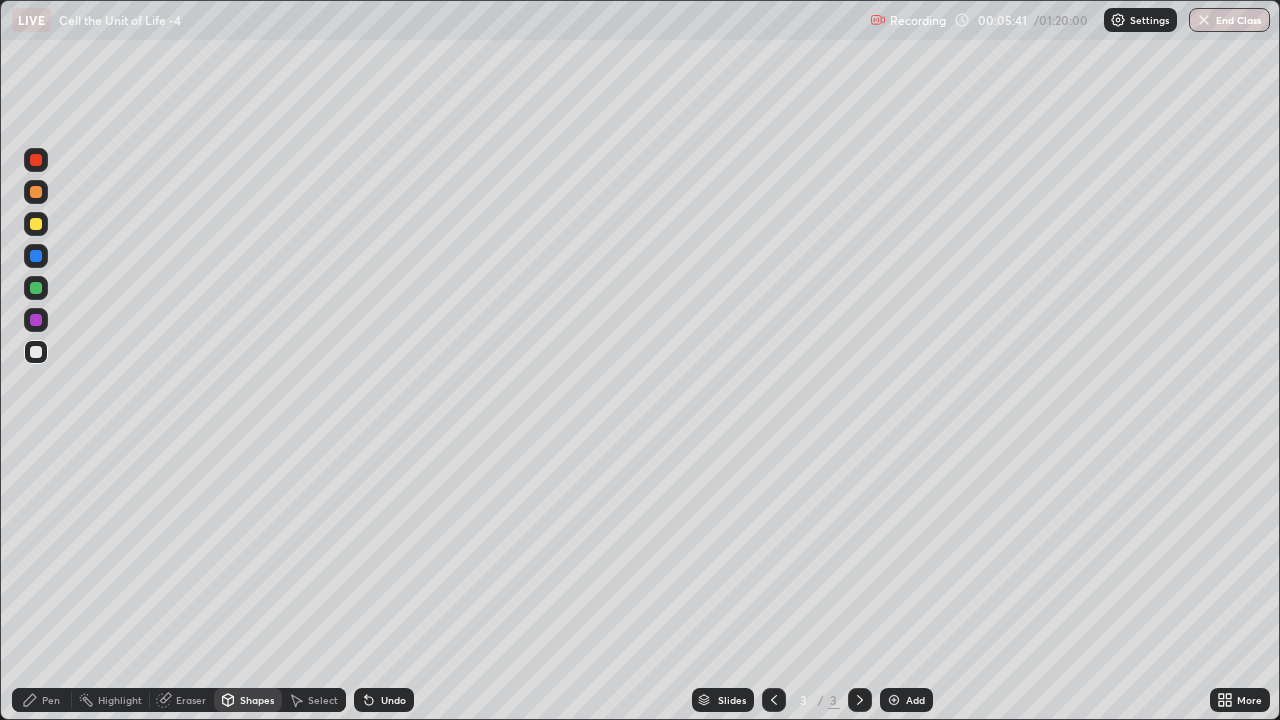 click on "Select" at bounding box center (323, 700) 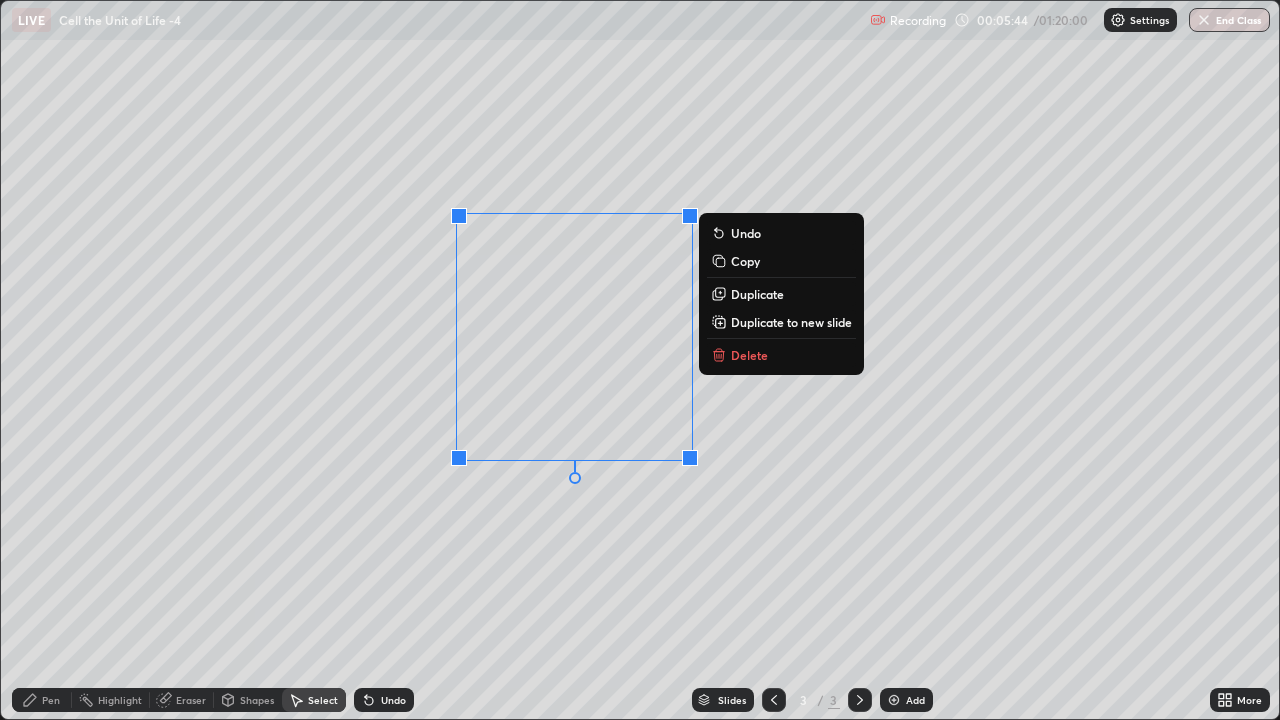 click on "0 ° Undo Copy Duplicate Duplicate to new slide Delete" at bounding box center [640, 360] 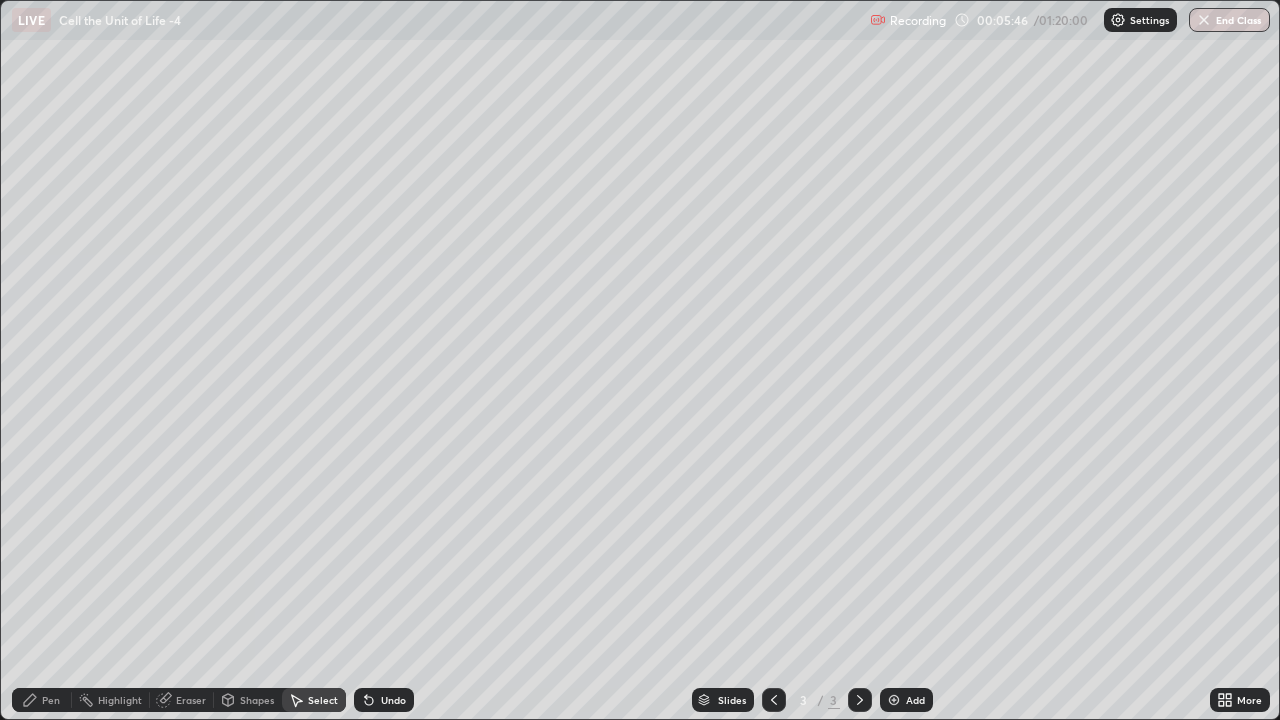 click on "Pen" at bounding box center (51, 700) 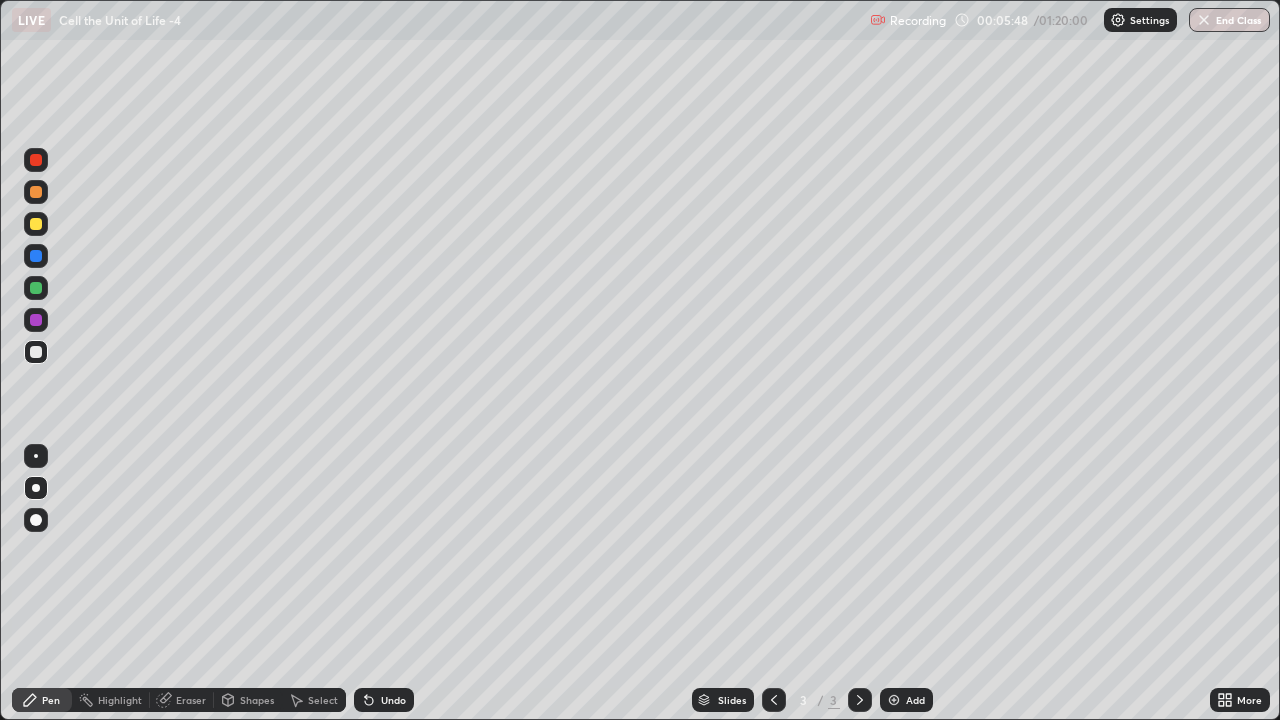 click on "Eraser" at bounding box center (191, 700) 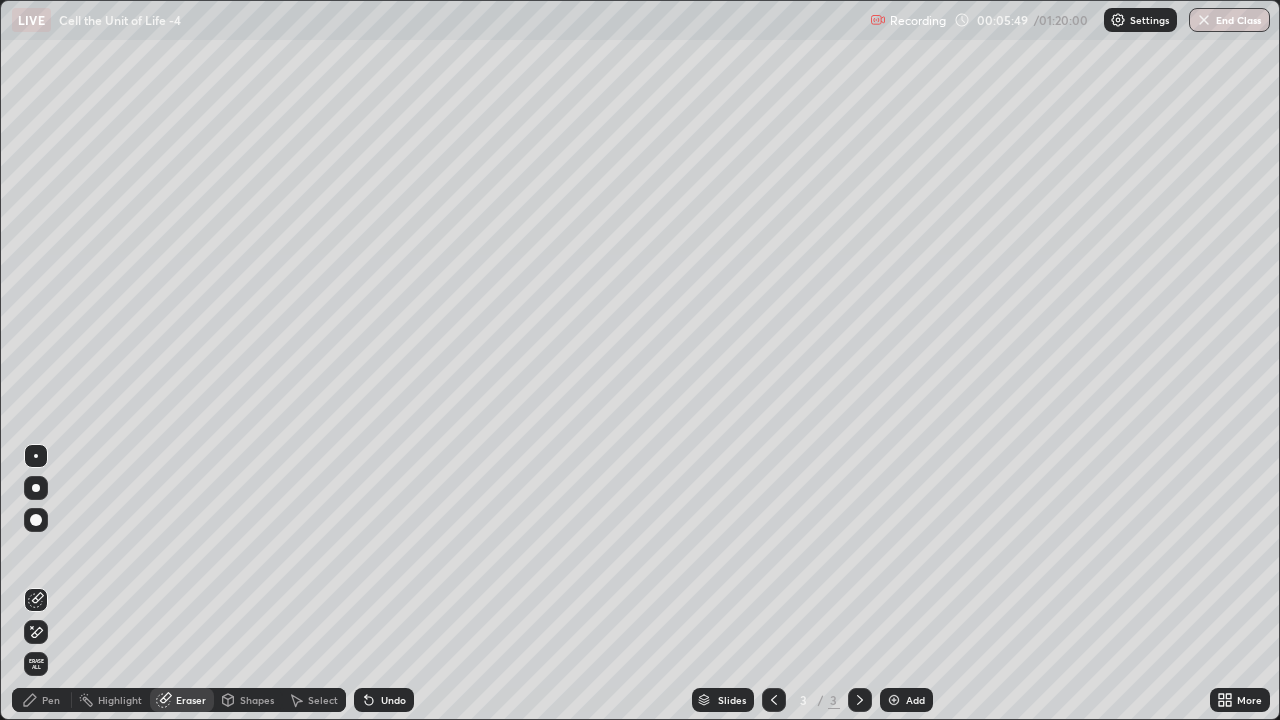 click 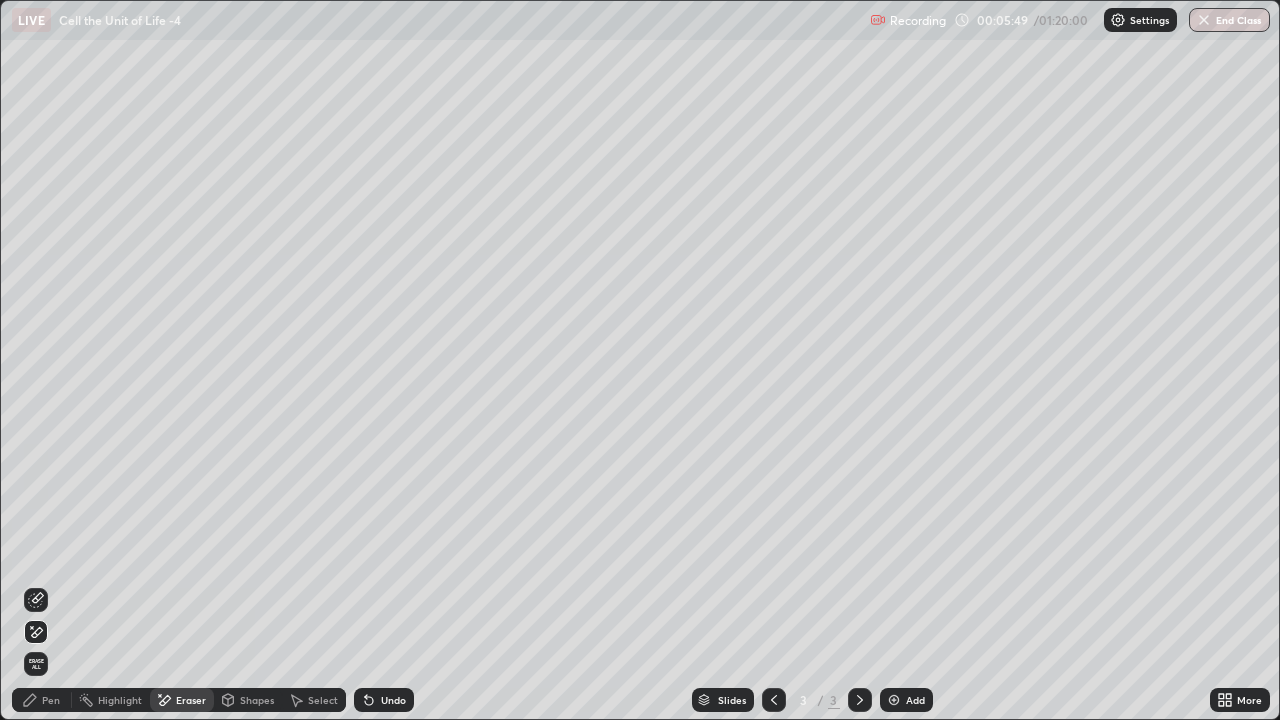 click 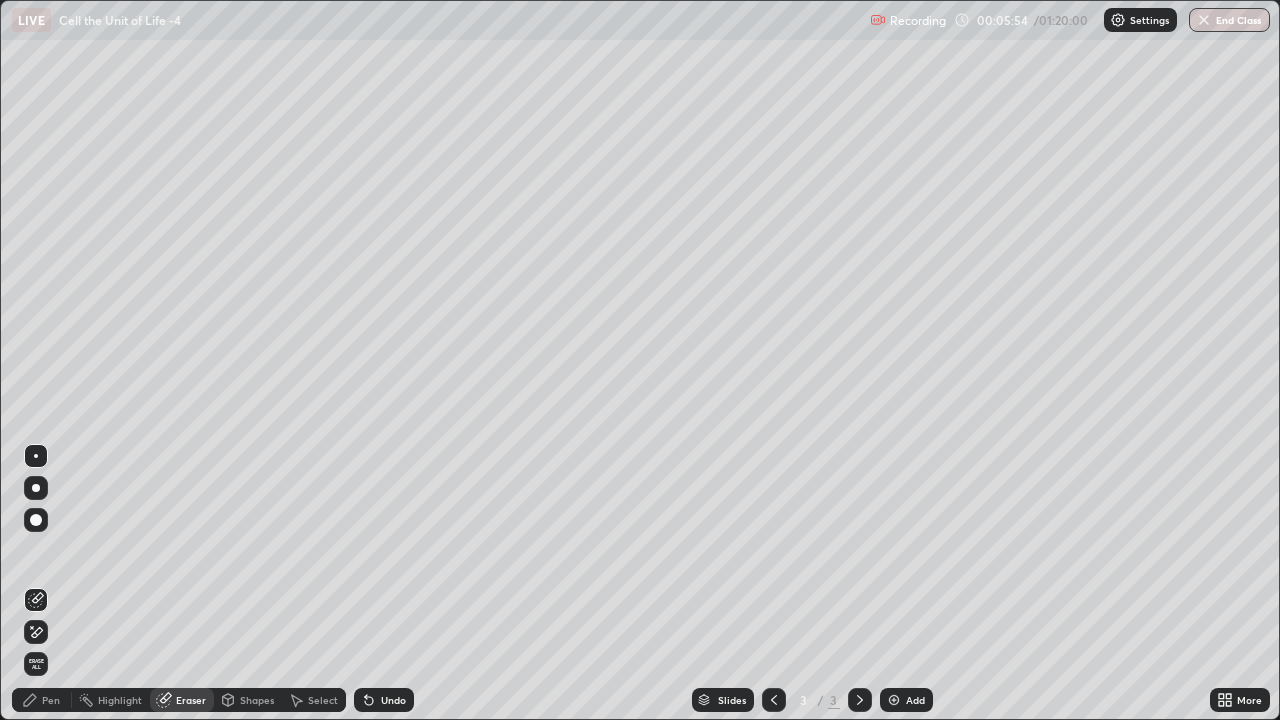 click on "Pen" at bounding box center (42, 700) 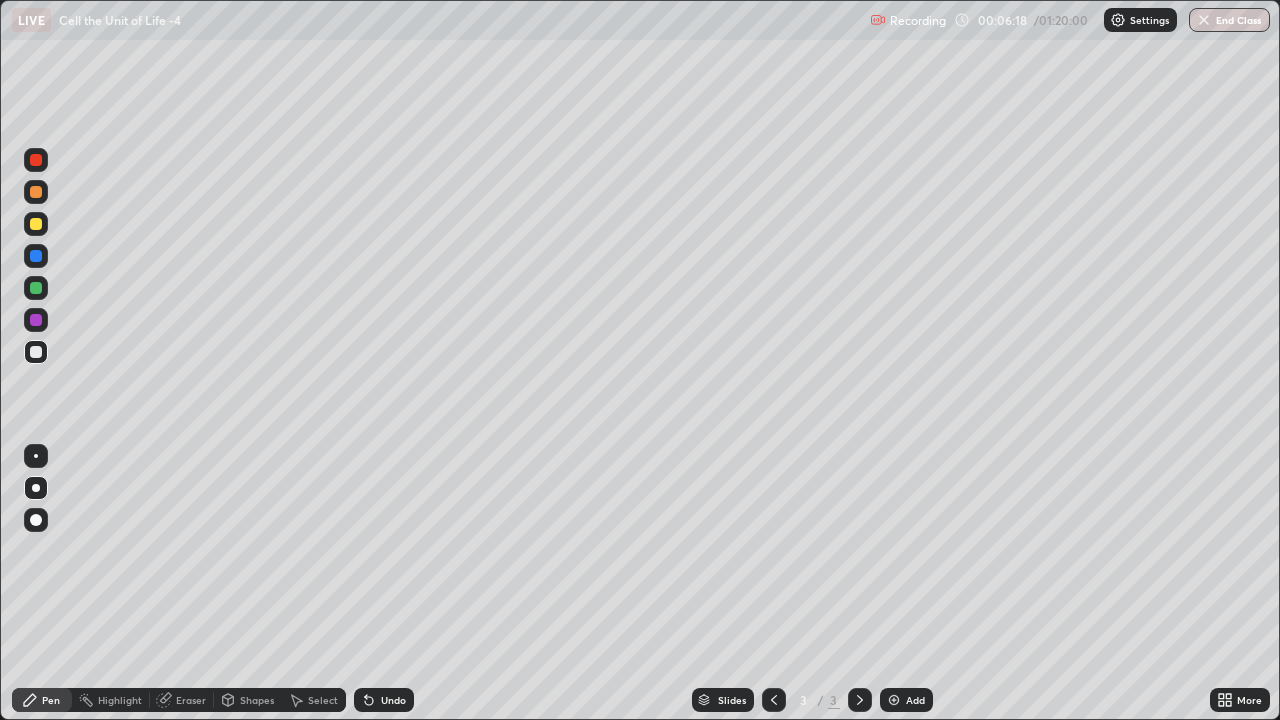click at bounding box center [36, 192] 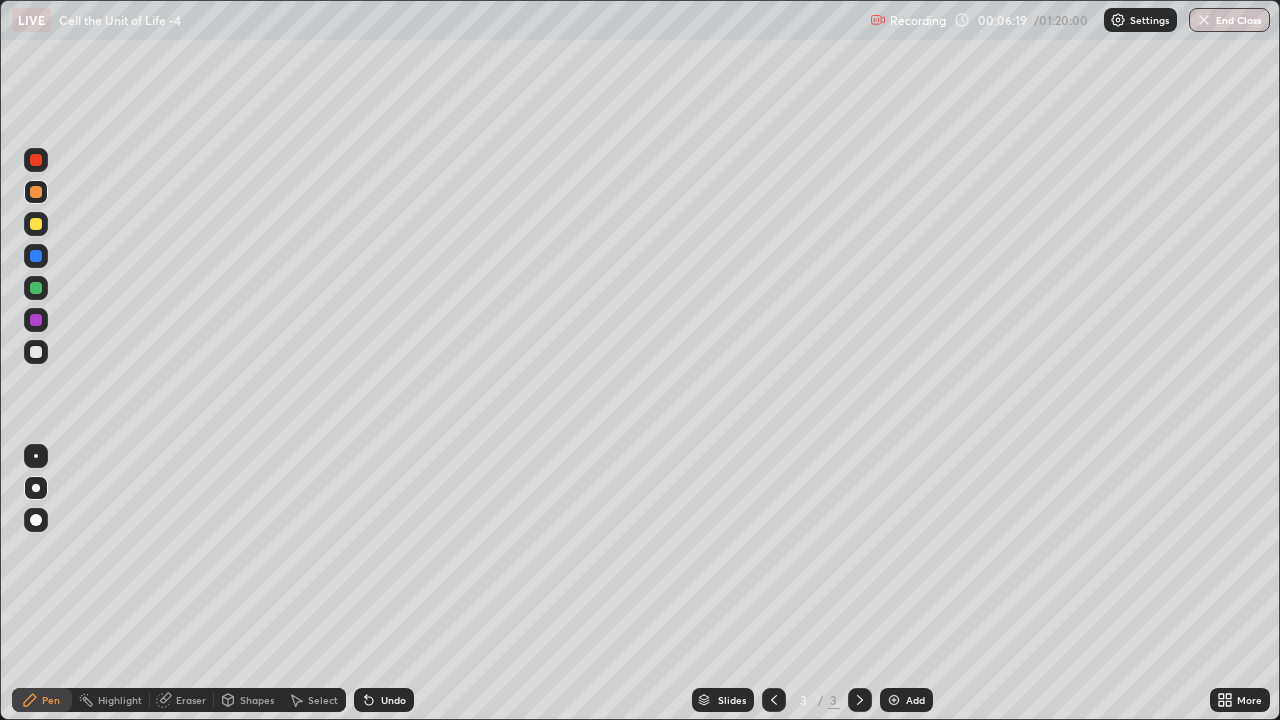click at bounding box center (36, 456) 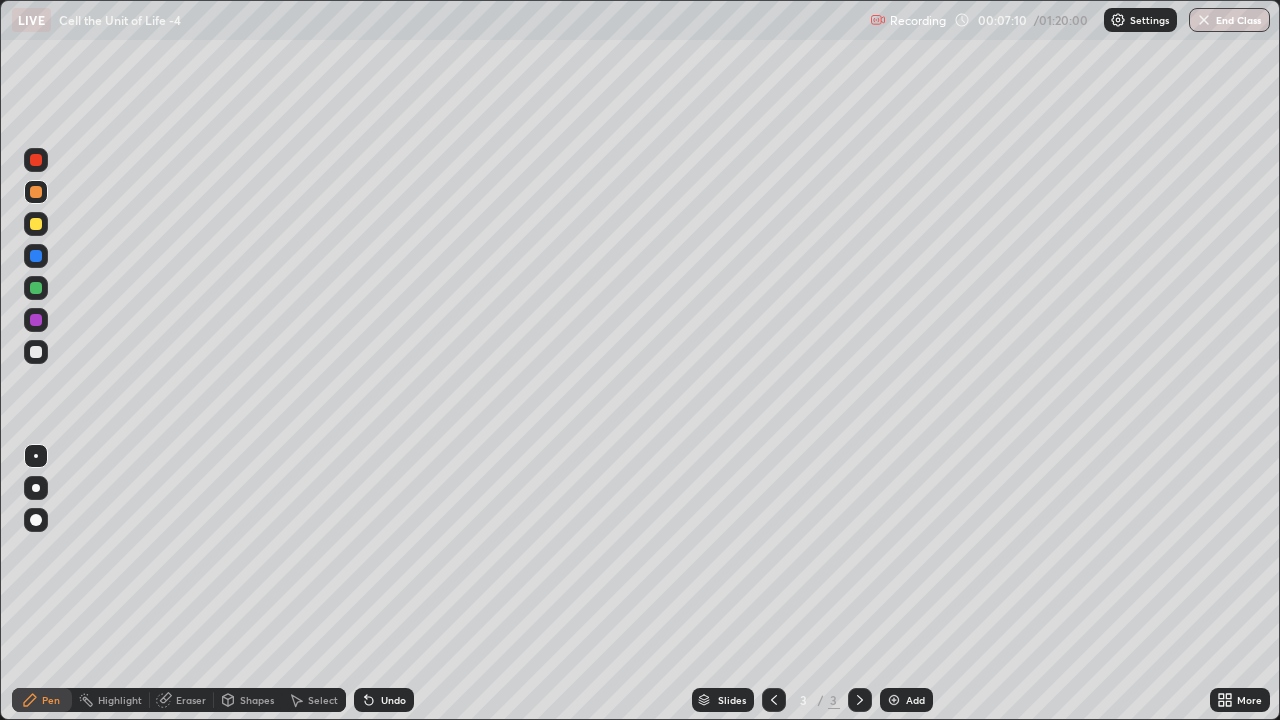 click on "Eraser" at bounding box center (191, 700) 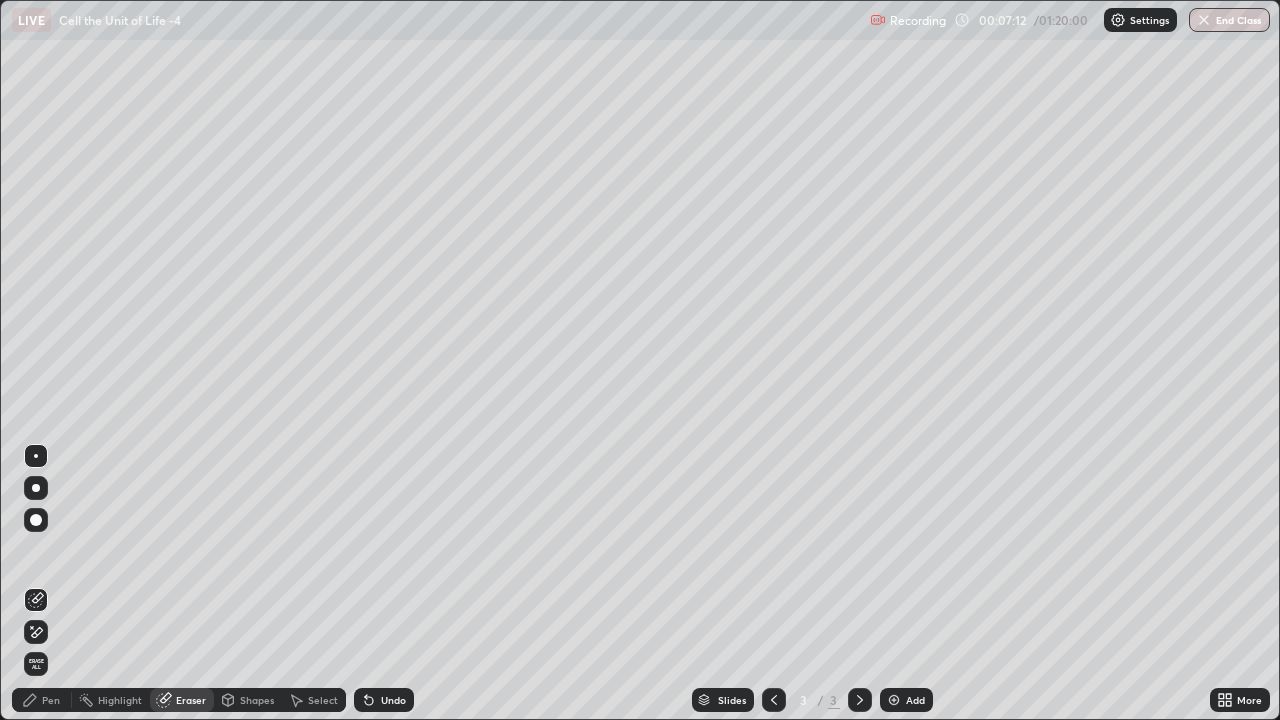 click on "Pen" at bounding box center (51, 700) 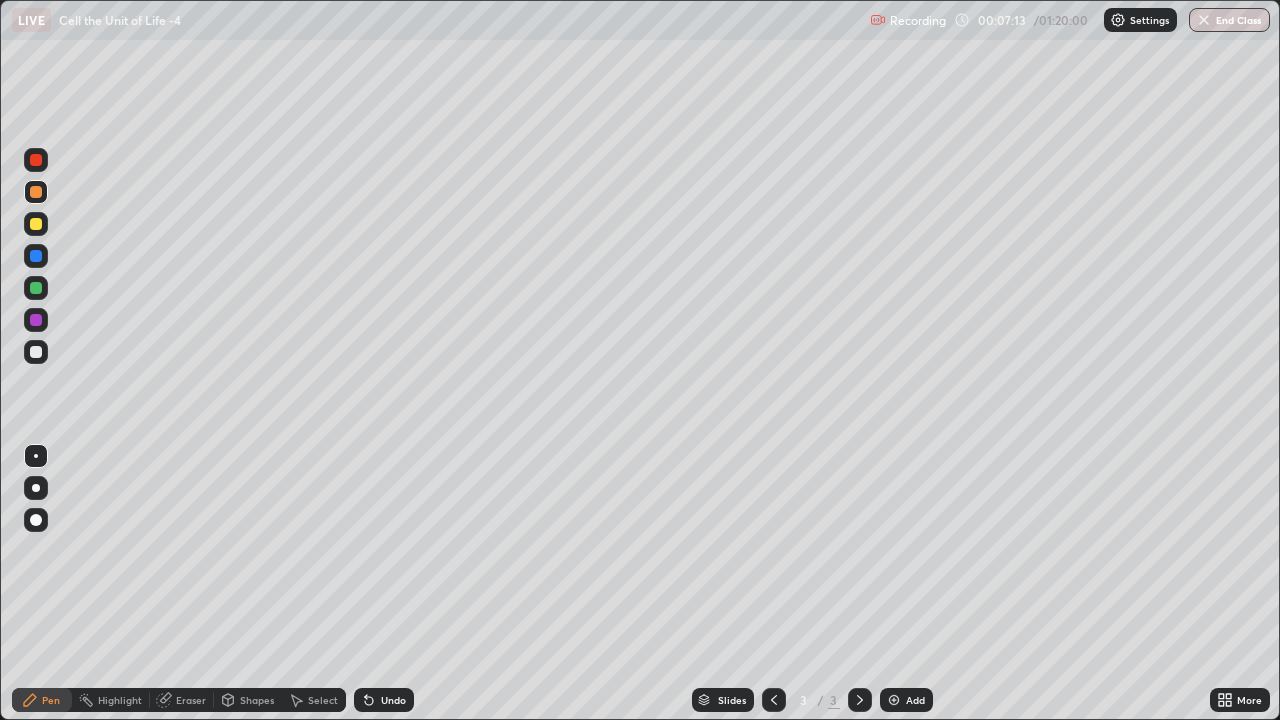 click at bounding box center [36, 160] 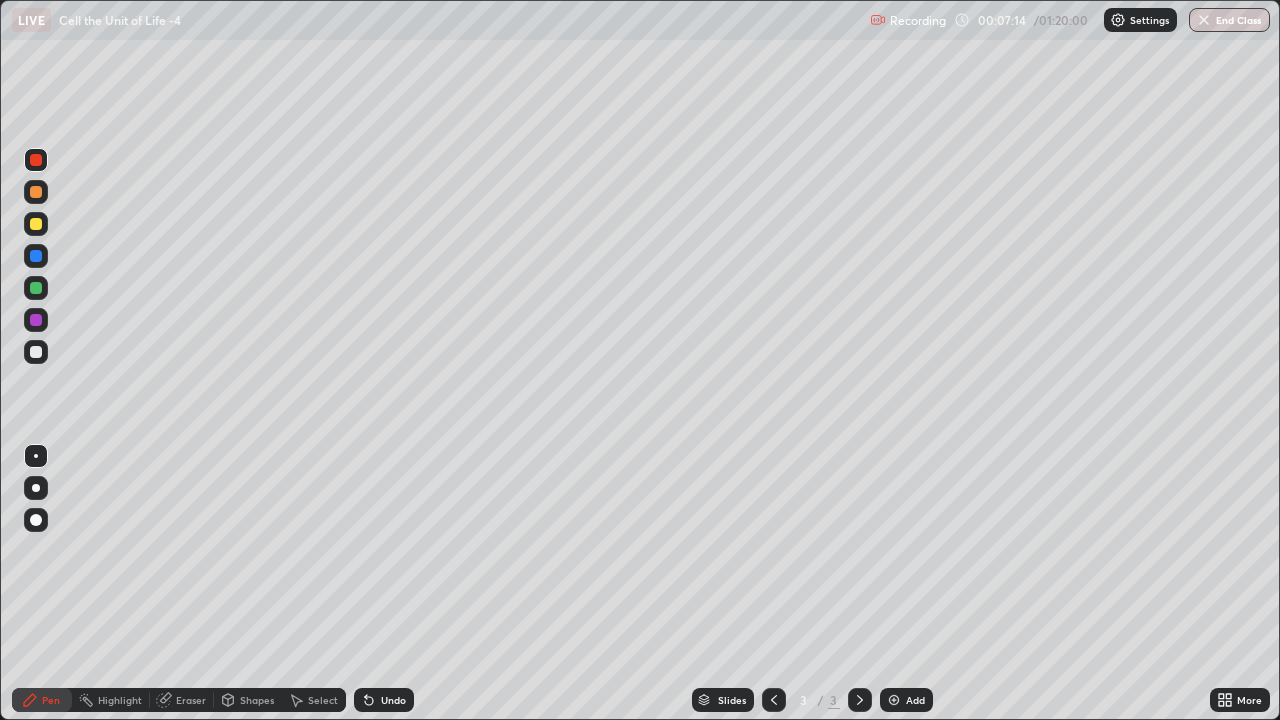 click at bounding box center (36, 520) 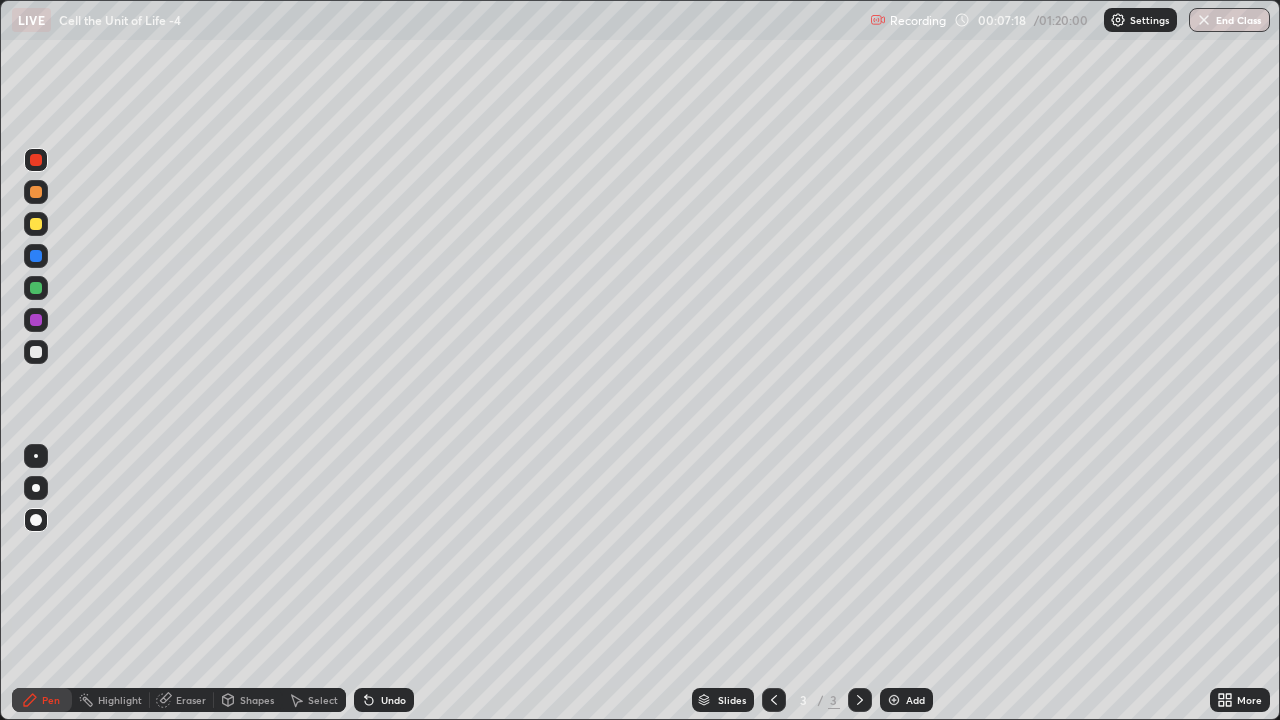 click at bounding box center [36, 456] 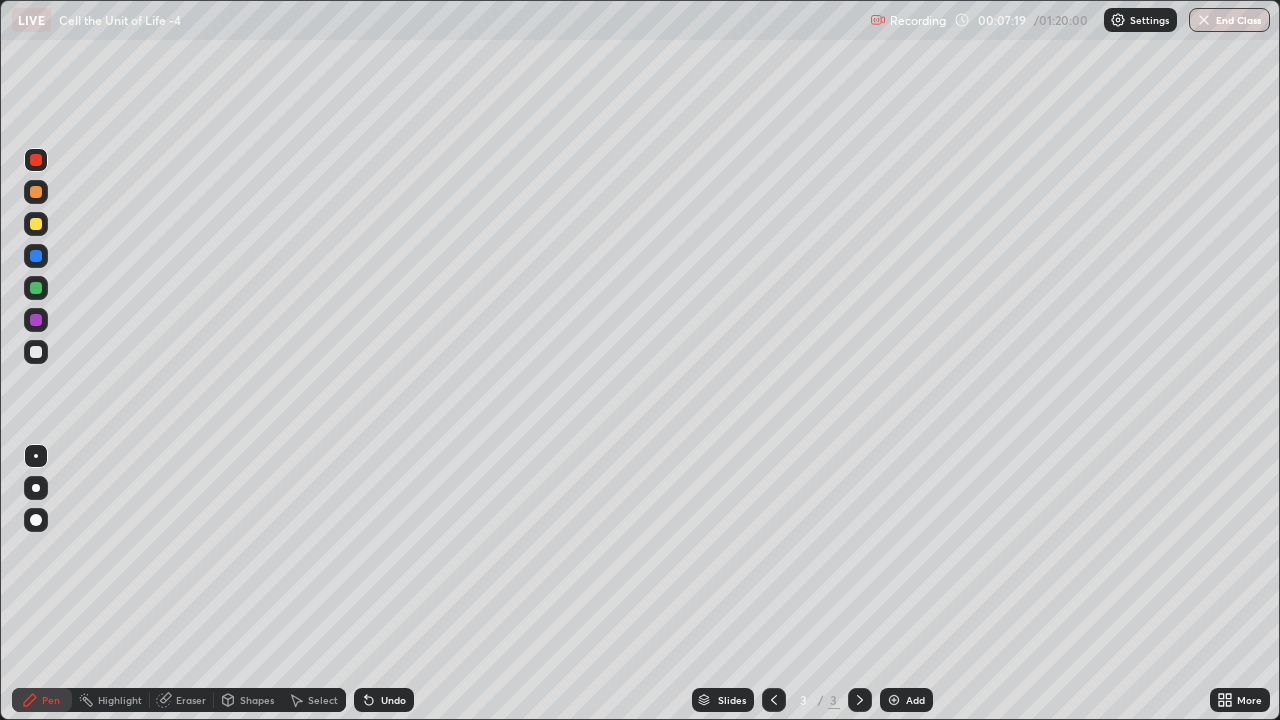 click at bounding box center (36, 352) 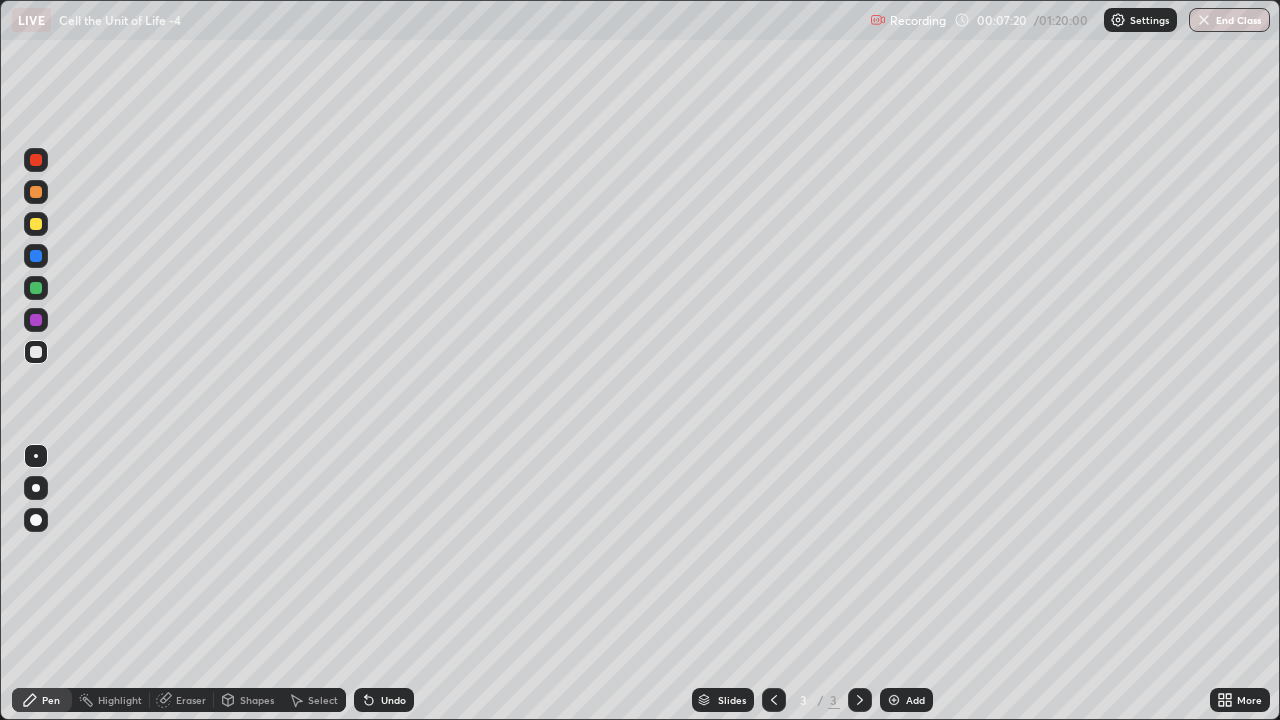 click at bounding box center (36, 192) 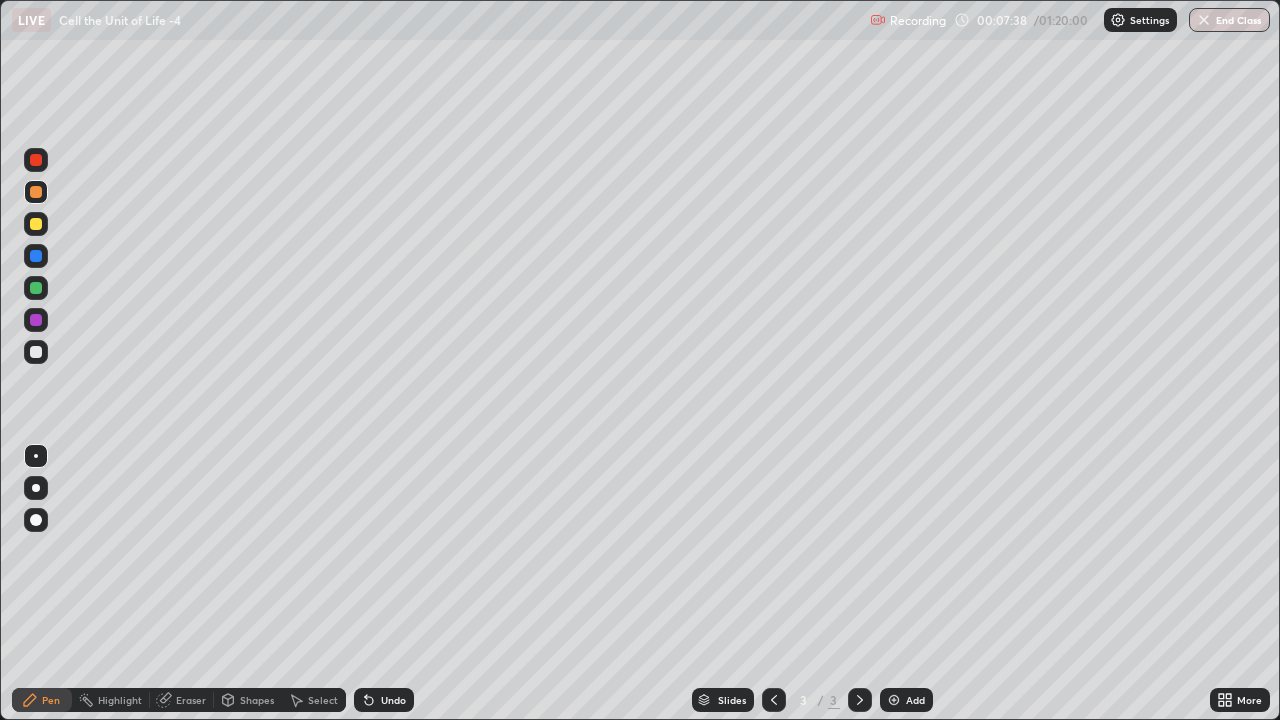 click at bounding box center [36, 160] 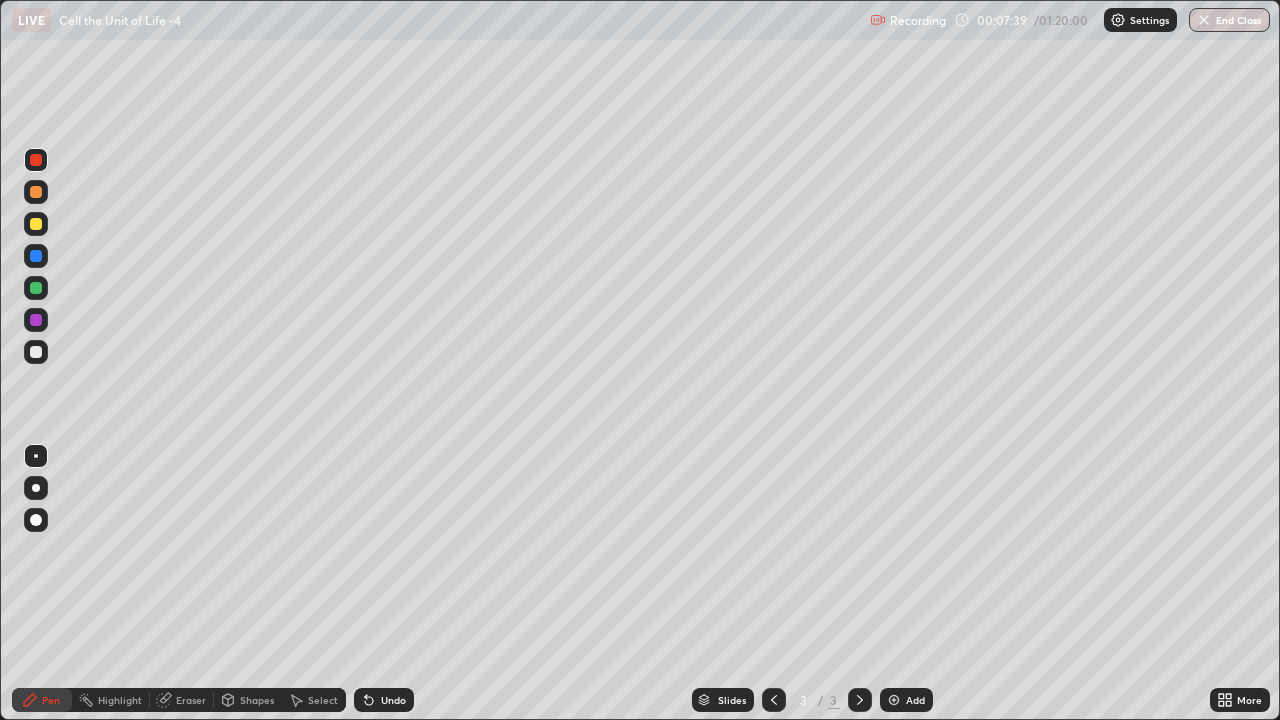 click at bounding box center (36, 192) 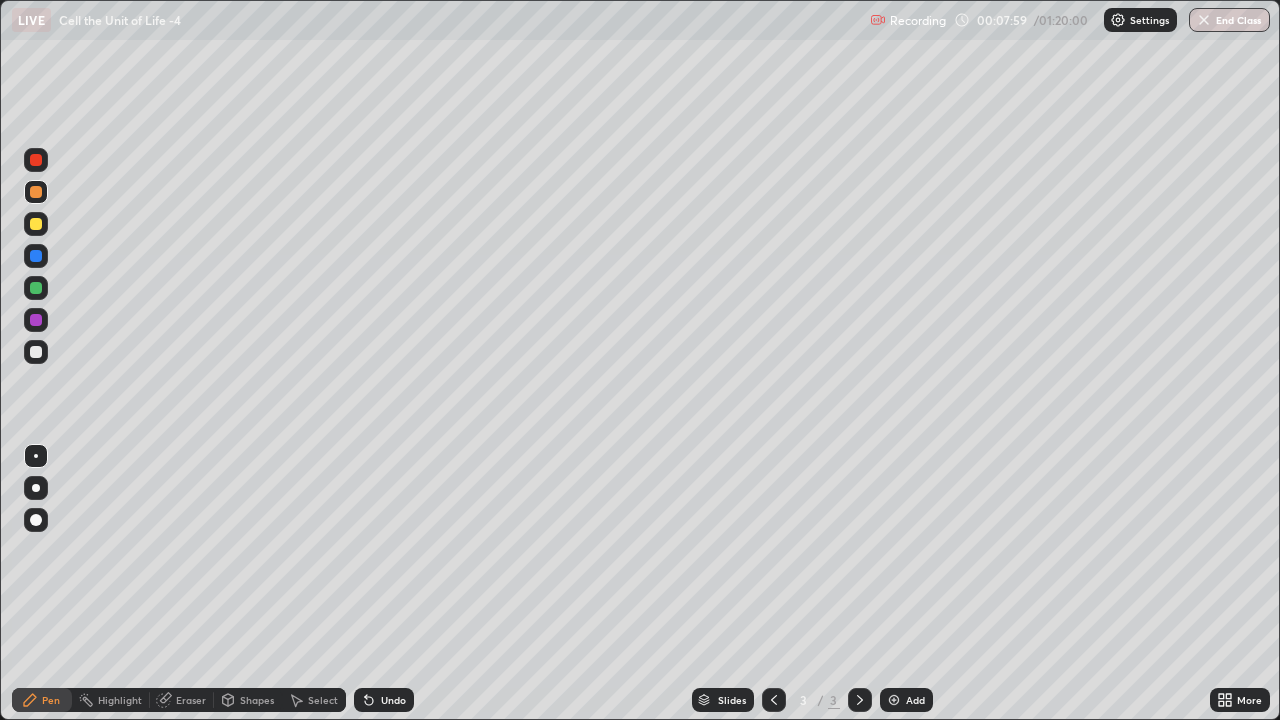 click at bounding box center (36, 288) 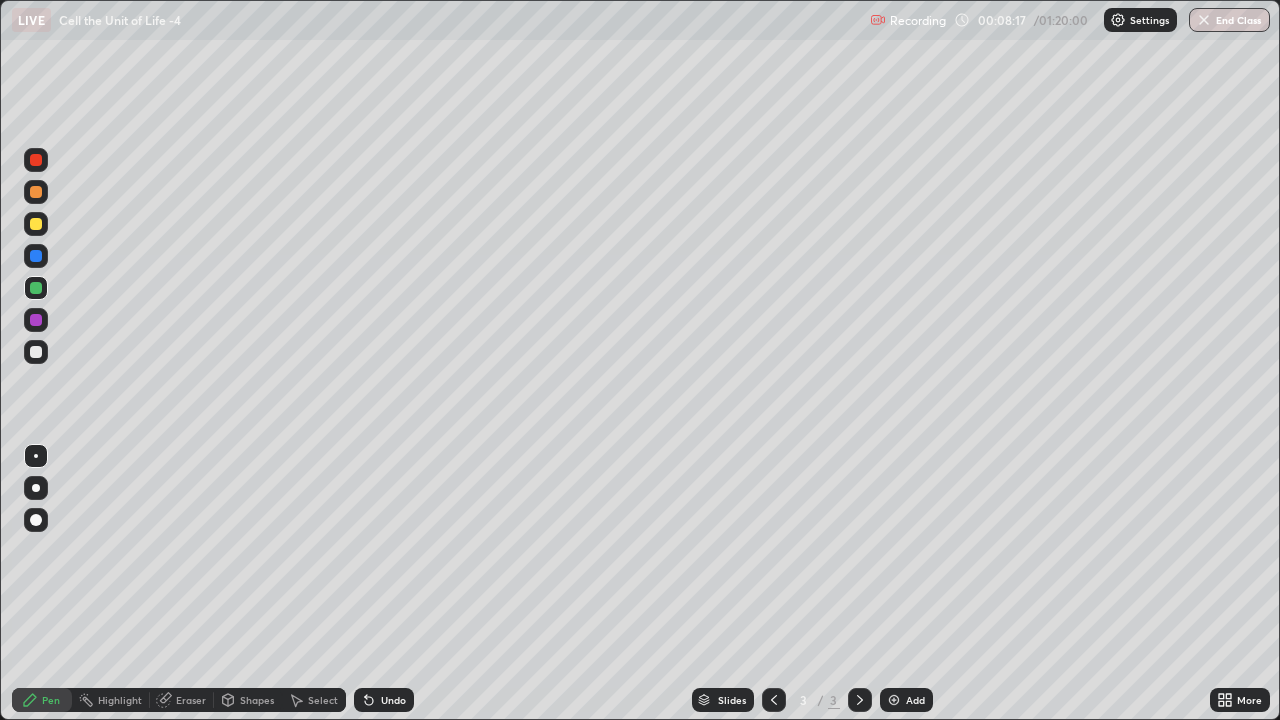 click at bounding box center [36, 320] 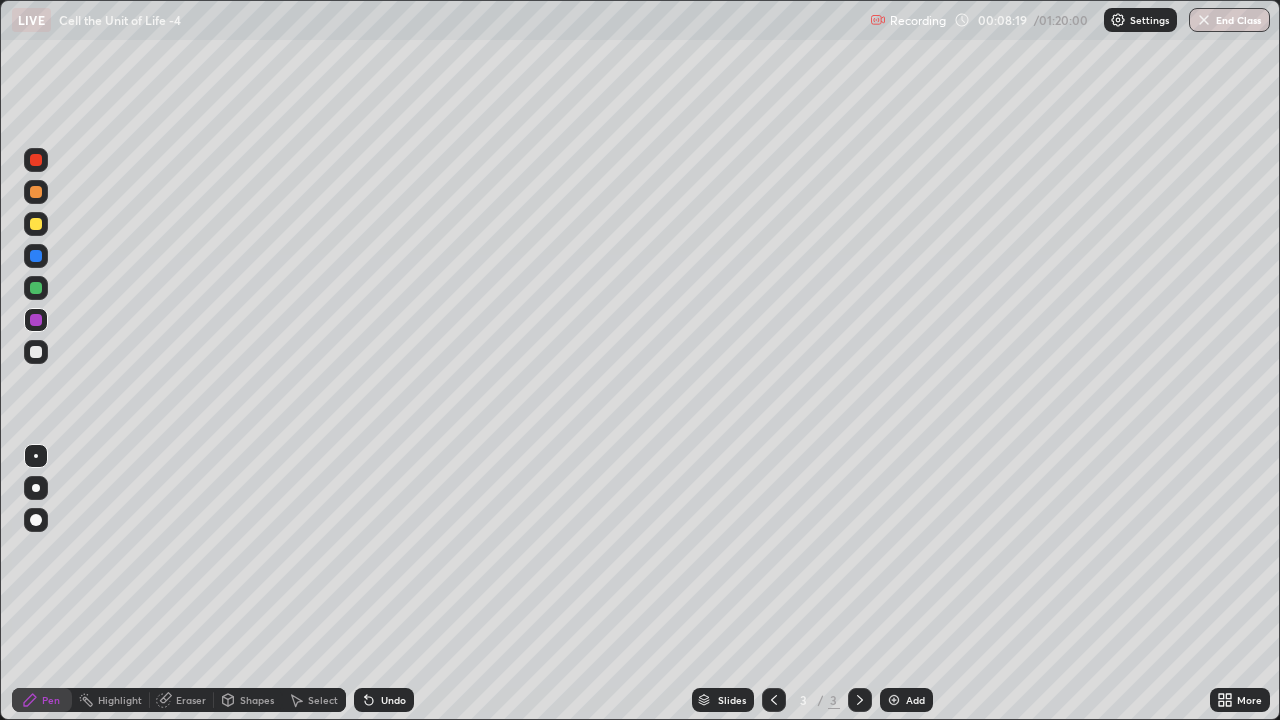 click at bounding box center [36, 488] 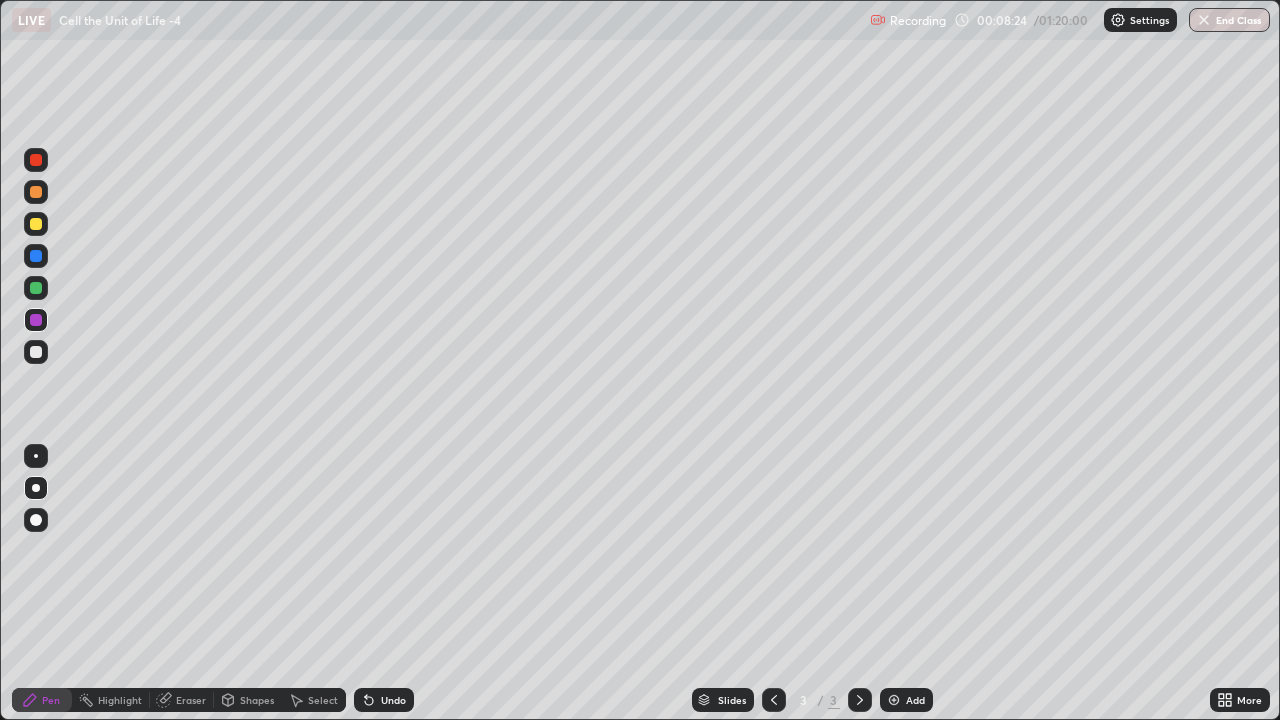 click on "Shapes" at bounding box center [257, 700] 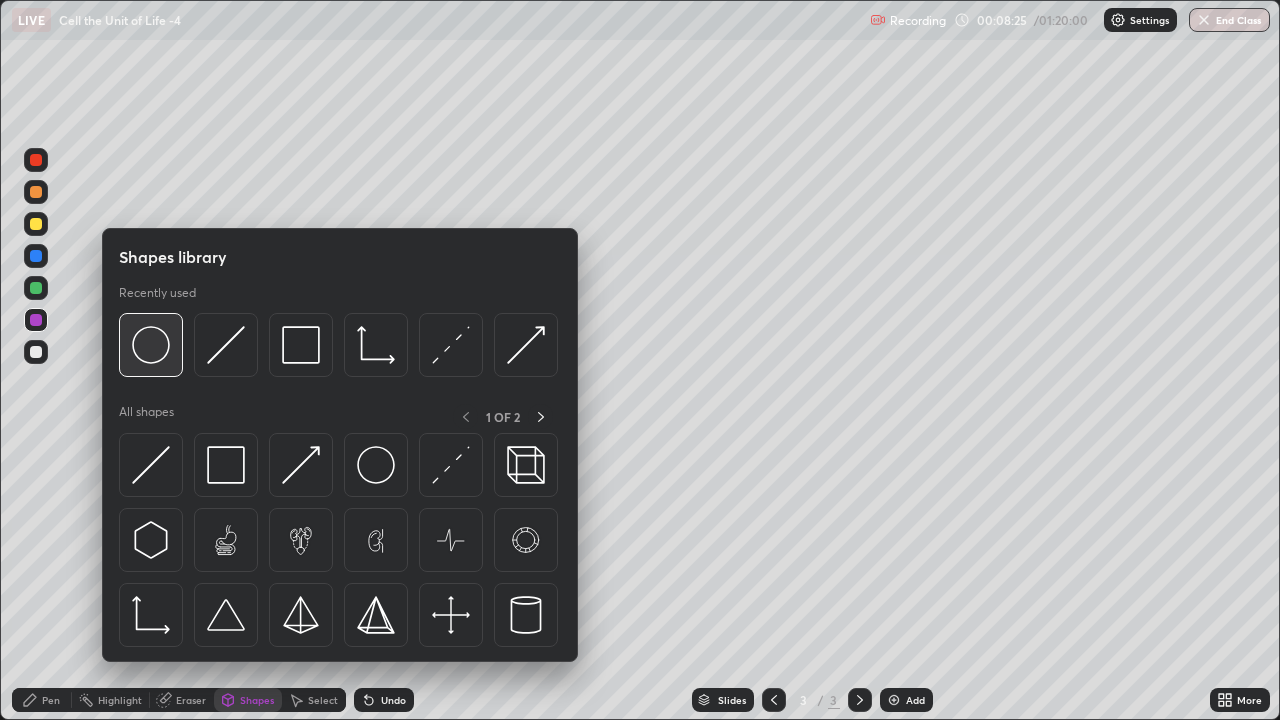 click at bounding box center (151, 345) 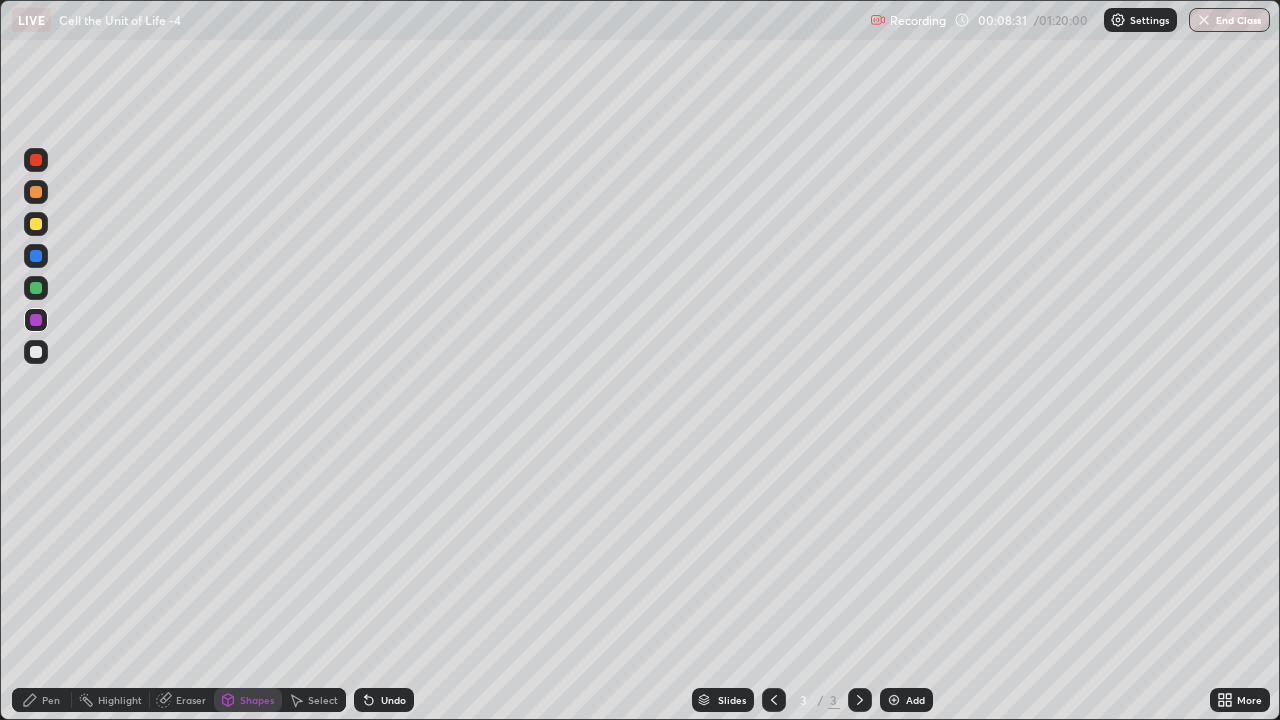 click on "Select" at bounding box center [323, 700] 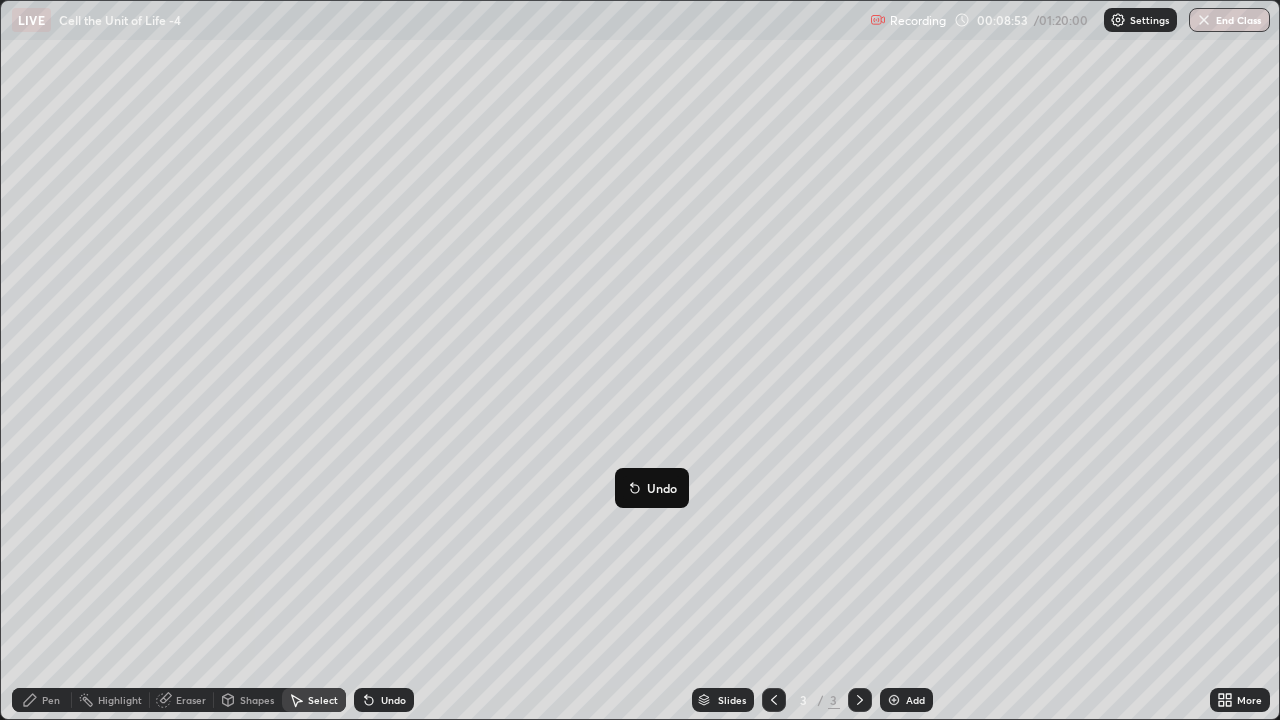 click on "0 ° Undo Copy Duplicate Duplicate to new slide Delete" at bounding box center (640, 360) 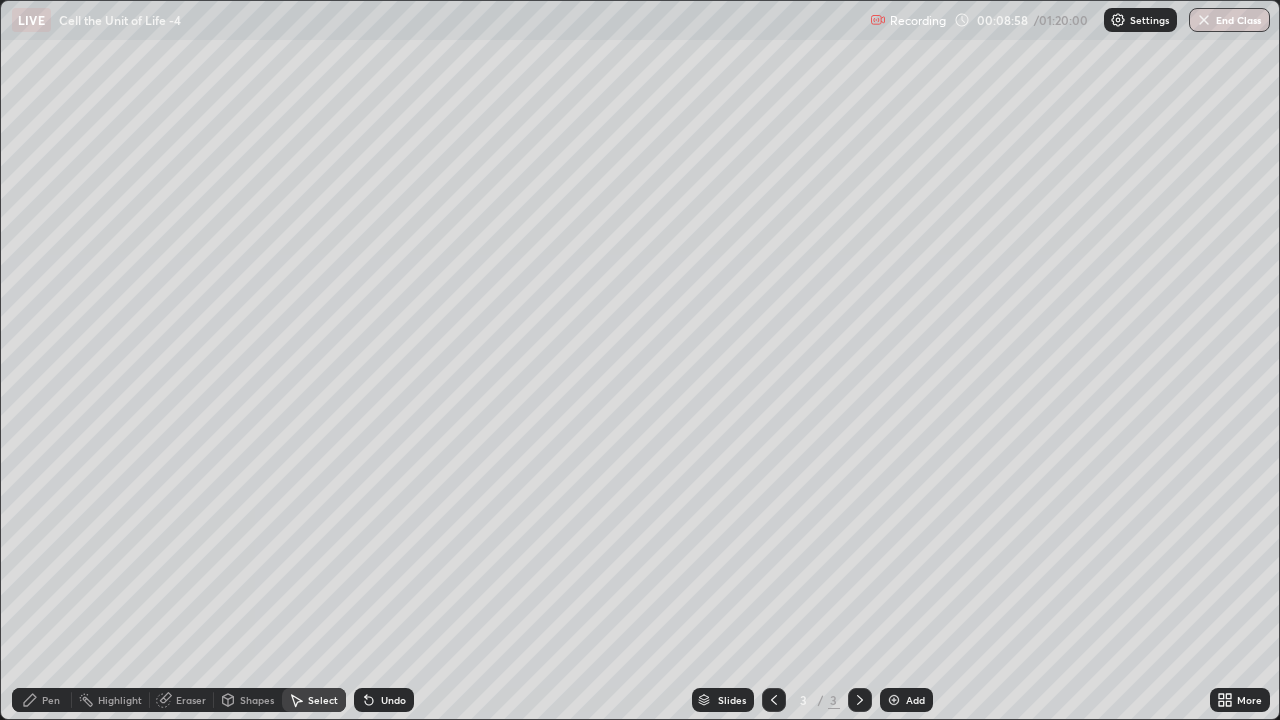 click on "Shapes" at bounding box center (257, 700) 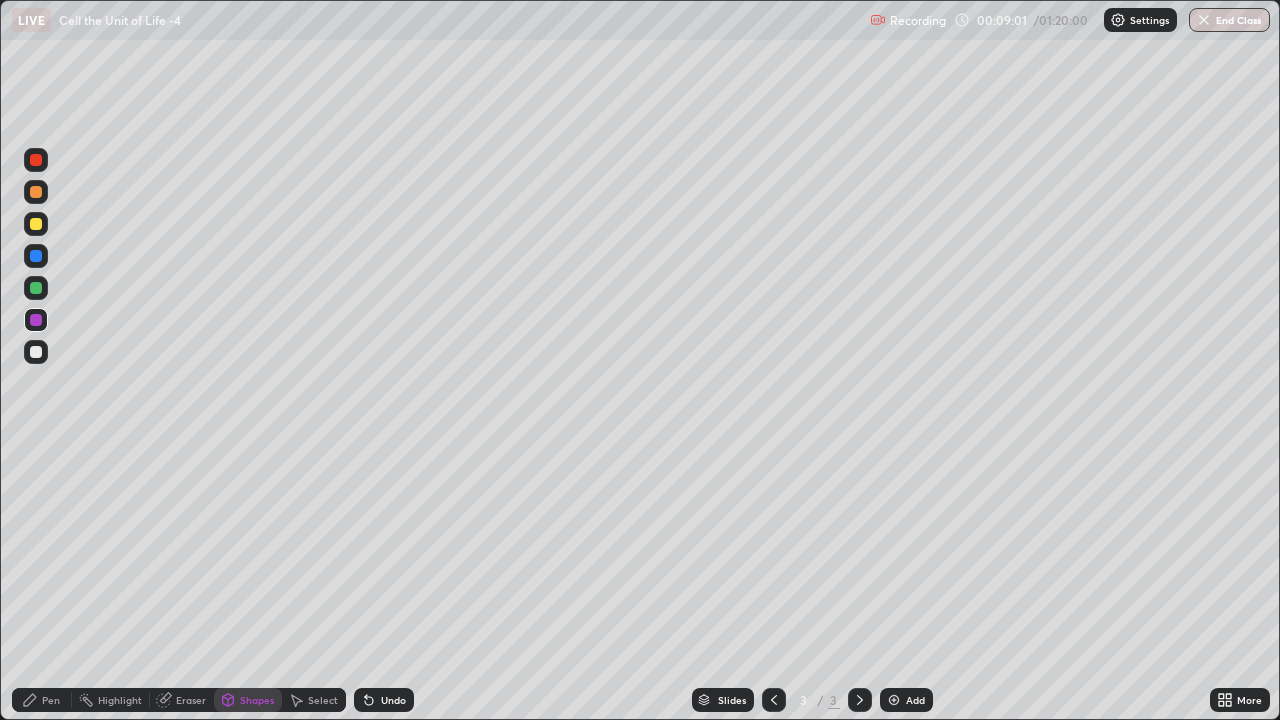 click at bounding box center (36, 160) 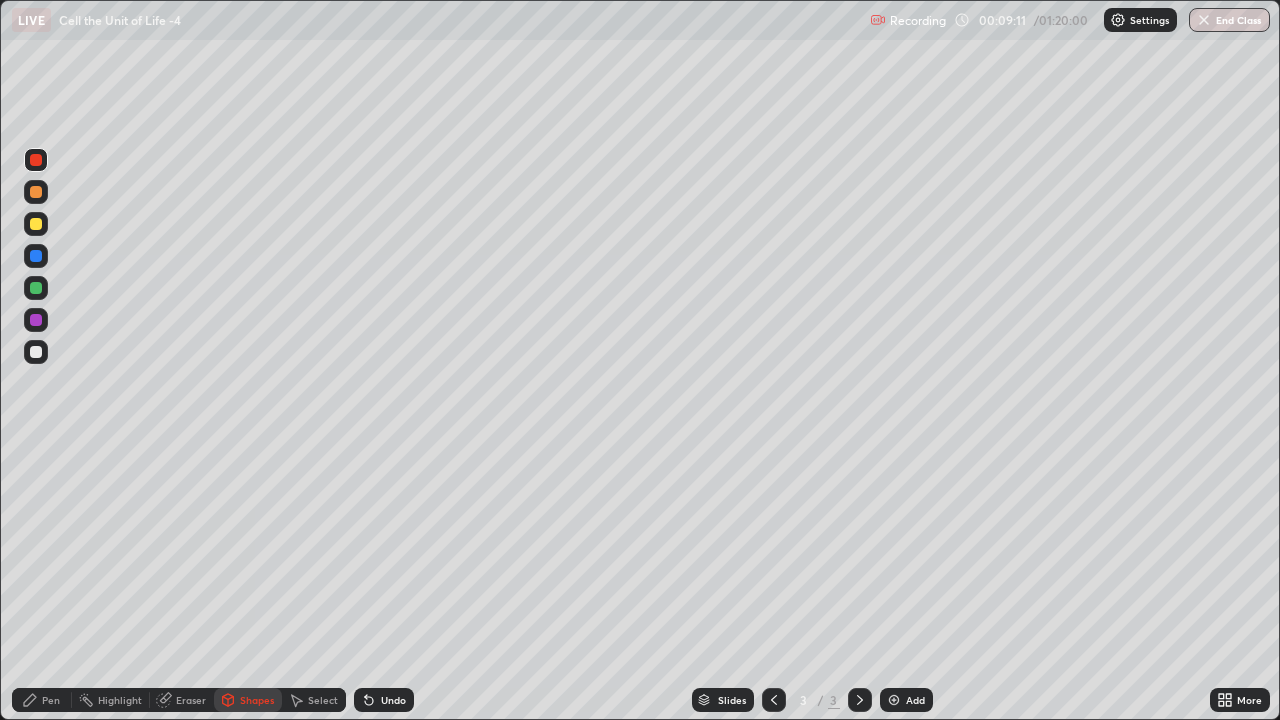 click on "Select" at bounding box center (323, 700) 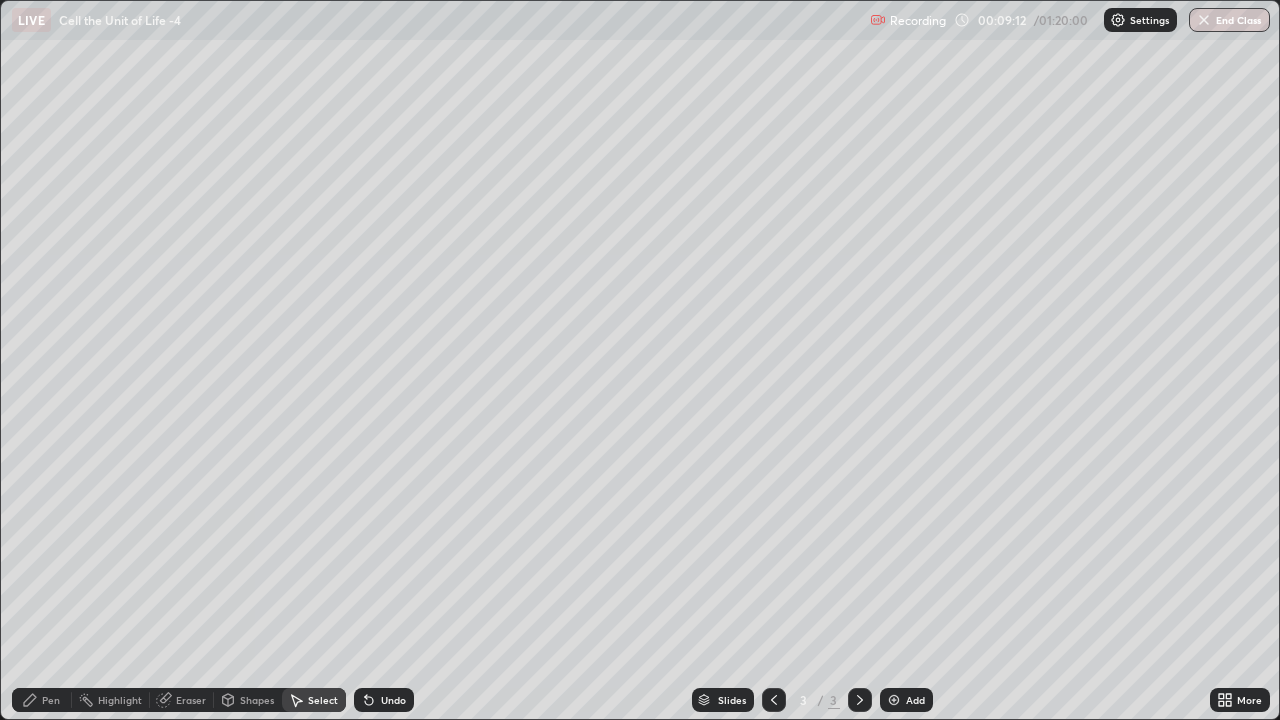 click on "Eraser" at bounding box center (191, 700) 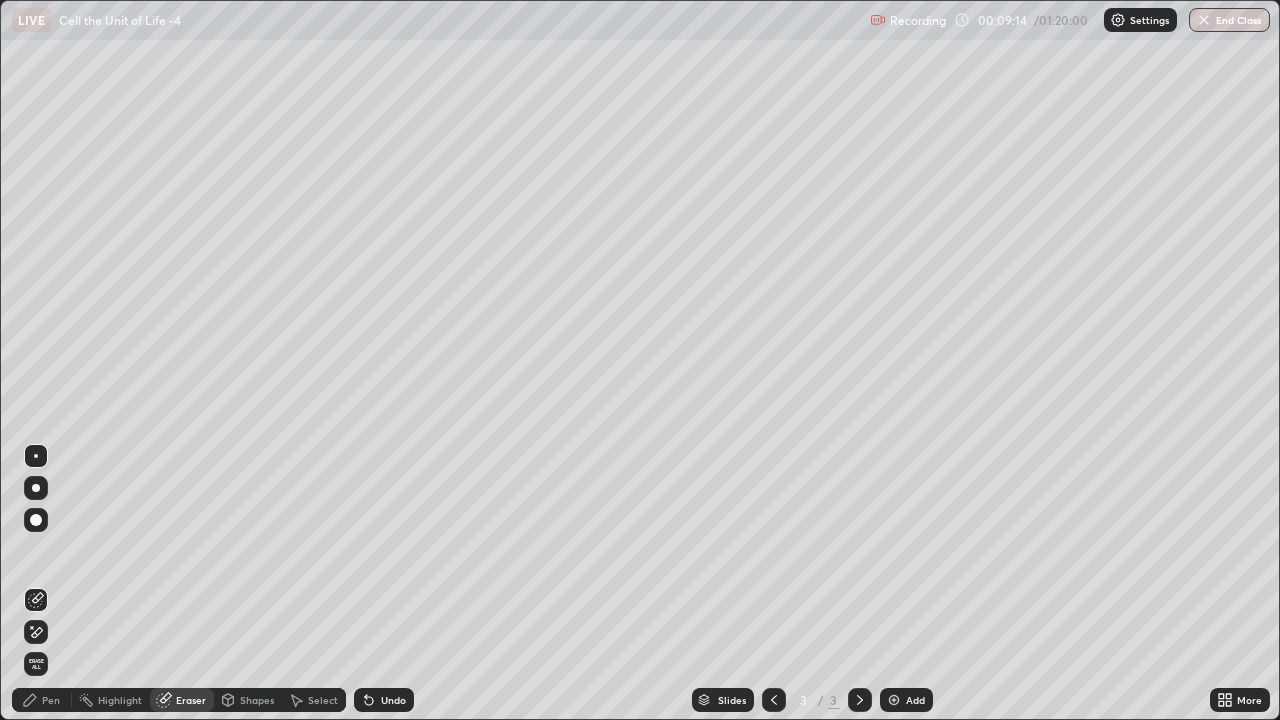 click 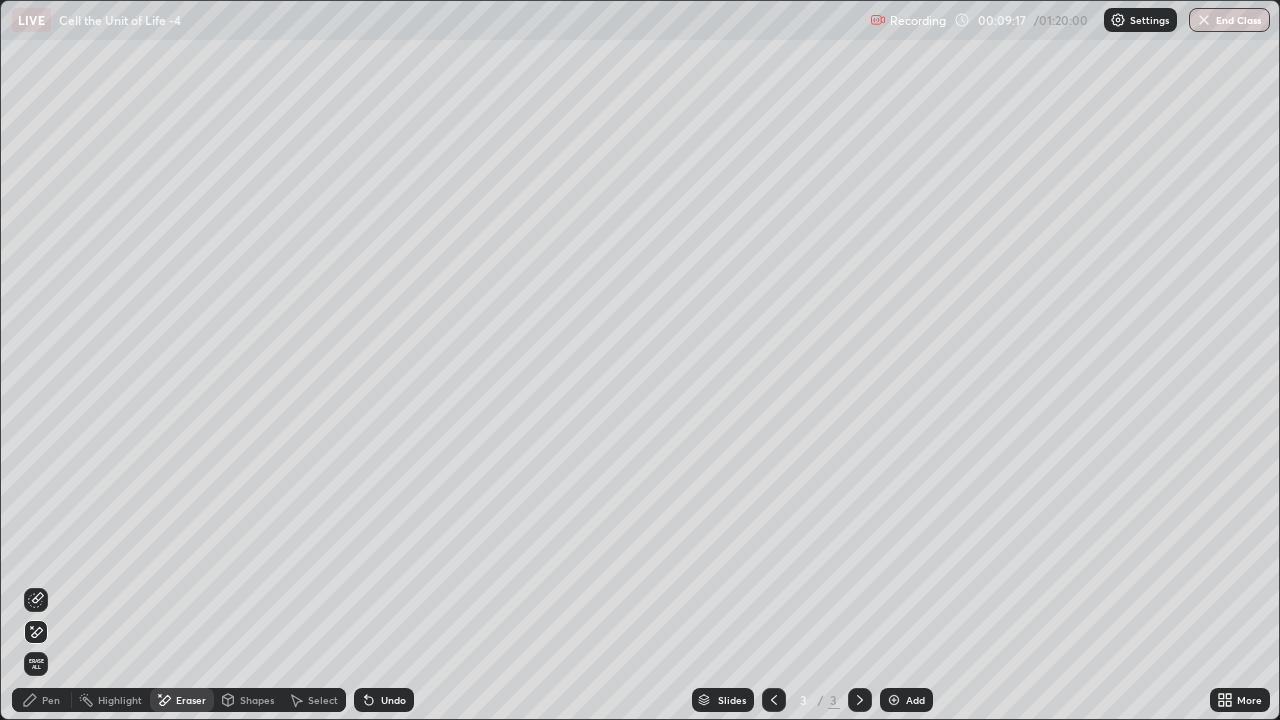 click on "Select" at bounding box center [323, 700] 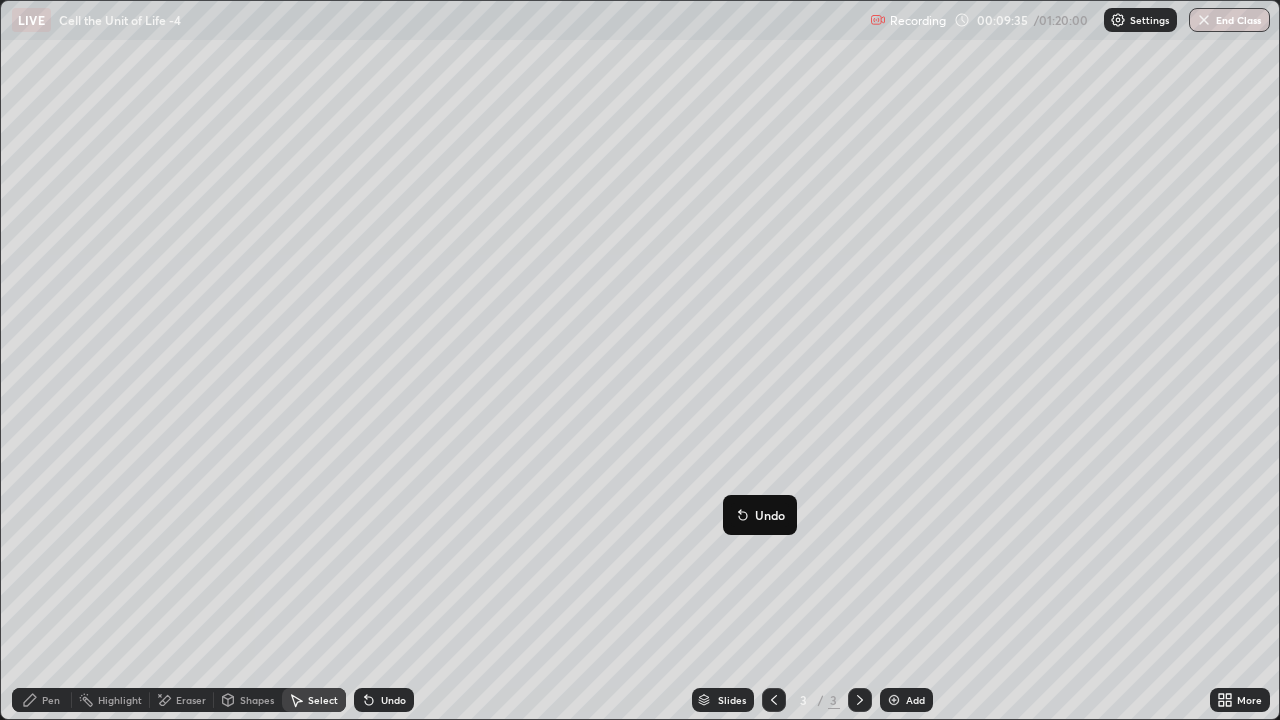 click on "Pen" at bounding box center (42, 700) 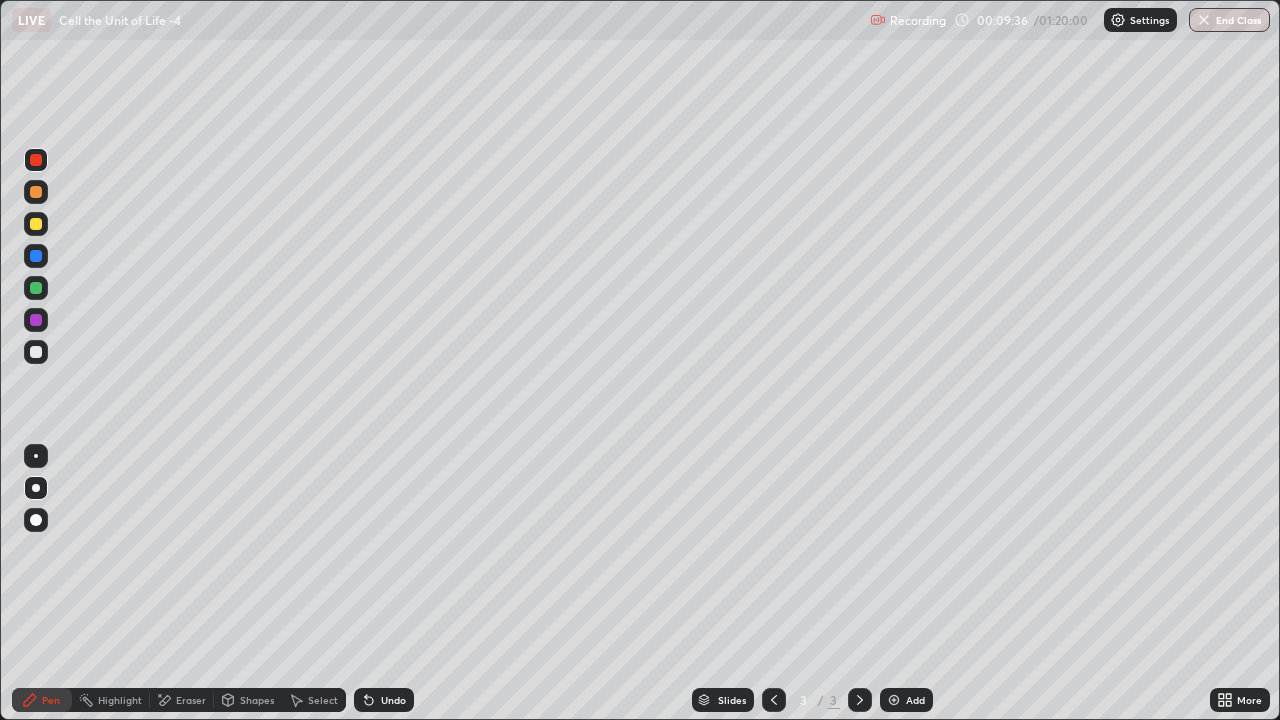 click at bounding box center [36, 456] 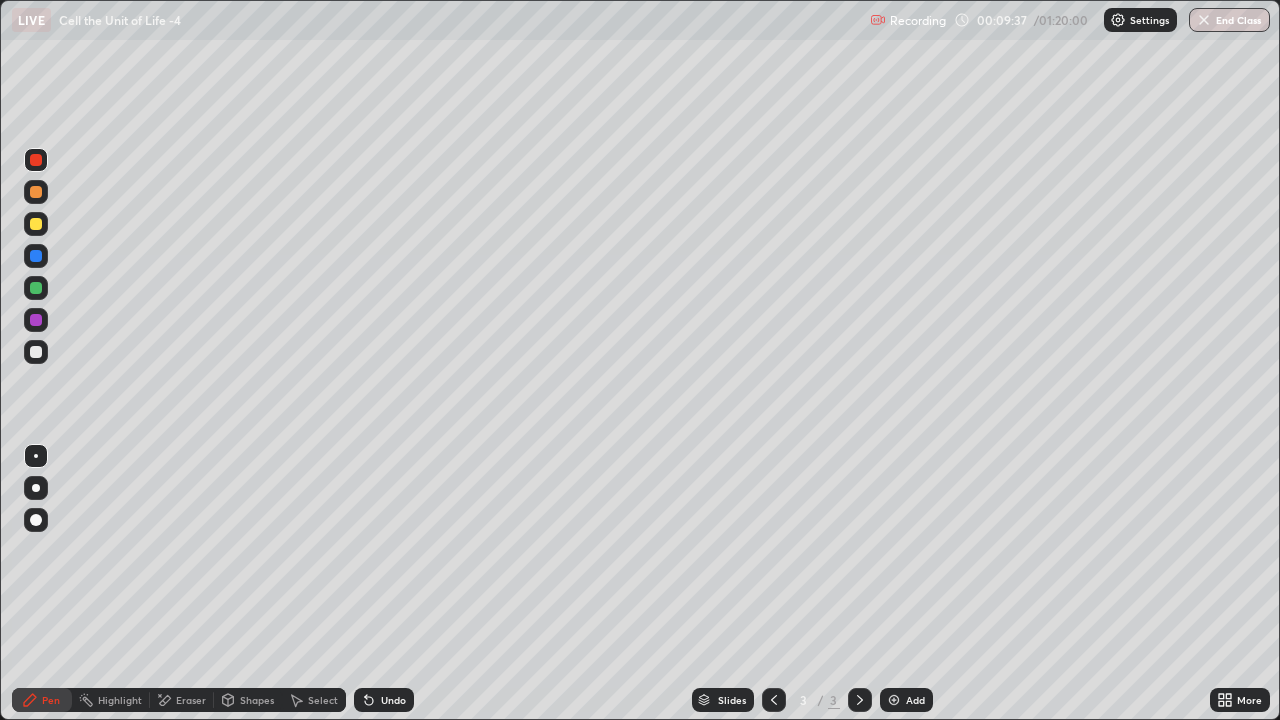 click at bounding box center (36, 352) 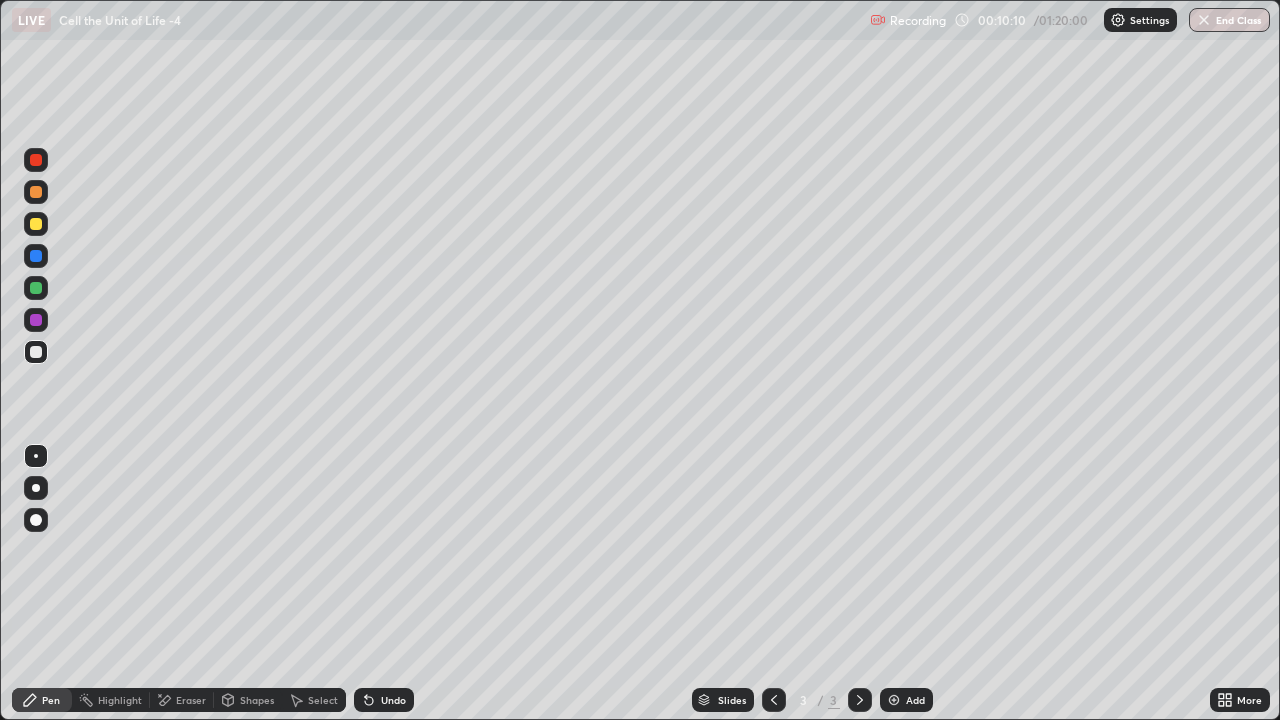 click at bounding box center (36, 224) 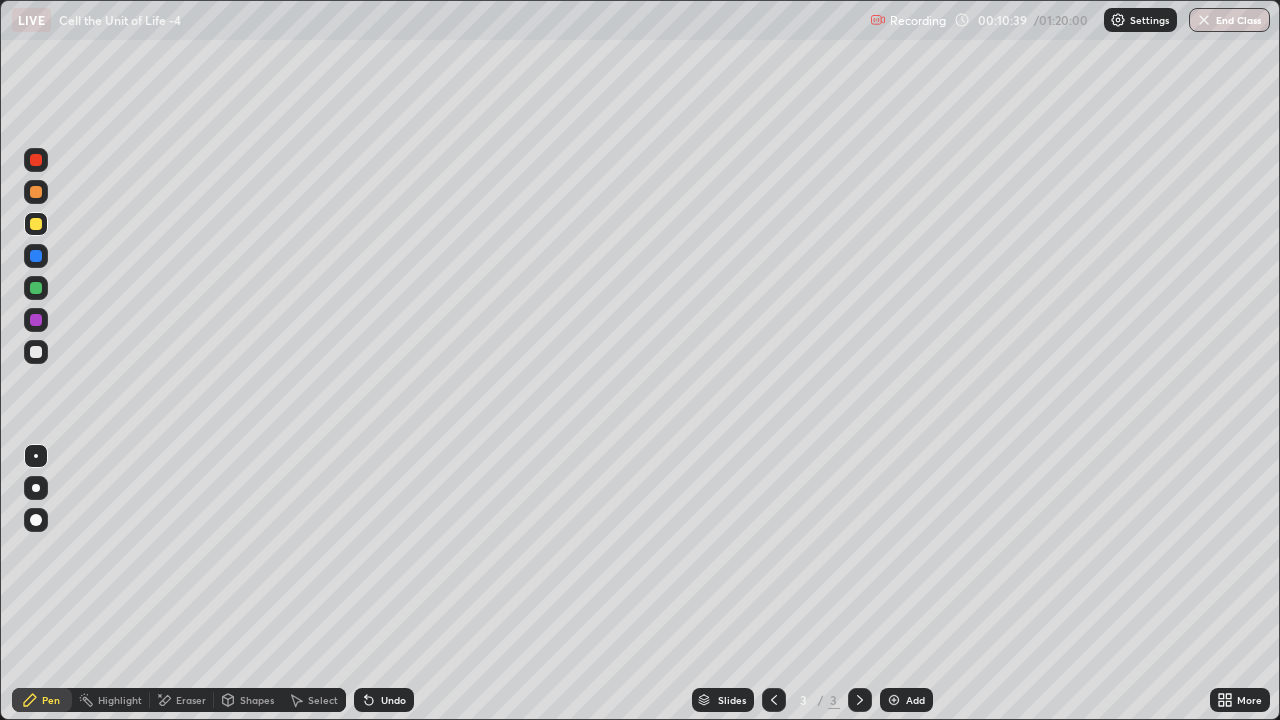 click at bounding box center (36, 192) 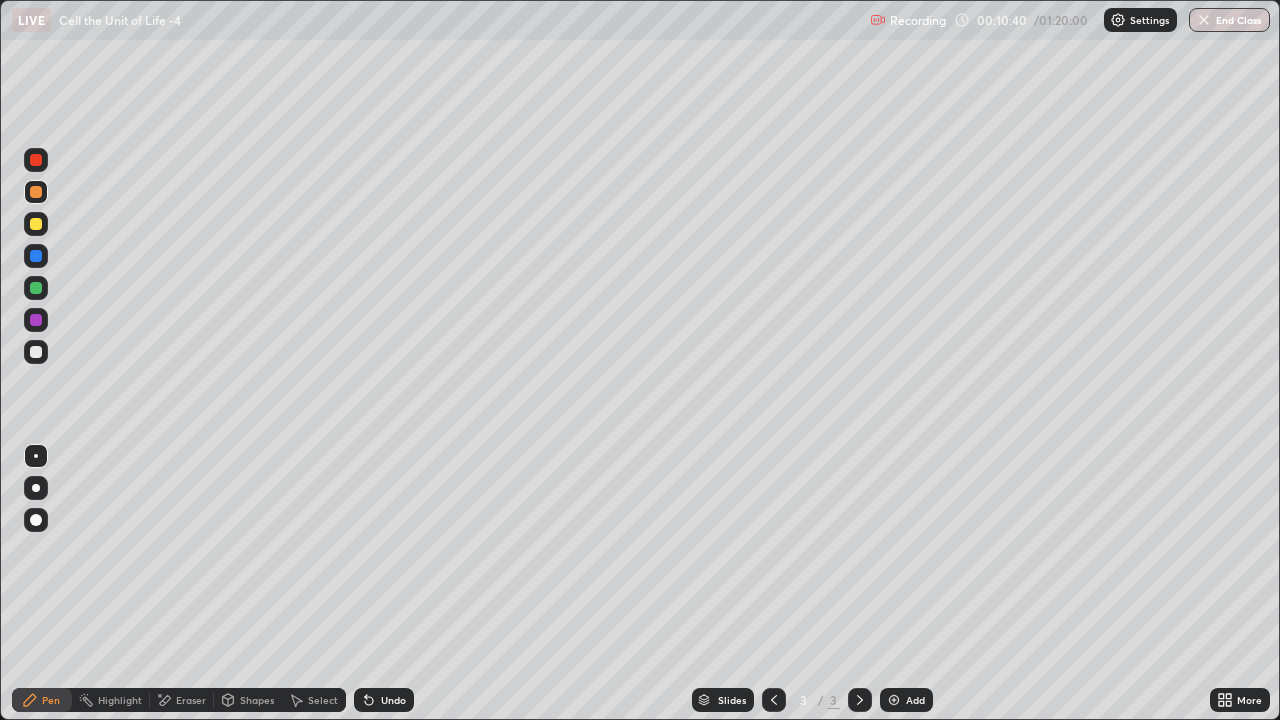click at bounding box center (36, 488) 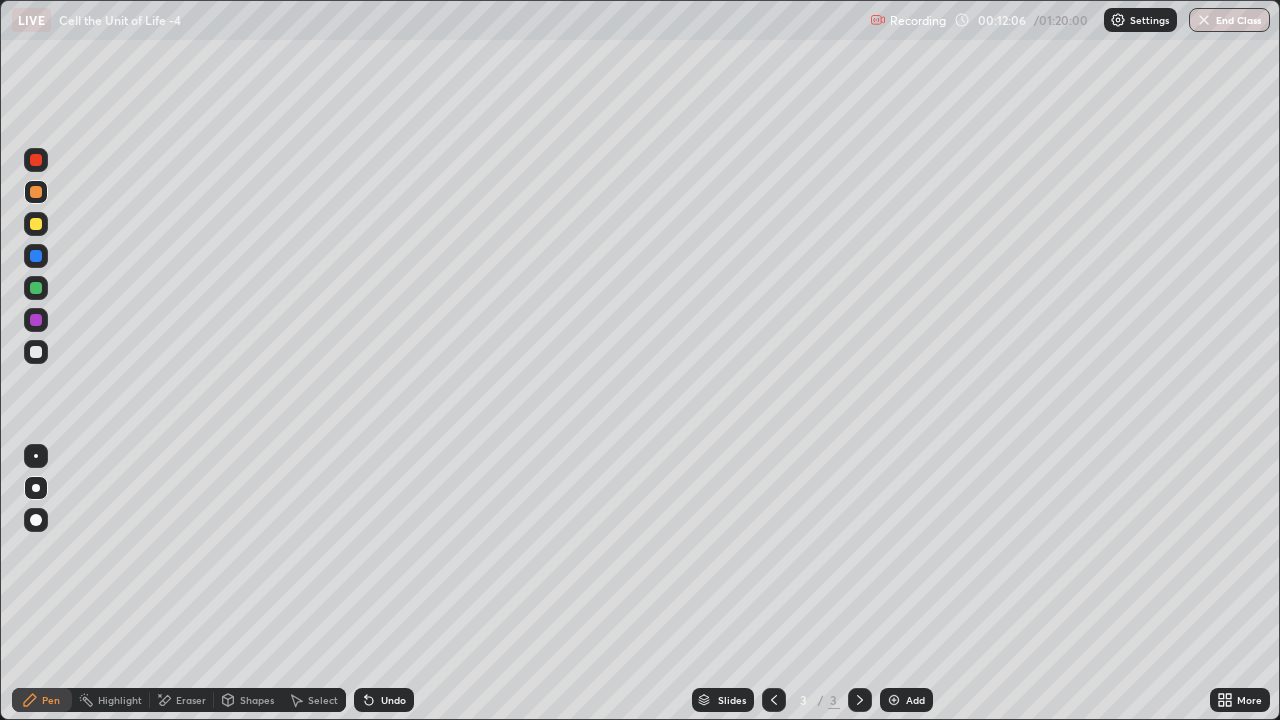 click at bounding box center (36, 288) 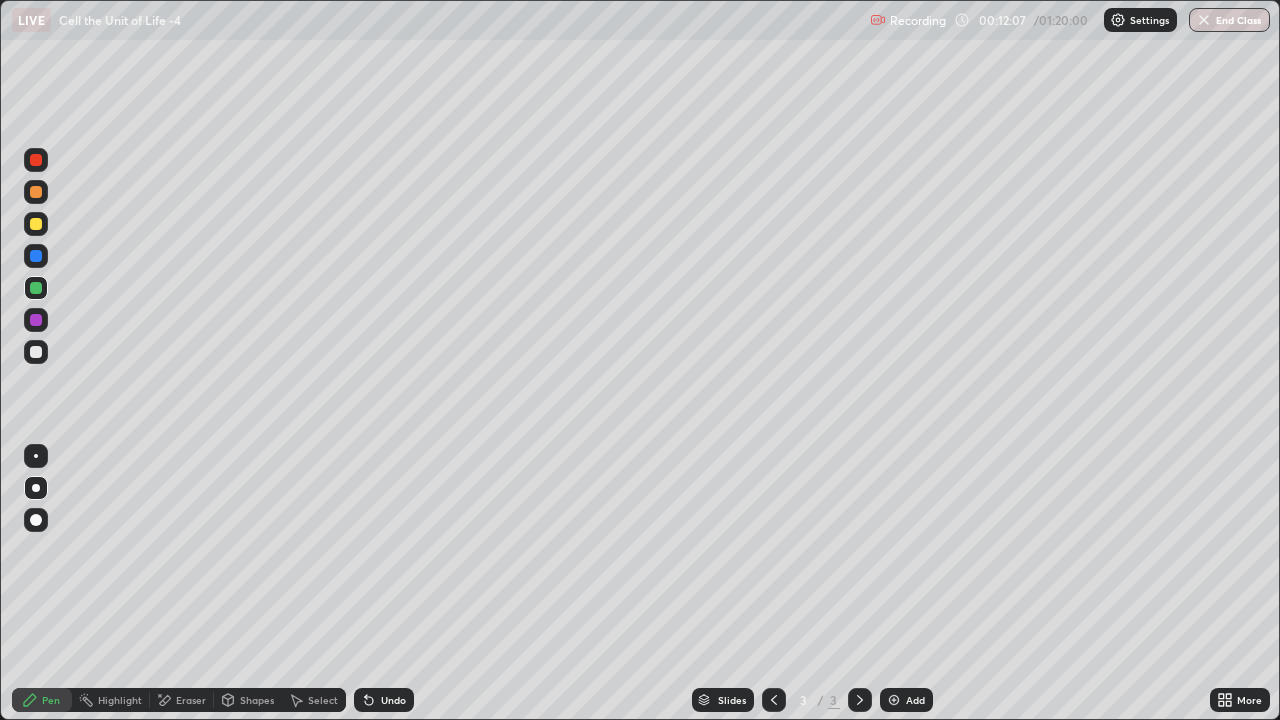click at bounding box center (36, 456) 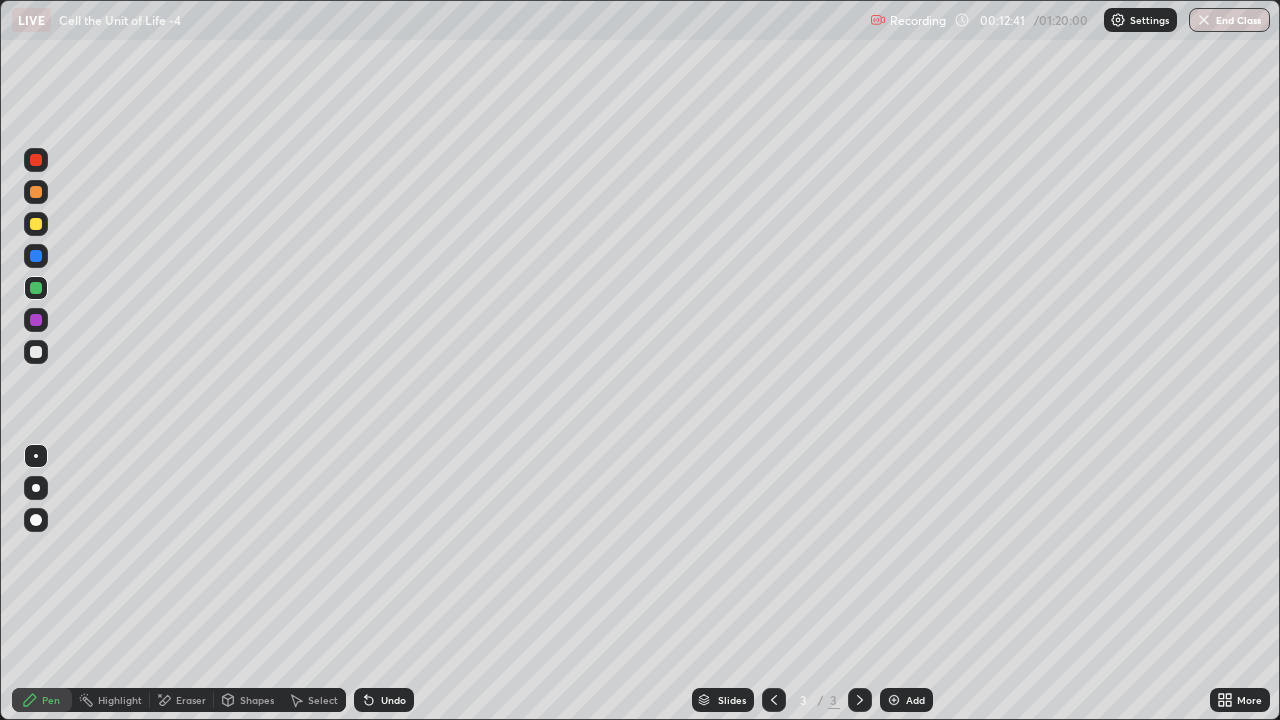 click on "Eraser" at bounding box center [191, 700] 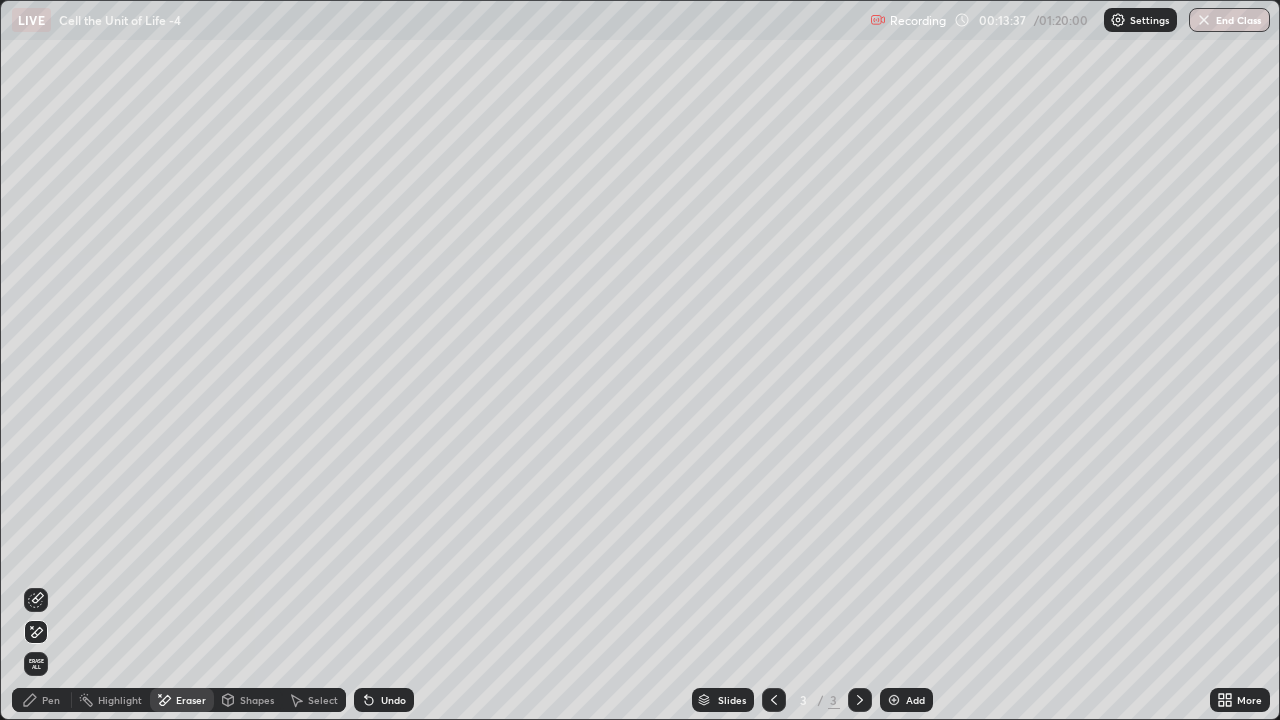 click on "Pen" at bounding box center (51, 700) 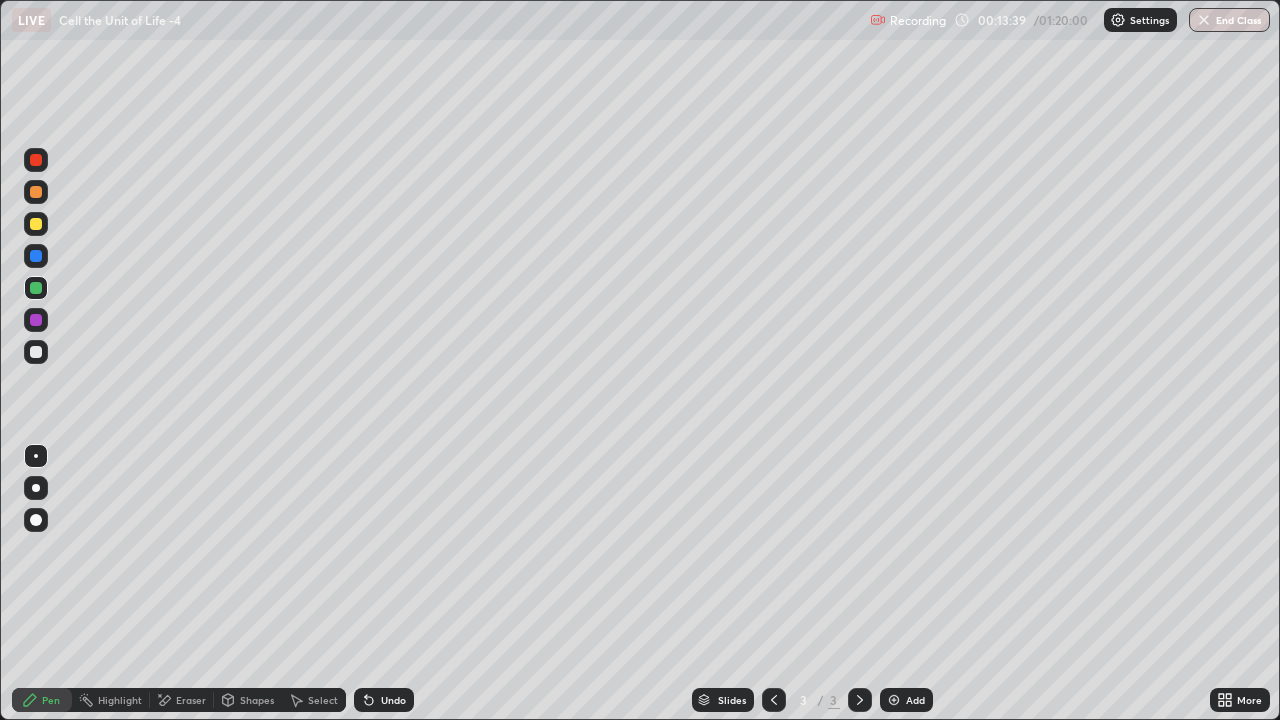 click at bounding box center (36, 192) 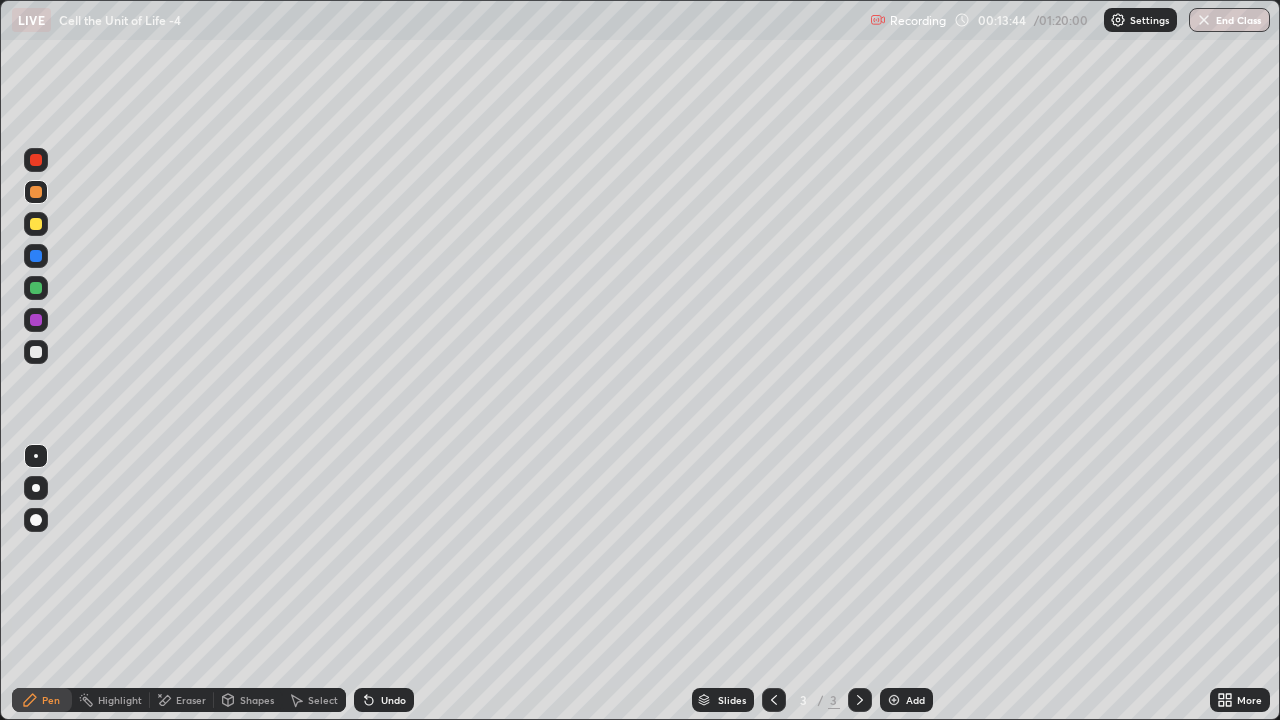 click at bounding box center (36, 488) 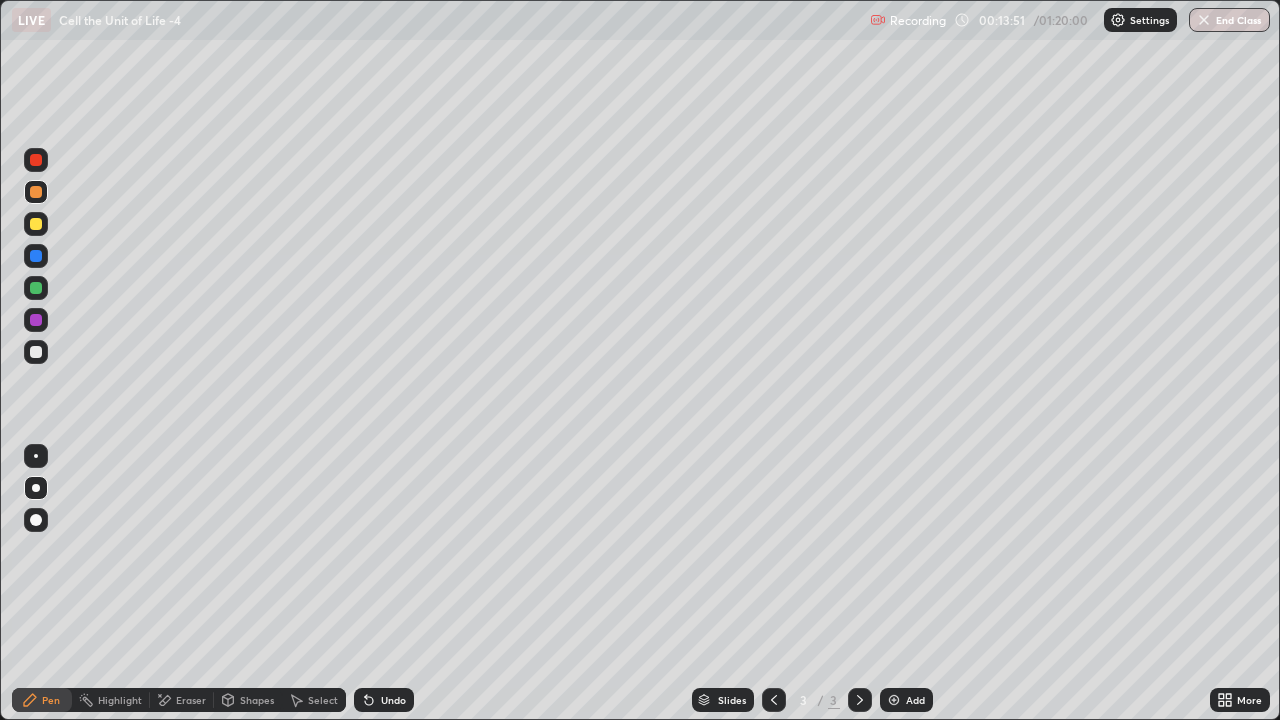 click at bounding box center (36, 352) 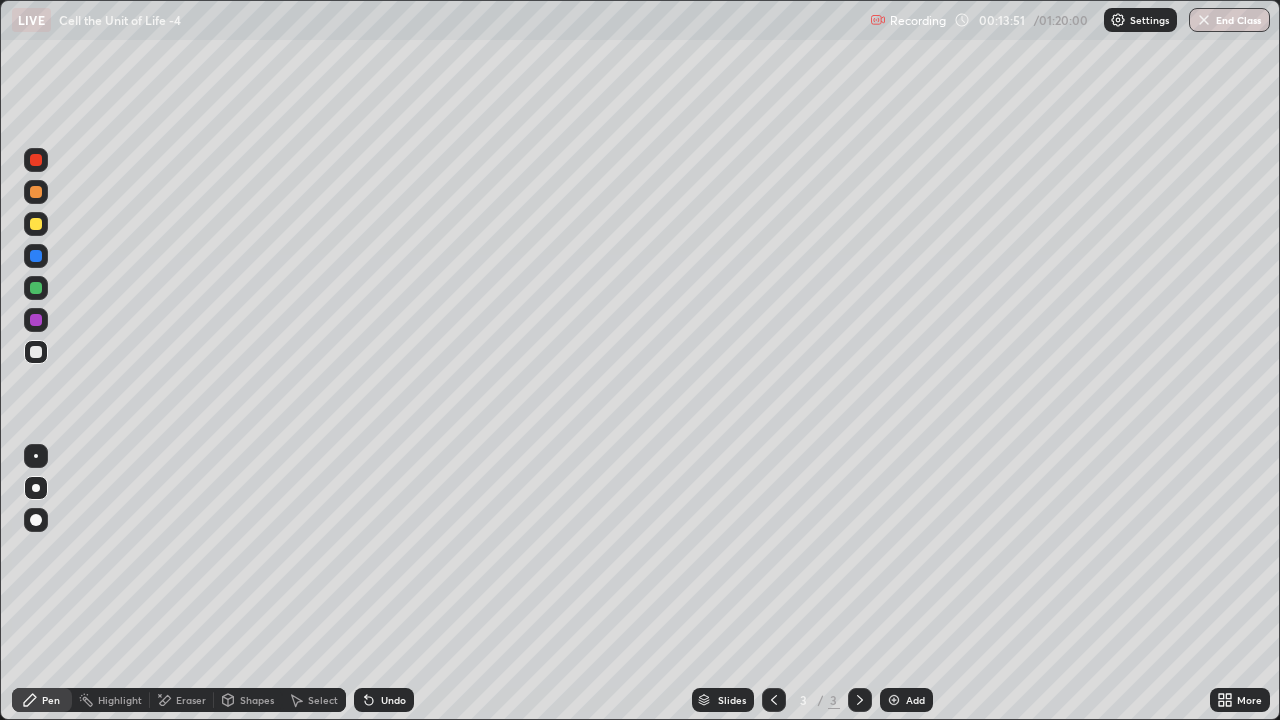 click at bounding box center [36, 456] 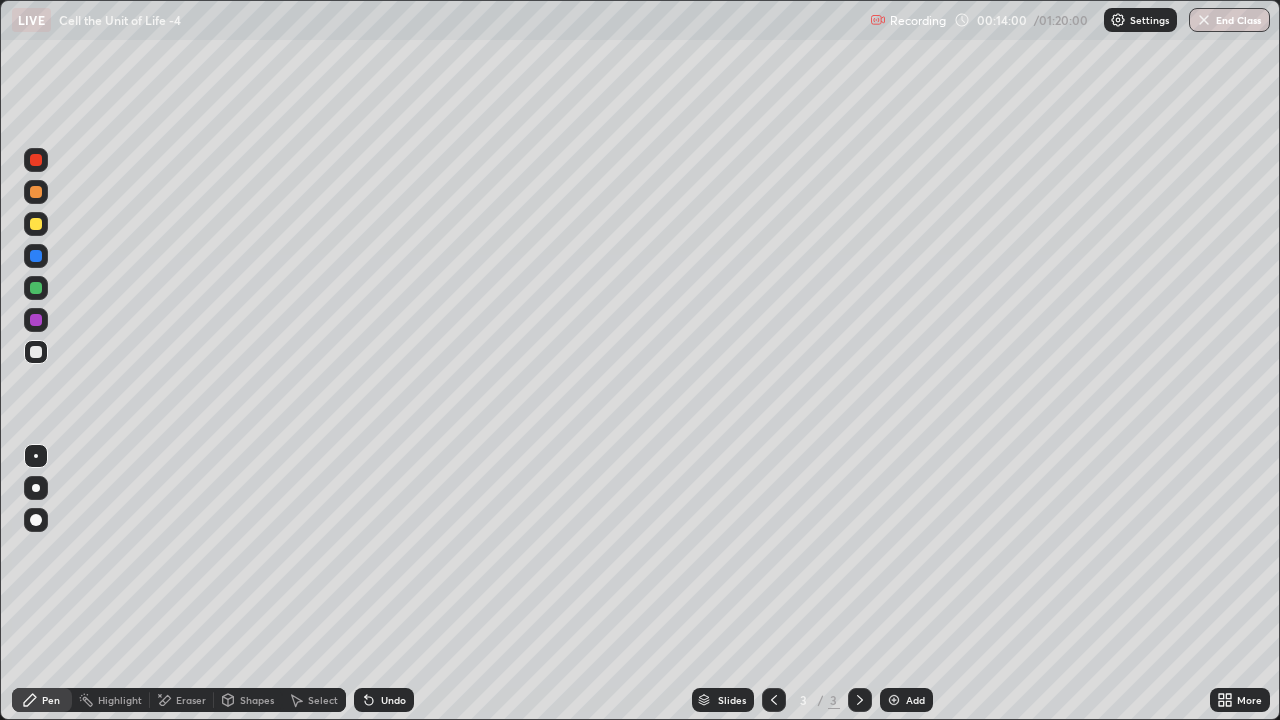 click at bounding box center [894, 700] 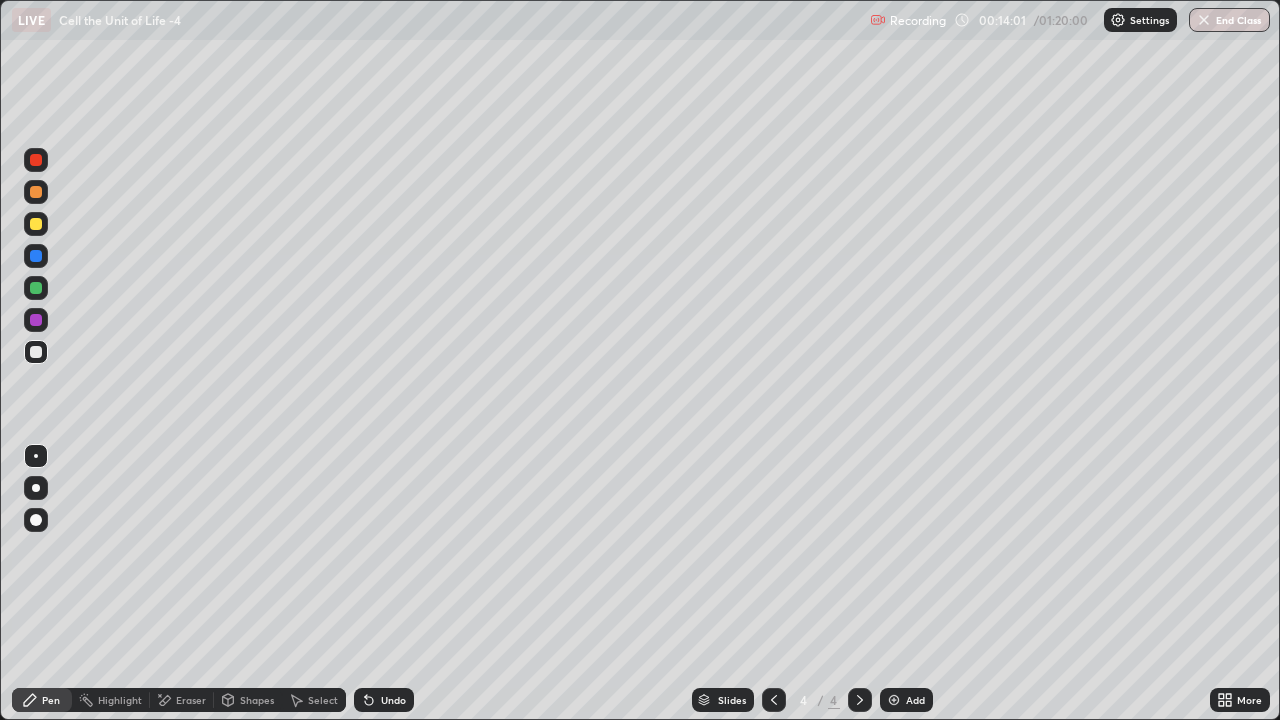 click at bounding box center (36, 192) 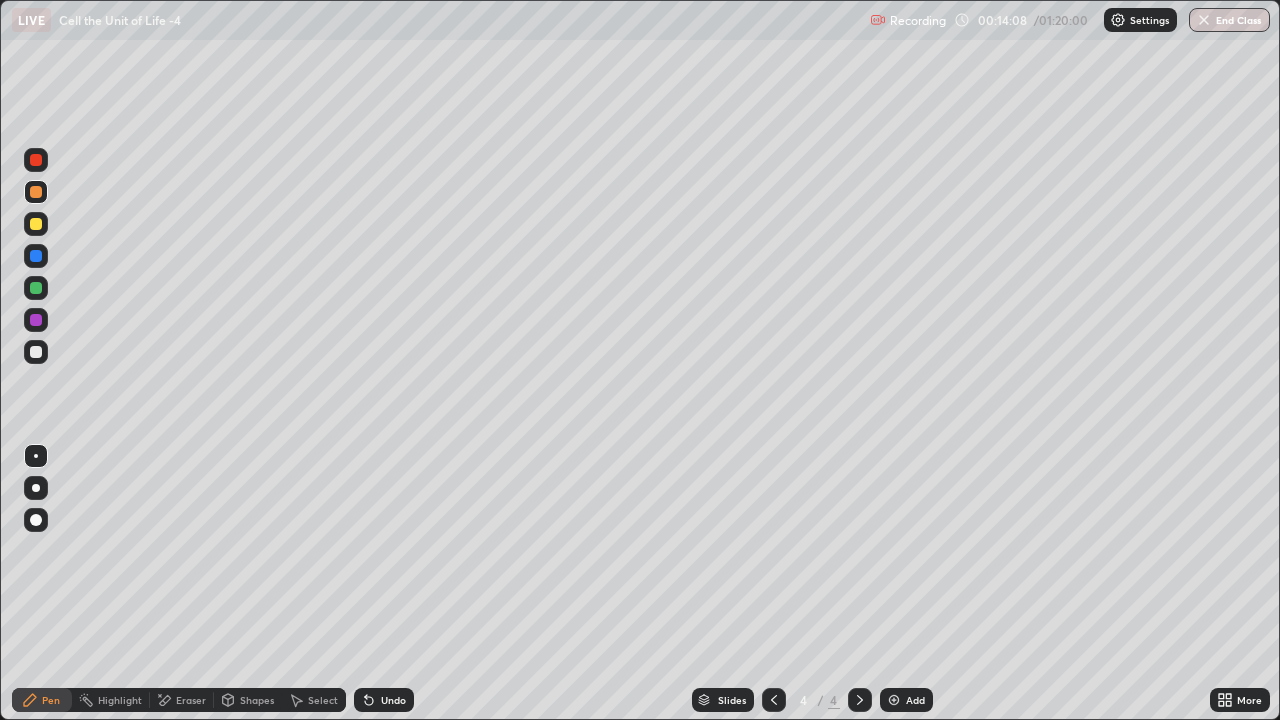 click at bounding box center [36, 352] 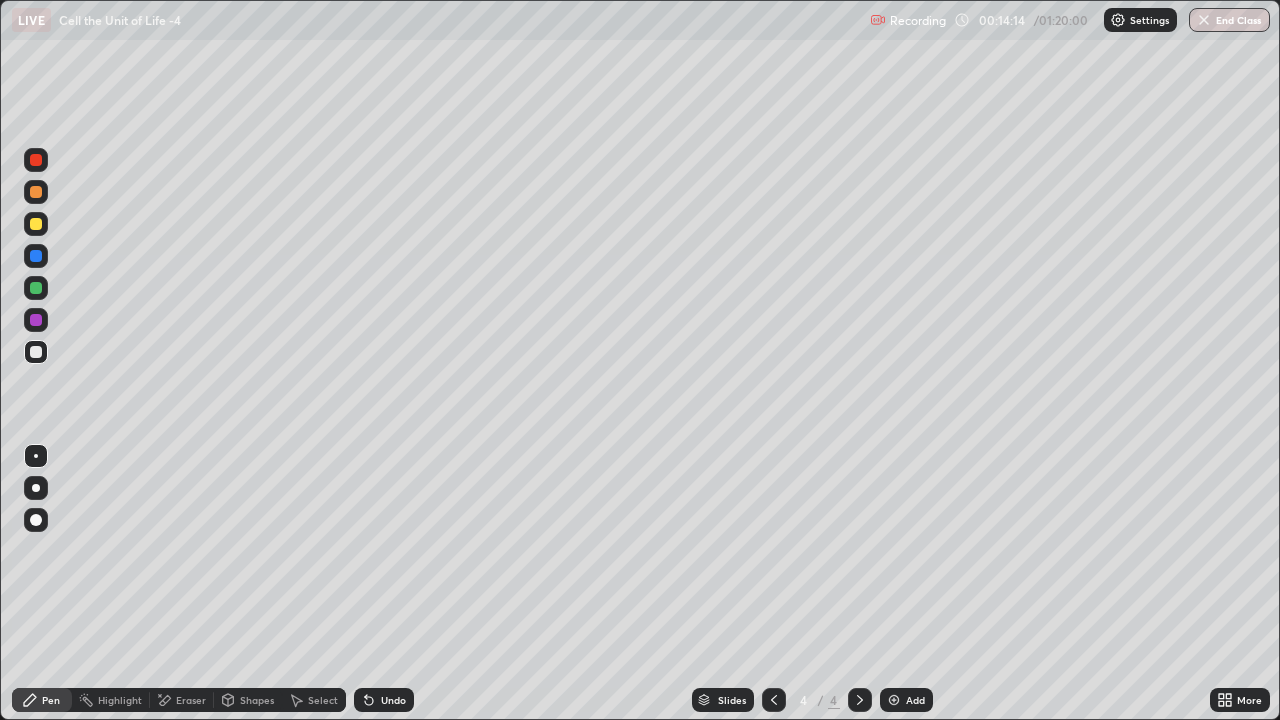 click at bounding box center [36, 192] 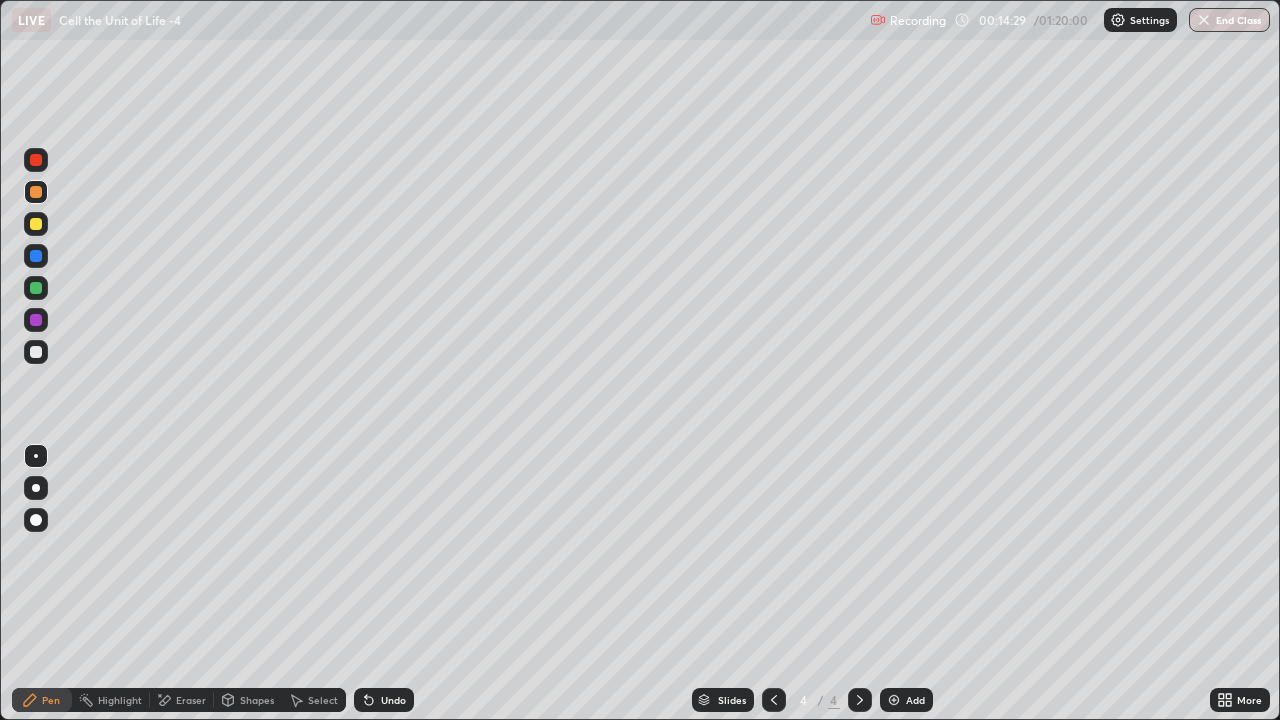 click on "Select" at bounding box center (323, 700) 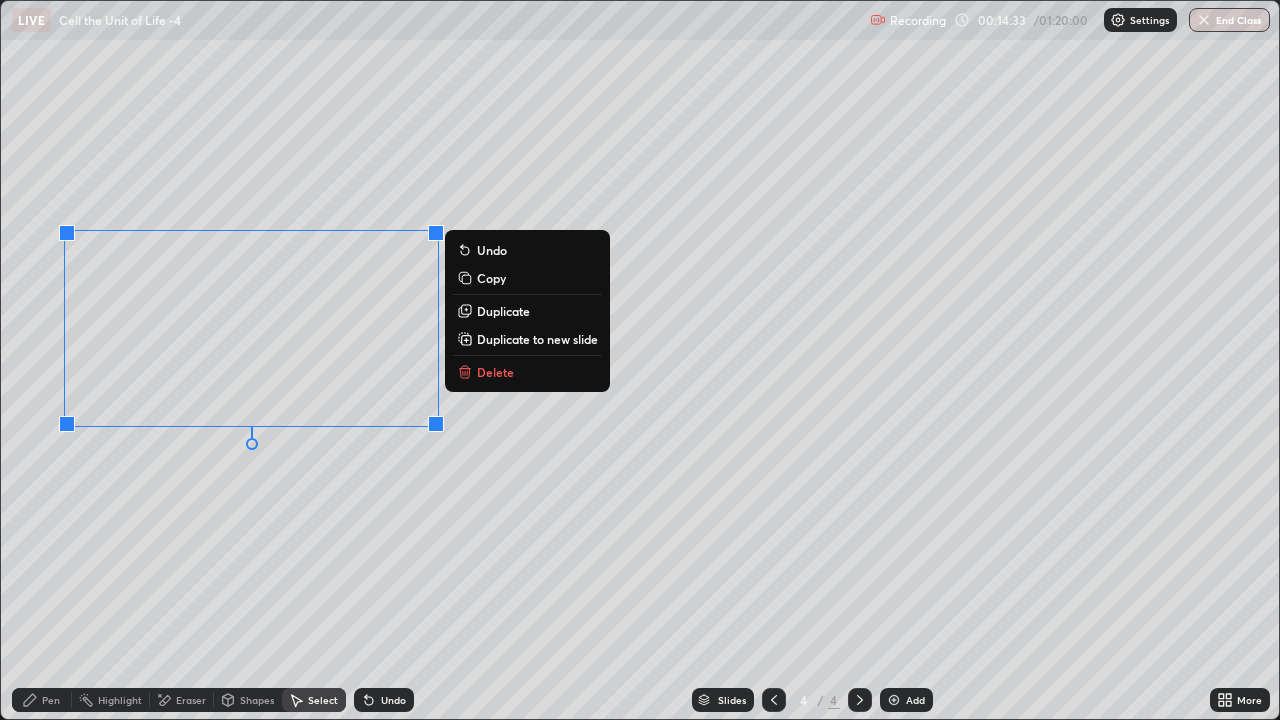 click on "0 ° Undo Copy Duplicate Duplicate to new slide Delete" at bounding box center (640, 360) 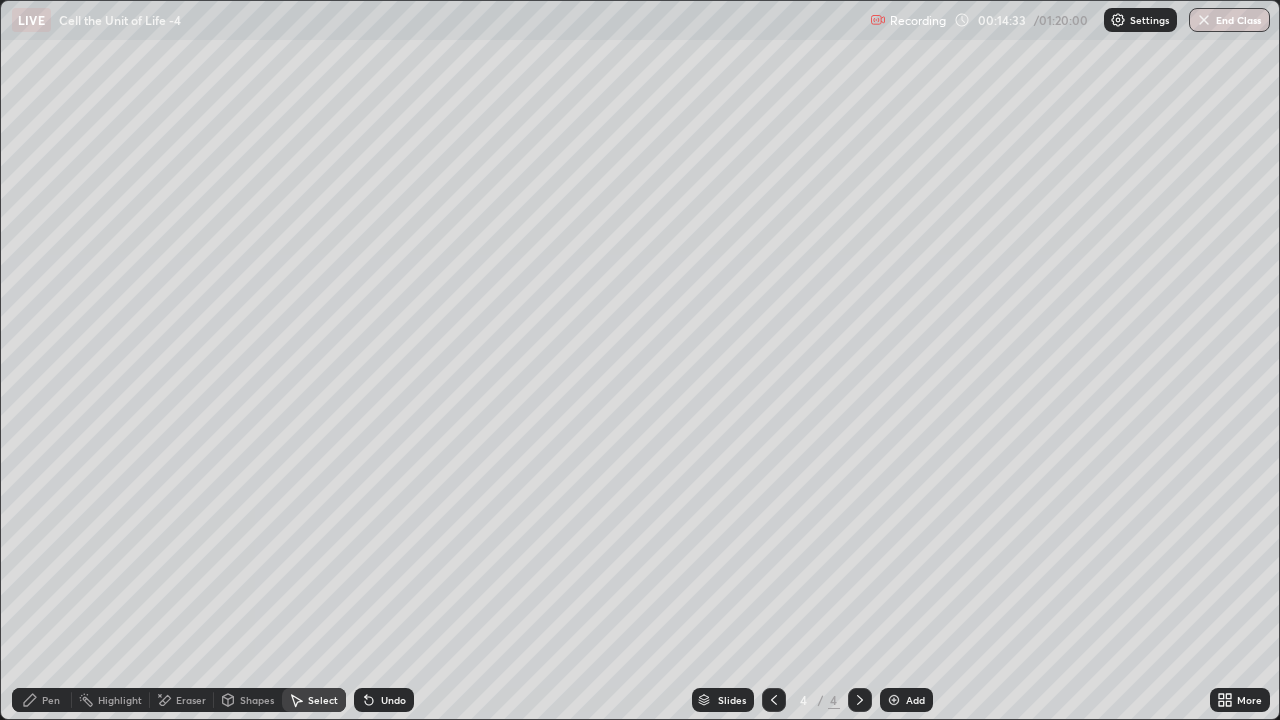 click on "Pen" at bounding box center [51, 700] 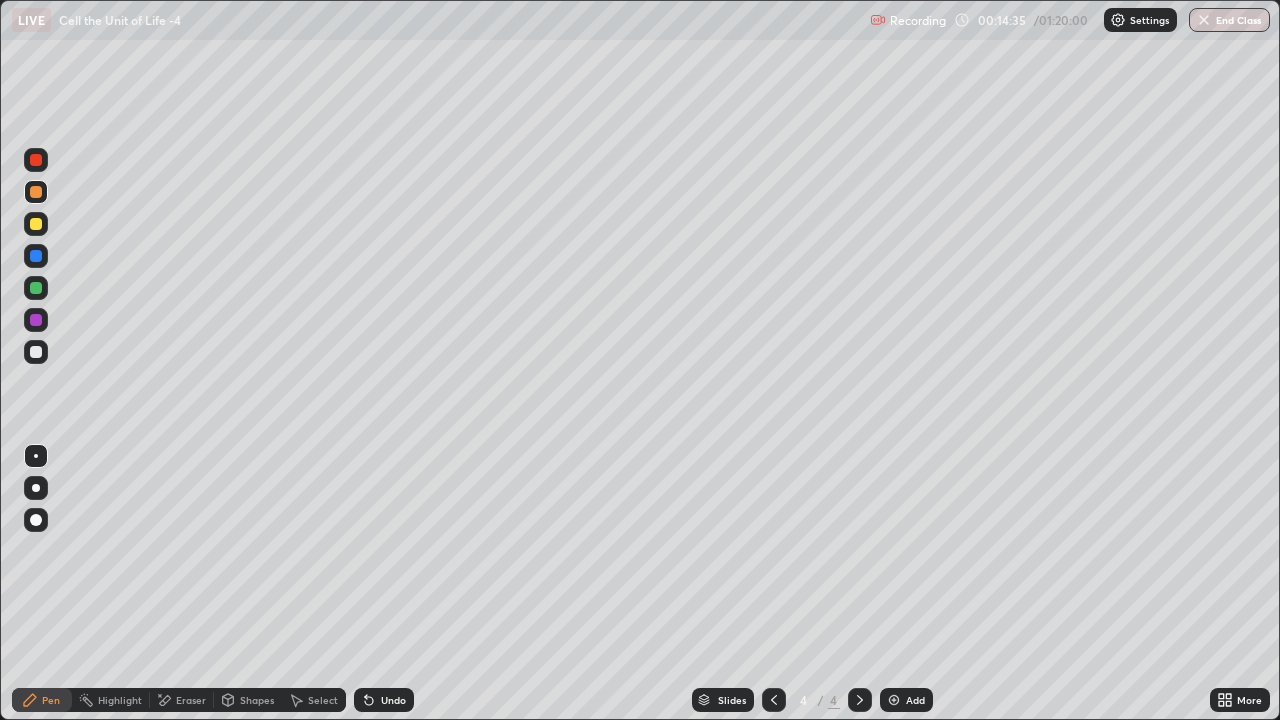 click at bounding box center [36, 488] 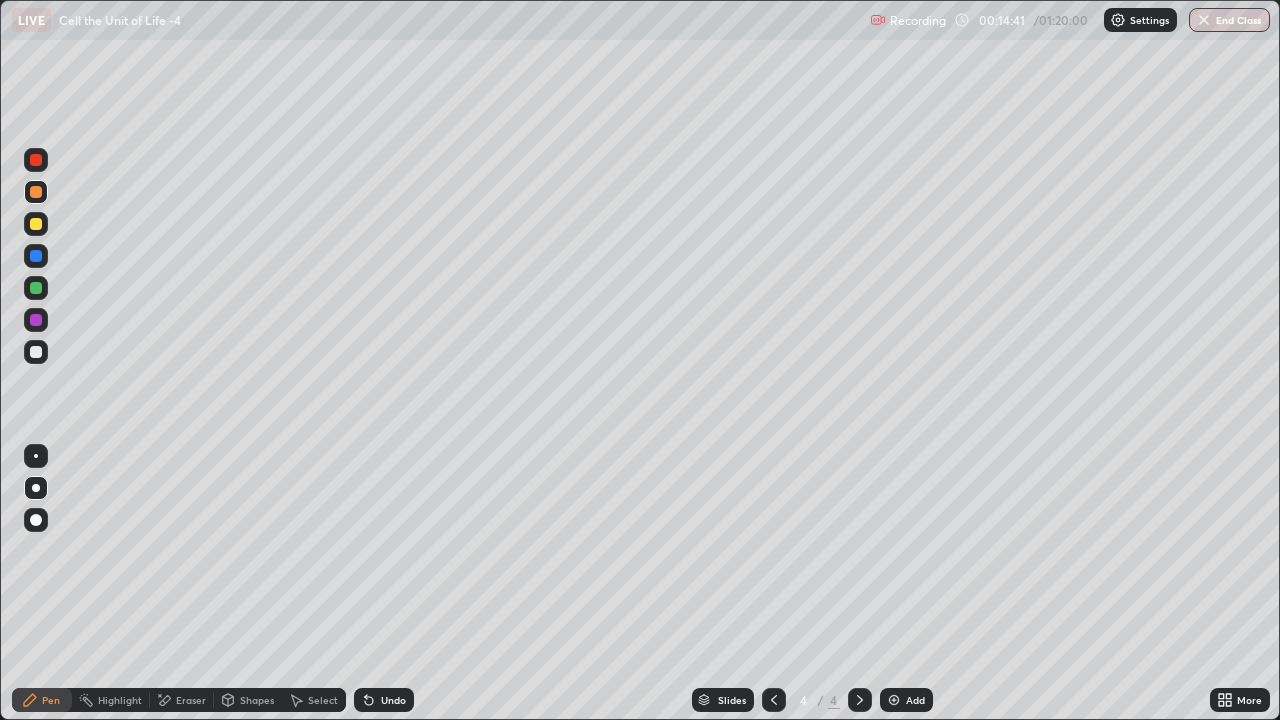 click at bounding box center [36, 320] 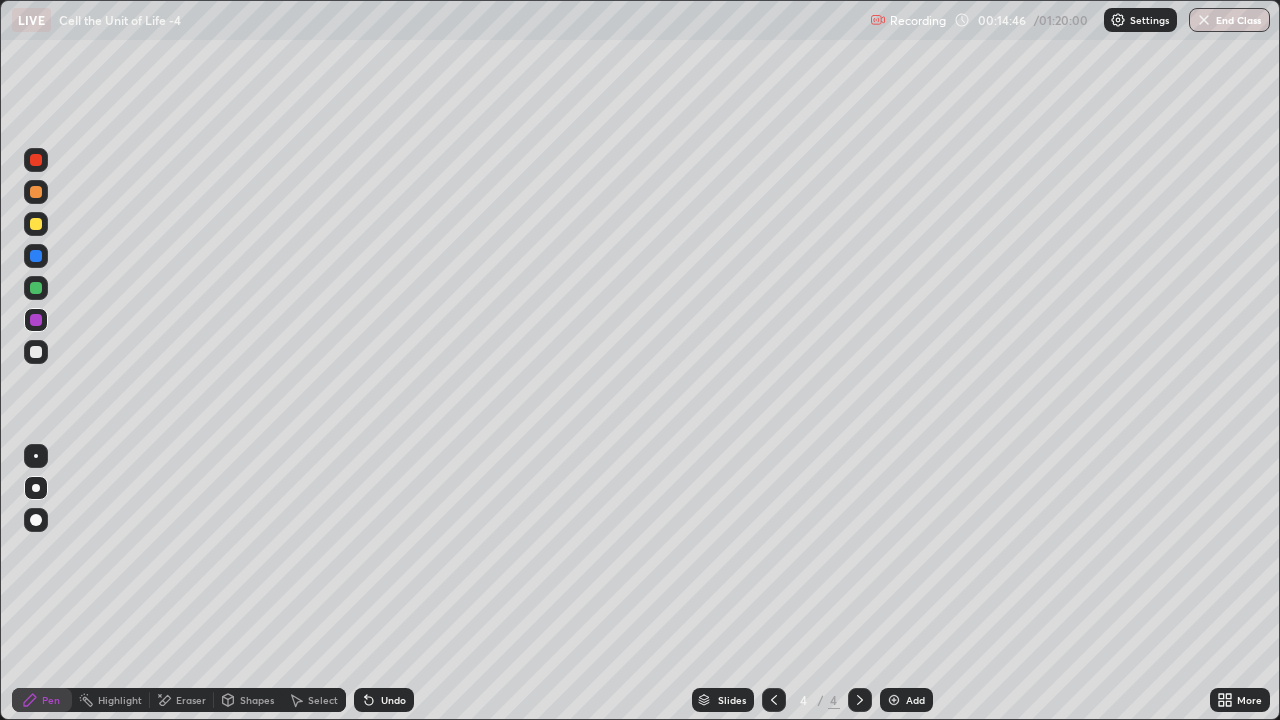 click at bounding box center [36, 288] 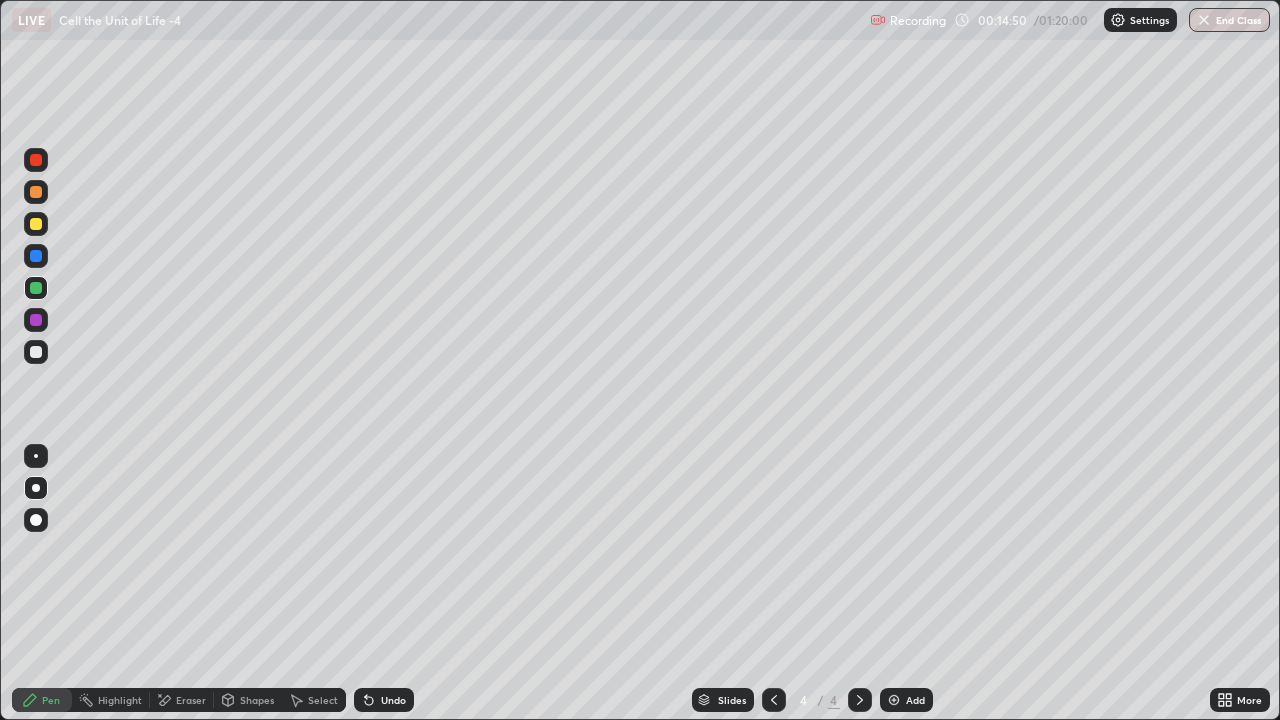 click at bounding box center (36, 352) 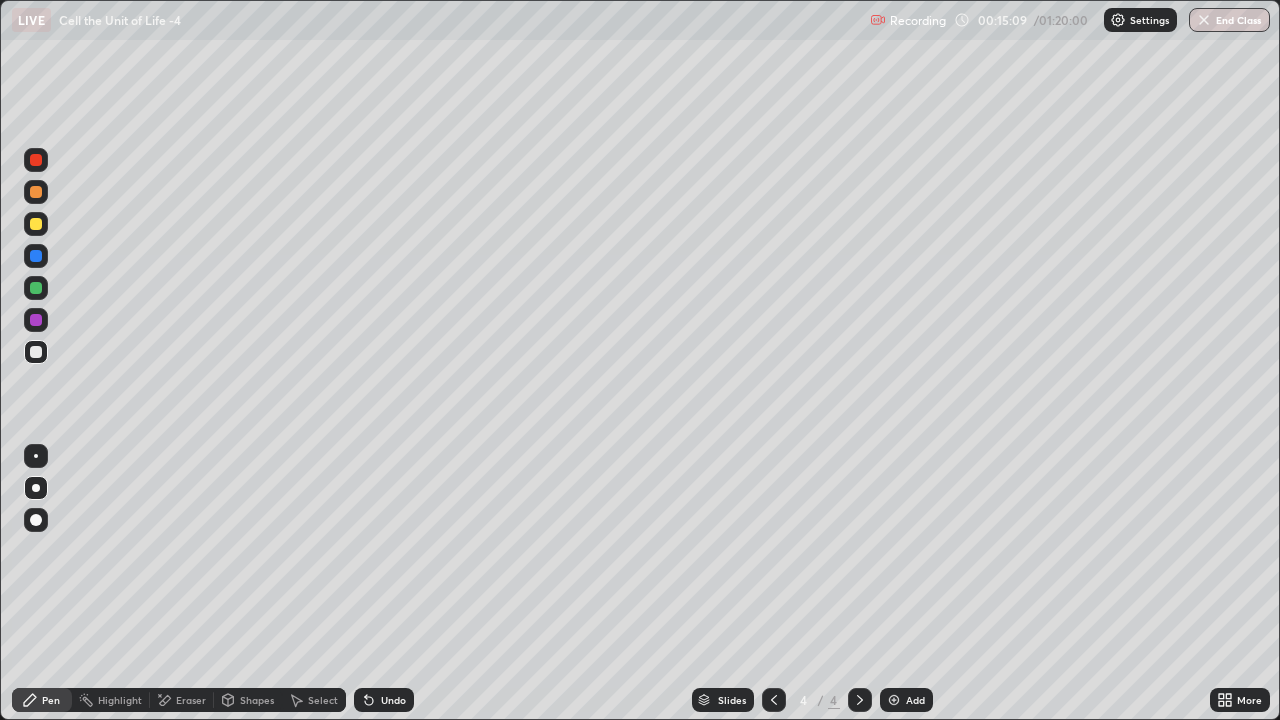 click at bounding box center [36, 456] 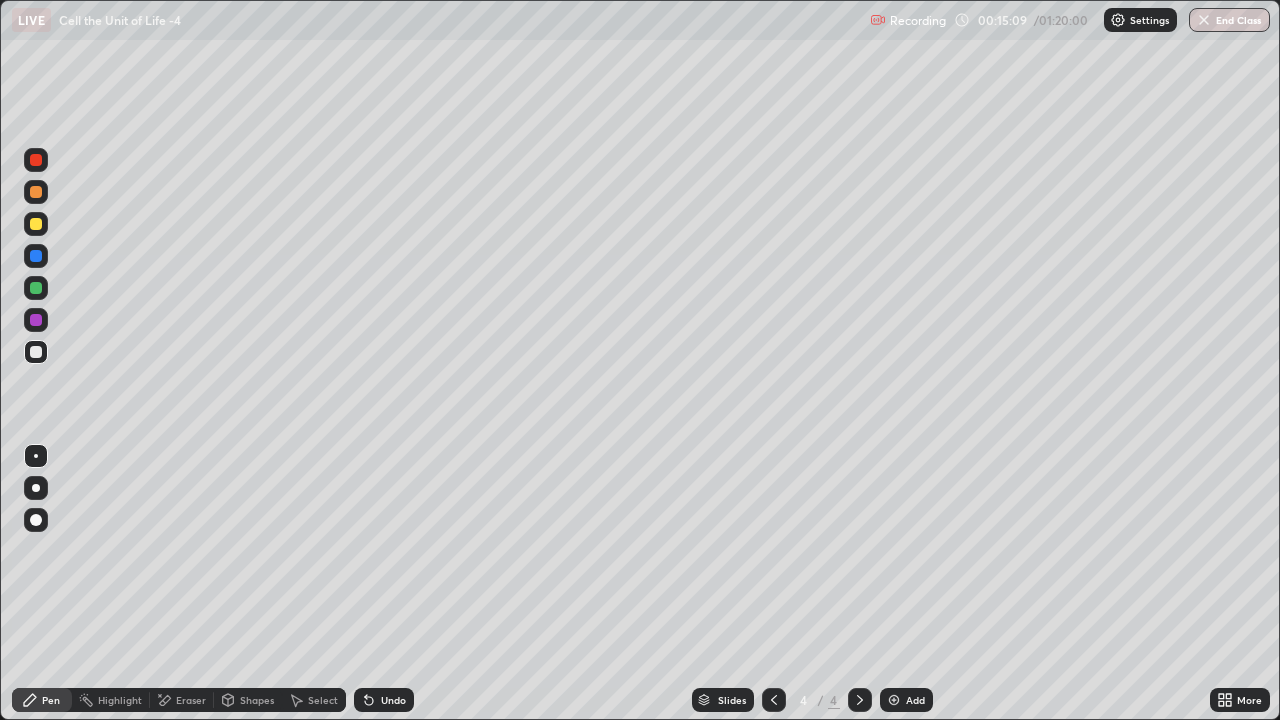 click at bounding box center [36, 320] 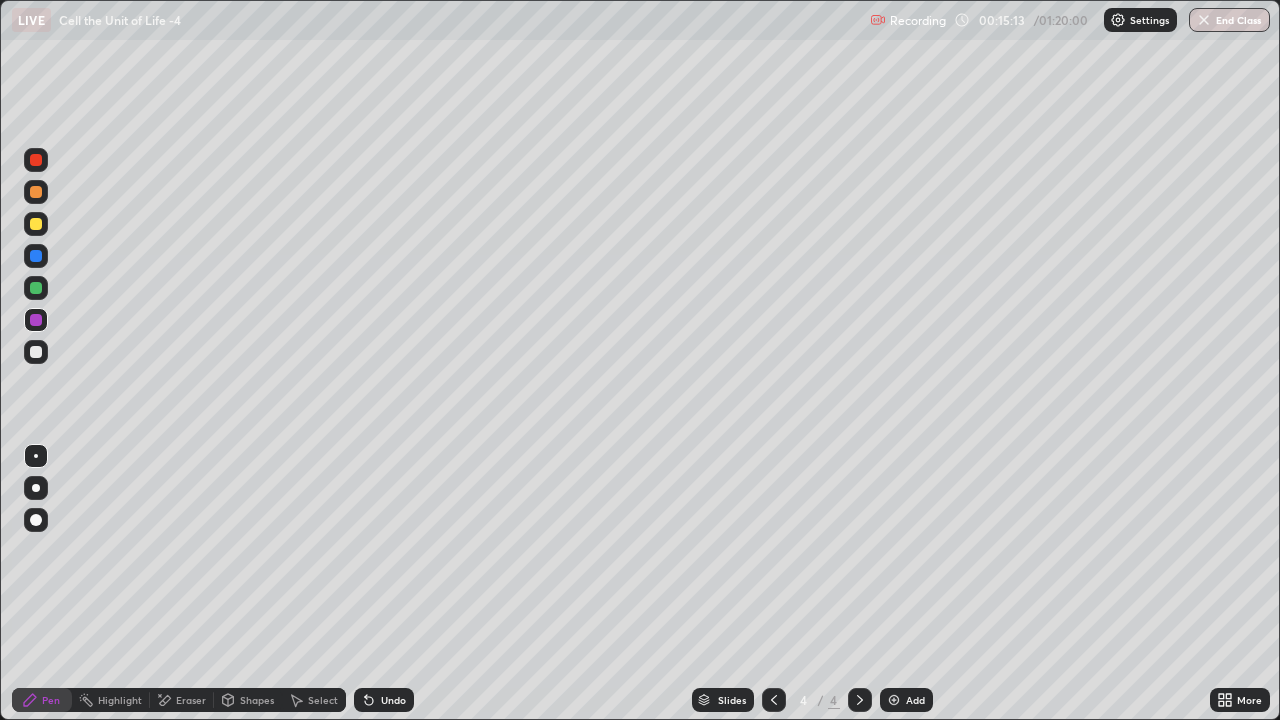 click at bounding box center (36, 192) 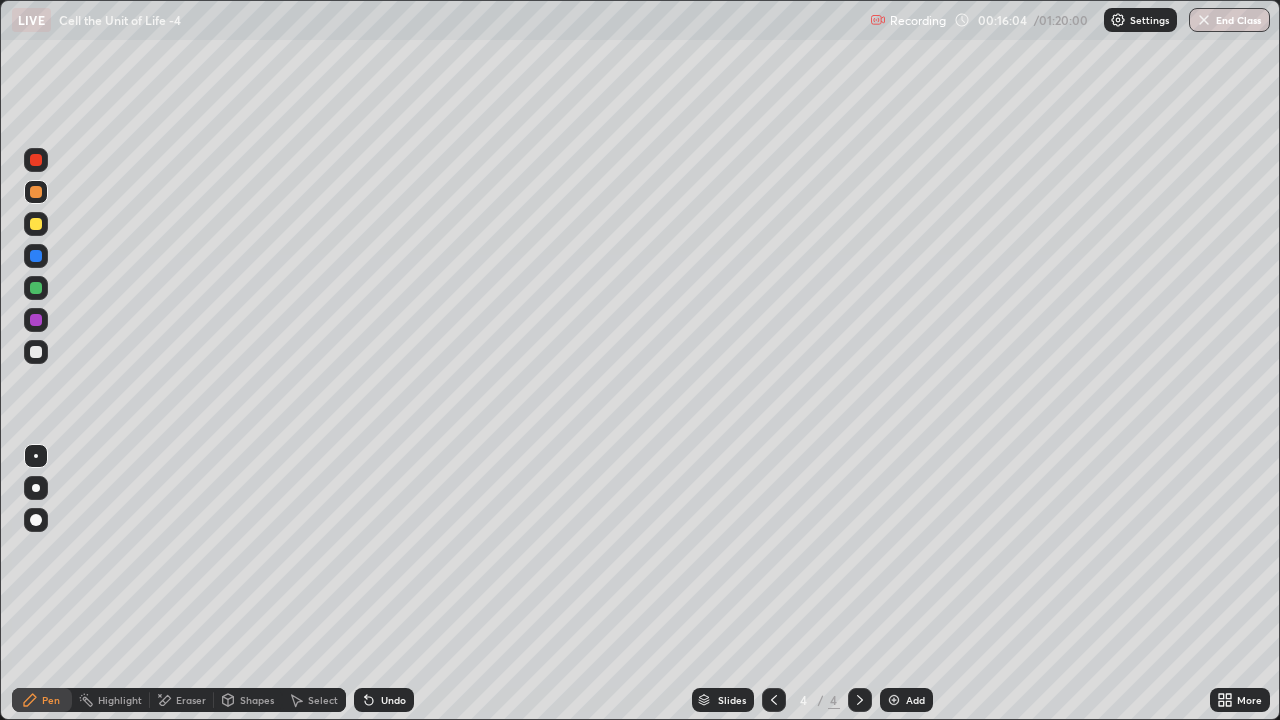click on "Eraser" at bounding box center (191, 700) 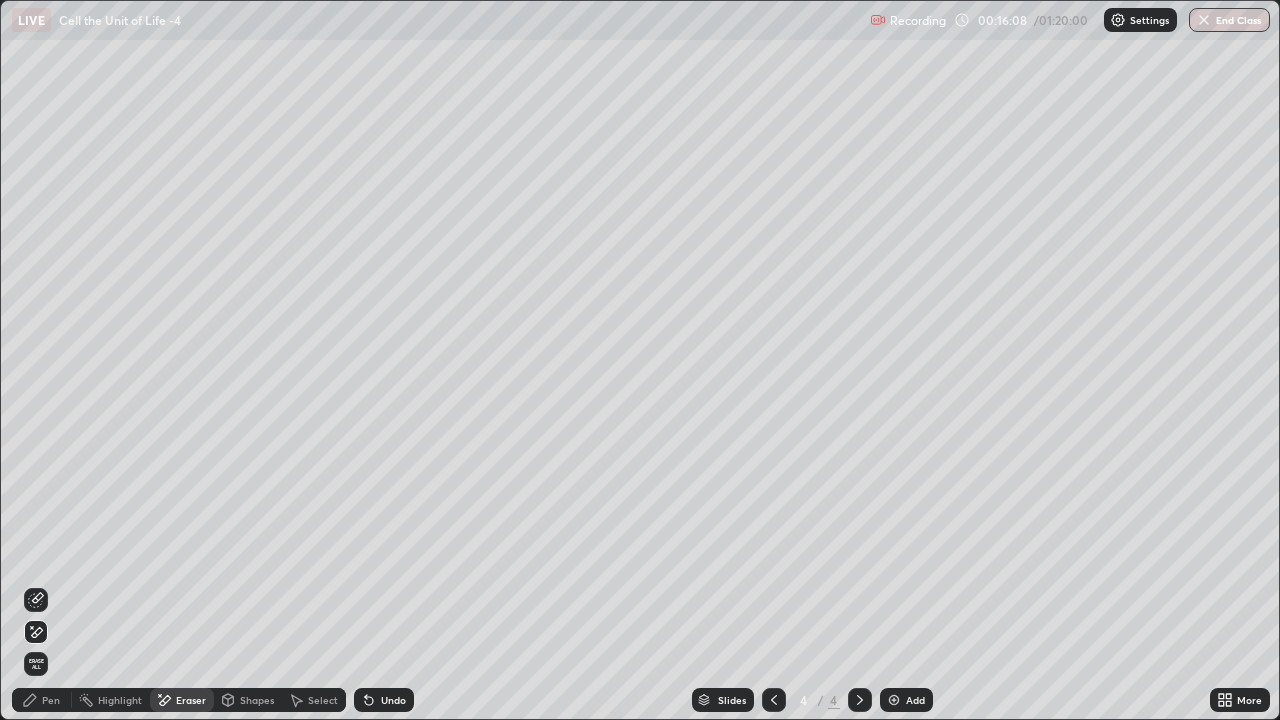 click on "Pen" at bounding box center [51, 700] 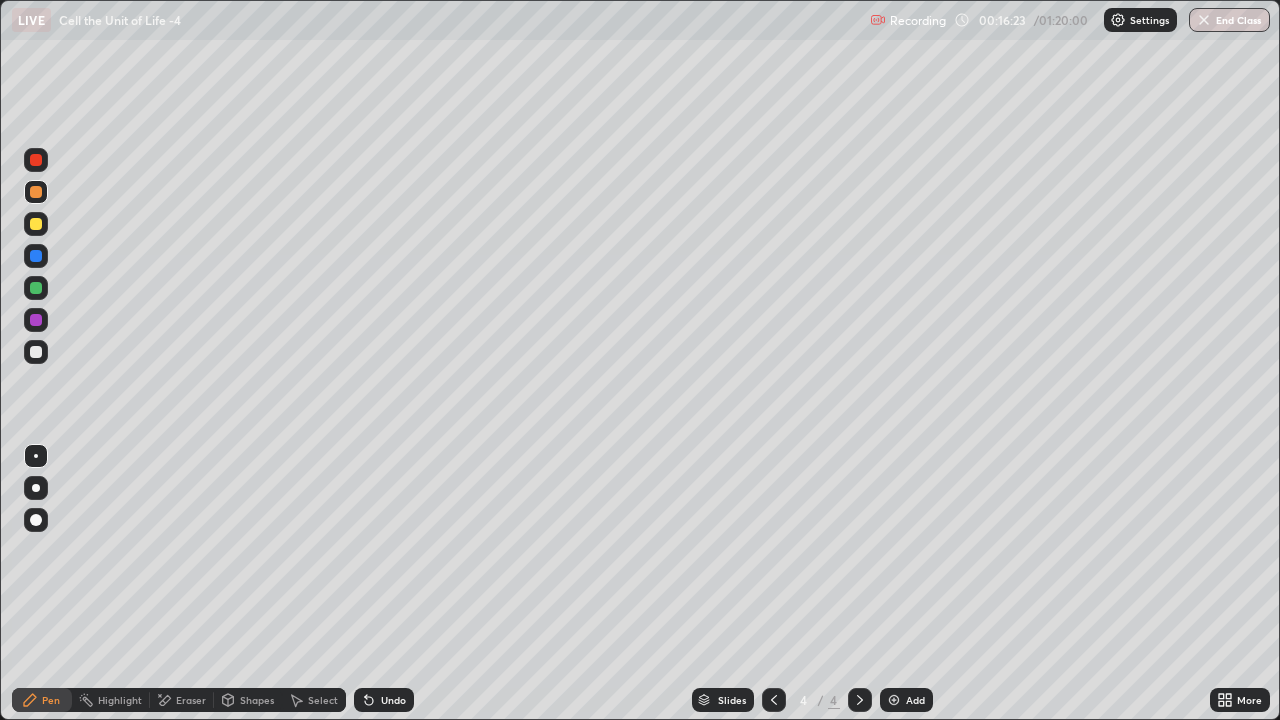 click 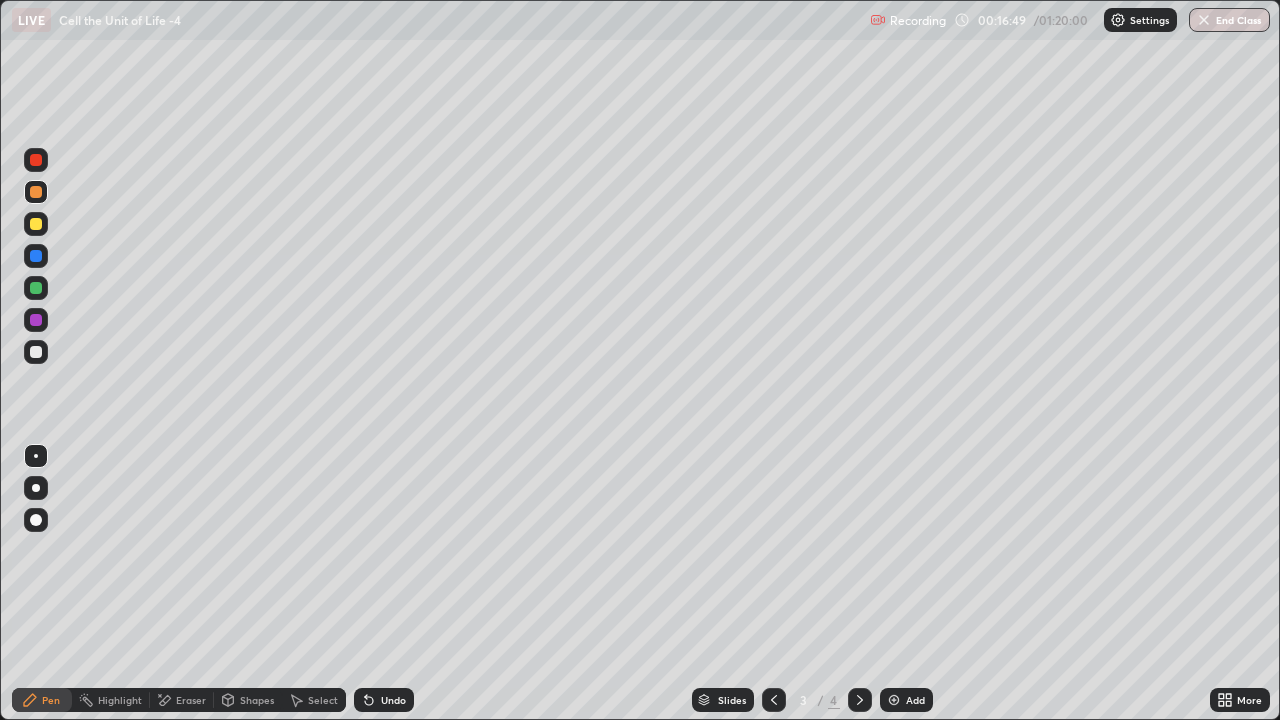 click at bounding box center [36, 224] 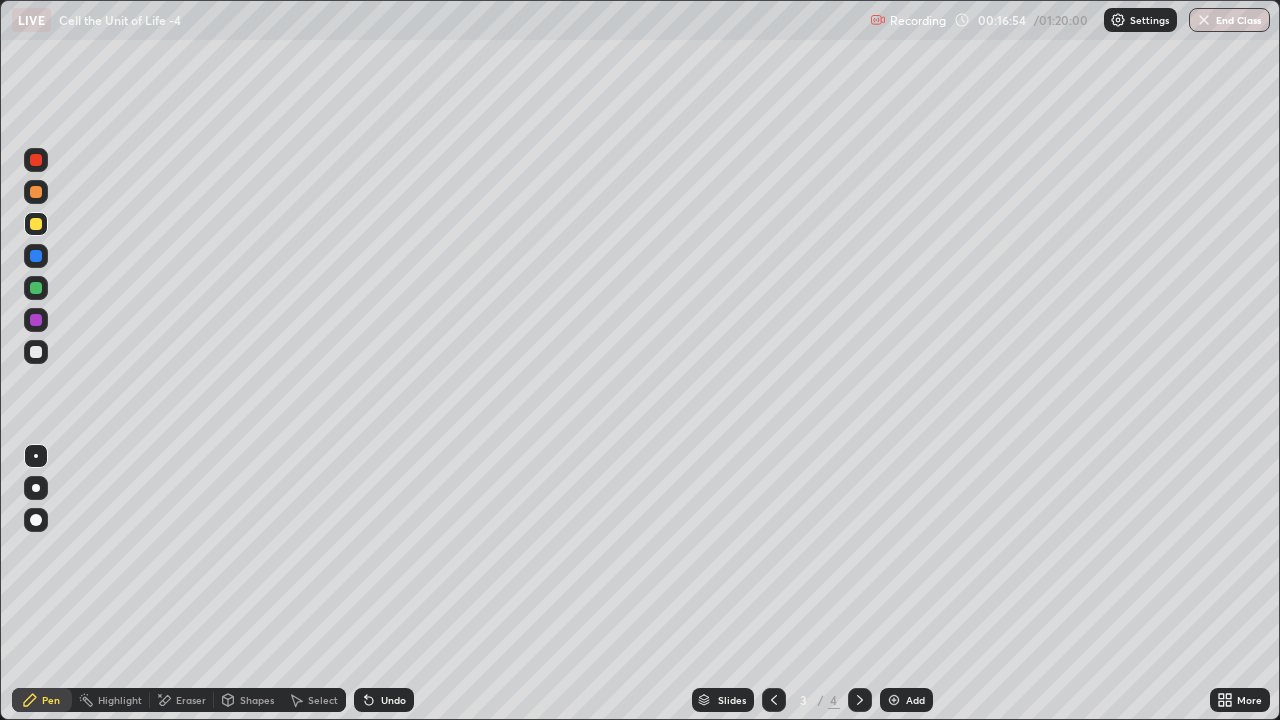 click at bounding box center (36, 488) 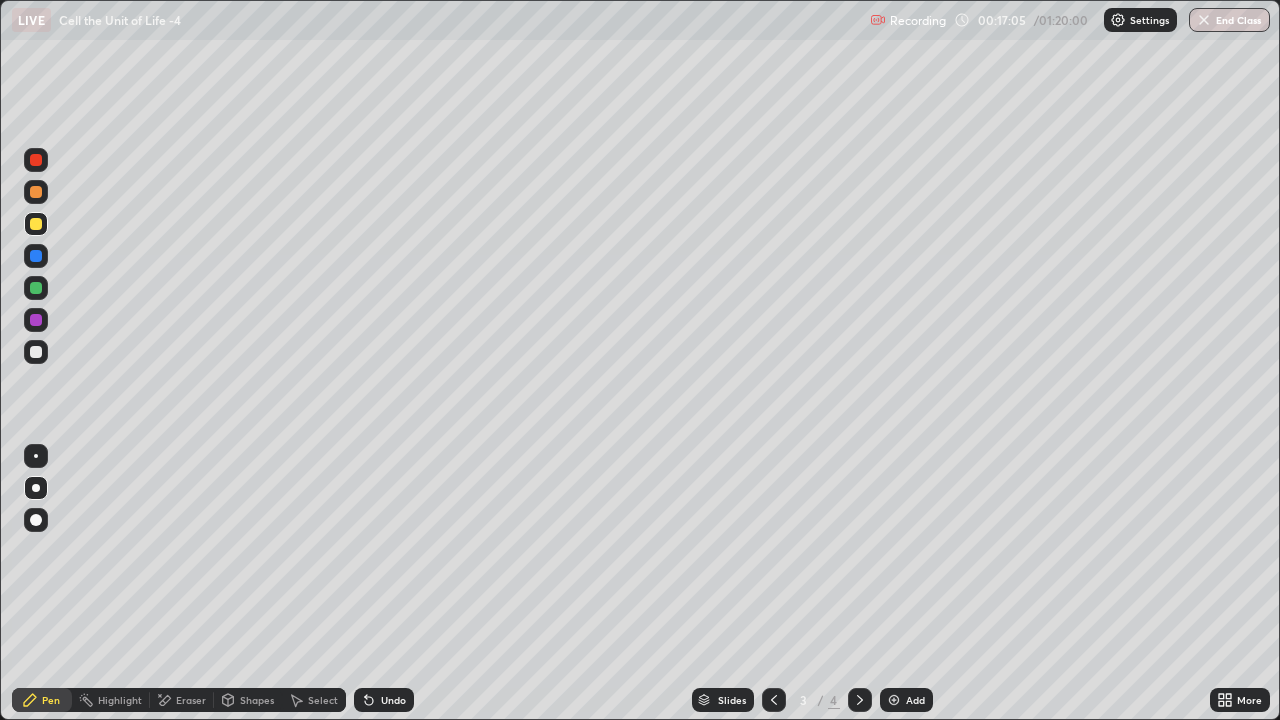 click on "Eraser" at bounding box center (191, 700) 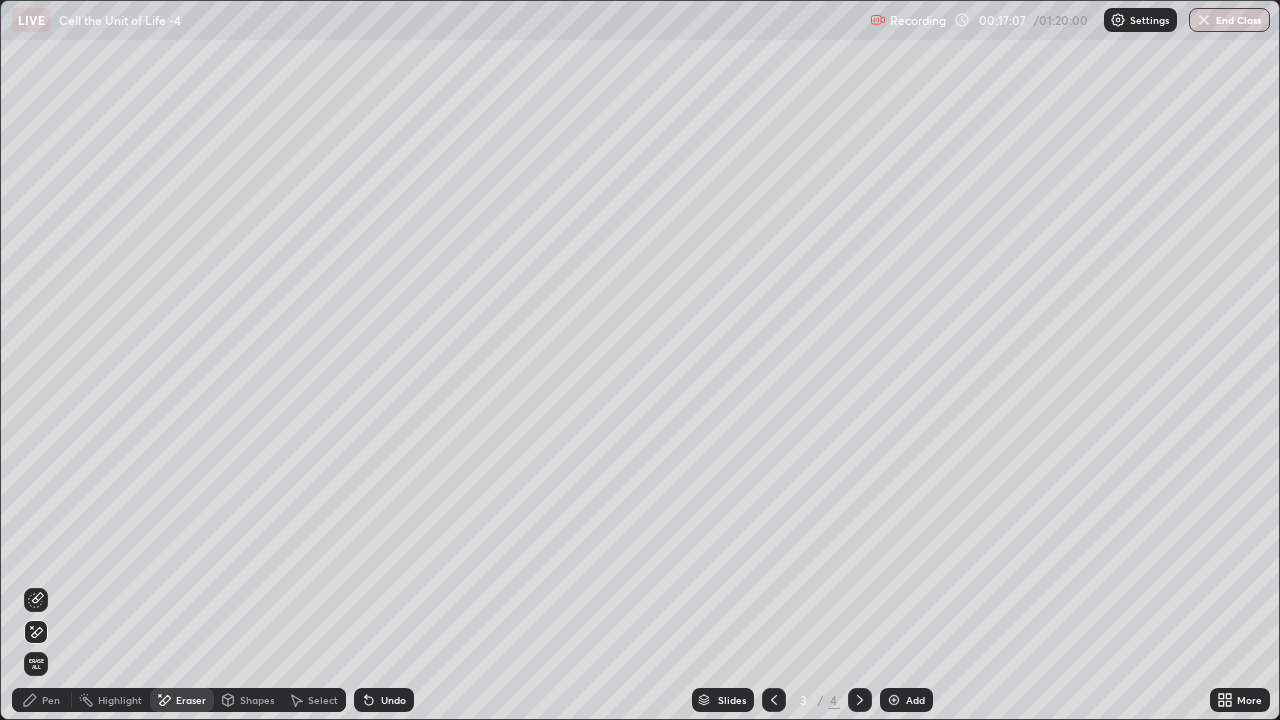 click on "Pen" at bounding box center [51, 700] 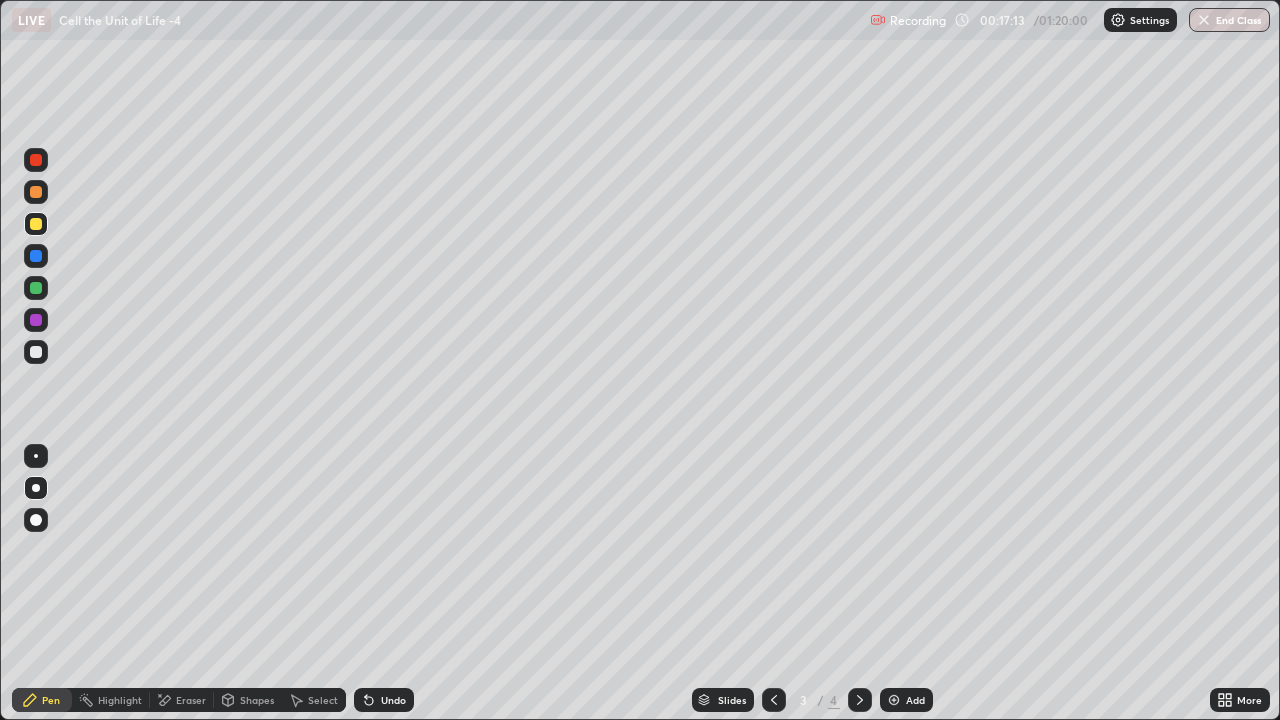 click at bounding box center (36, 456) 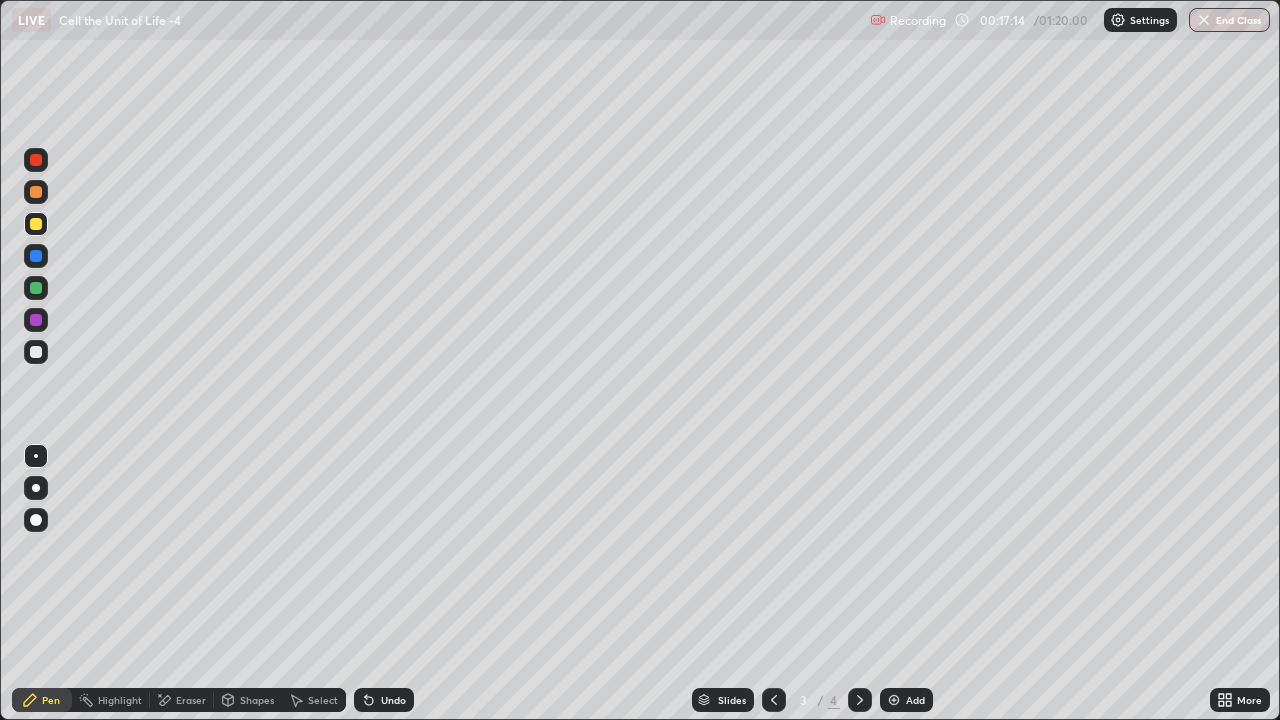 click at bounding box center (36, 288) 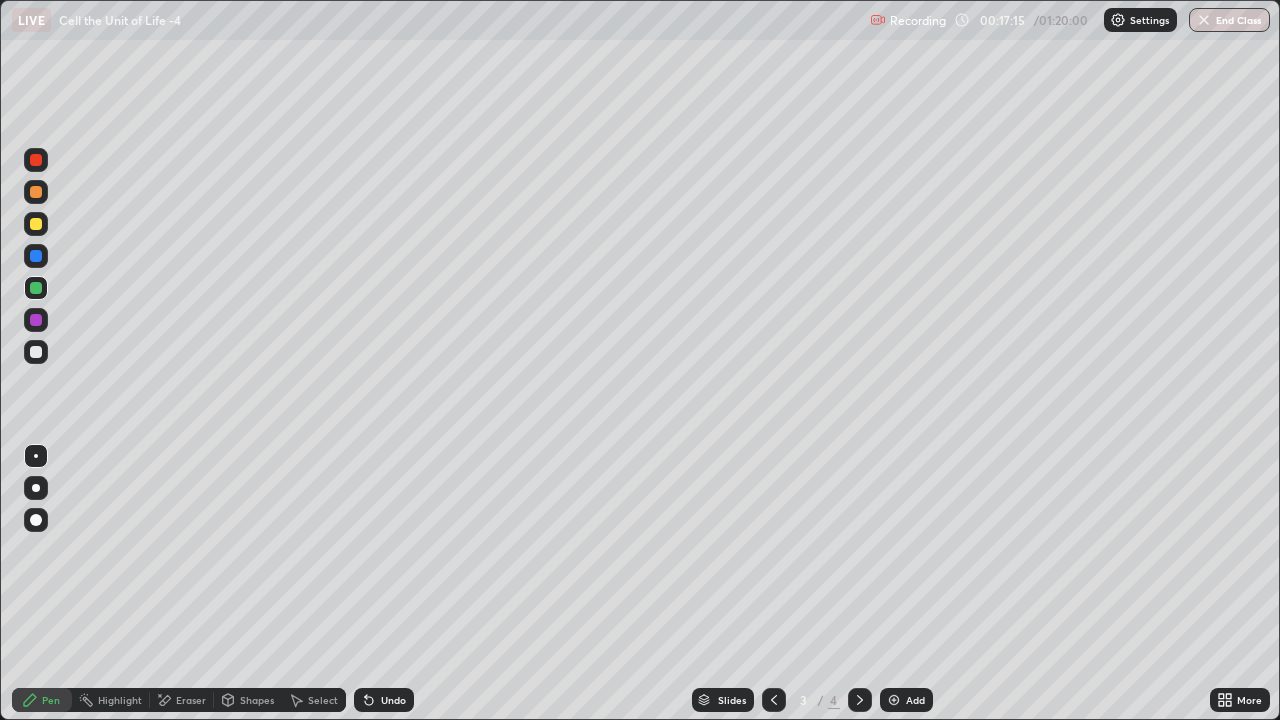click at bounding box center [36, 352] 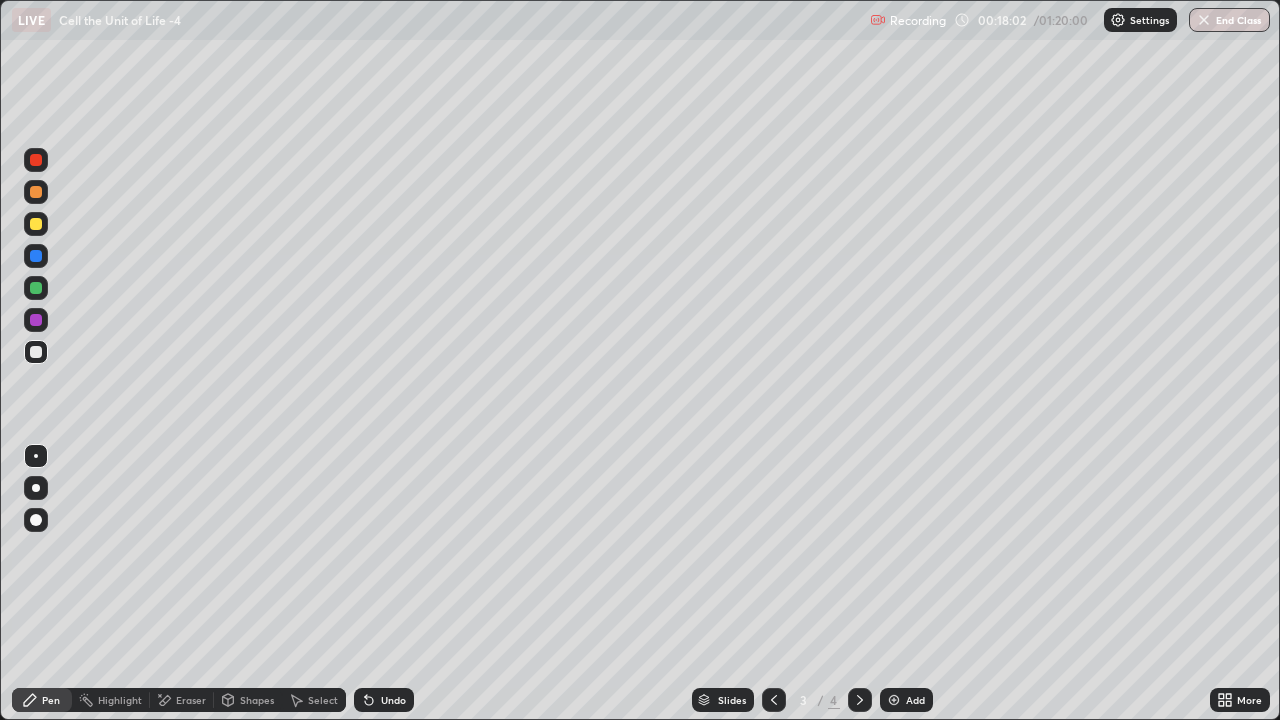 click at bounding box center [36, 288] 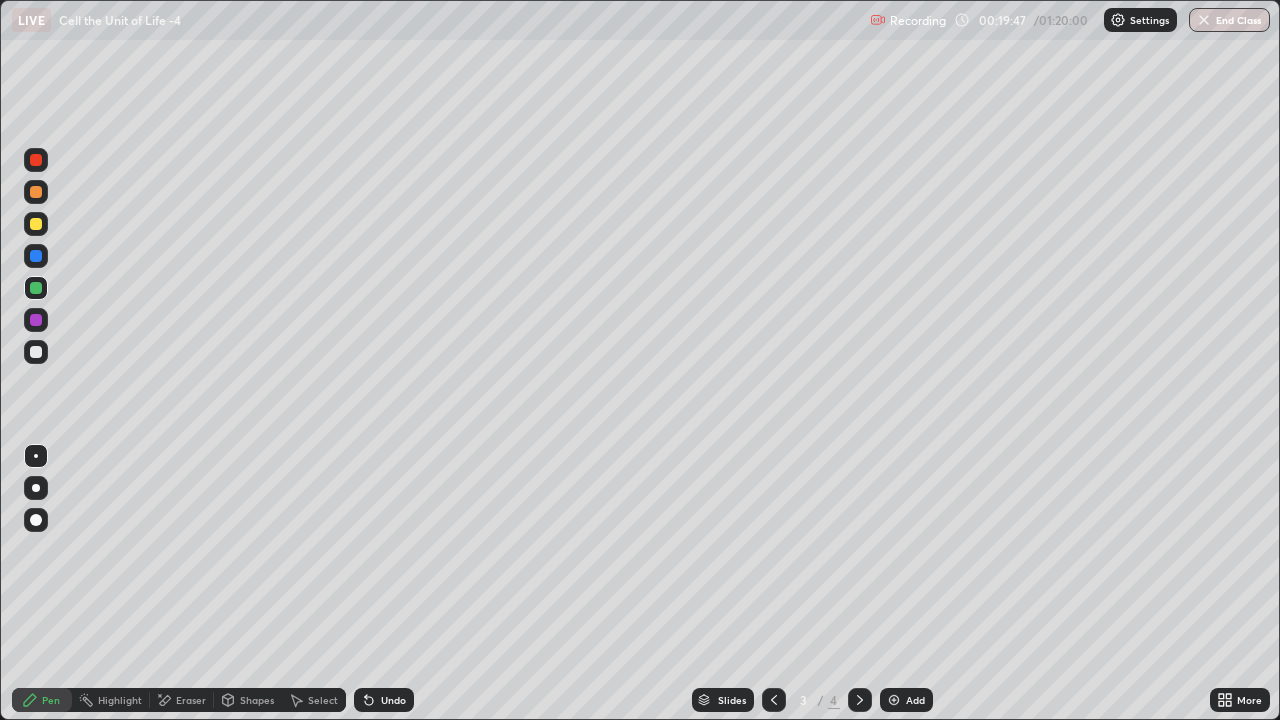 click 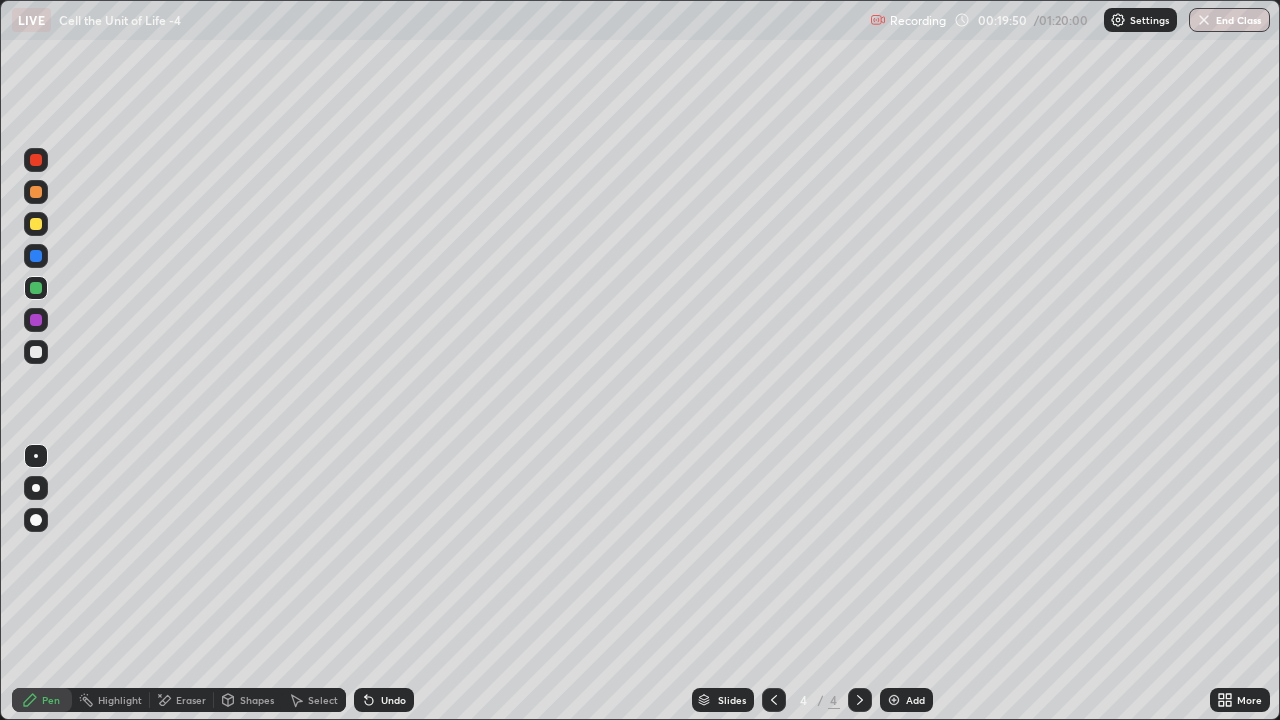 click on "Add" at bounding box center (906, 700) 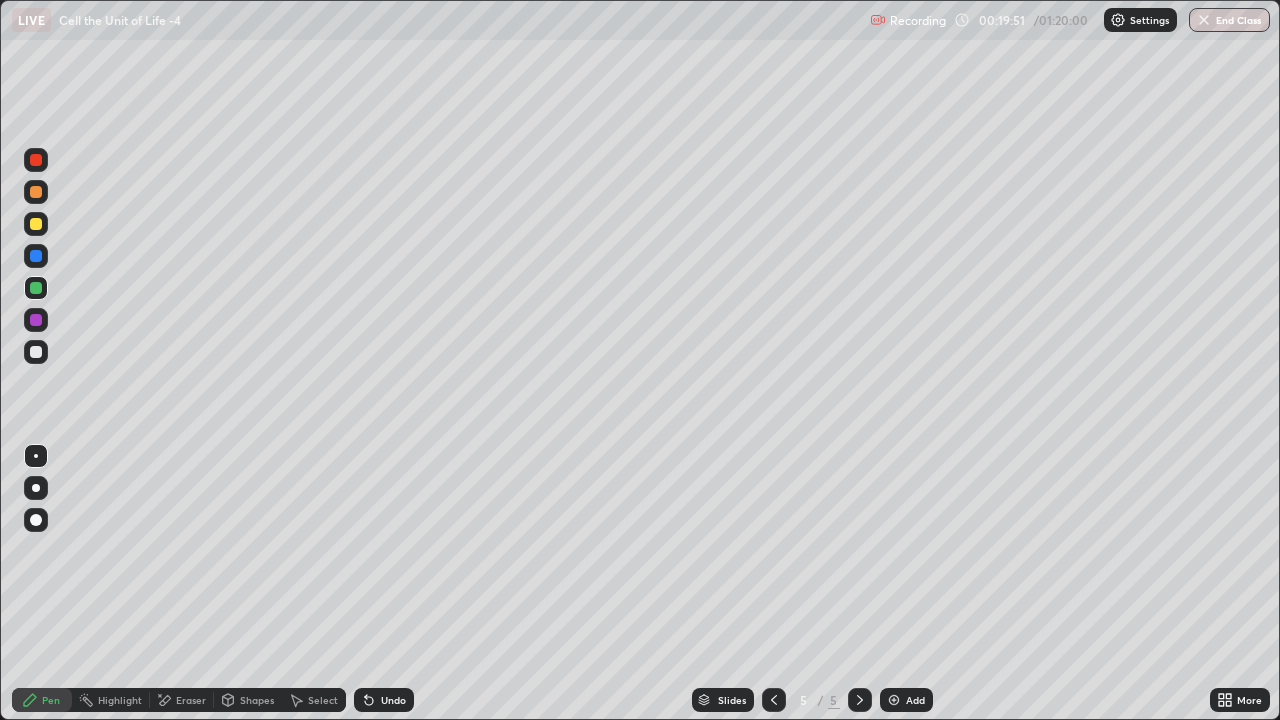 click at bounding box center (36, 160) 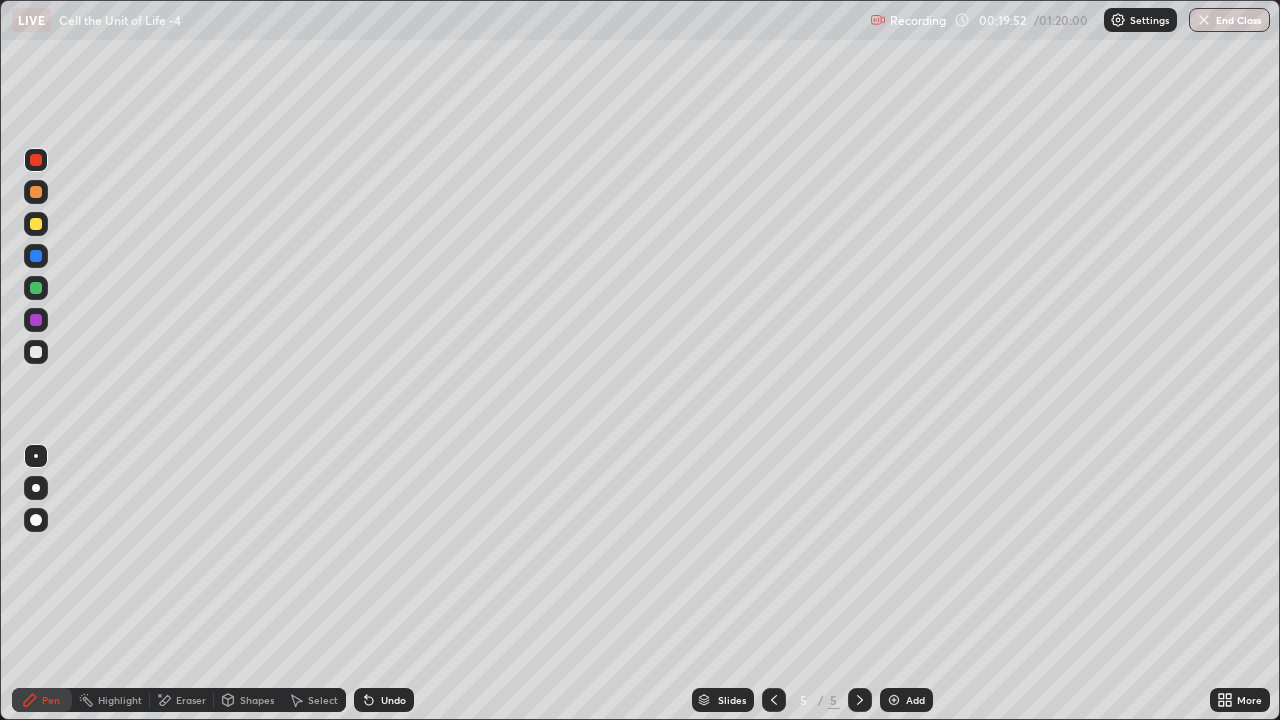 click at bounding box center [36, 488] 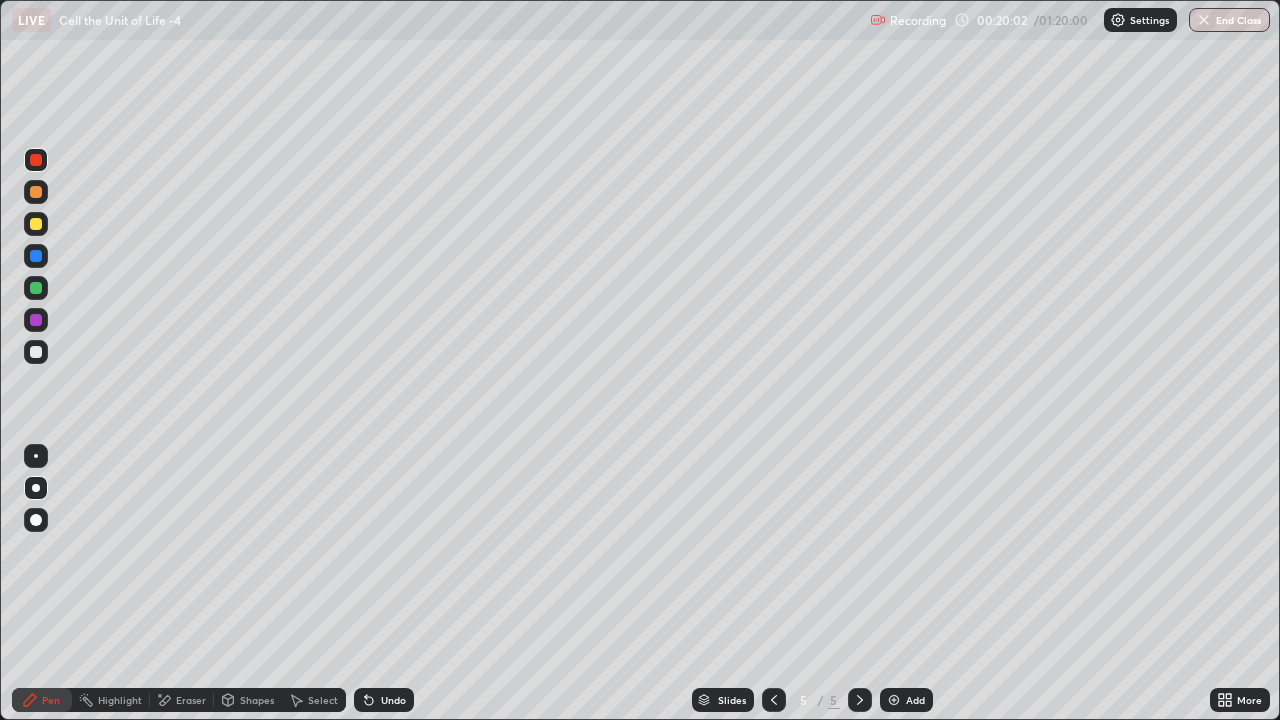 click at bounding box center [36, 224] 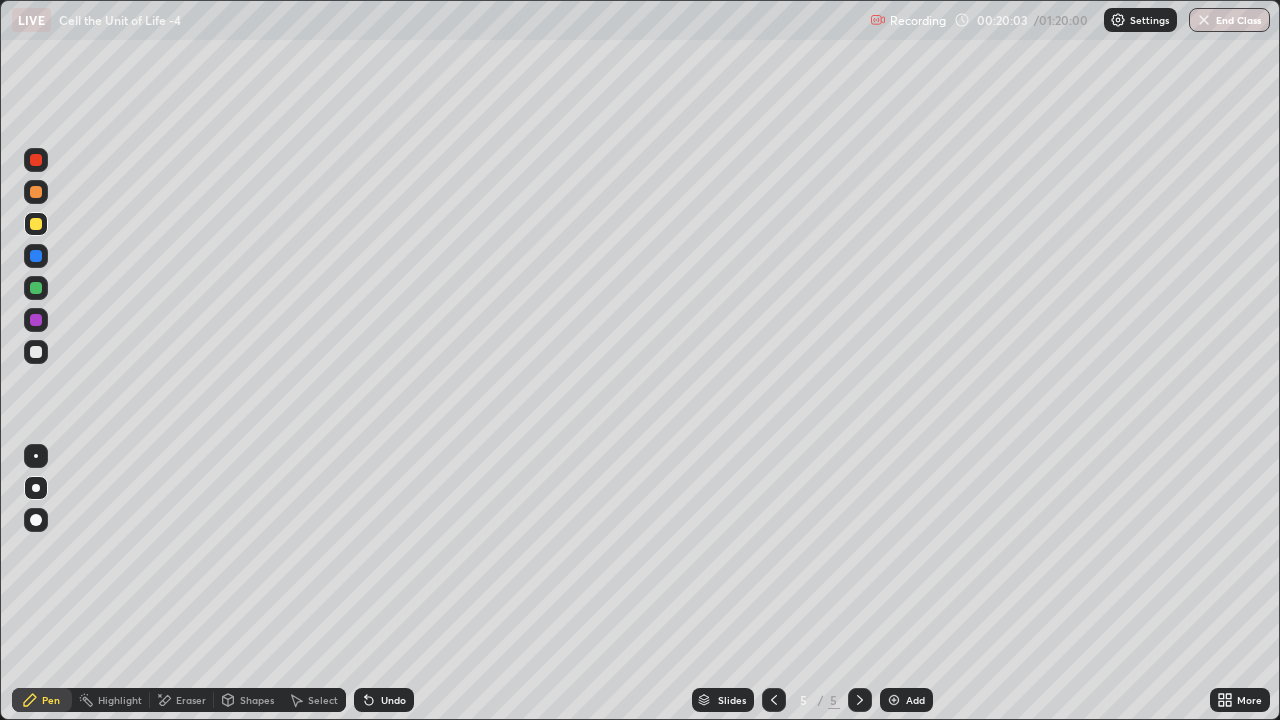click at bounding box center (36, 456) 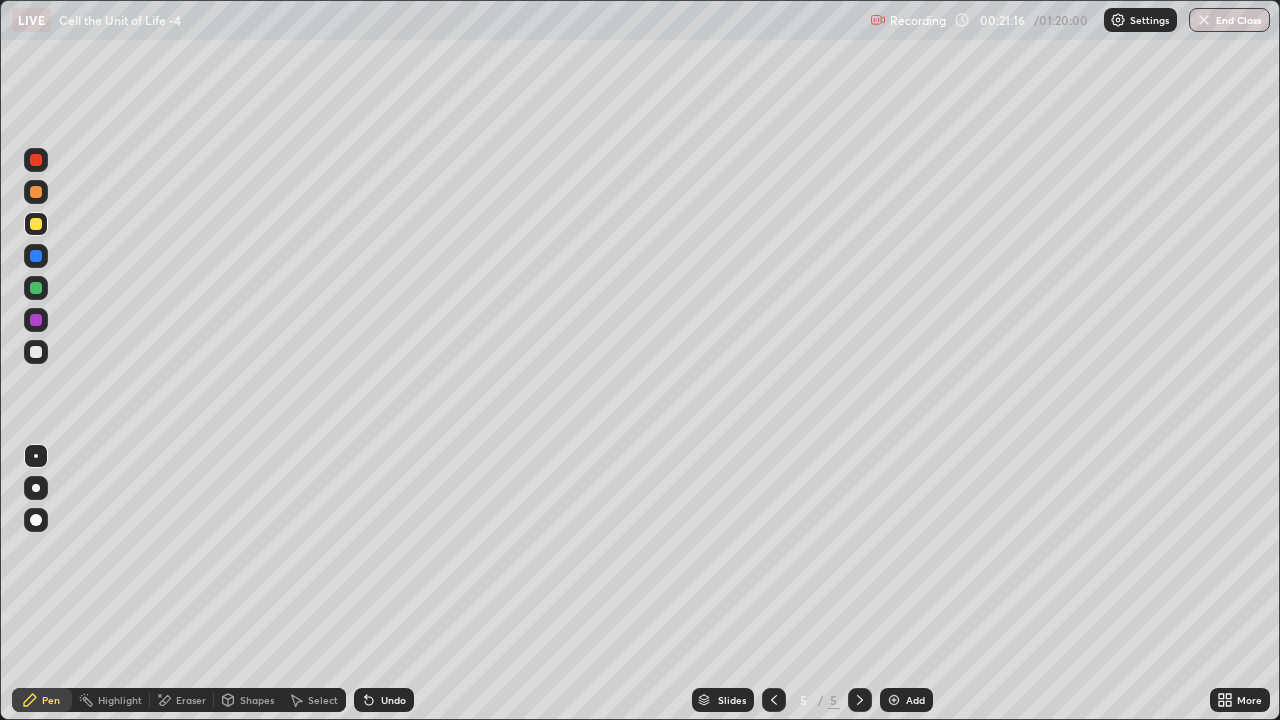 click at bounding box center (36, 320) 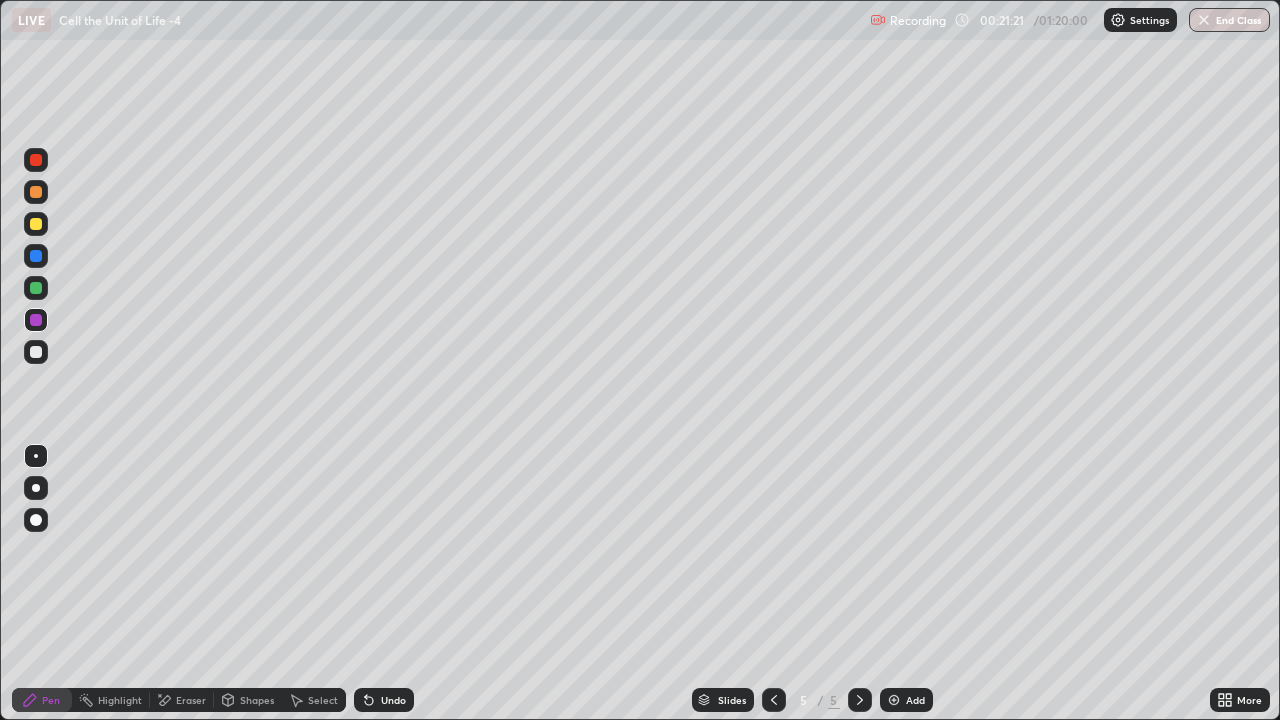 click at bounding box center [774, 700] 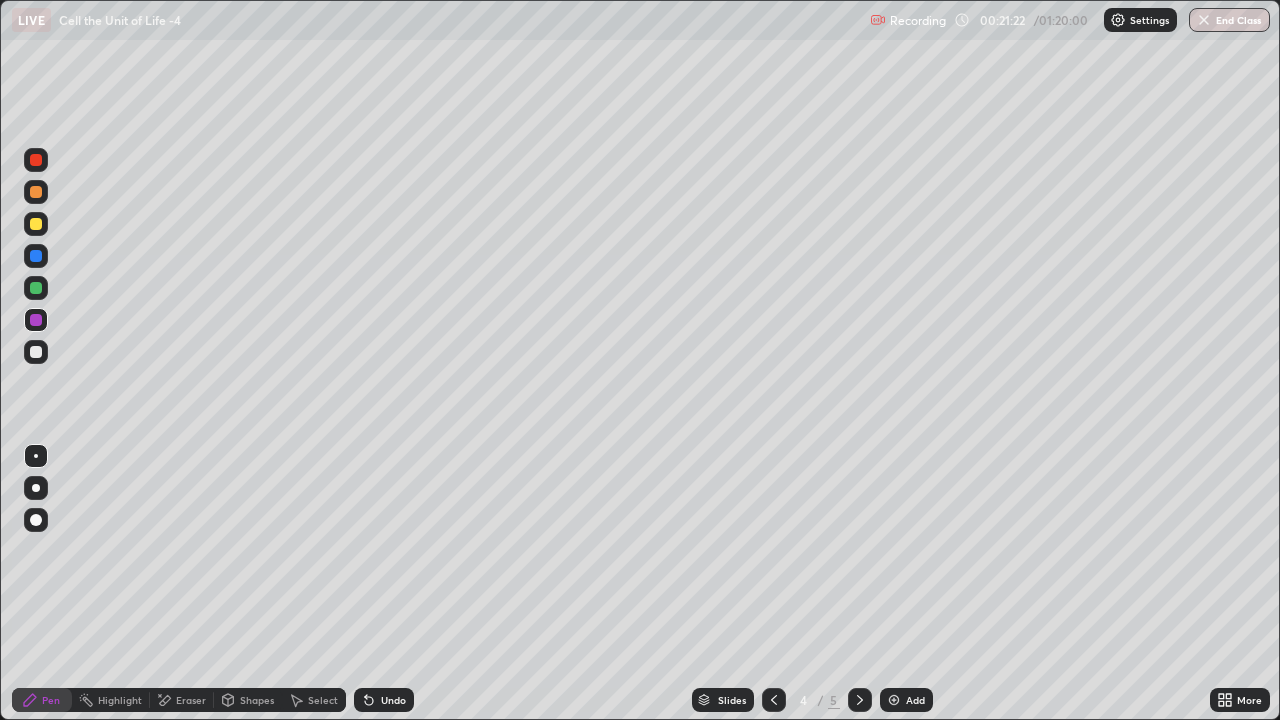 click 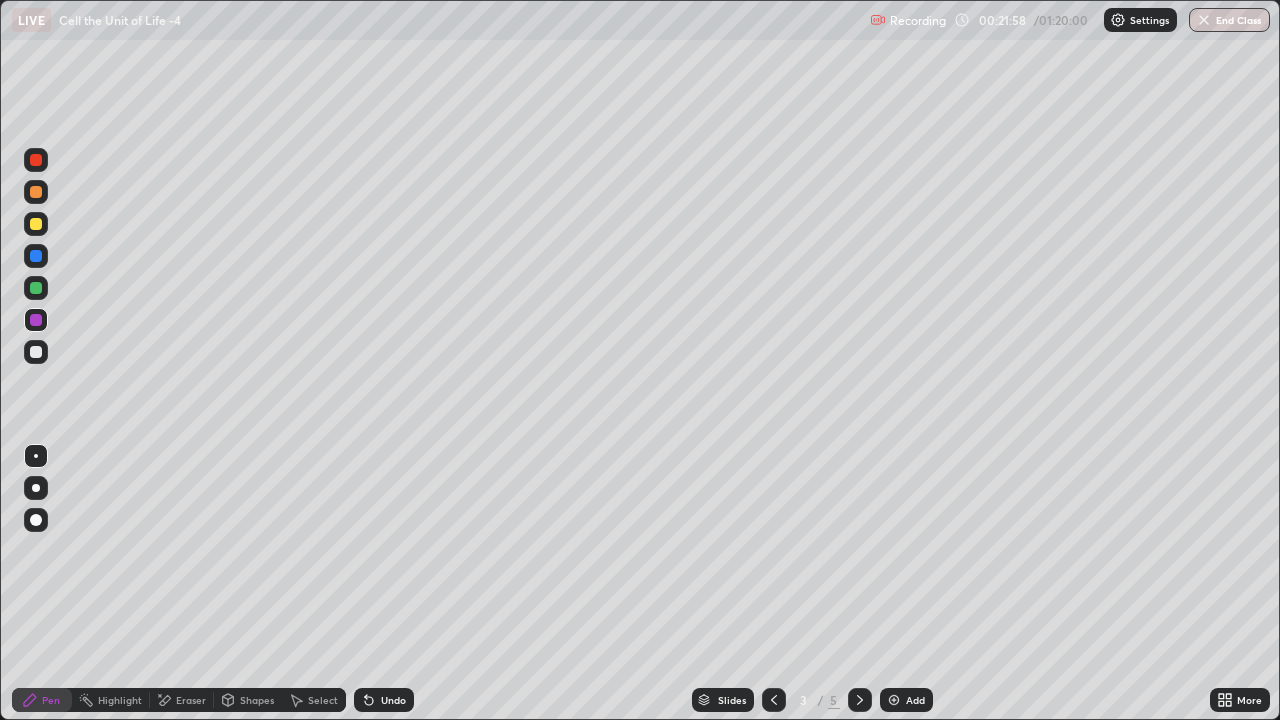 click 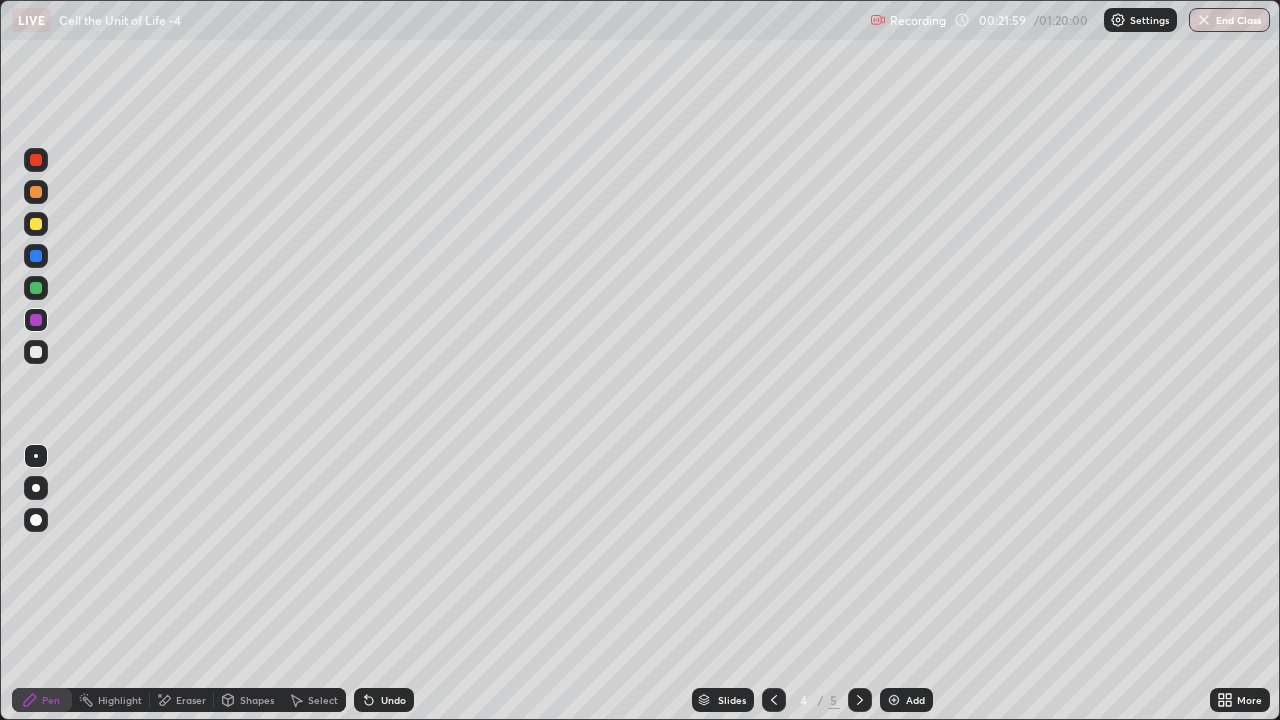 click 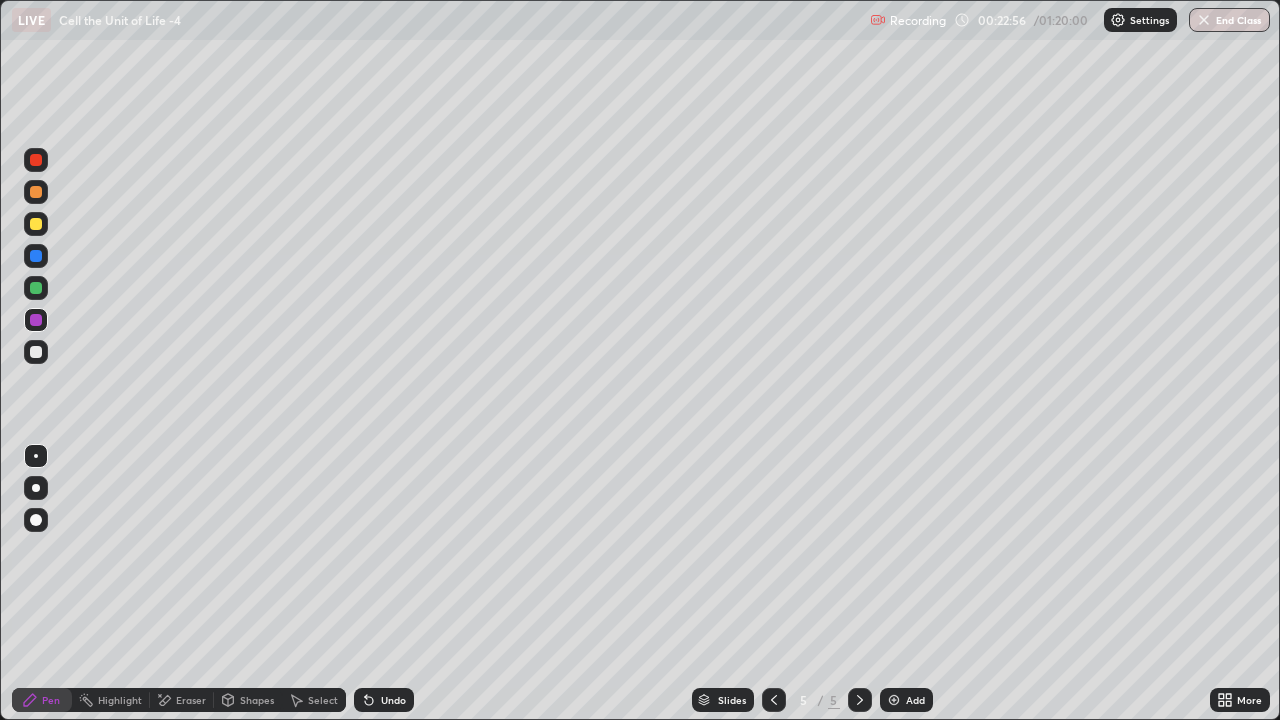 click 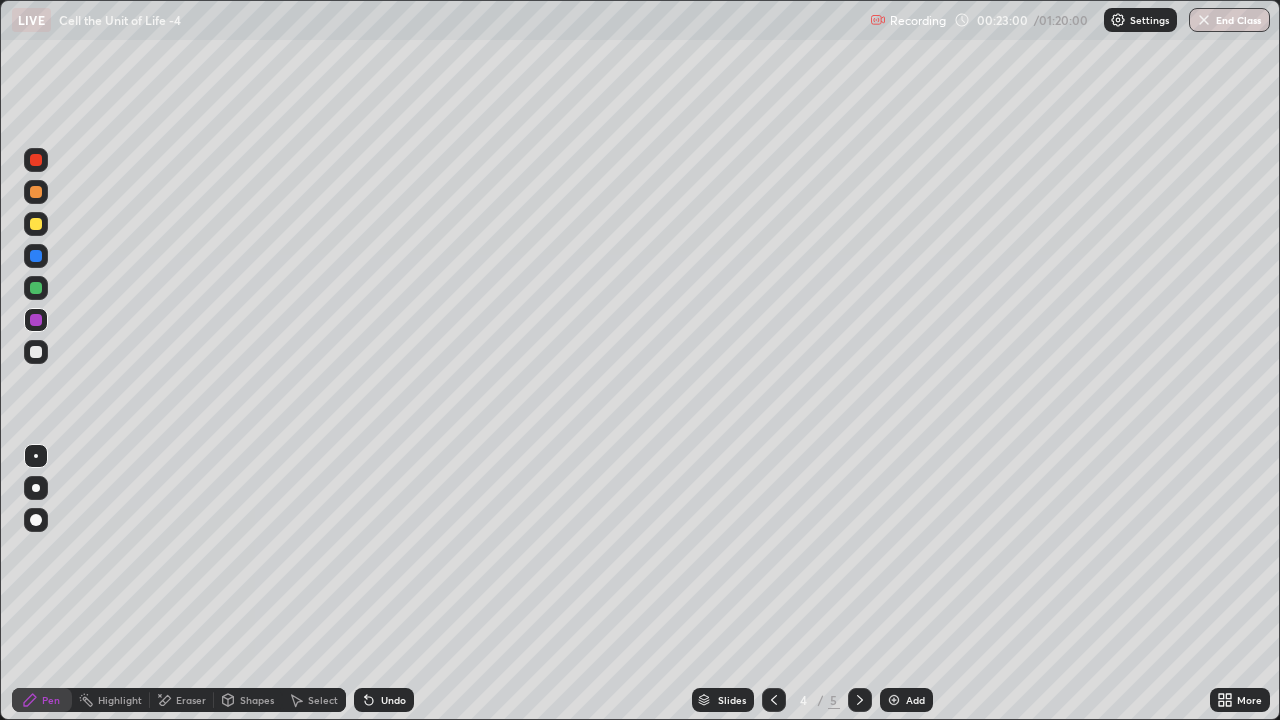 click 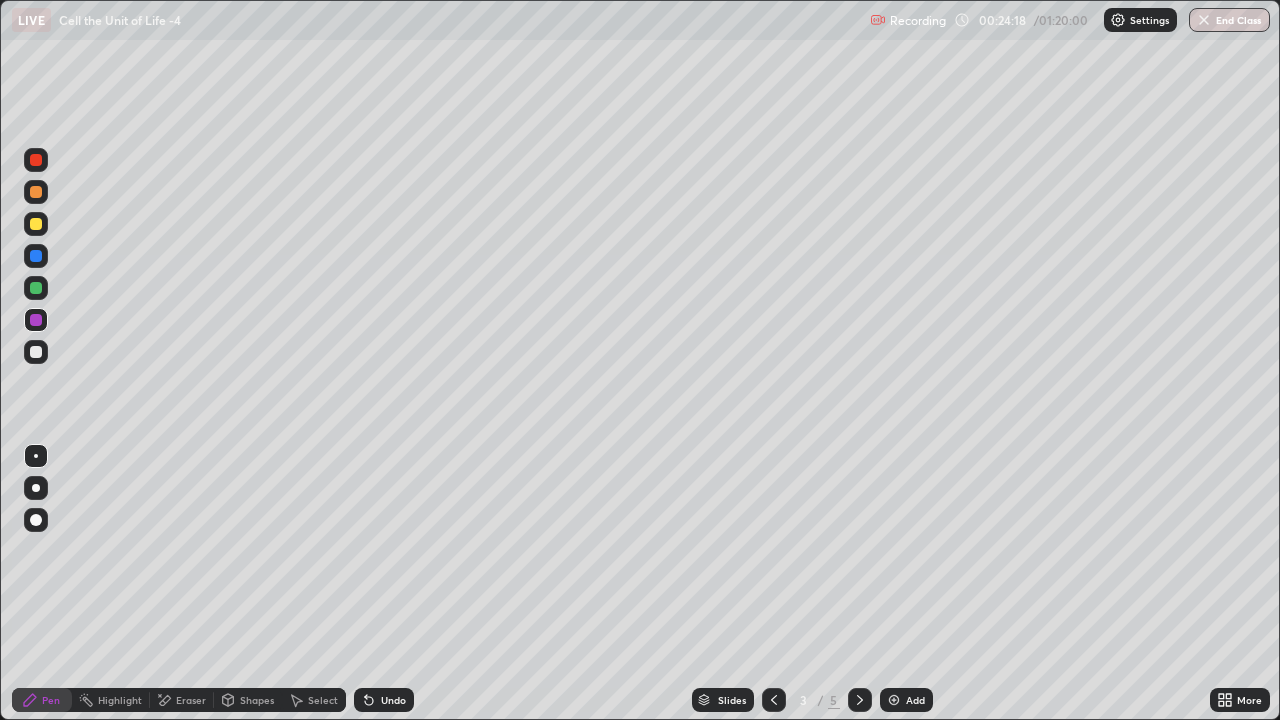 click at bounding box center [774, 700] 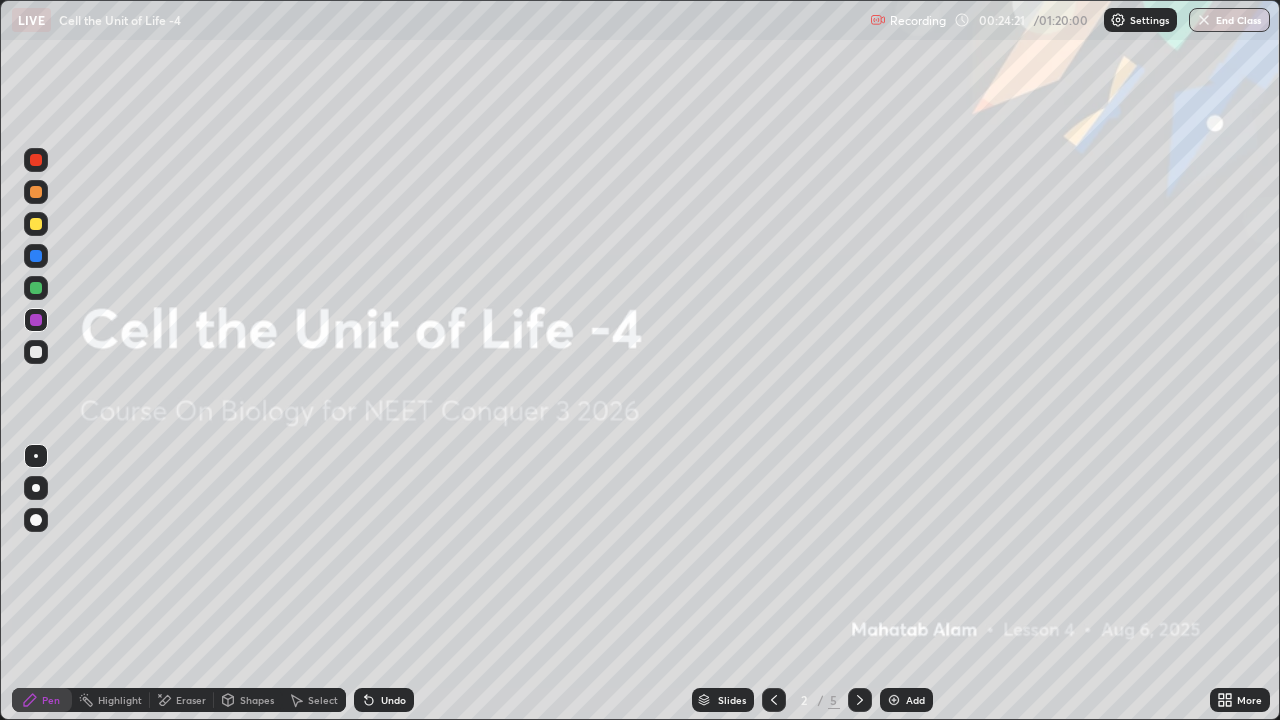 click 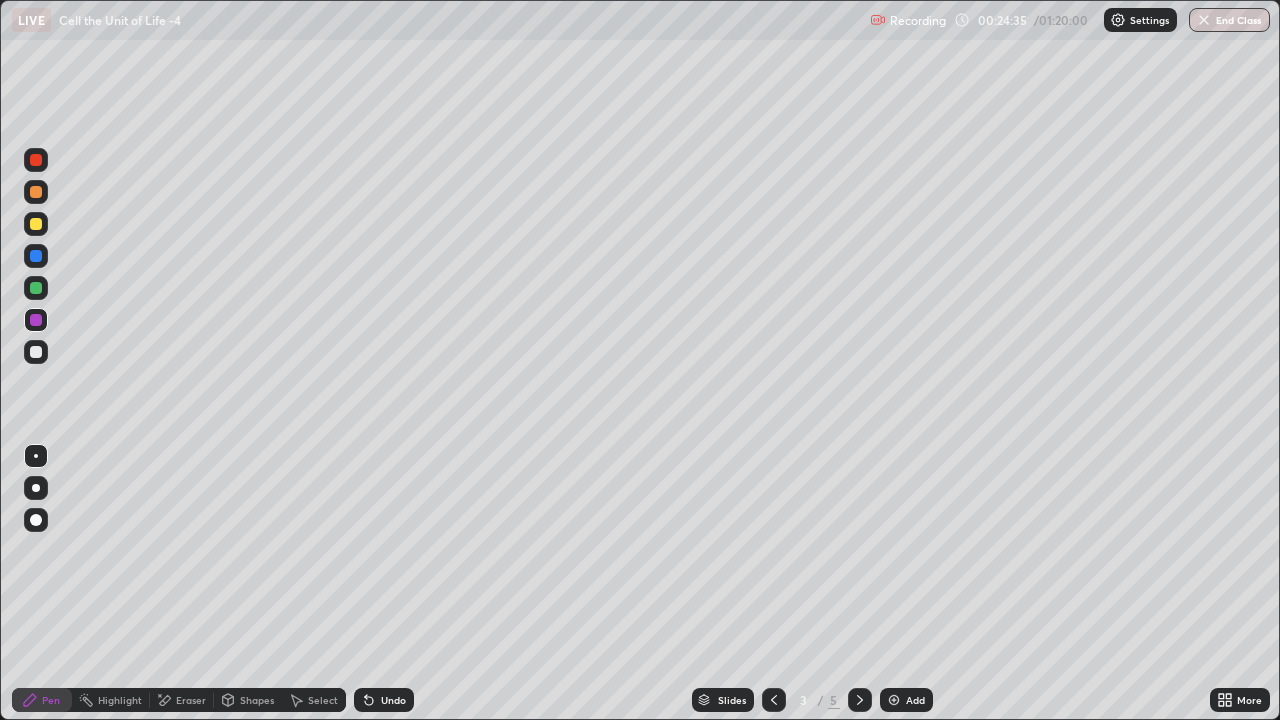 click 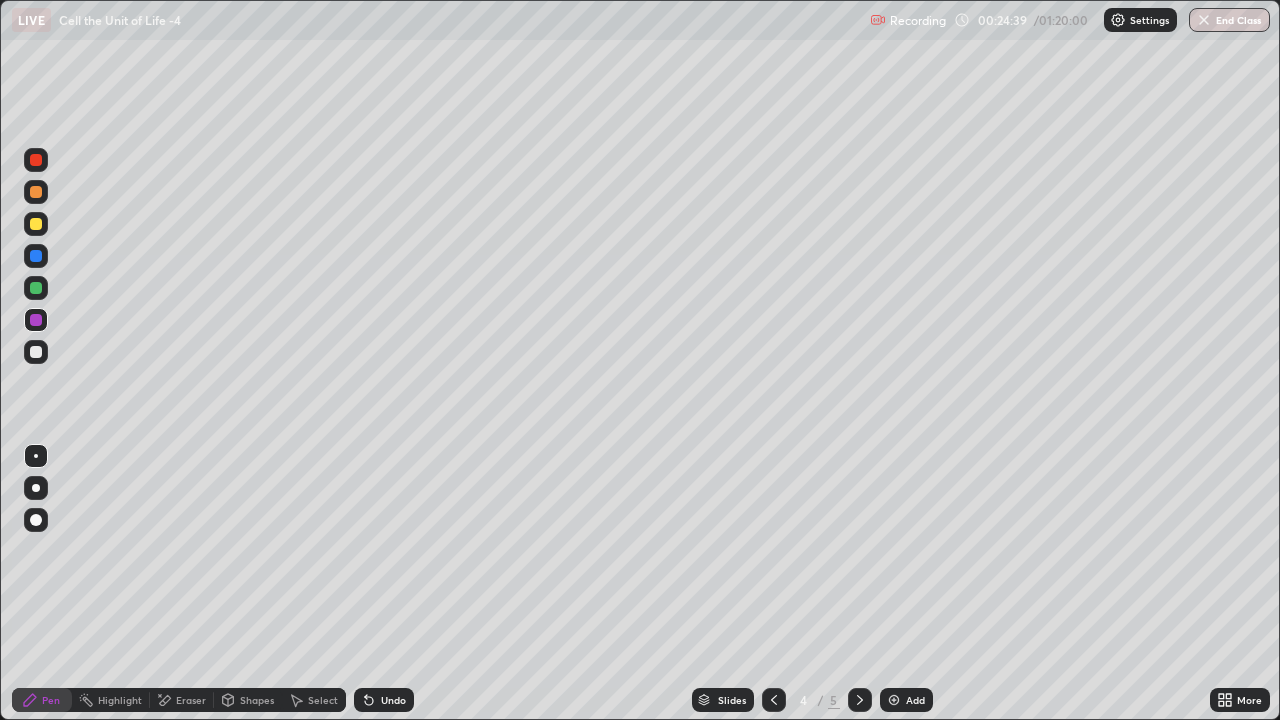 click 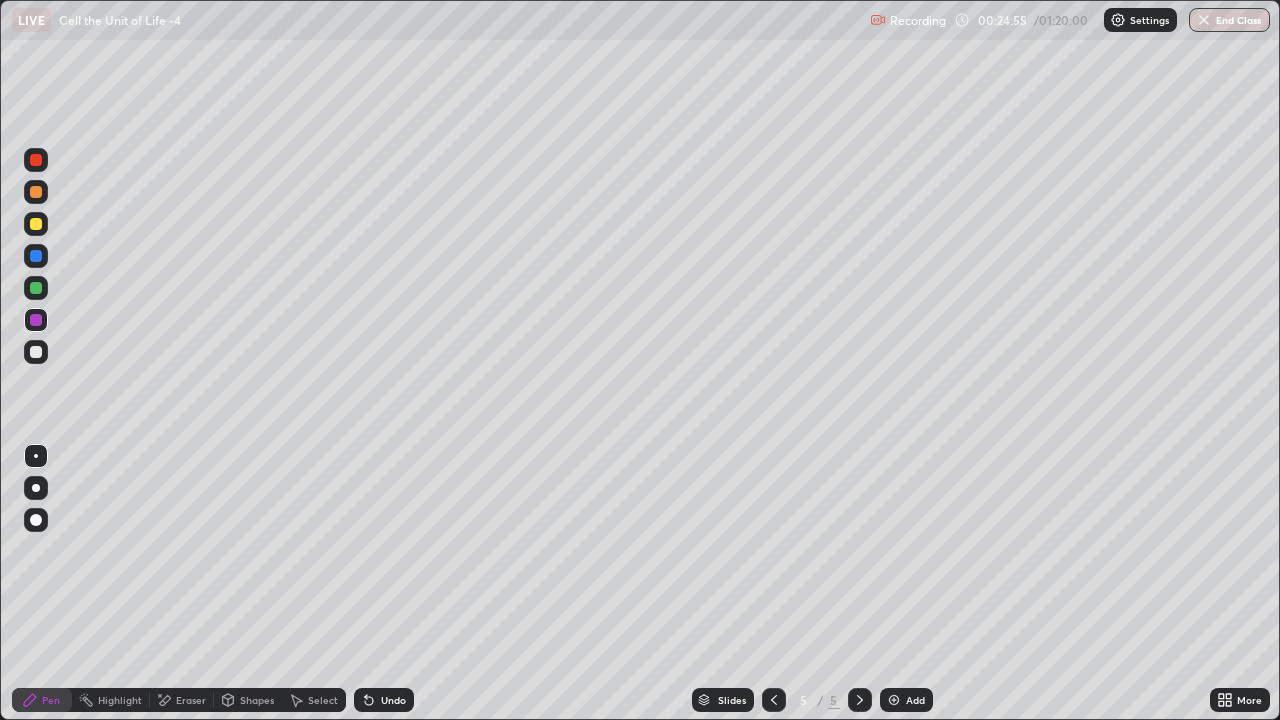 click at bounding box center [894, 700] 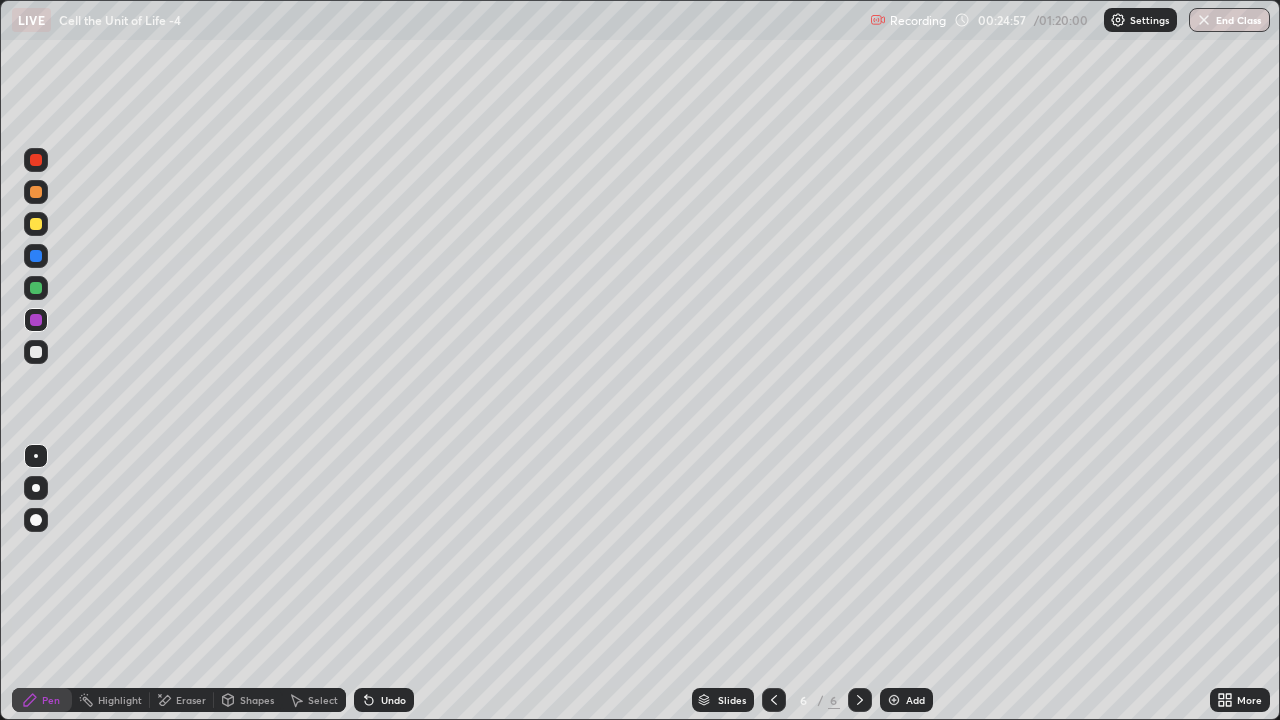 click at bounding box center (36, 160) 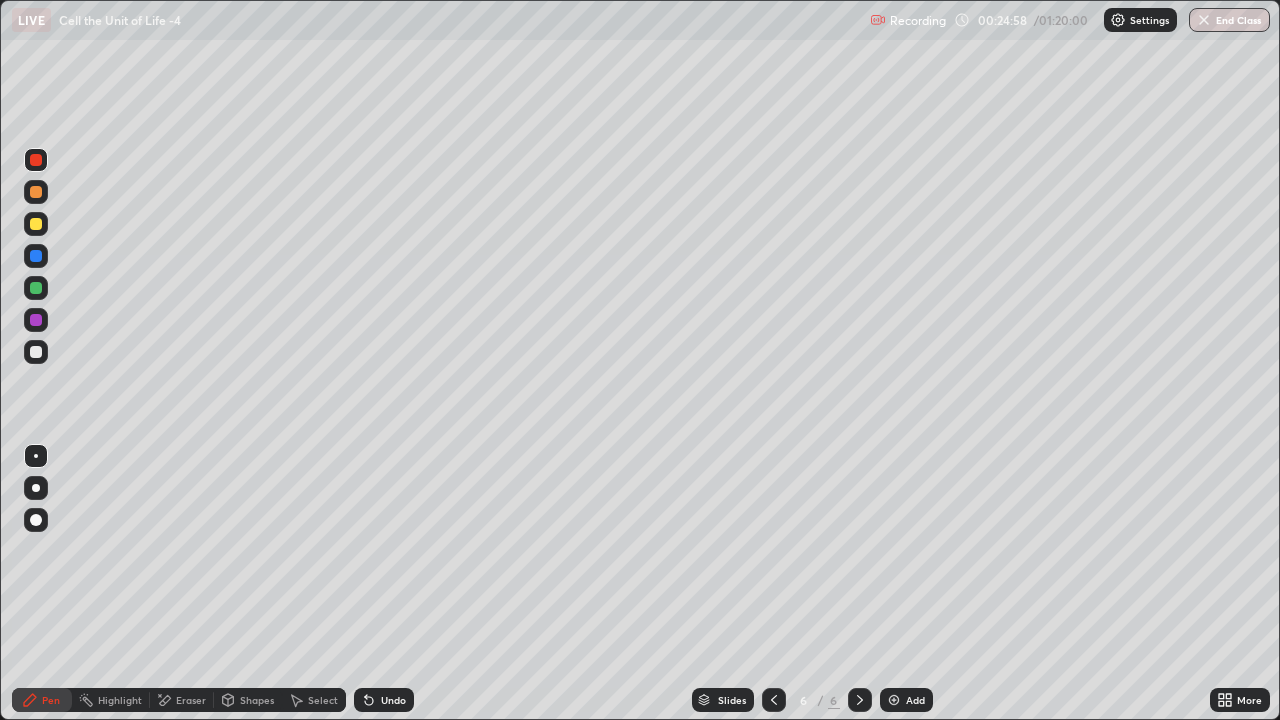 click at bounding box center [36, 488] 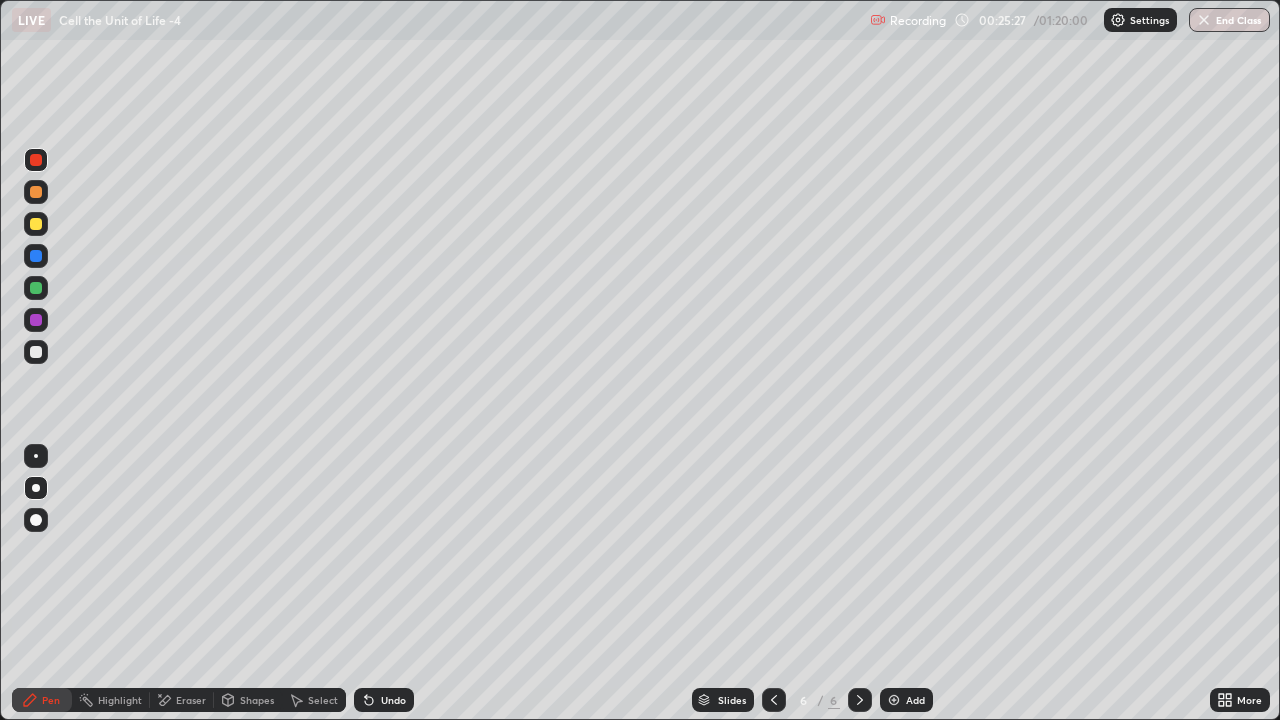 click at bounding box center [36, 192] 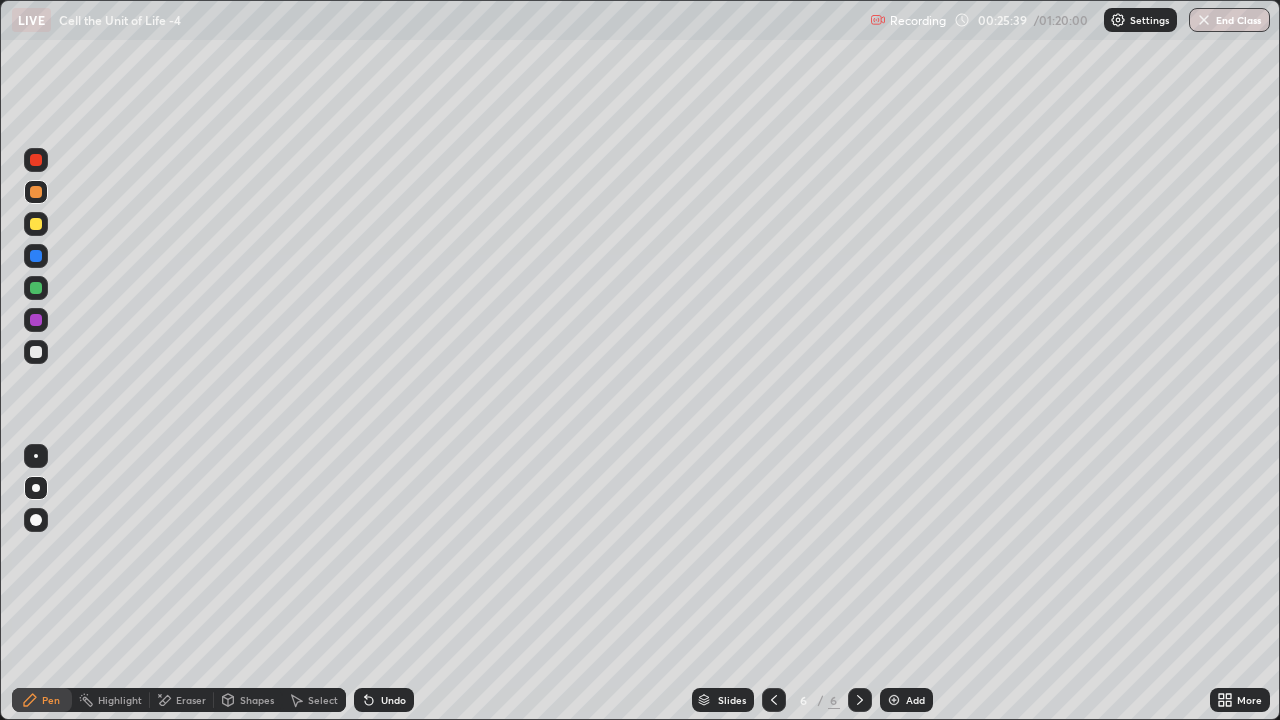 click at bounding box center (36, 288) 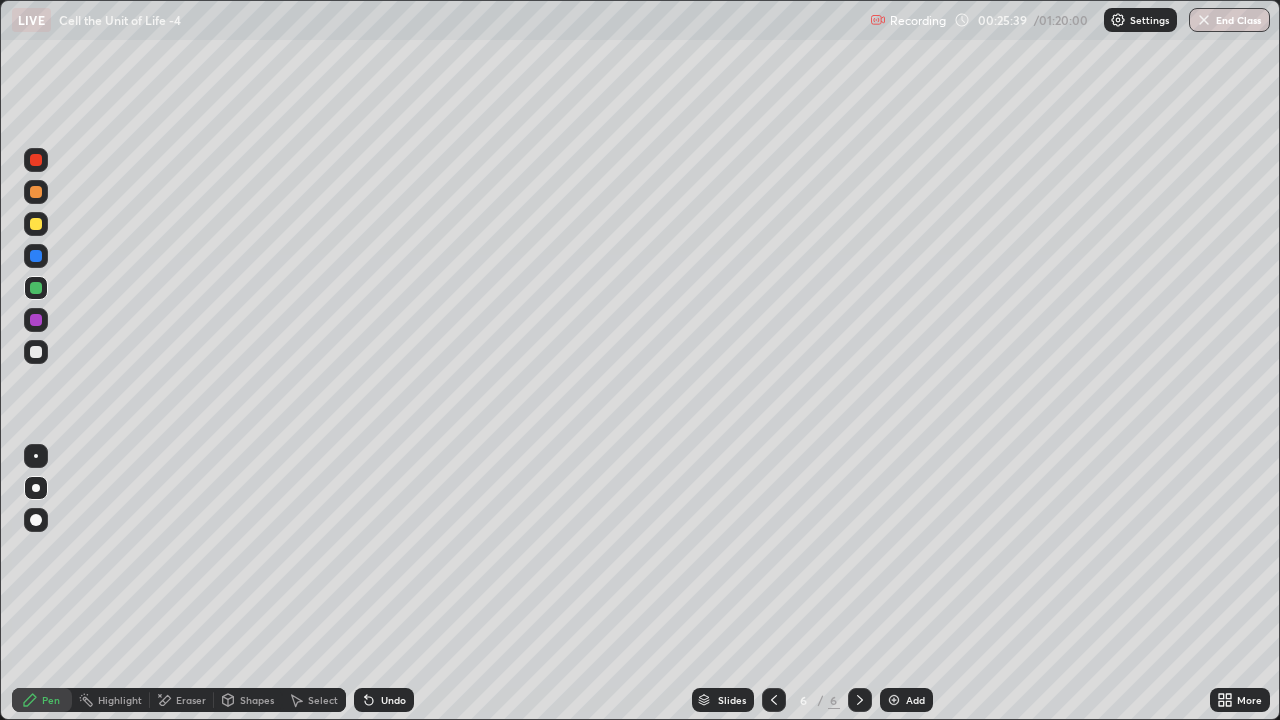click at bounding box center (36, 456) 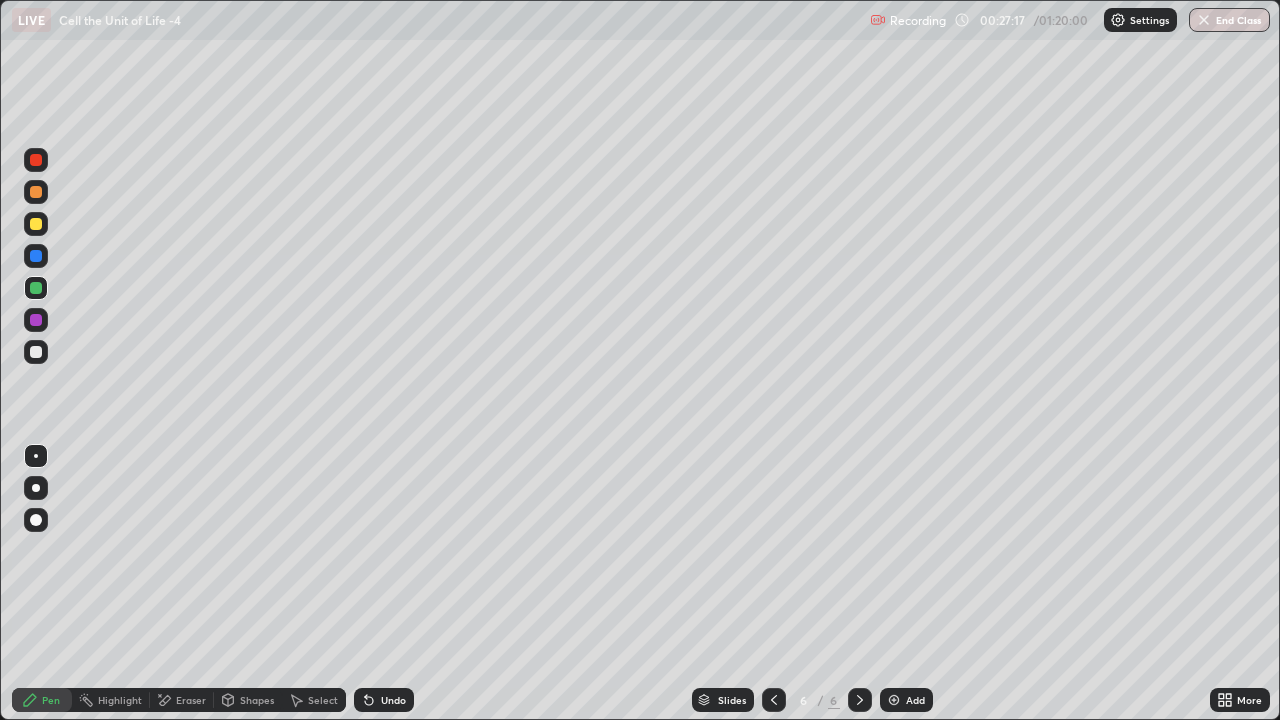 click at bounding box center [36, 192] 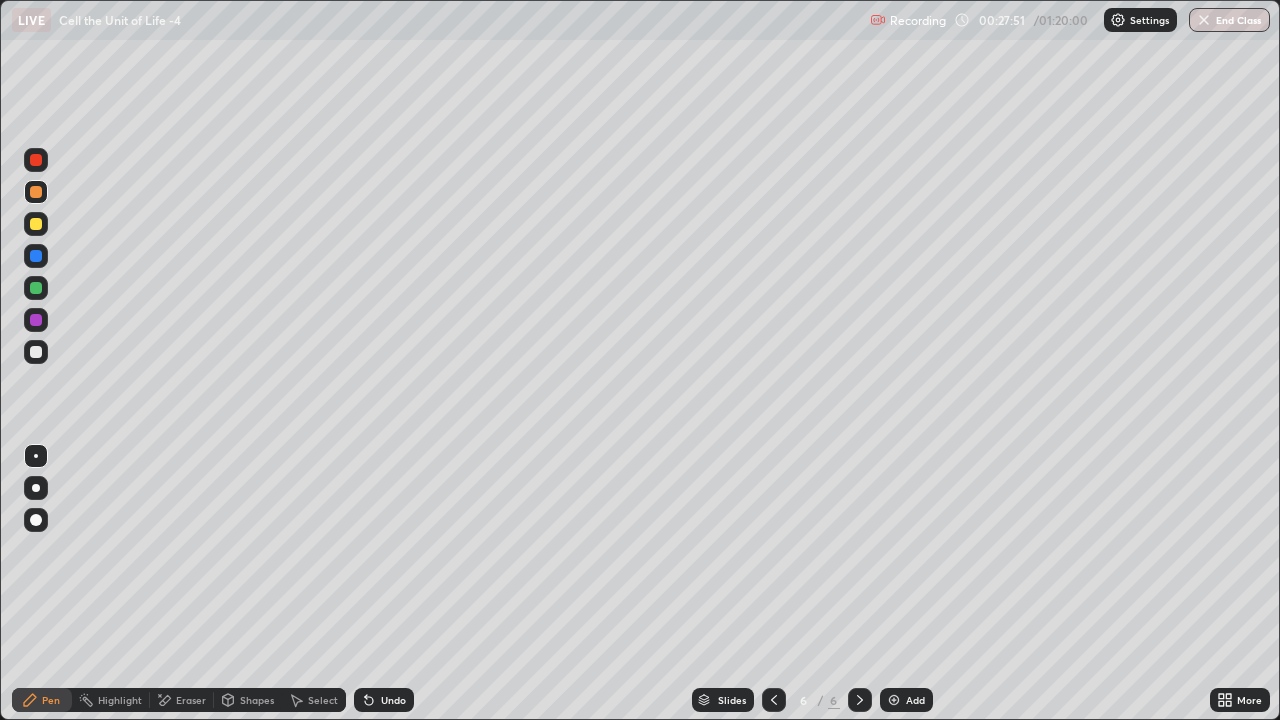 click at bounding box center (36, 320) 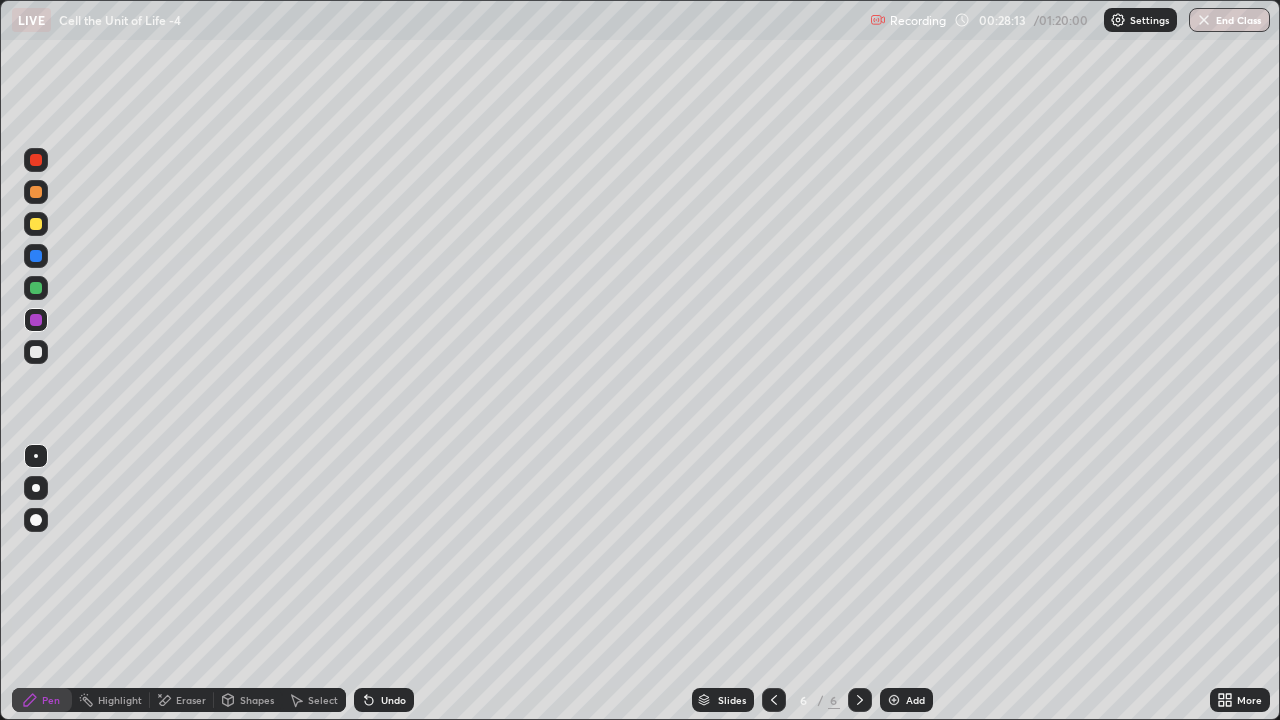 click at bounding box center (36, 192) 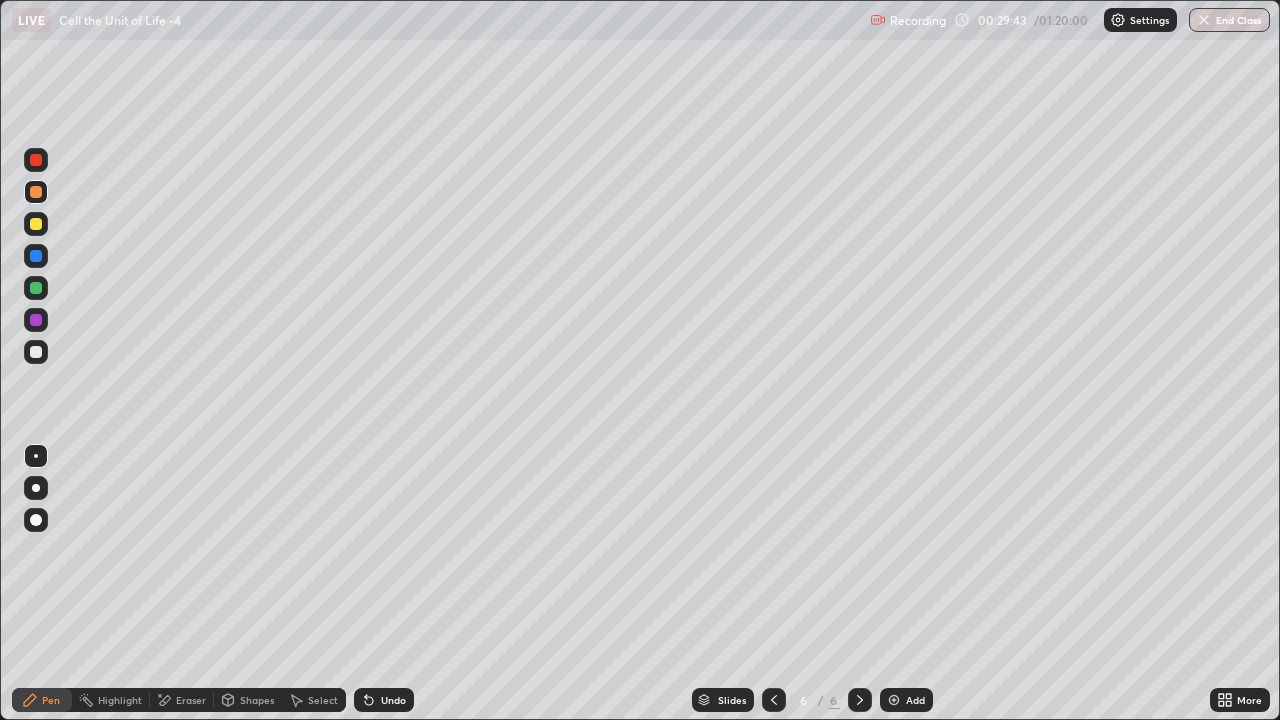click on "Eraser" at bounding box center [191, 700] 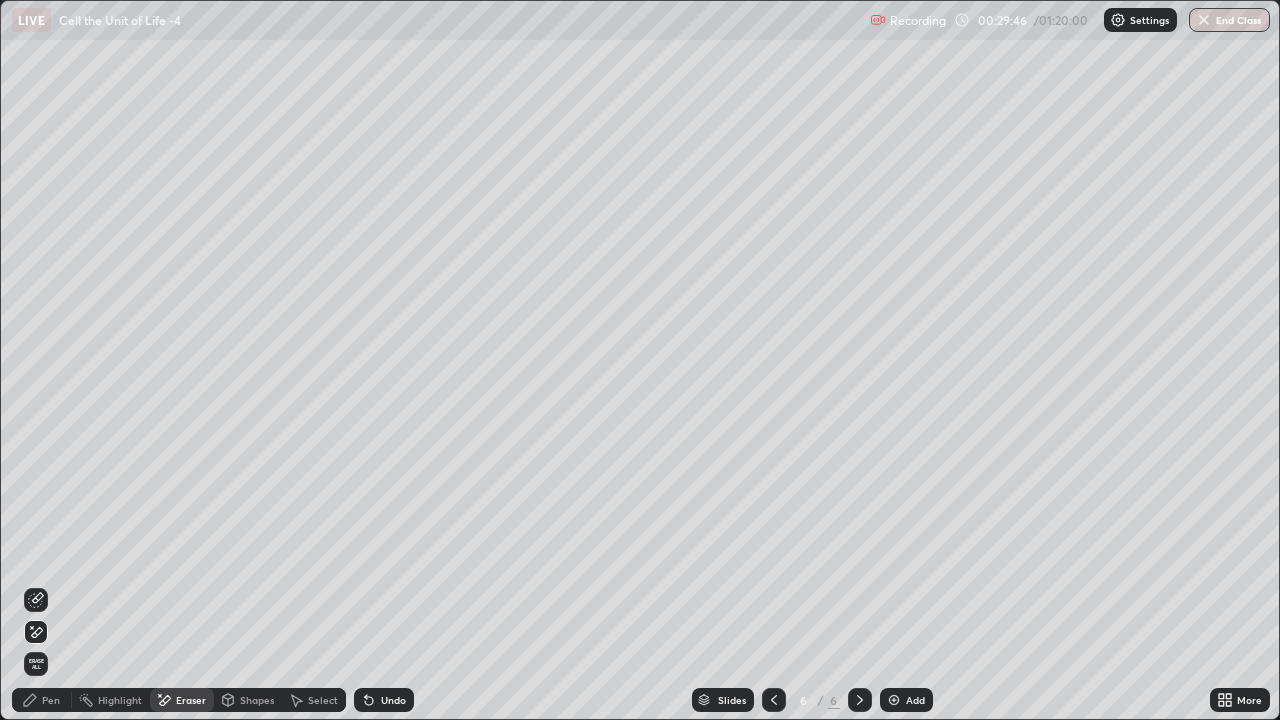 click on "Pen" at bounding box center [51, 700] 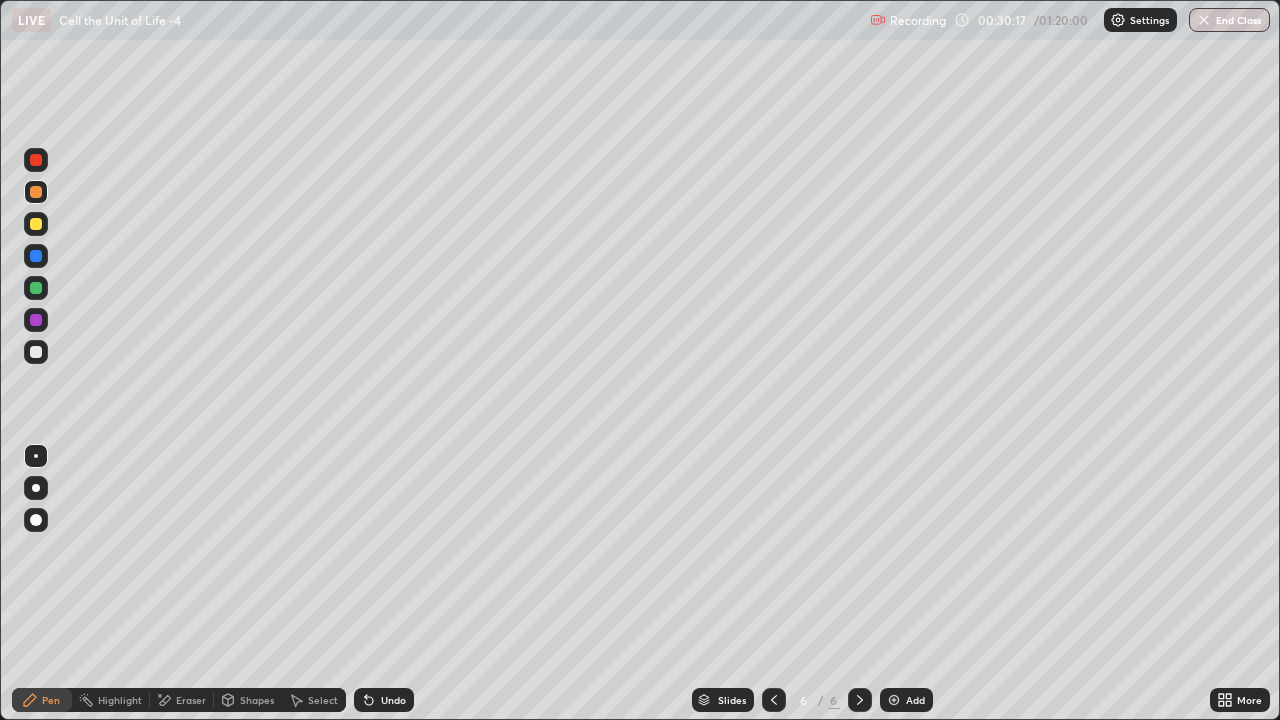 click on "Eraser" at bounding box center [191, 700] 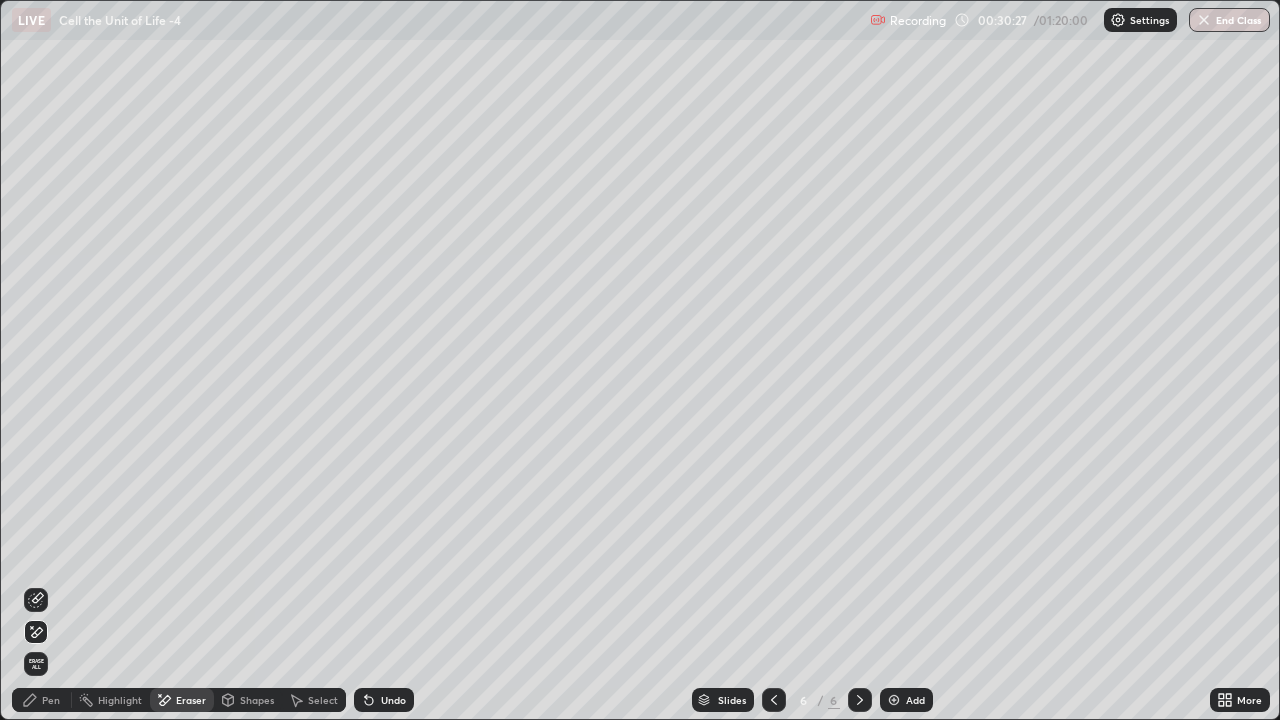click on "Pen" at bounding box center (51, 700) 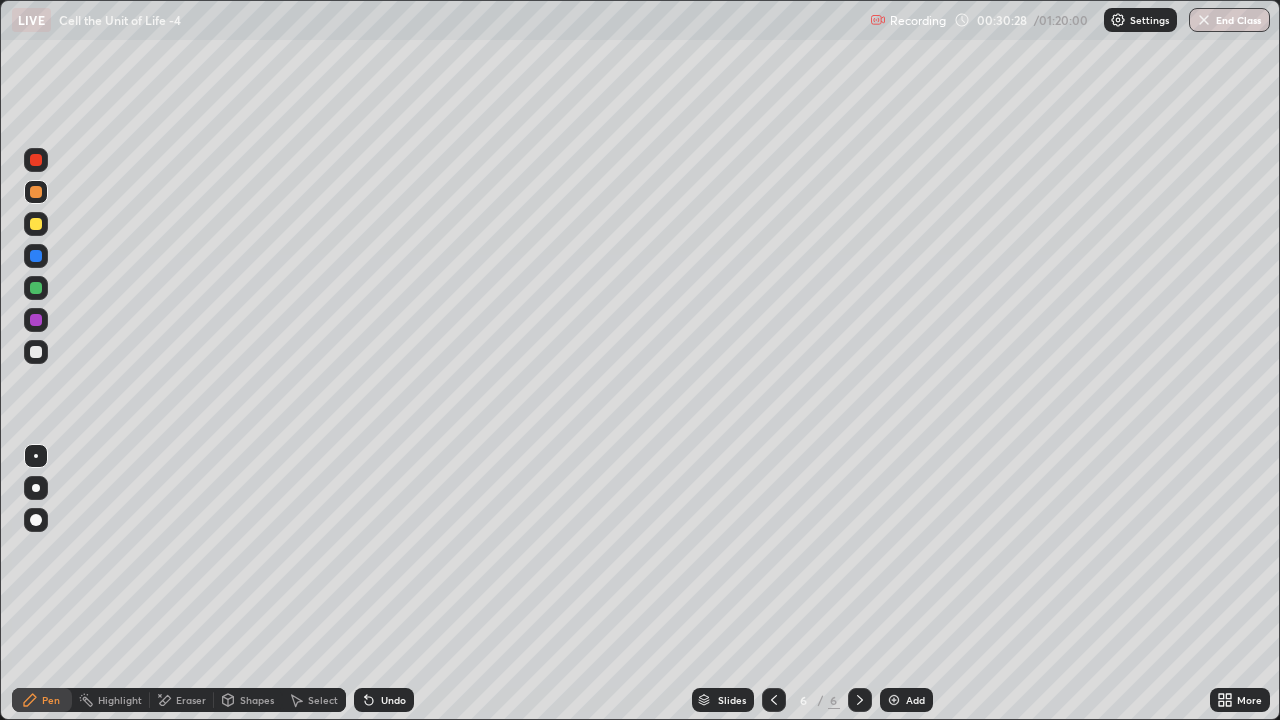click at bounding box center [36, 352] 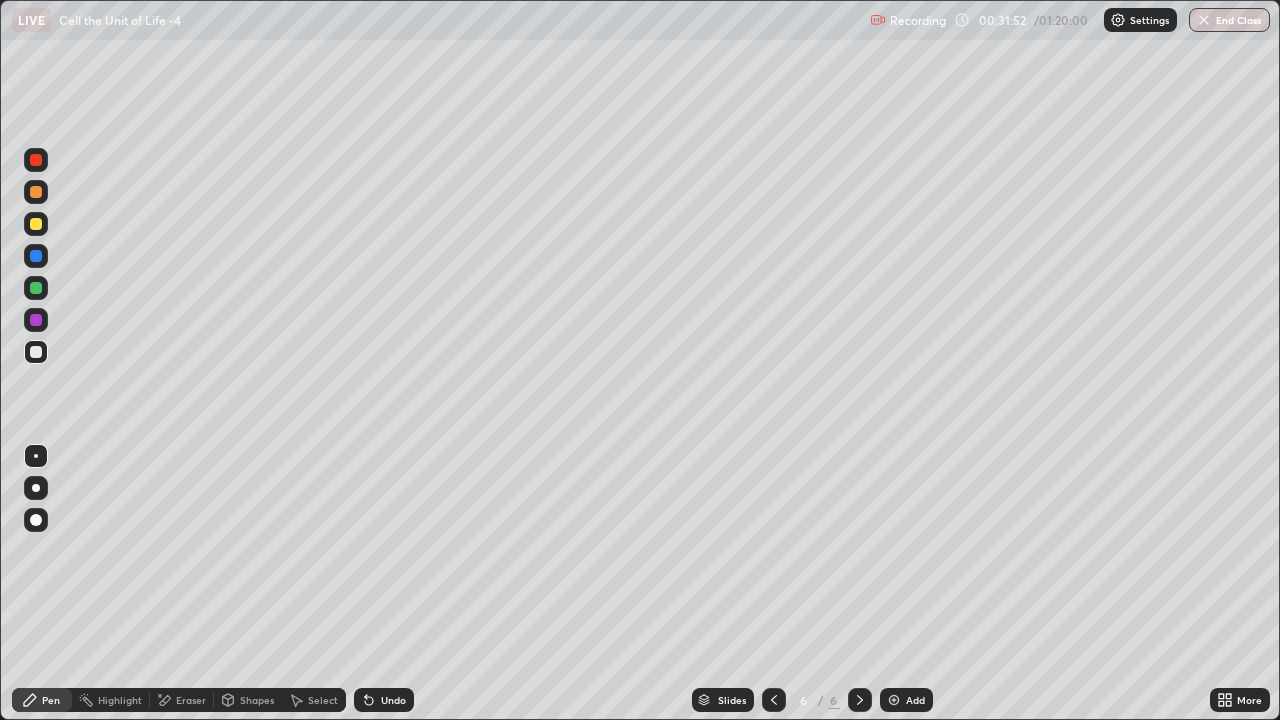 click 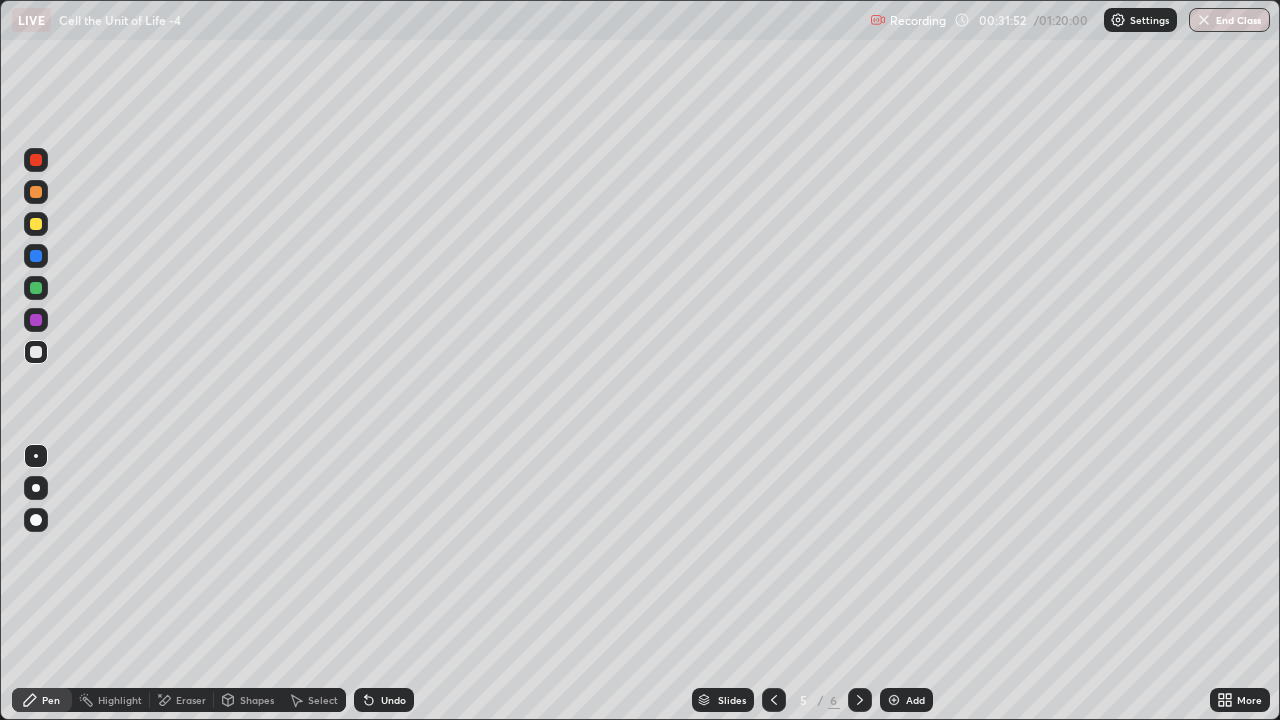 click 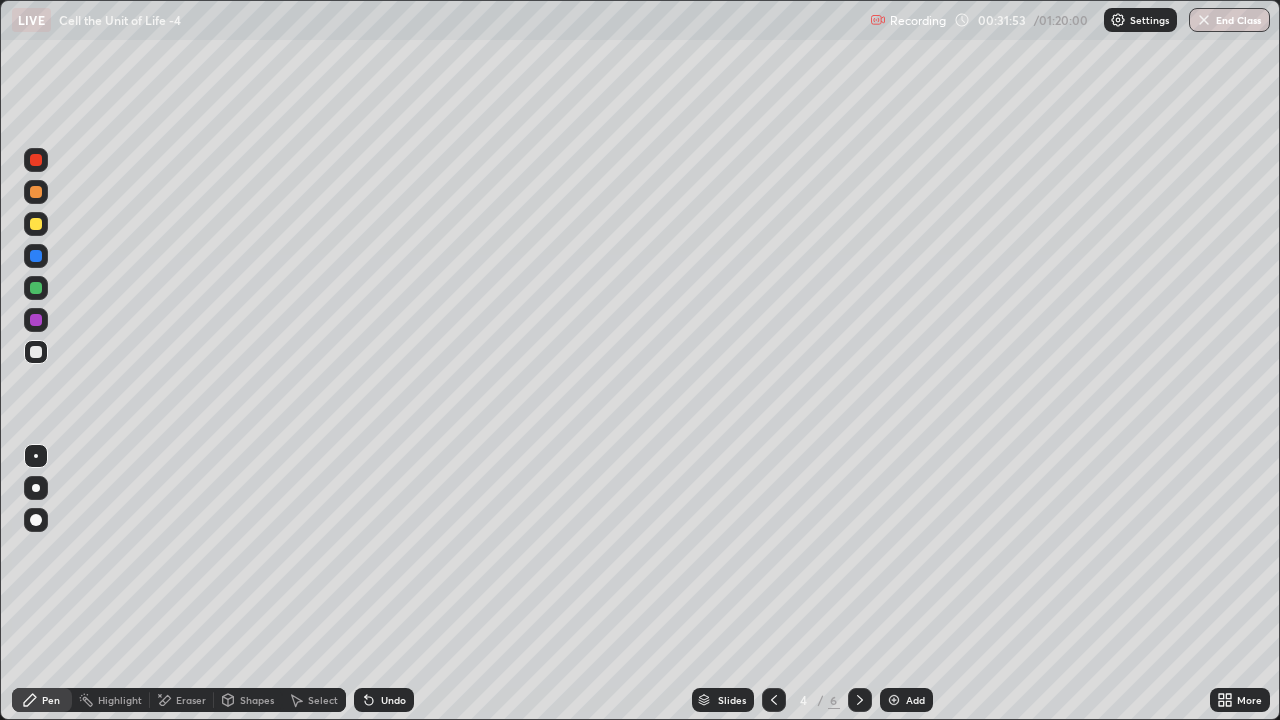 click 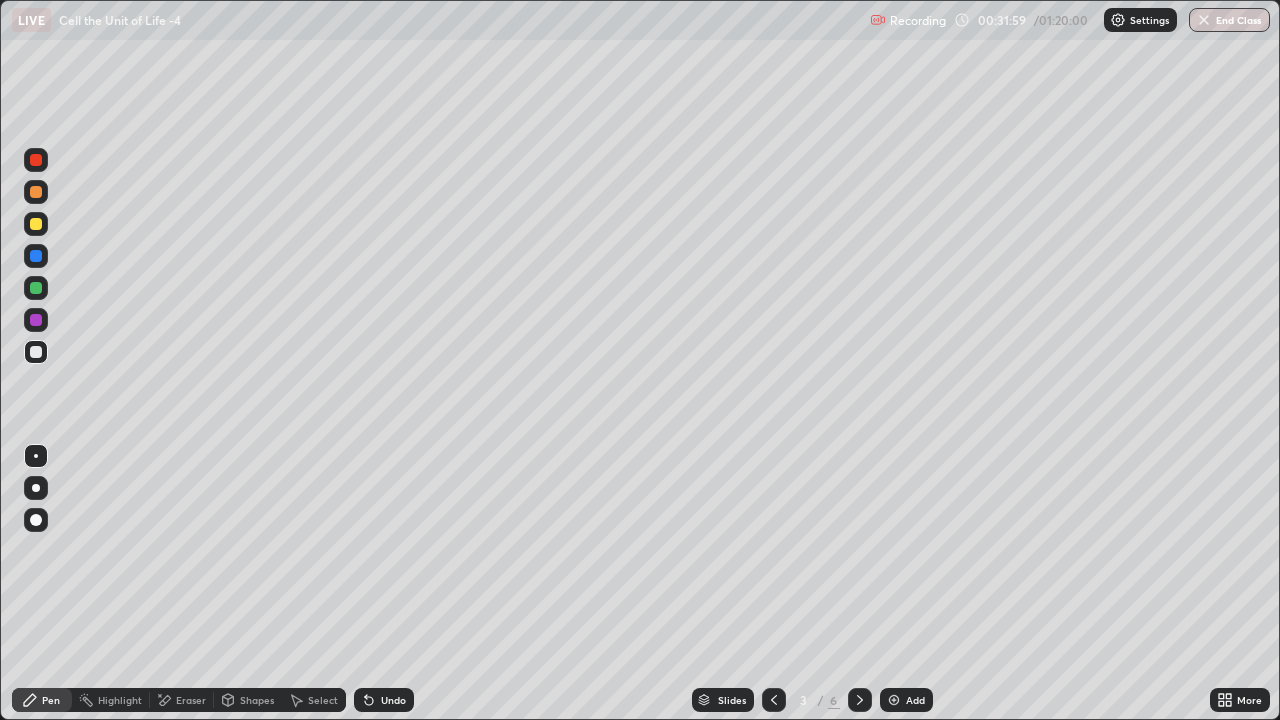click 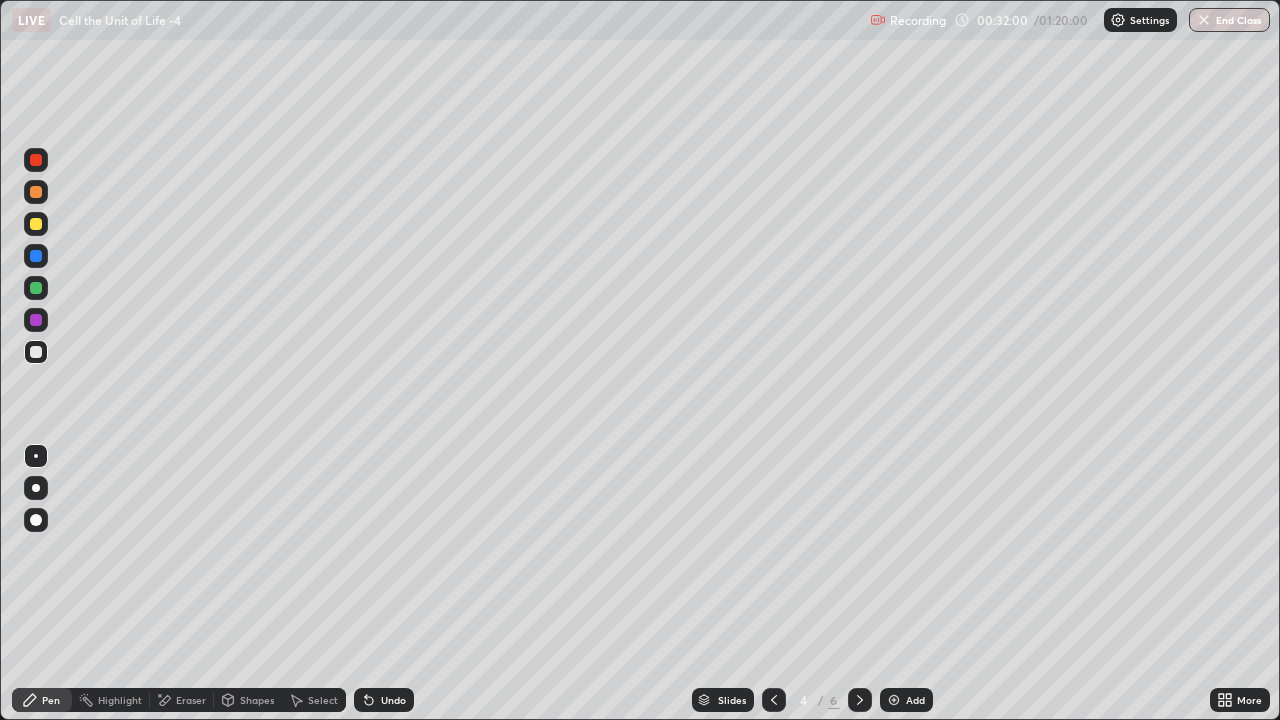 click 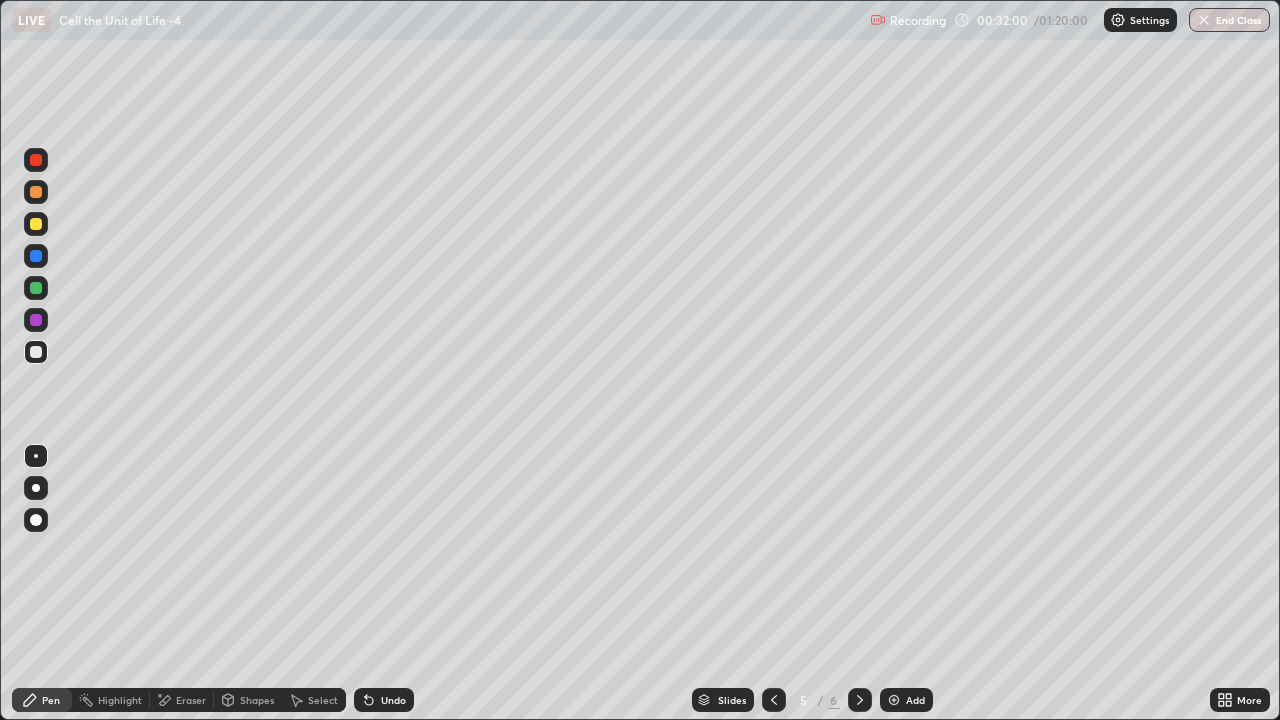 click at bounding box center (860, 700) 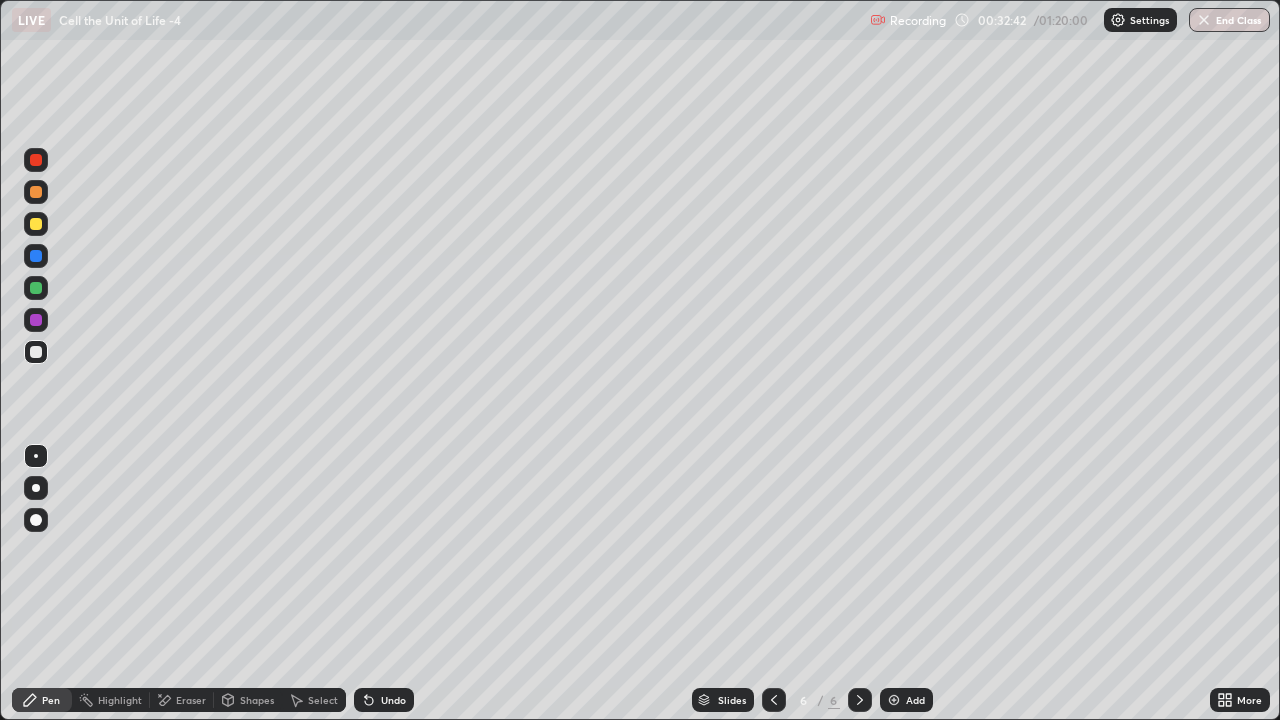 click at bounding box center (894, 700) 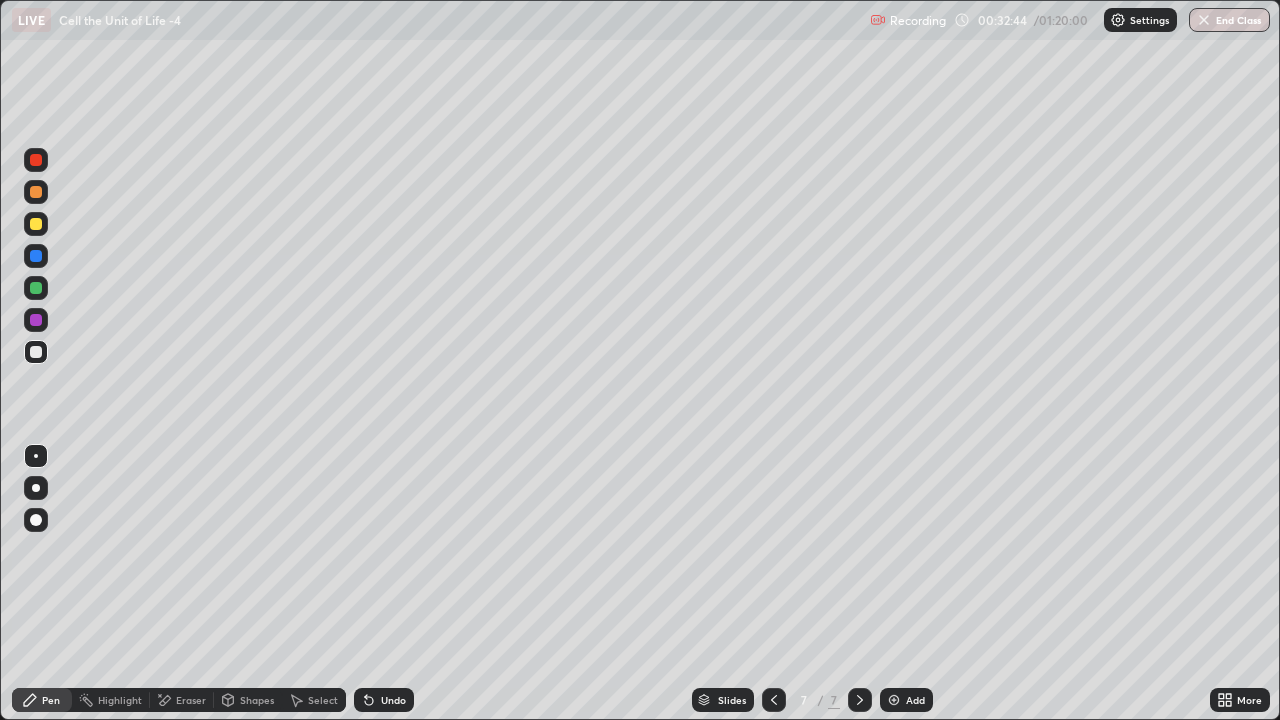 click at bounding box center [36, 160] 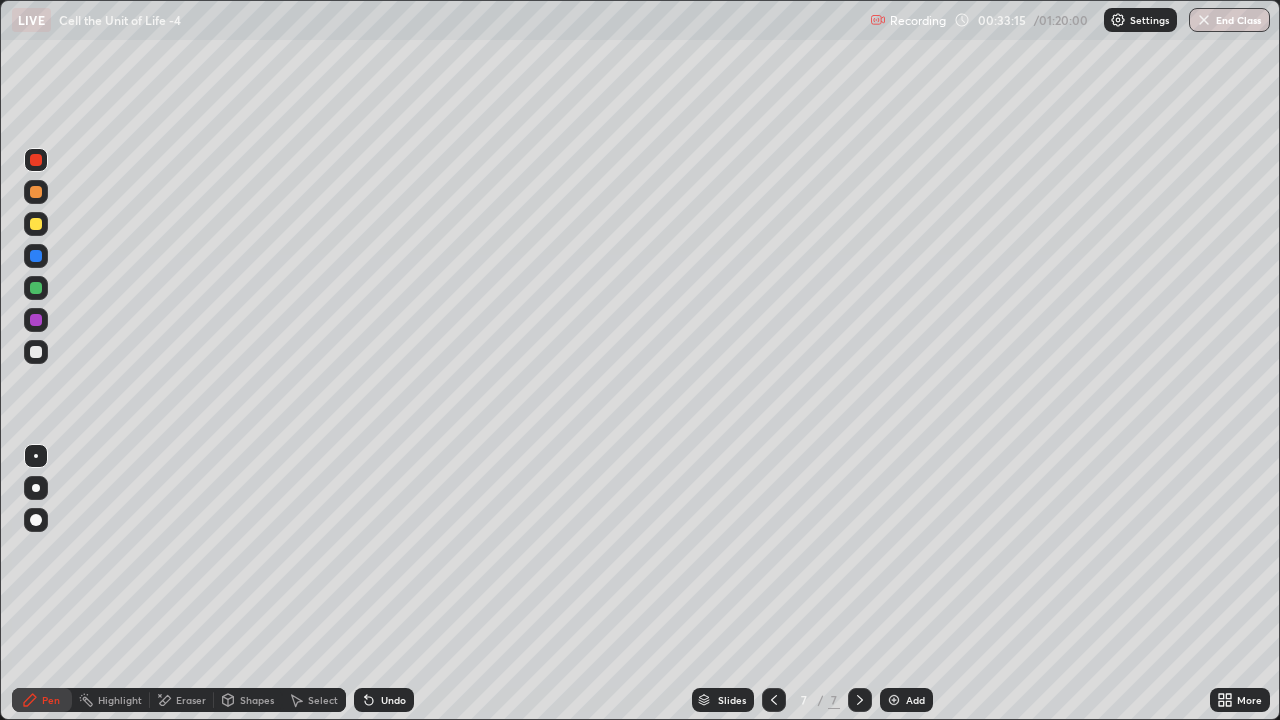 click at bounding box center (36, 192) 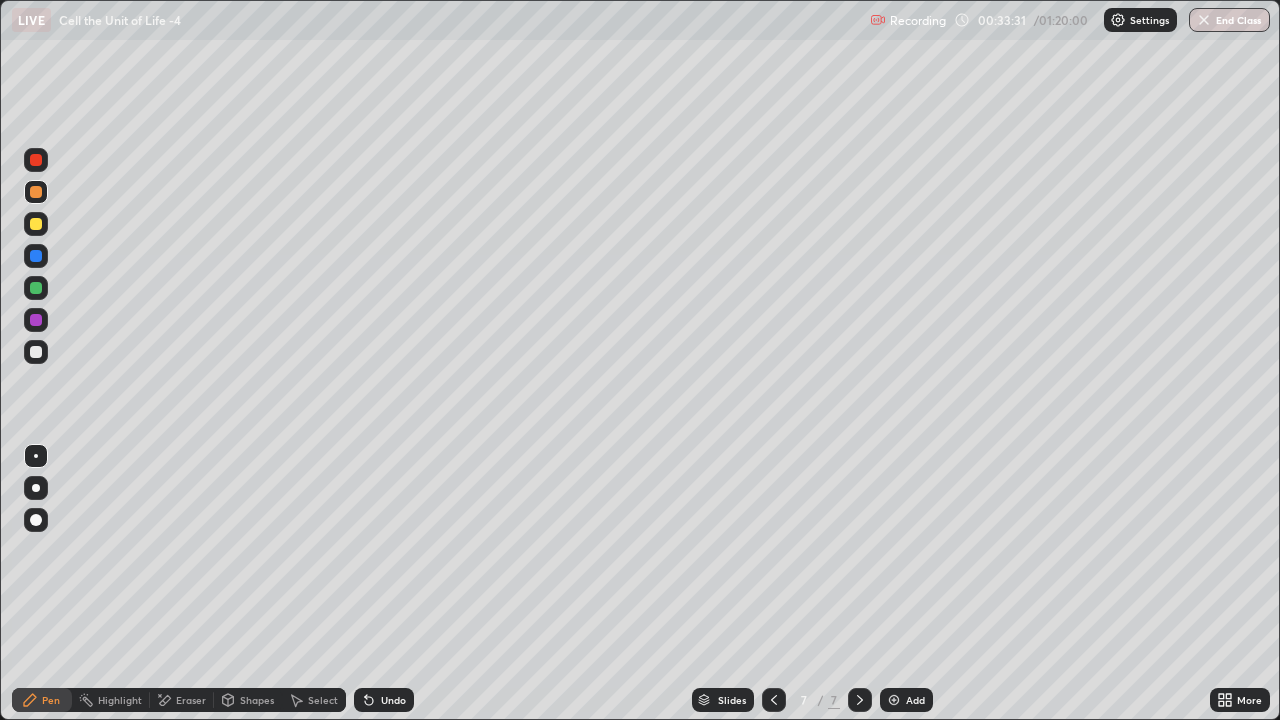 click at bounding box center (36, 352) 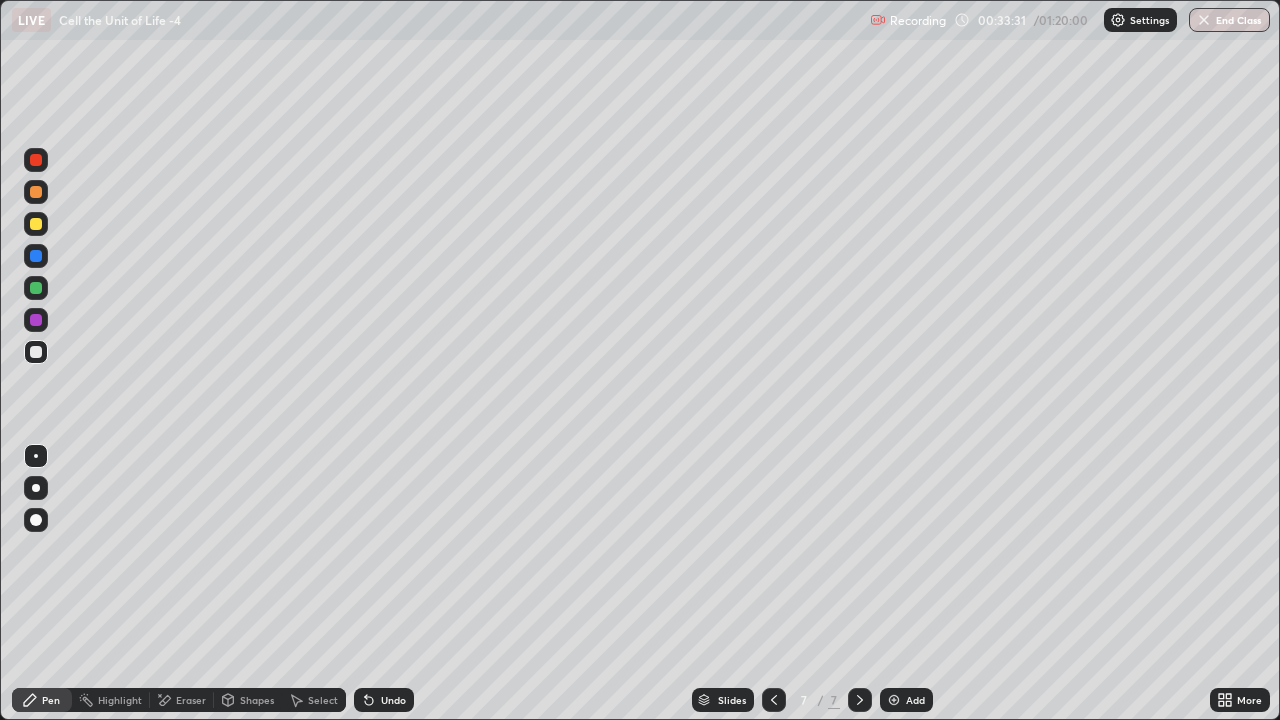 click at bounding box center (36, 520) 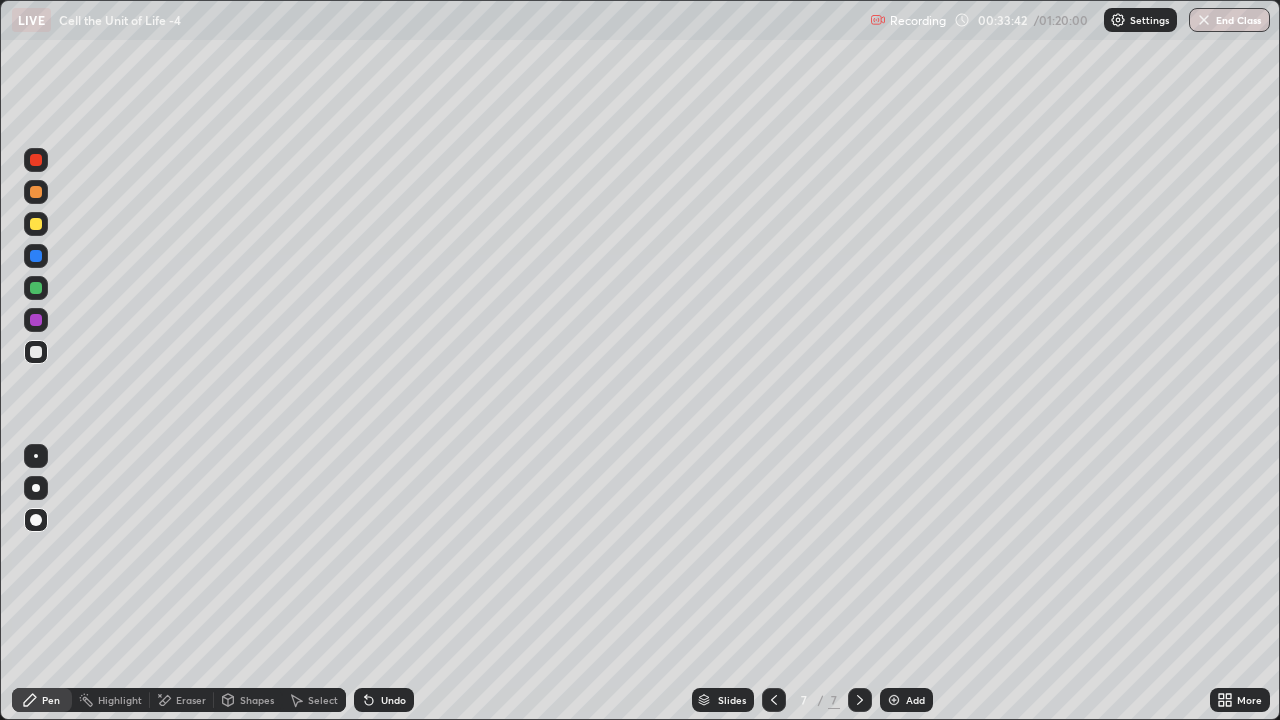 click at bounding box center [36, 160] 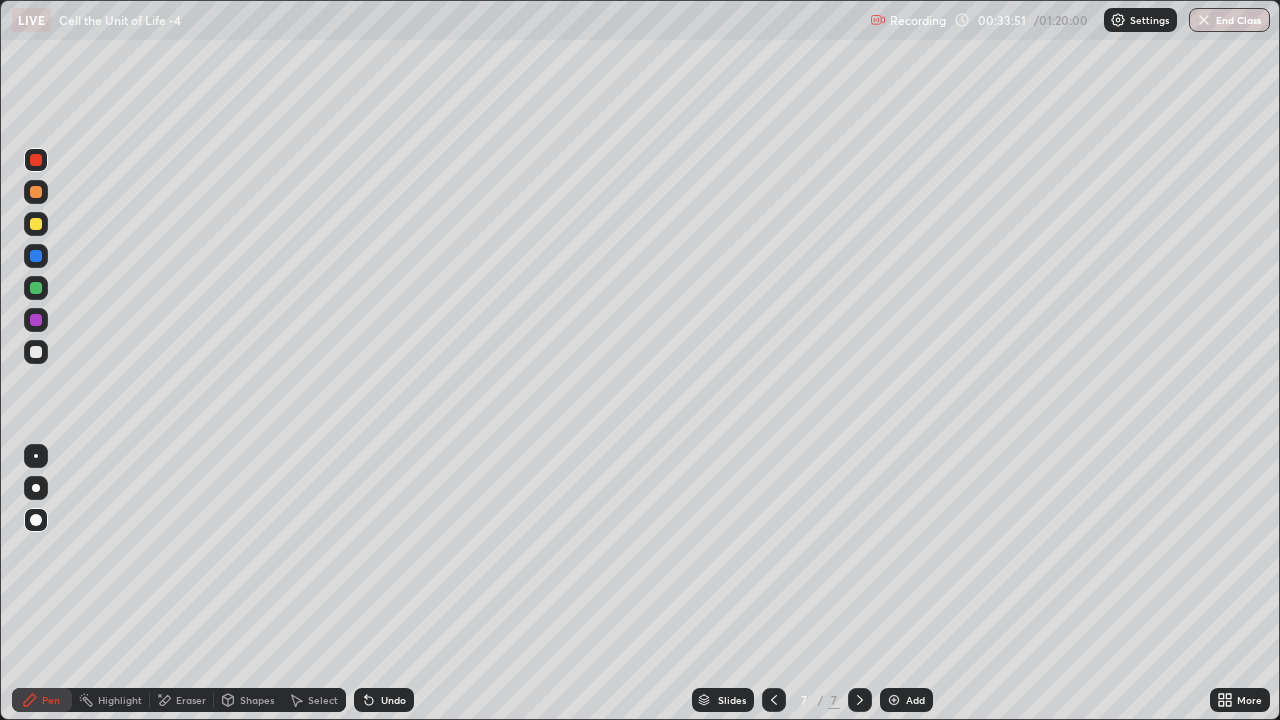 click at bounding box center (36, 456) 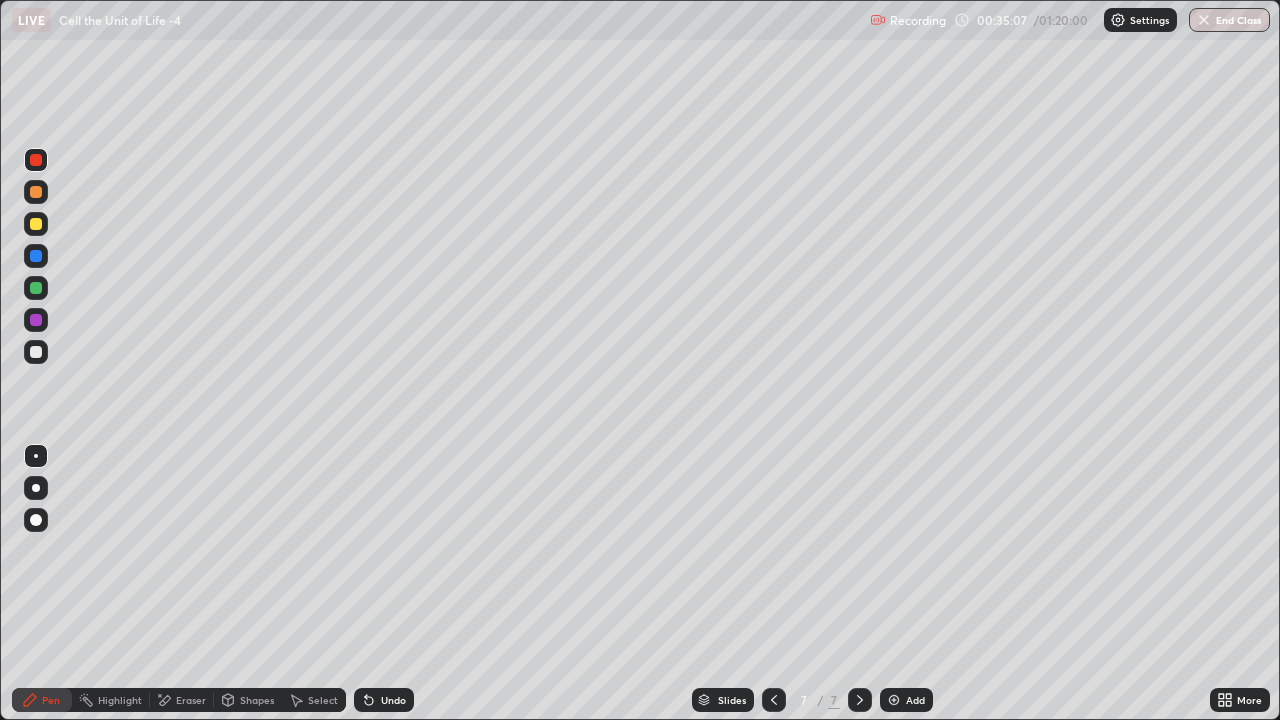 click at bounding box center [774, 700] 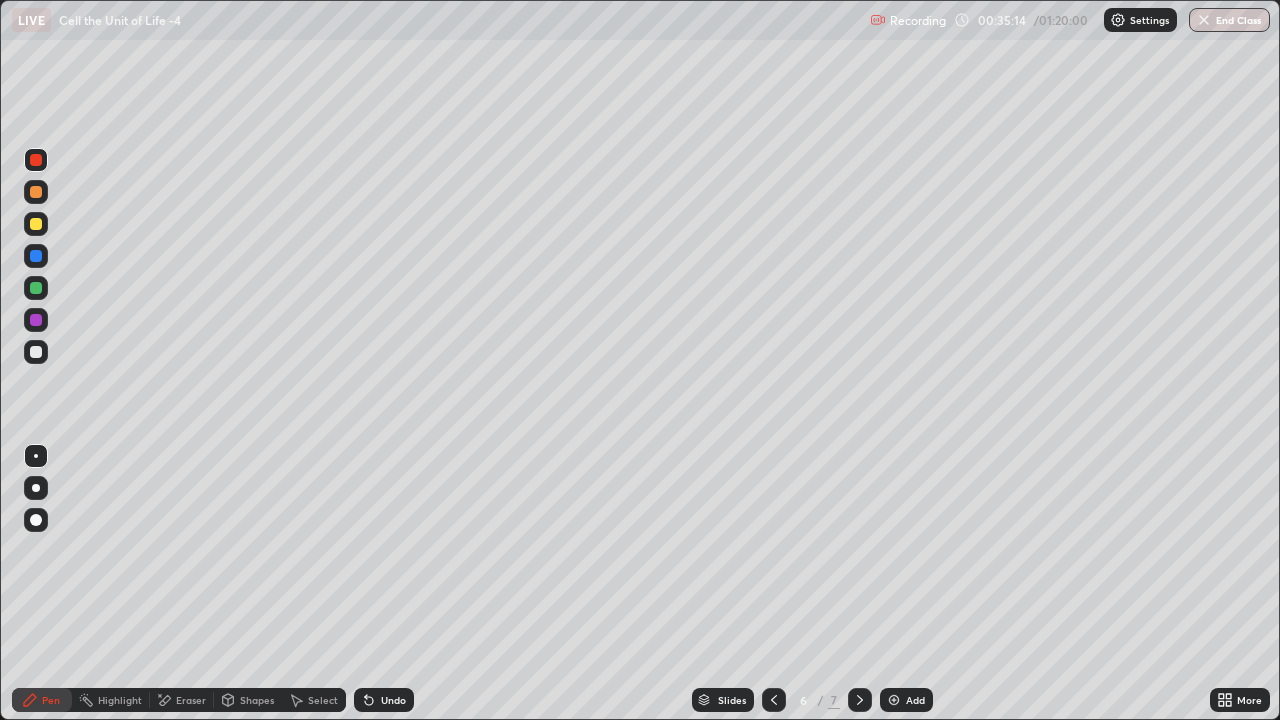 click 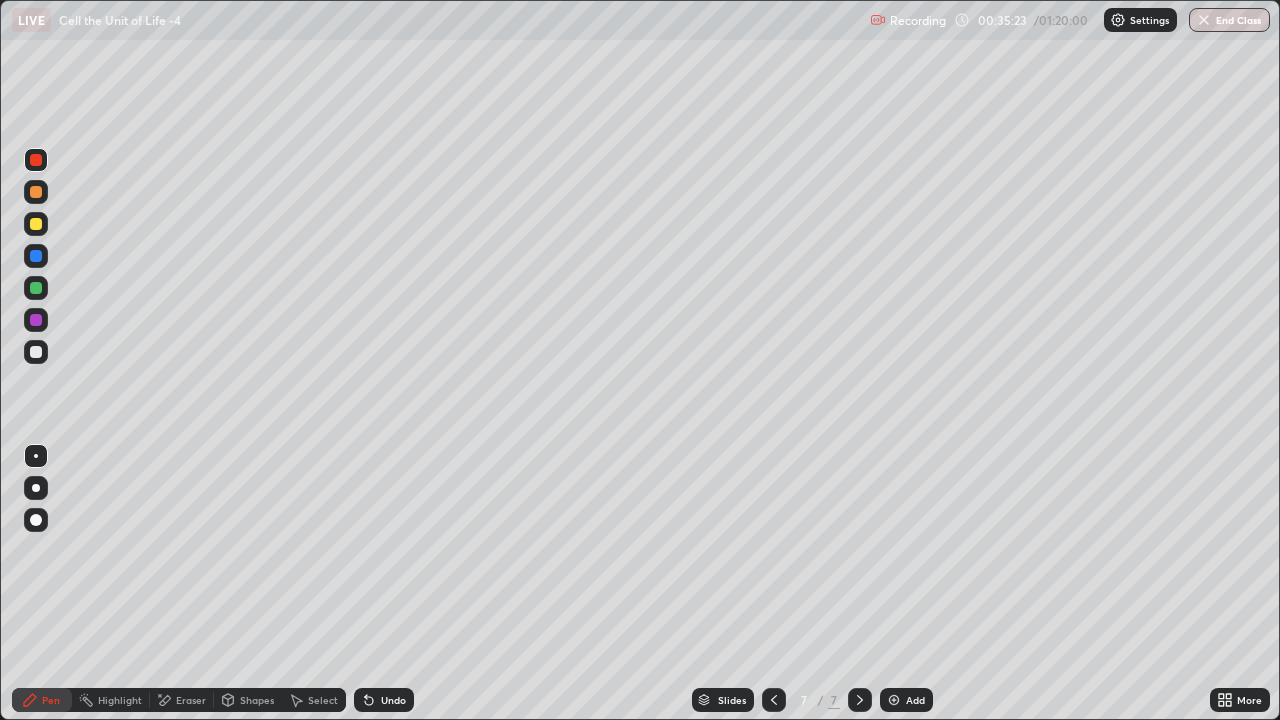 click 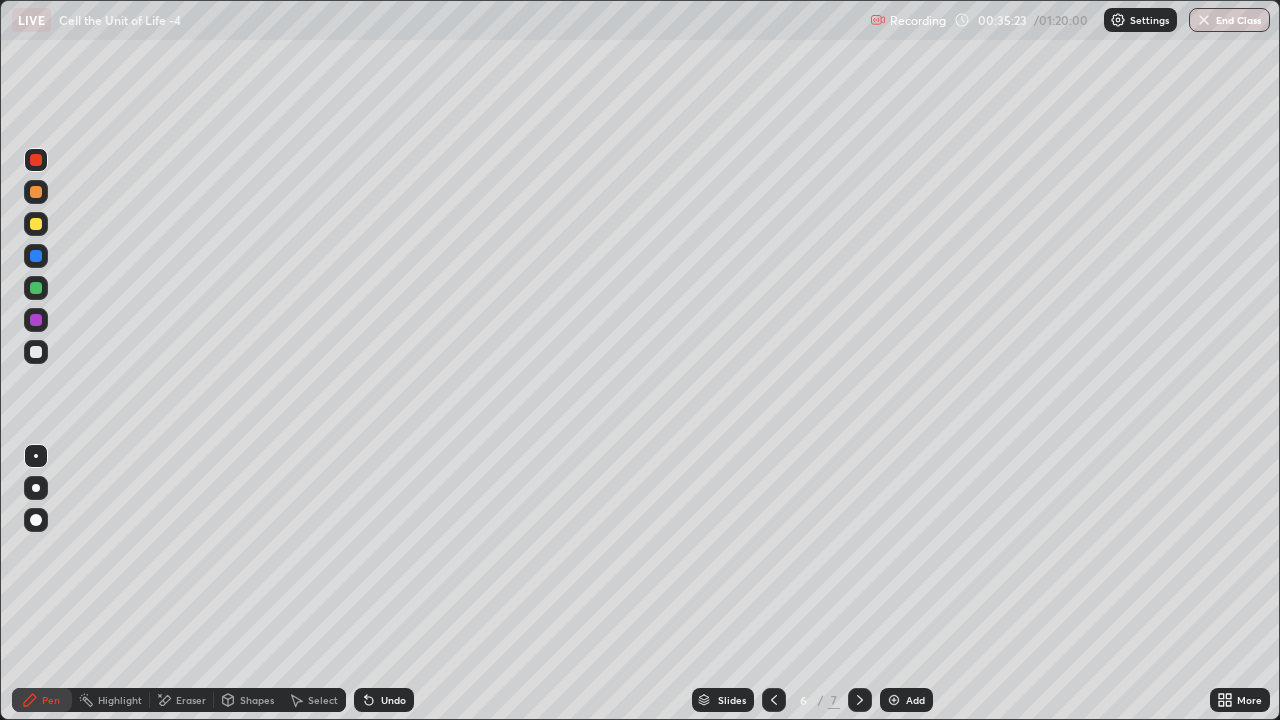 click 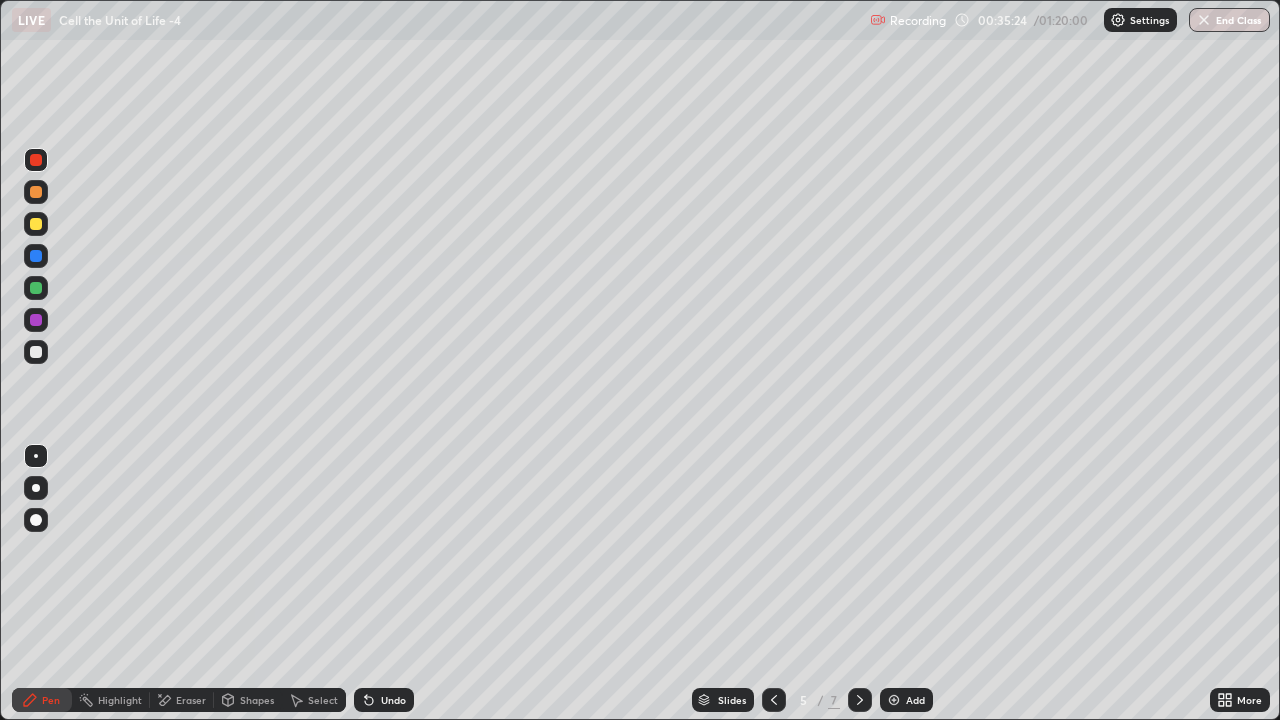 click 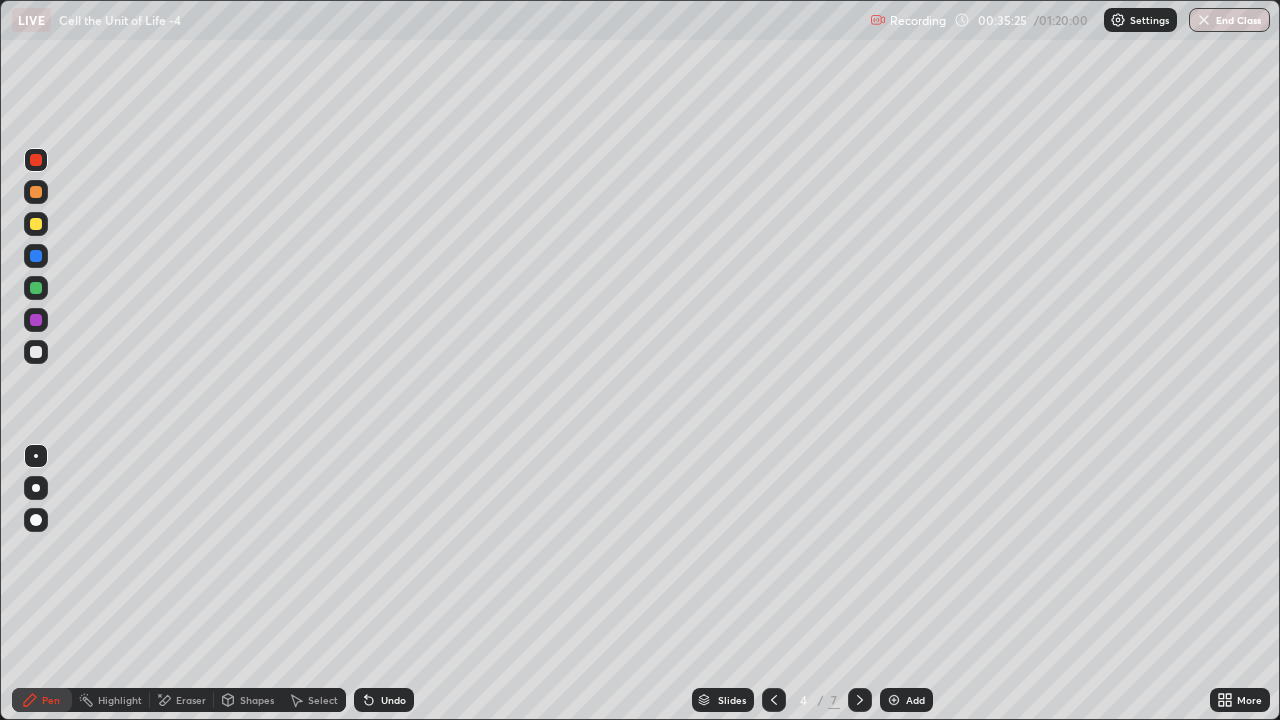 click 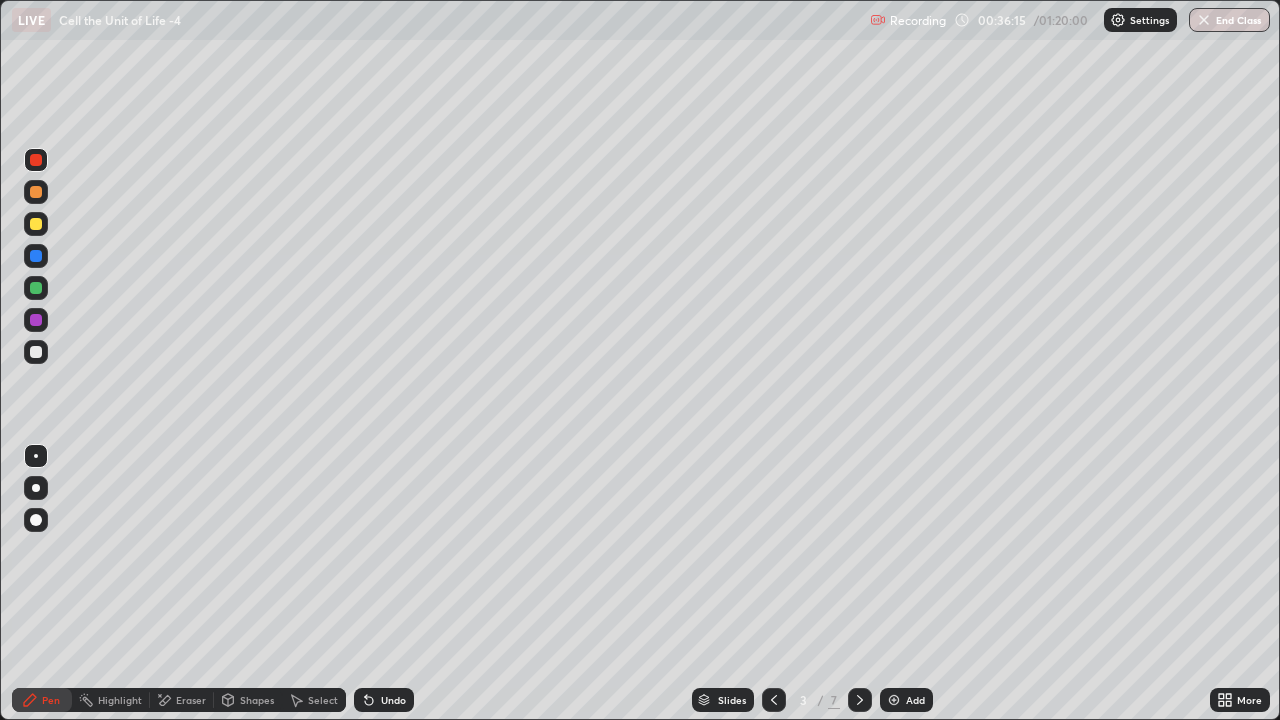 click 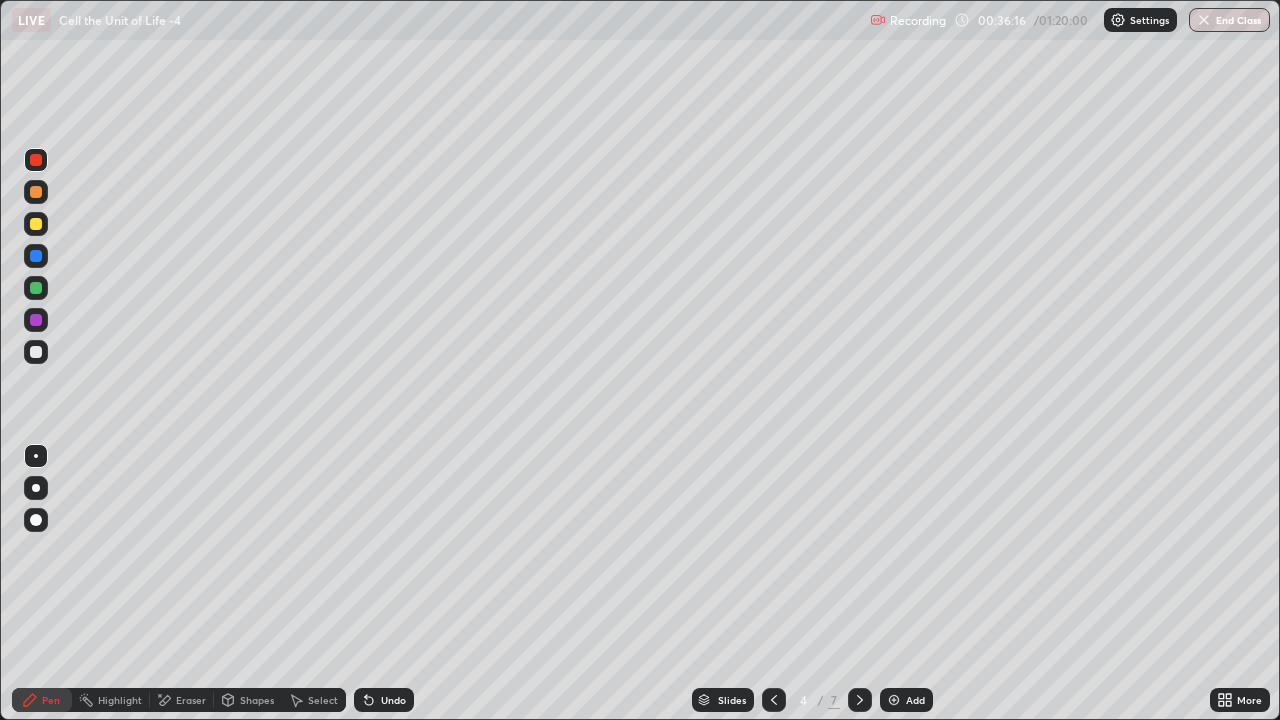 click 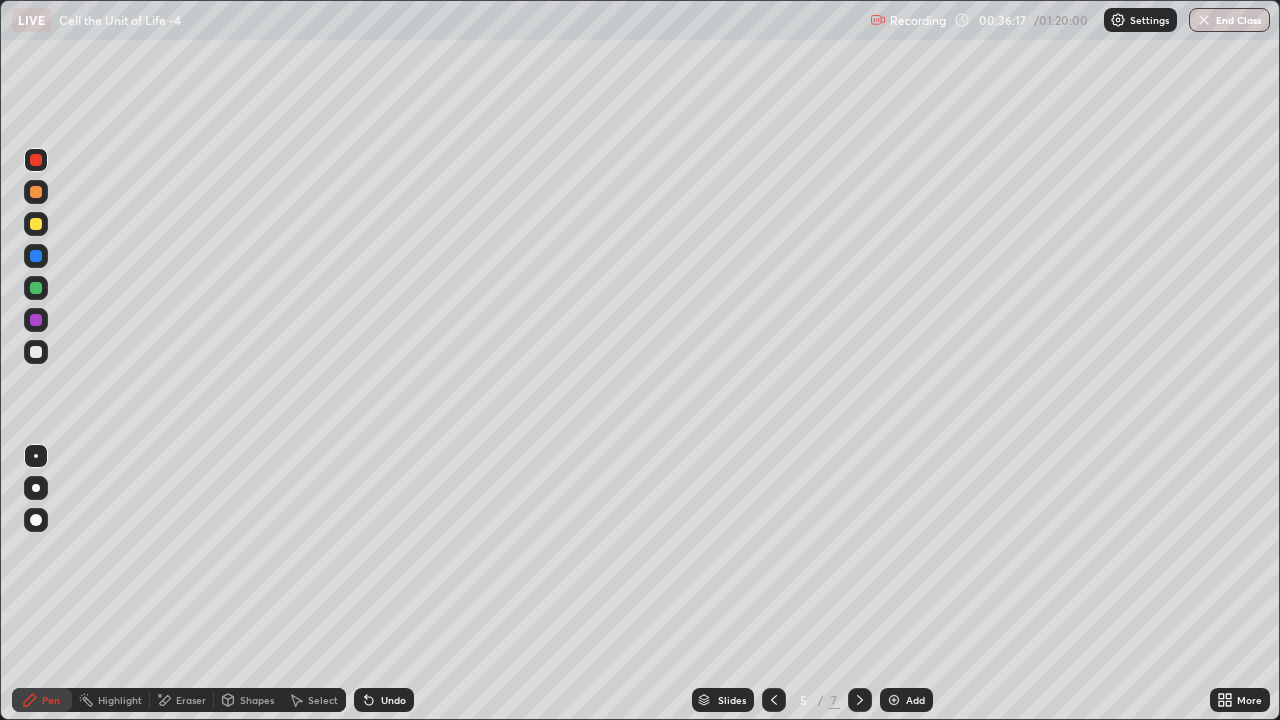 click 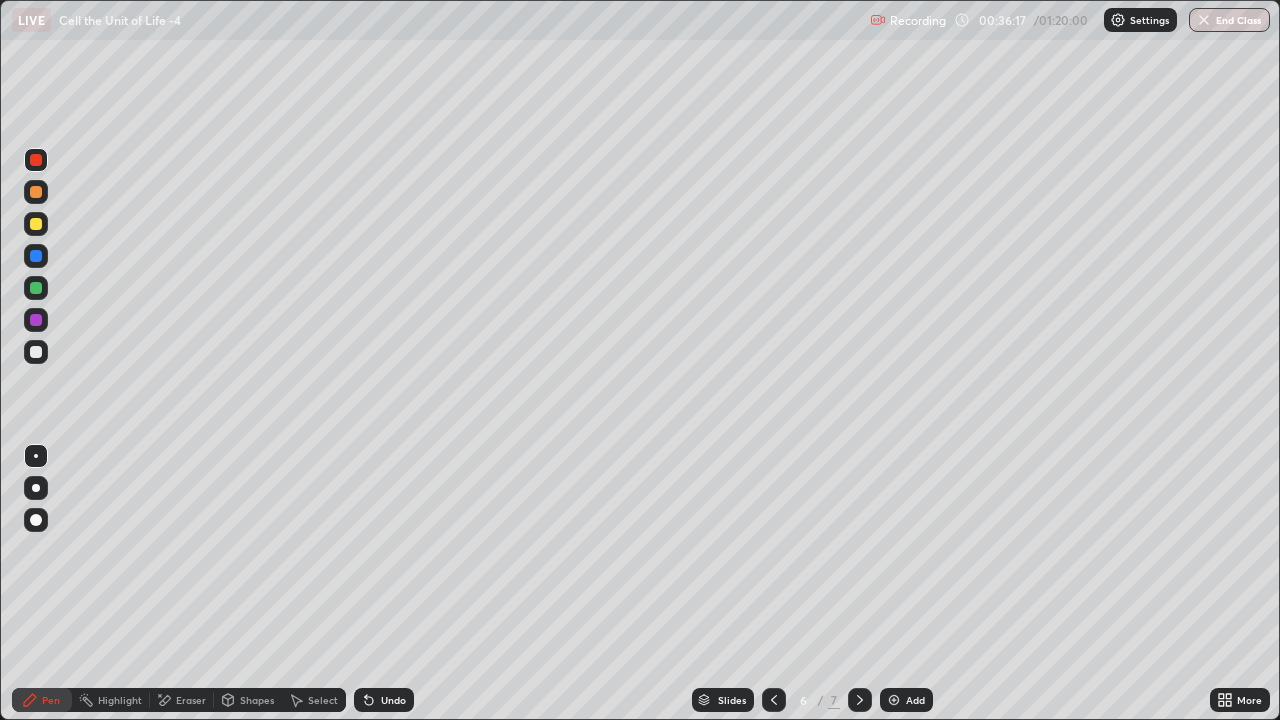 click 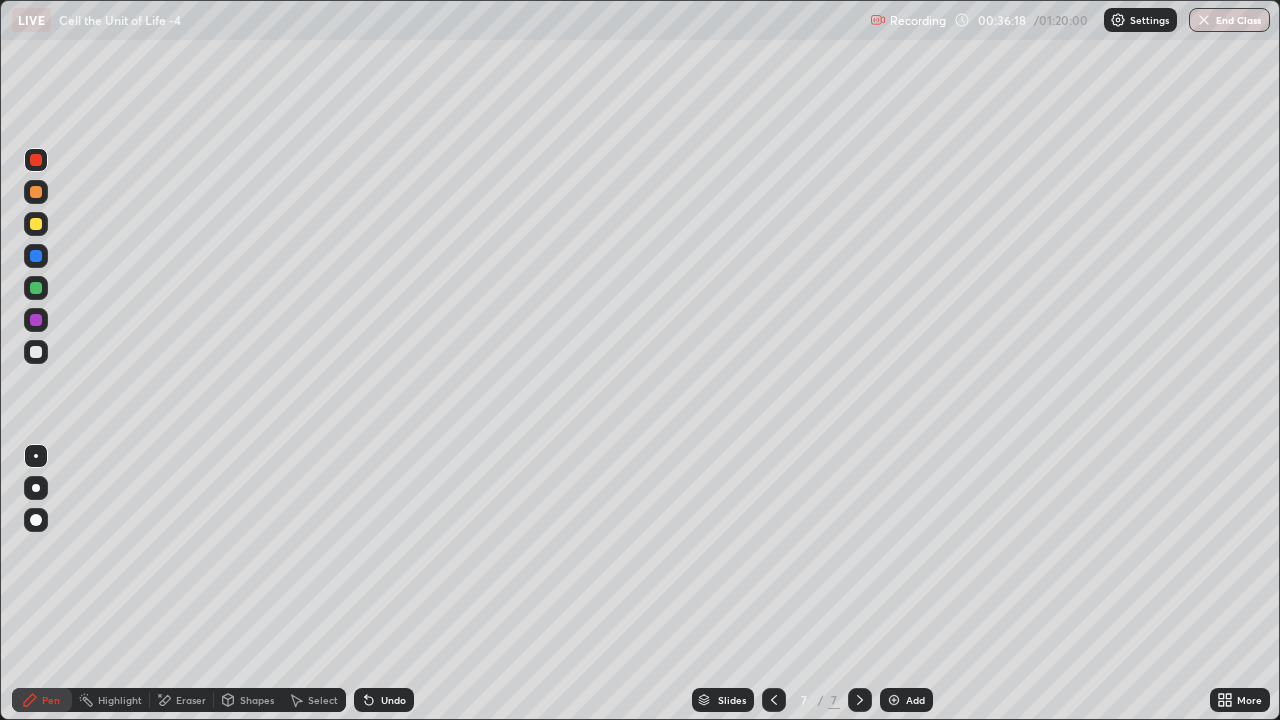 click at bounding box center [894, 700] 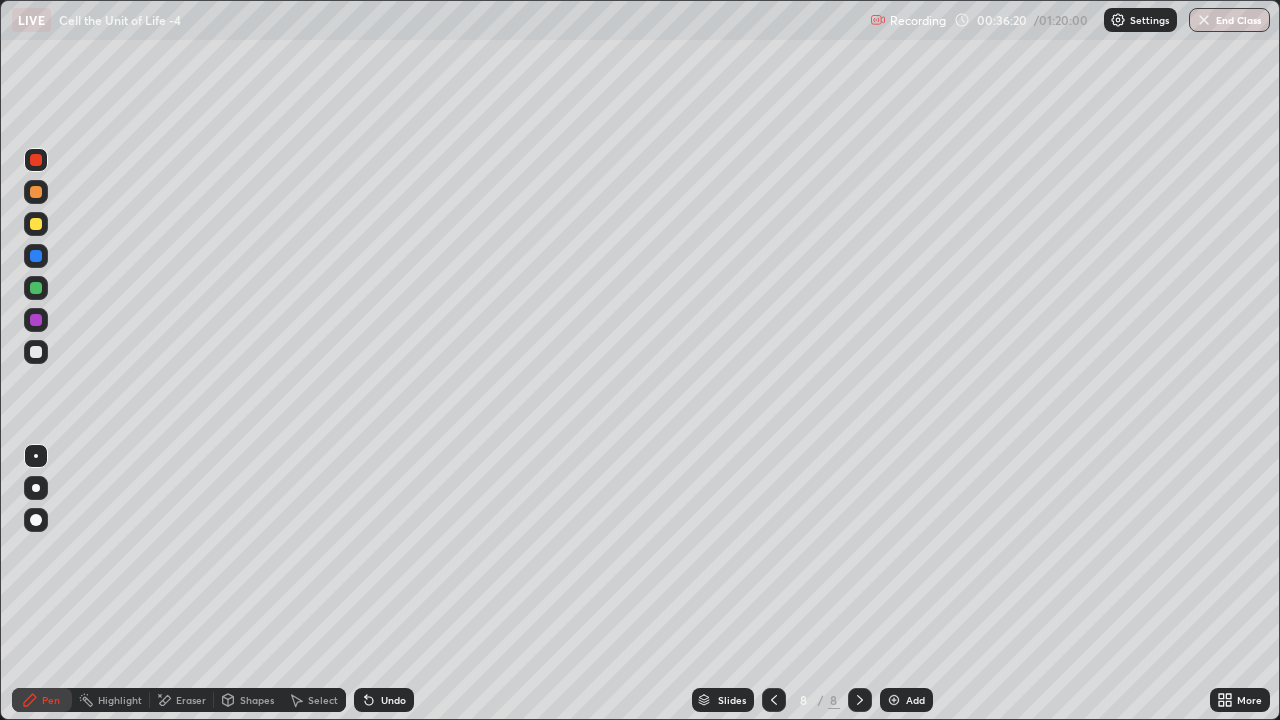click at bounding box center [36, 488] 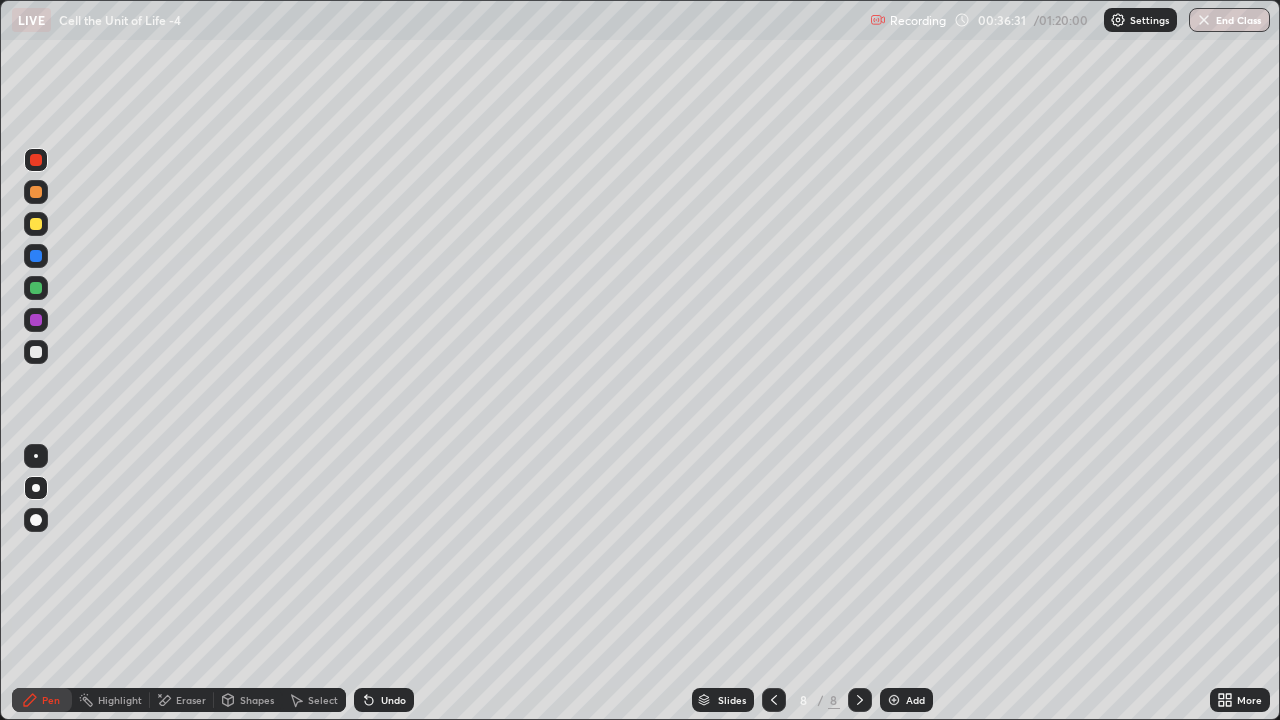 click at bounding box center [36, 224] 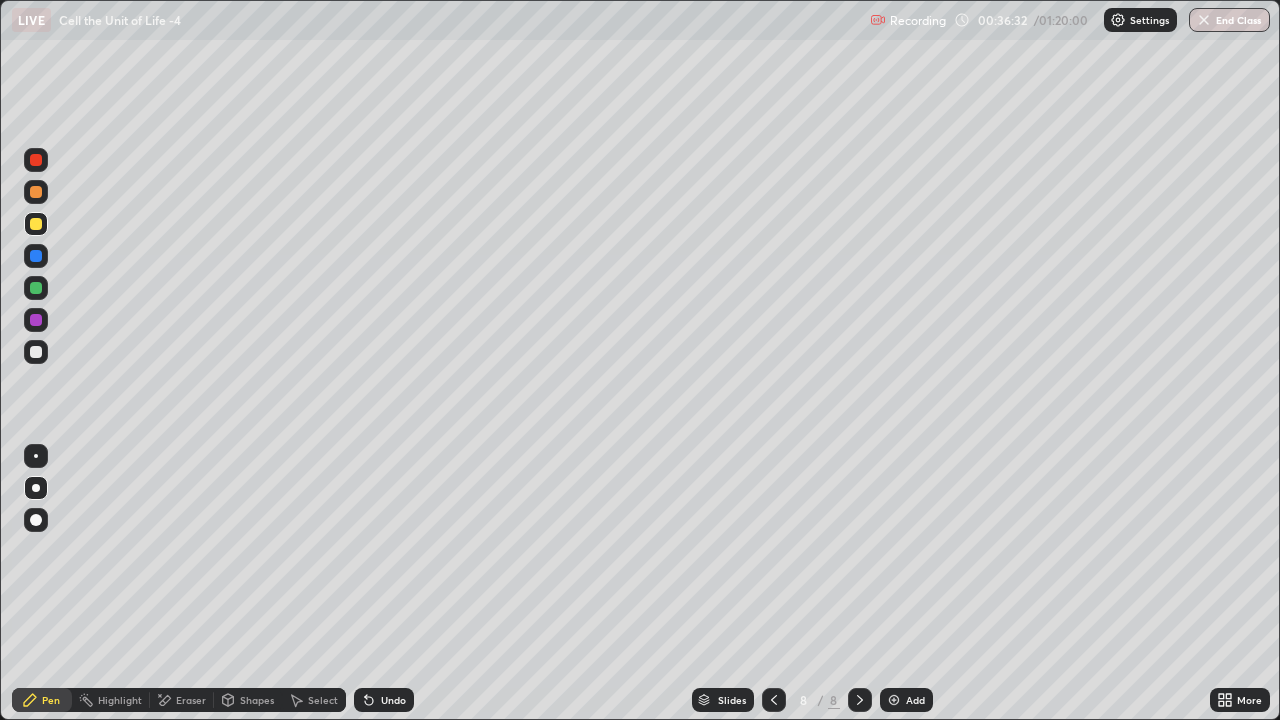 click at bounding box center (36, 456) 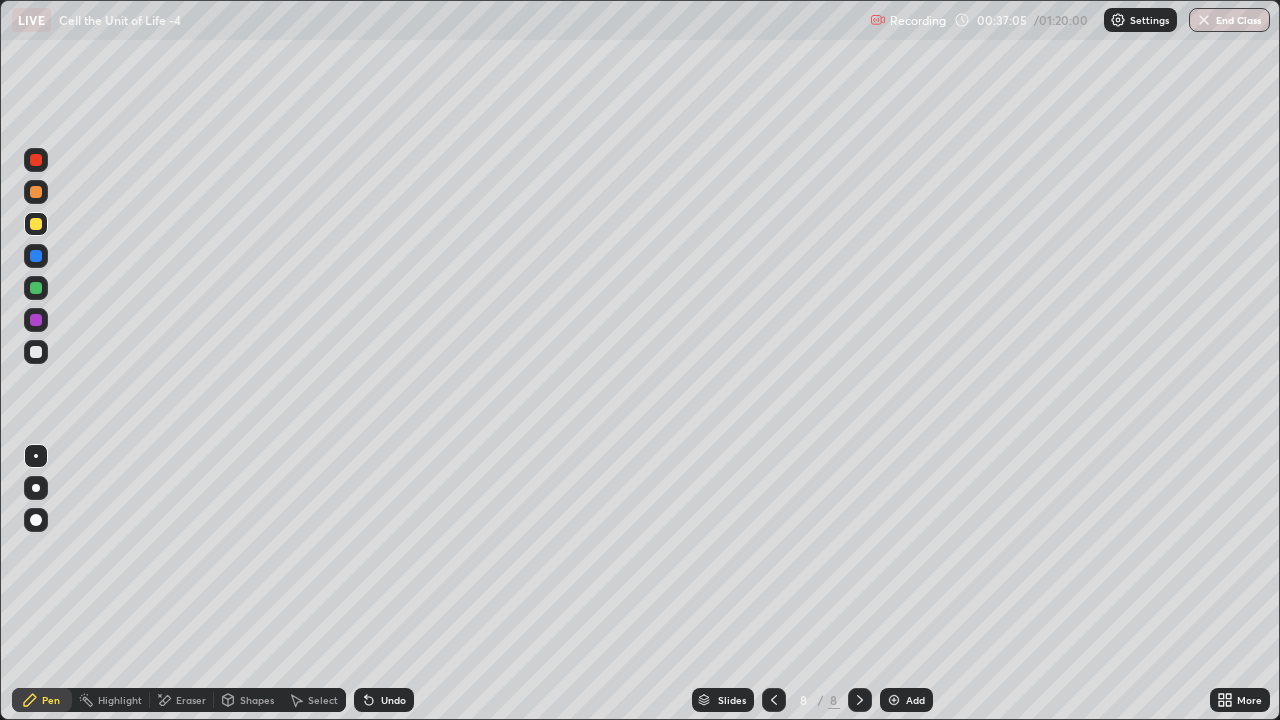click on "Eraser" at bounding box center (191, 700) 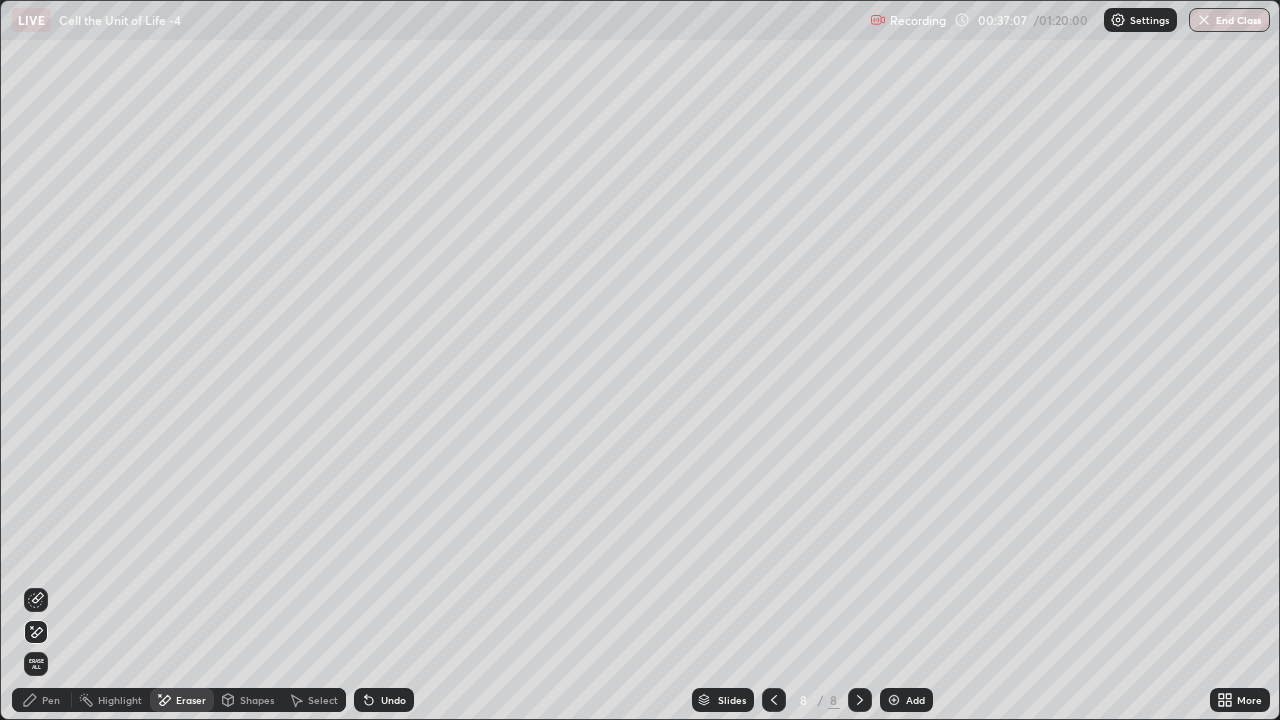click on "Pen" at bounding box center (51, 700) 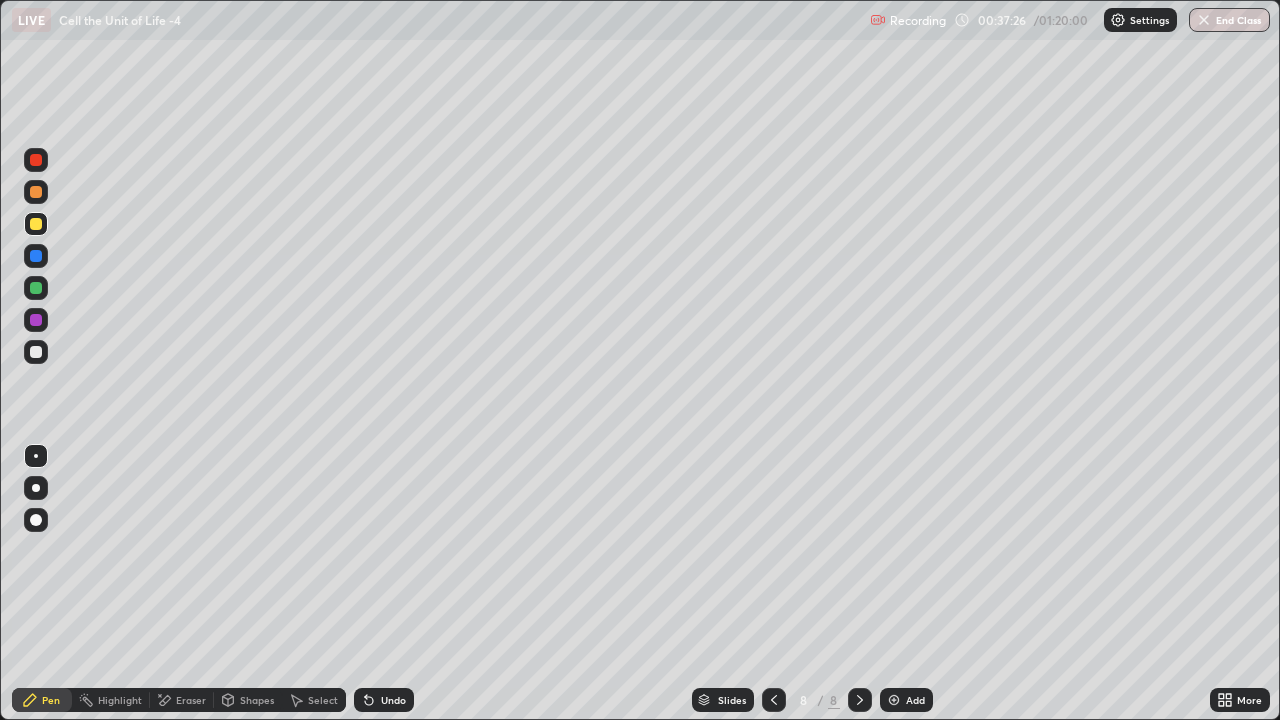 click at bounding box center (36, 352) 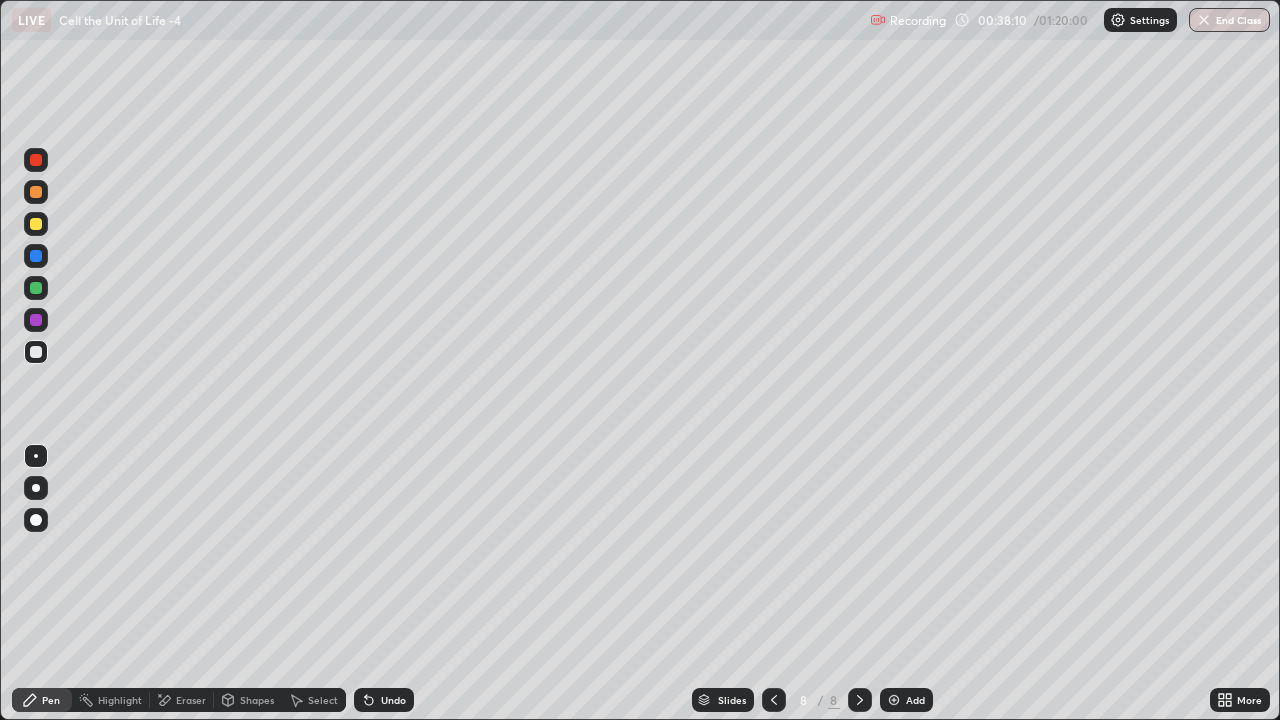 click 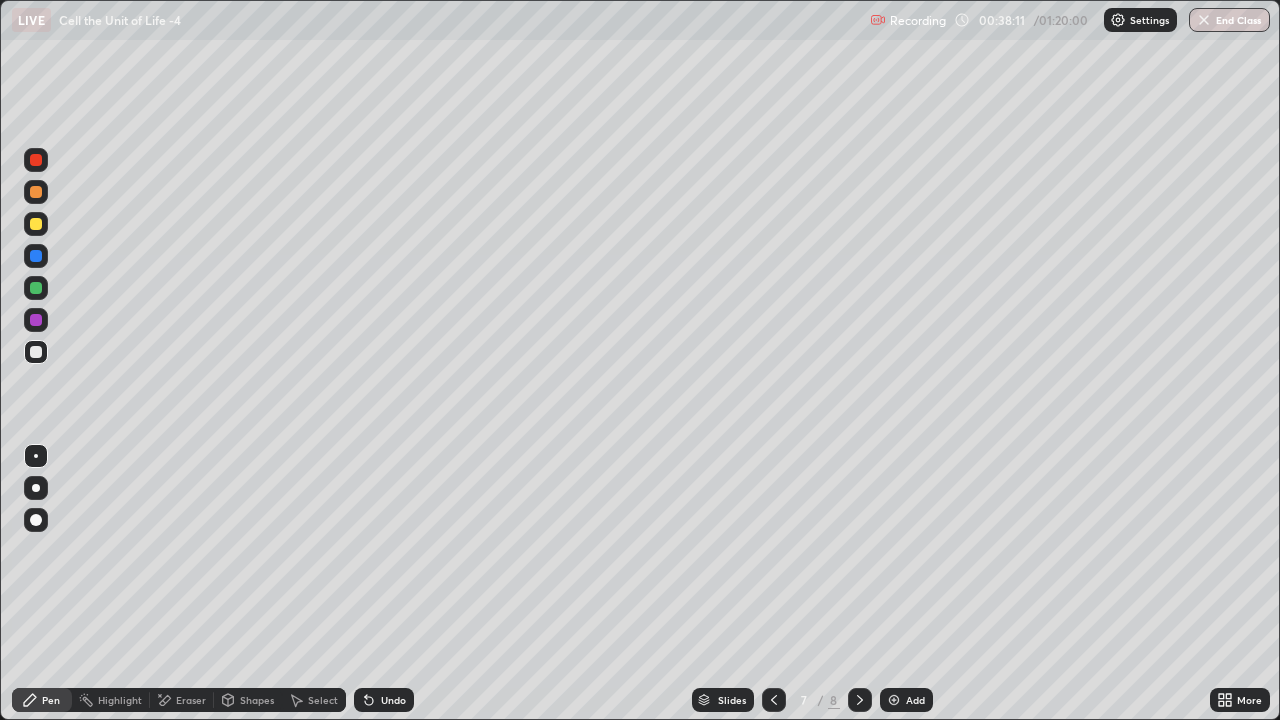 click 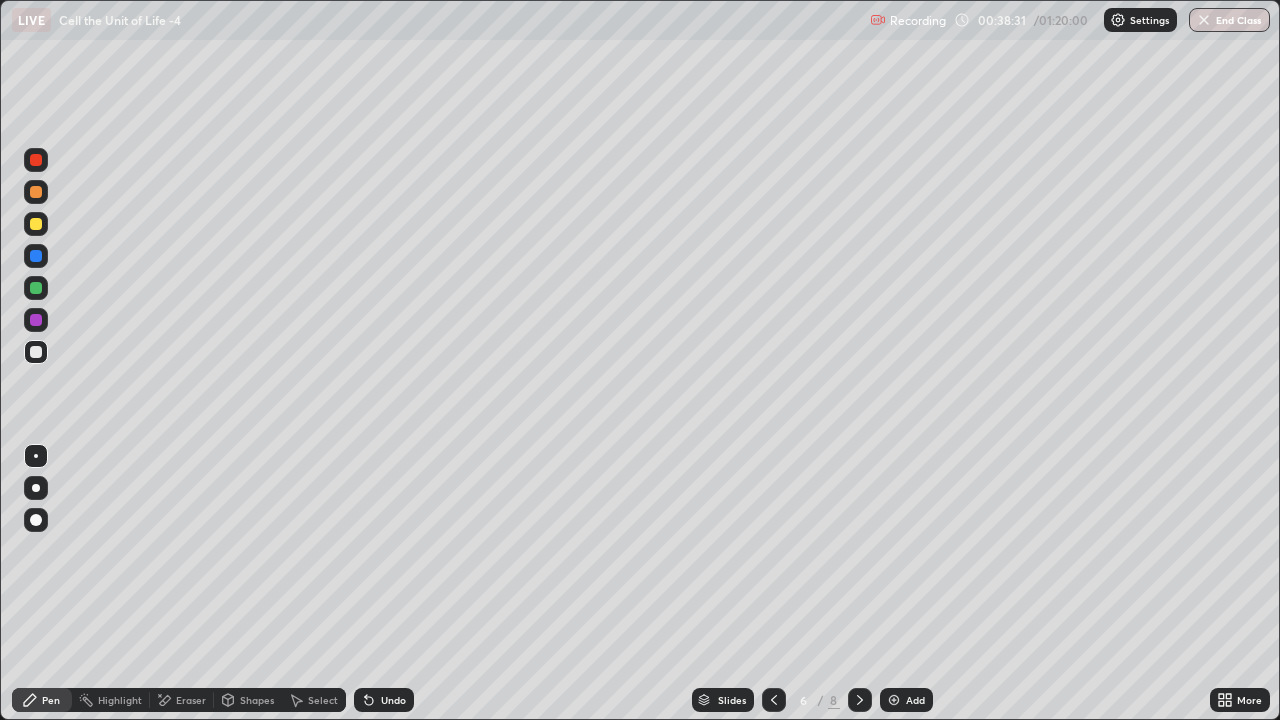 click 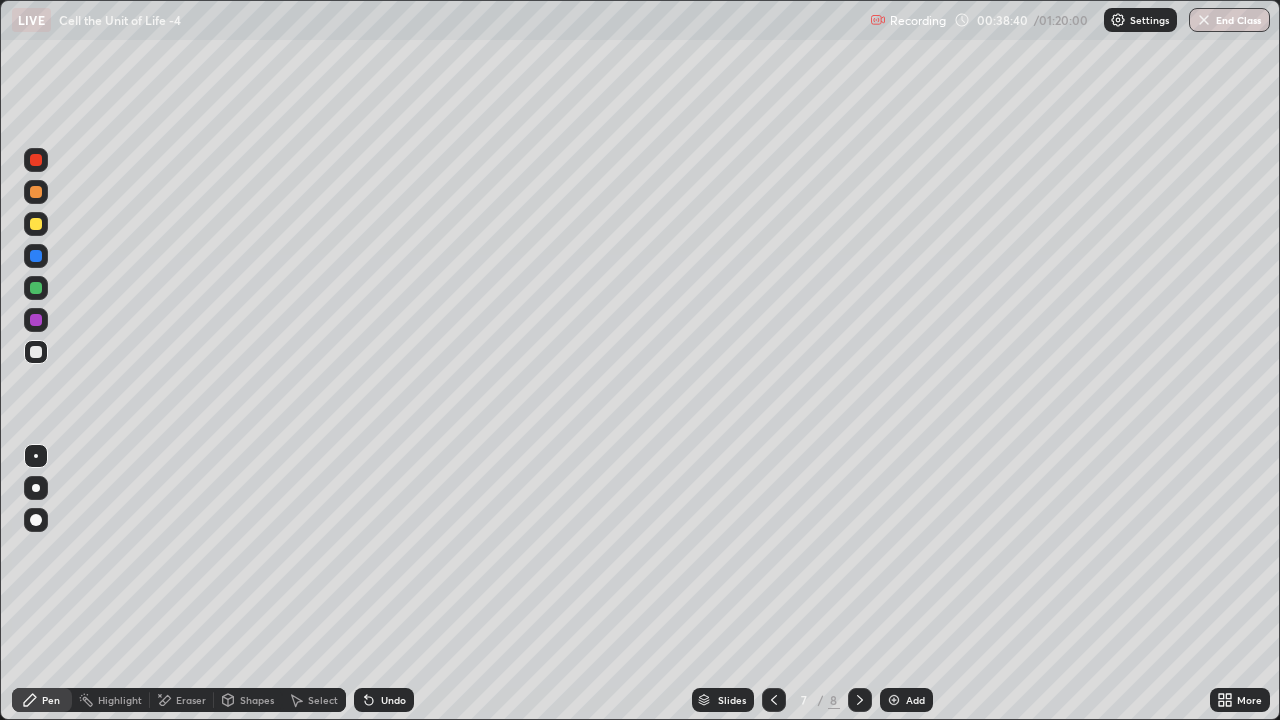 click 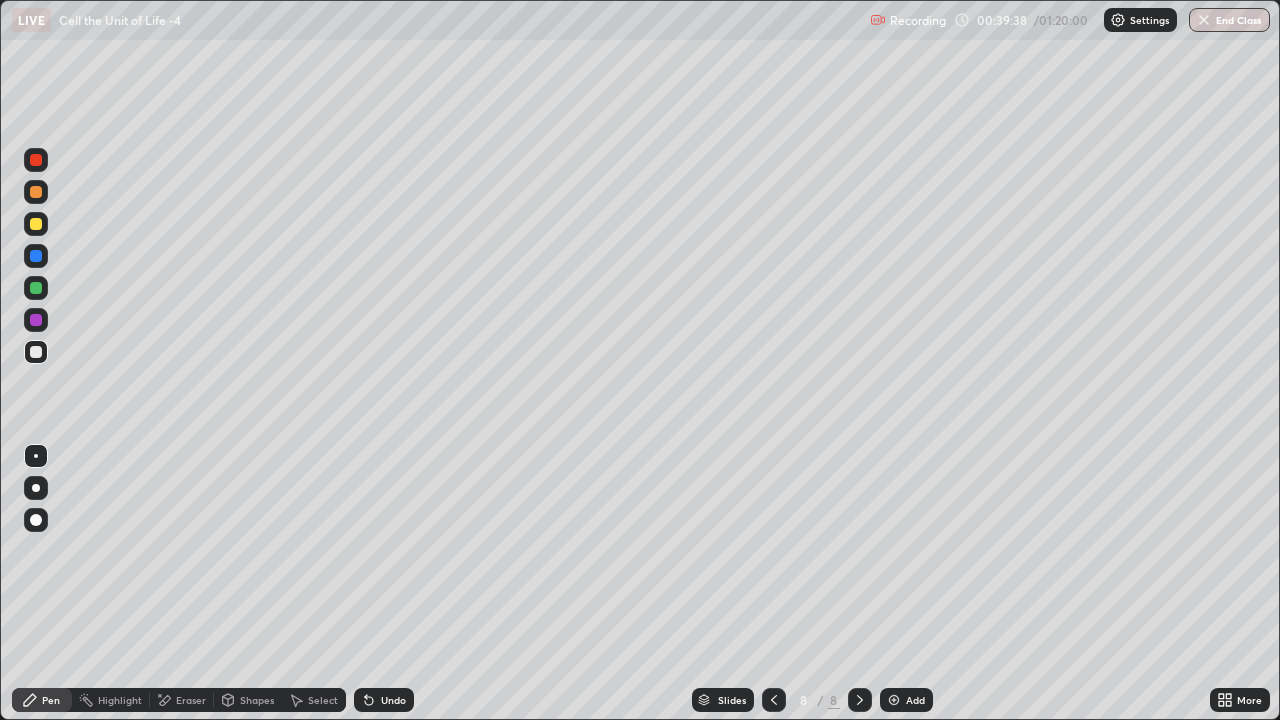 click 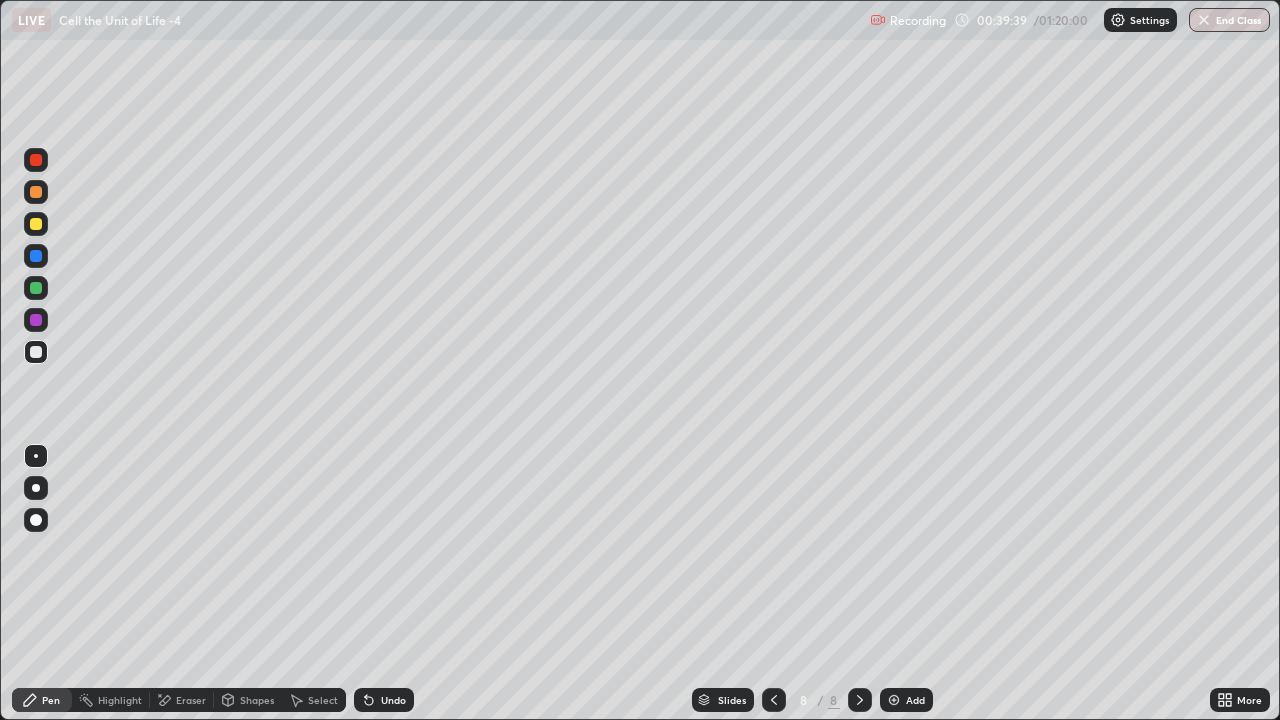 click at bounding box center [894, 700] 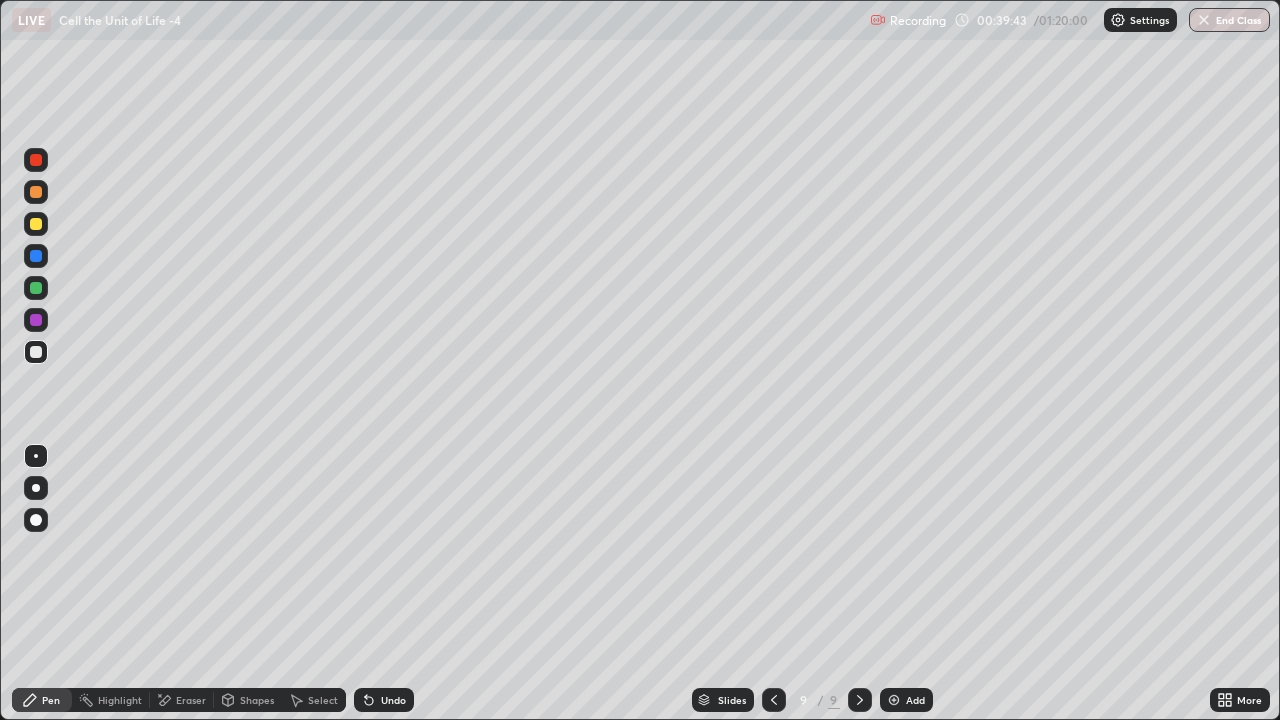 click at bounding box center [36, 160] 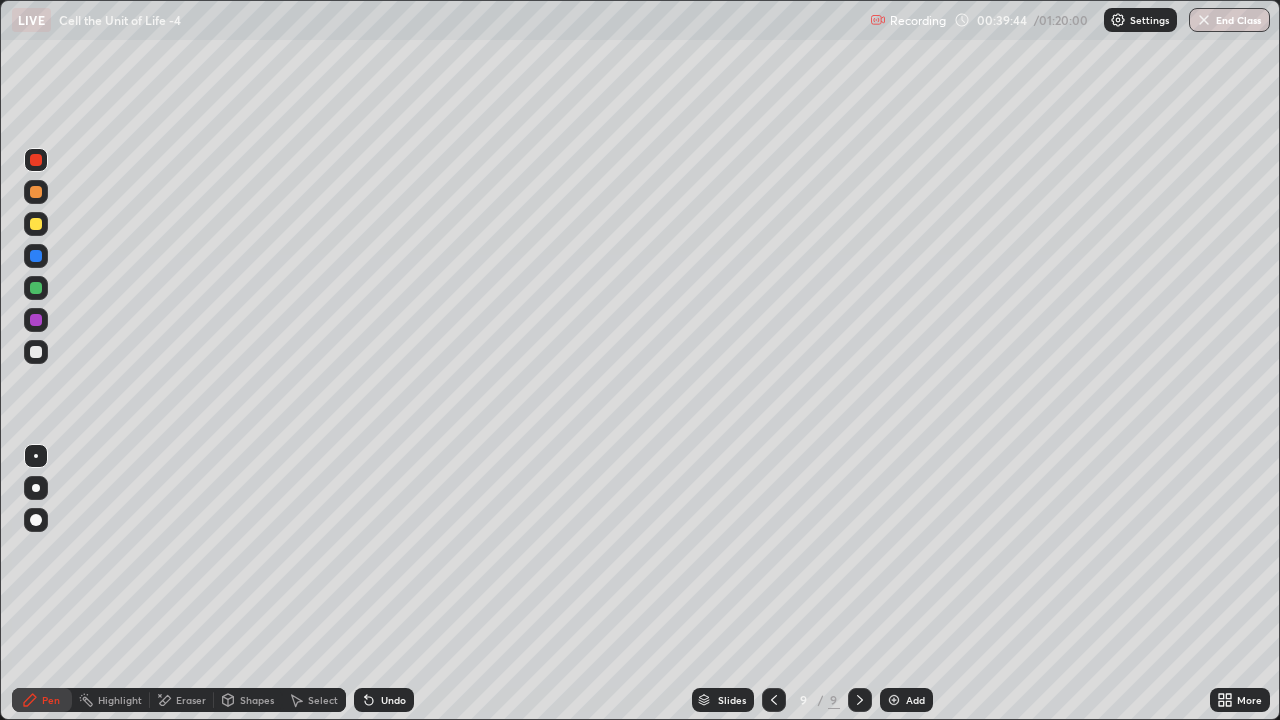 click at bounding box center (36, 488) 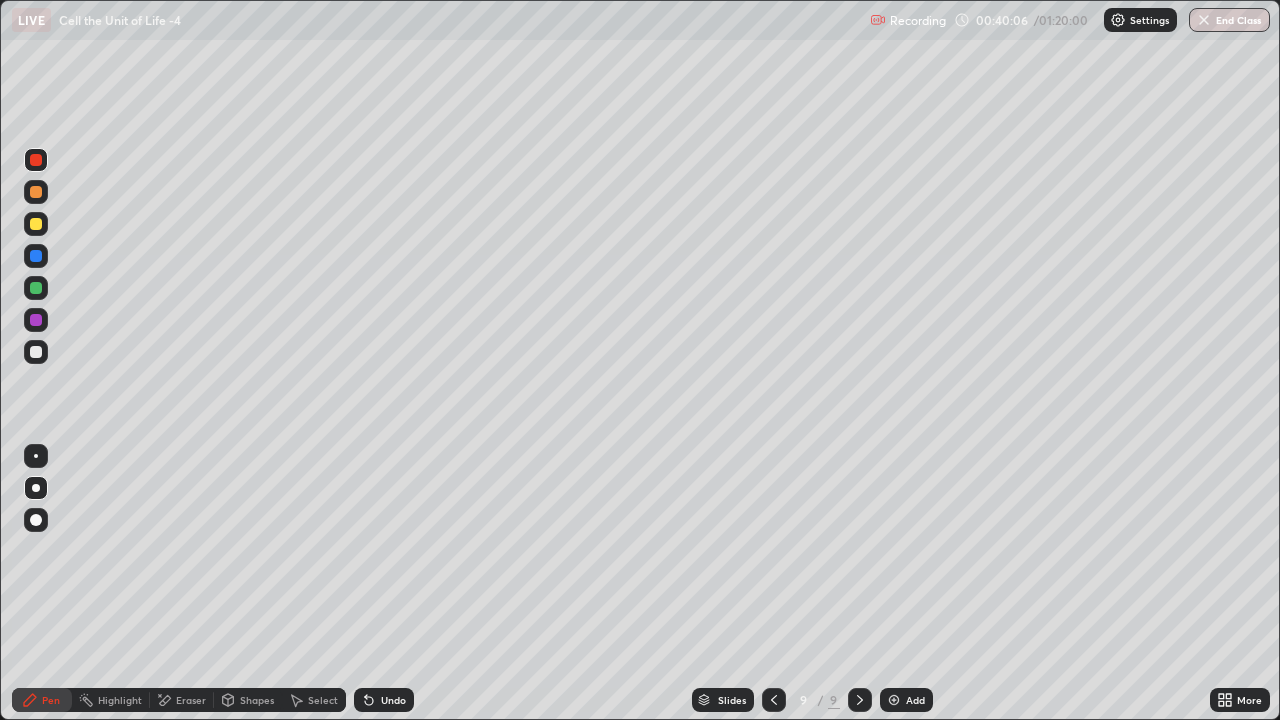 click at bounding box center [36, 192] 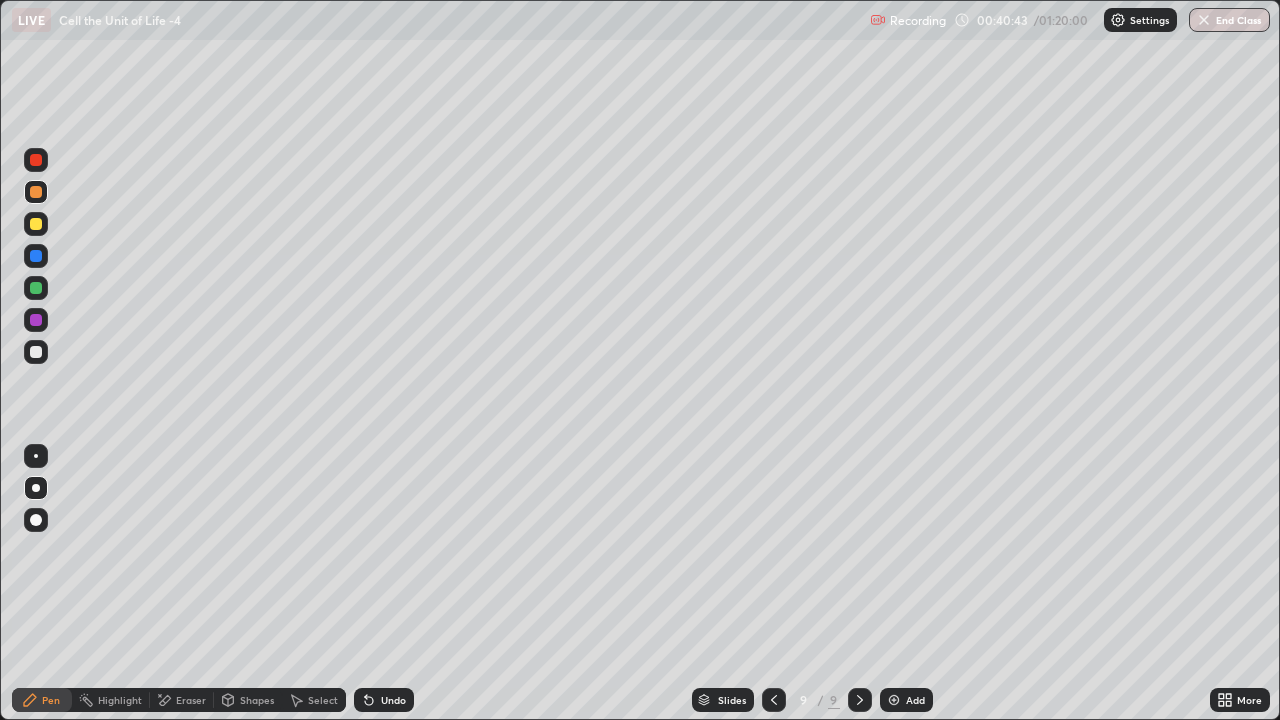 click at bounding box center [36, 224] 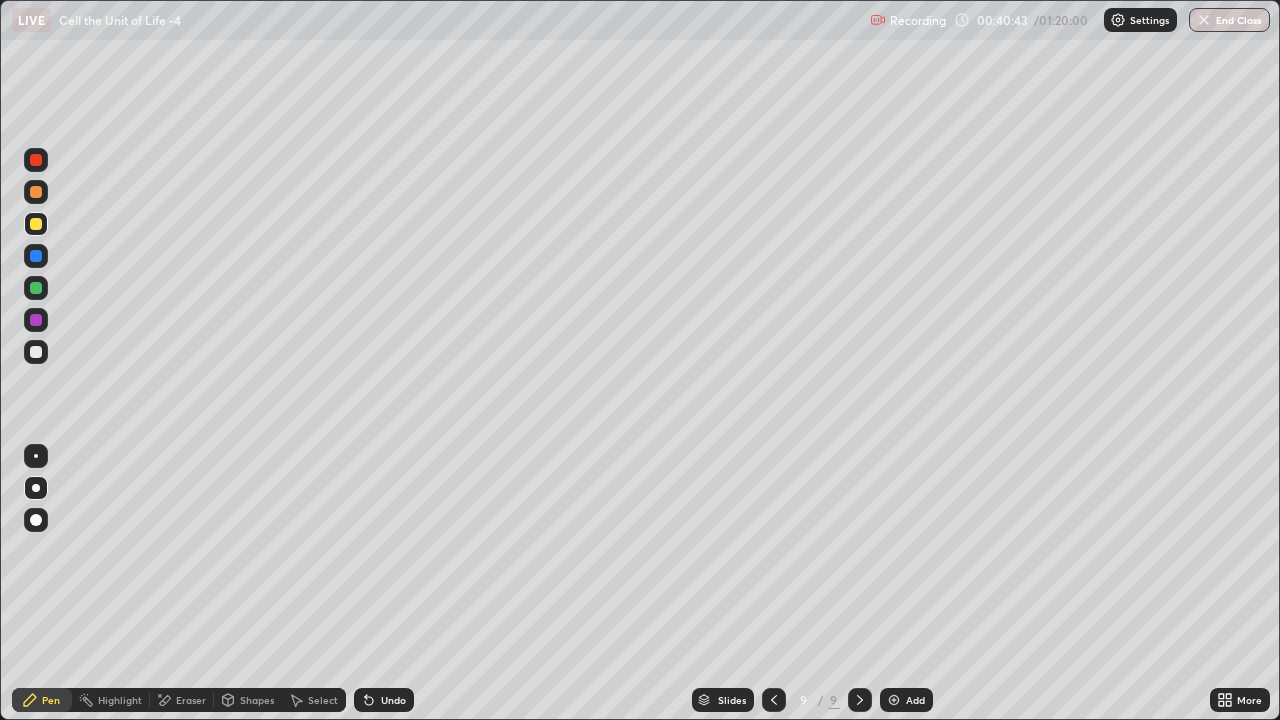 click at bounding box center [36, 192] 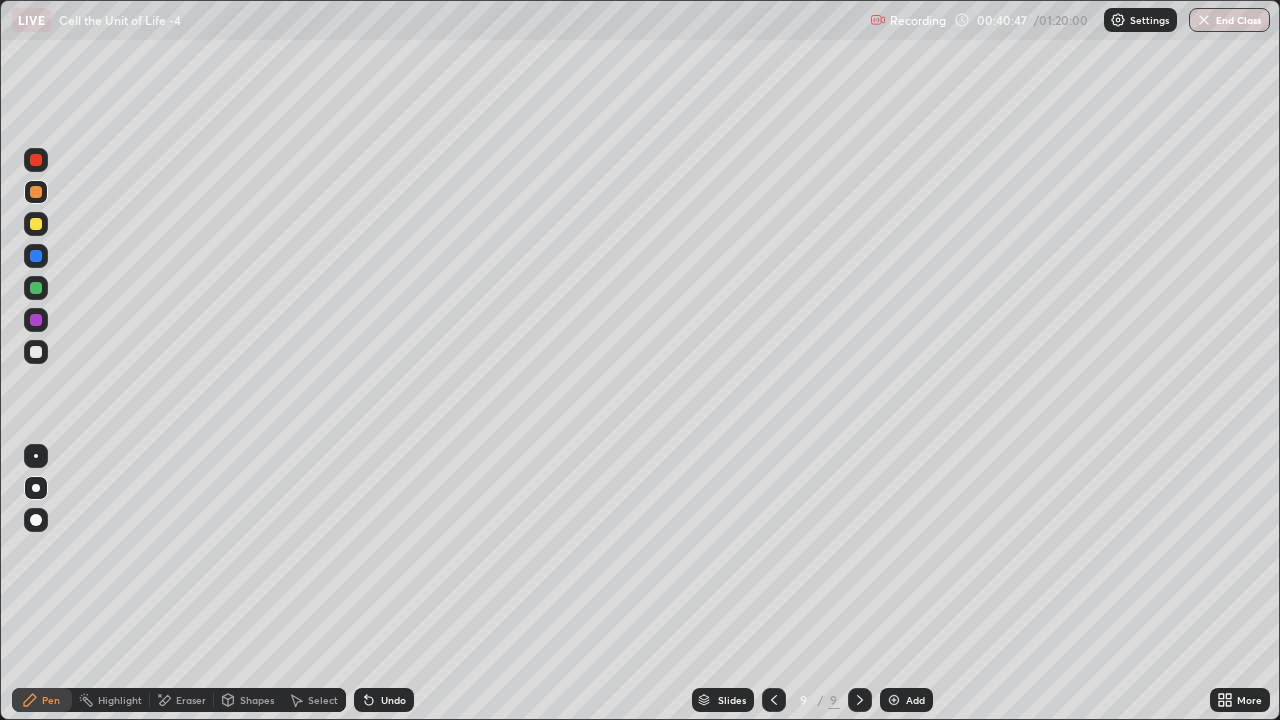 click at bounding box center [36, 456] 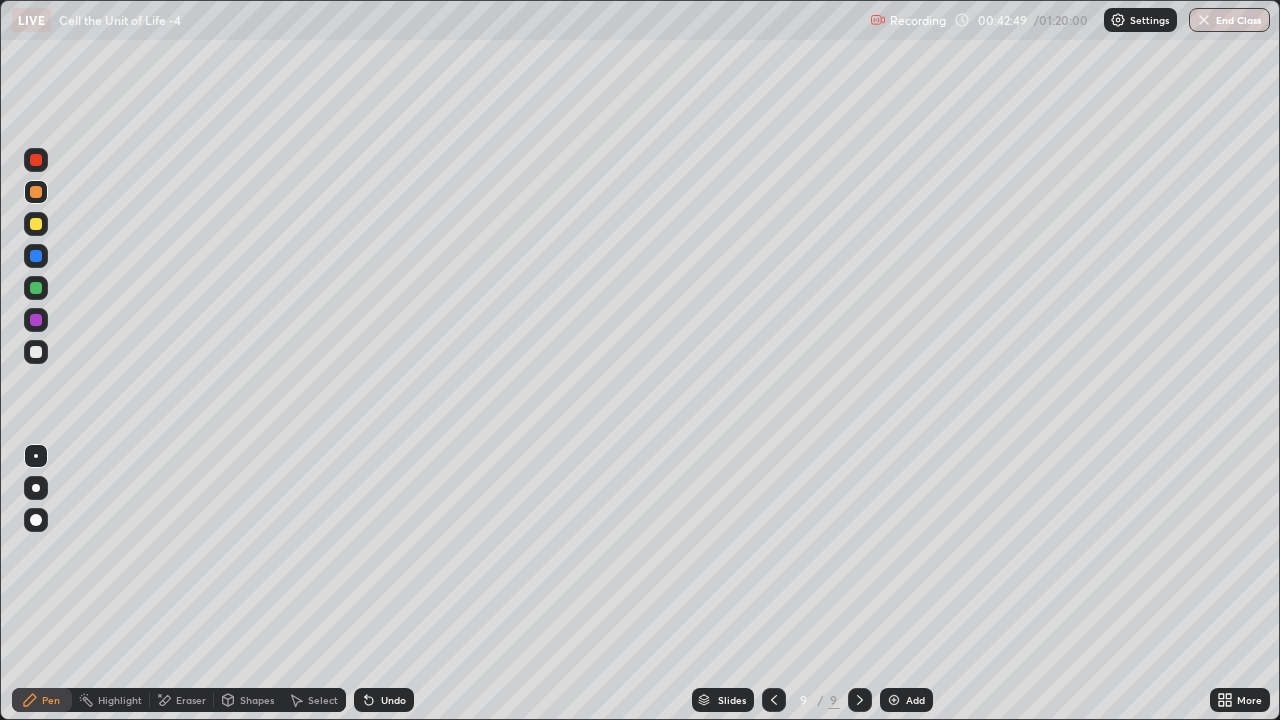 click at bounding box center (36, 160) 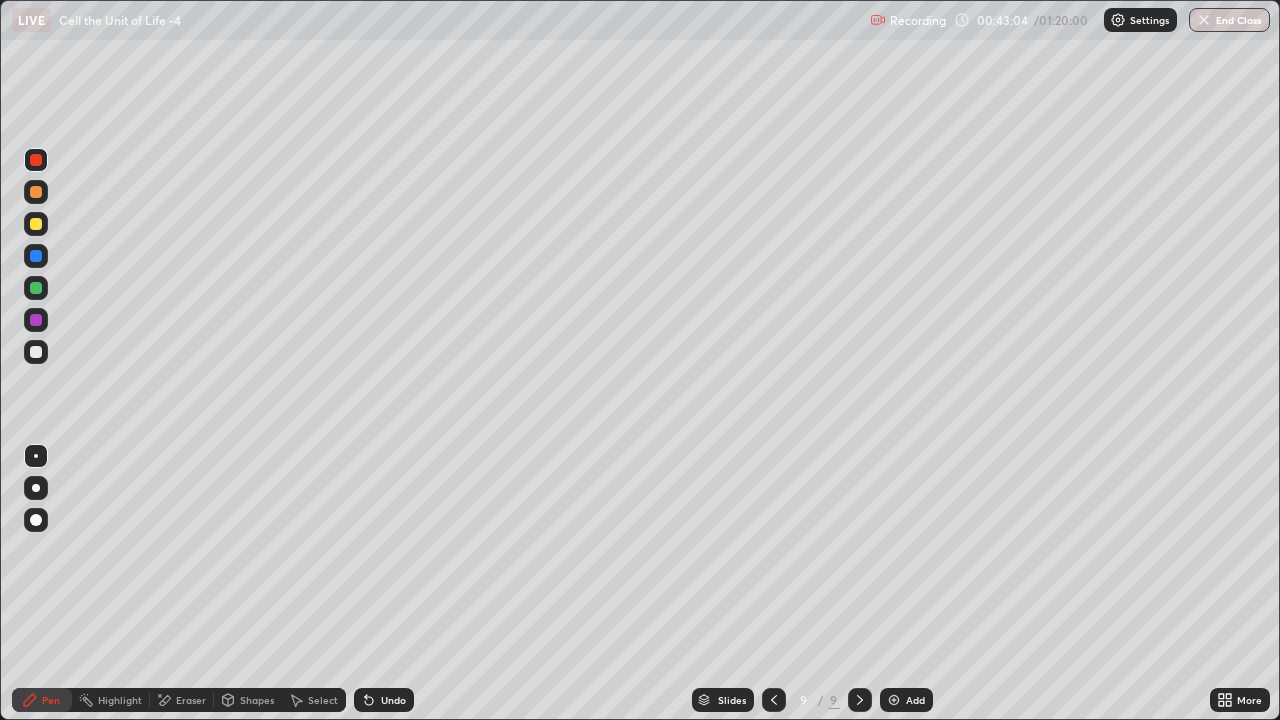 click at bounding box center [36, 288] 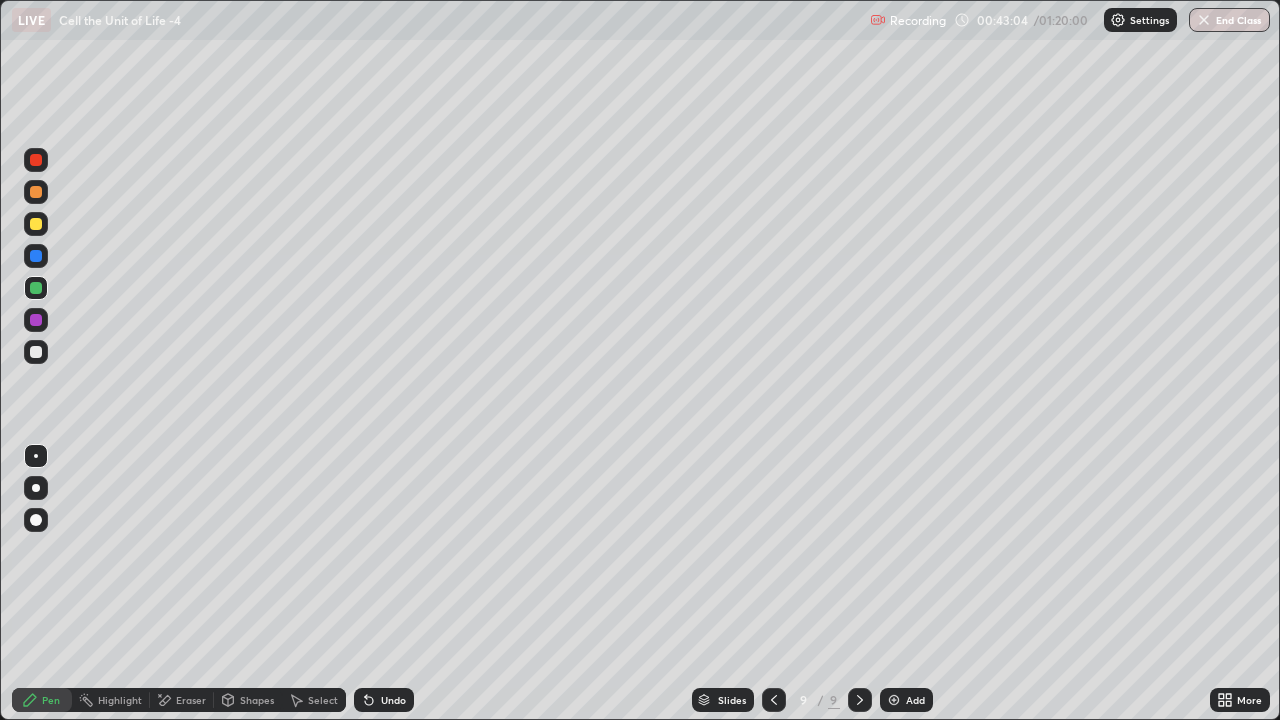 click at bounding box center (36, 224) 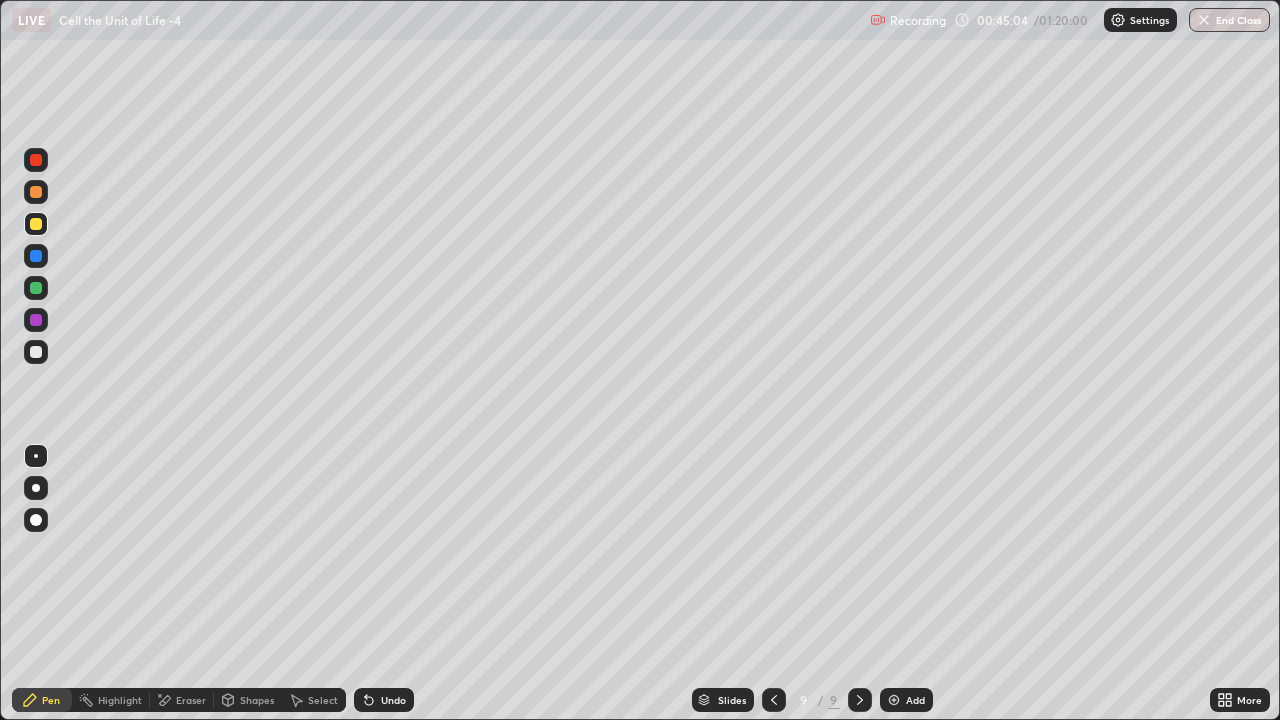 click at bounding box center [894, 700] 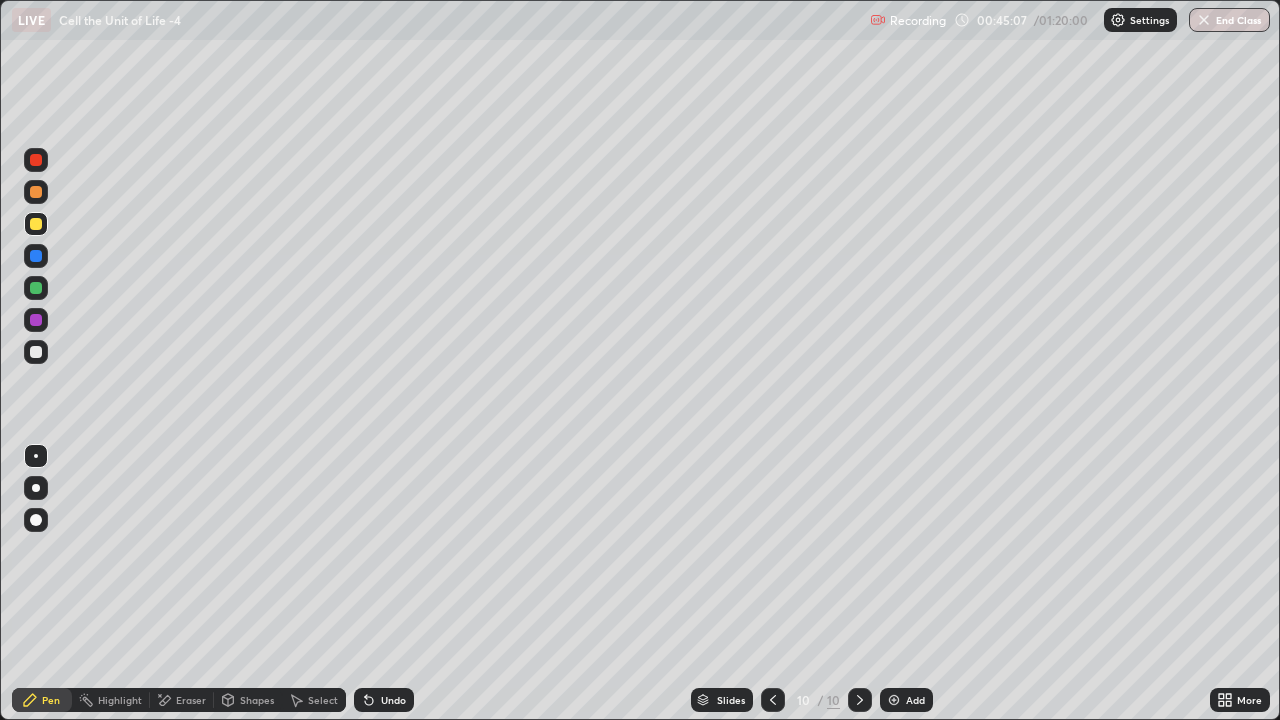 click at bounding box center [36, 352] 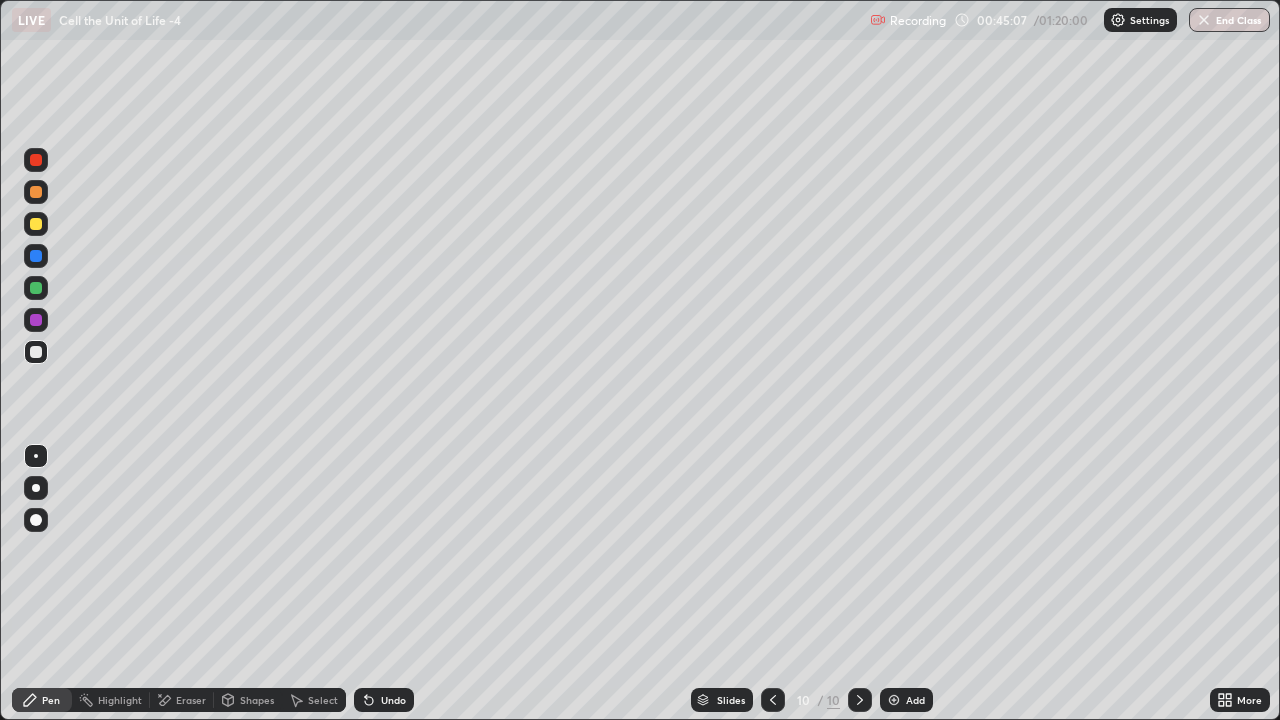 click at bounding box center (36, 488) 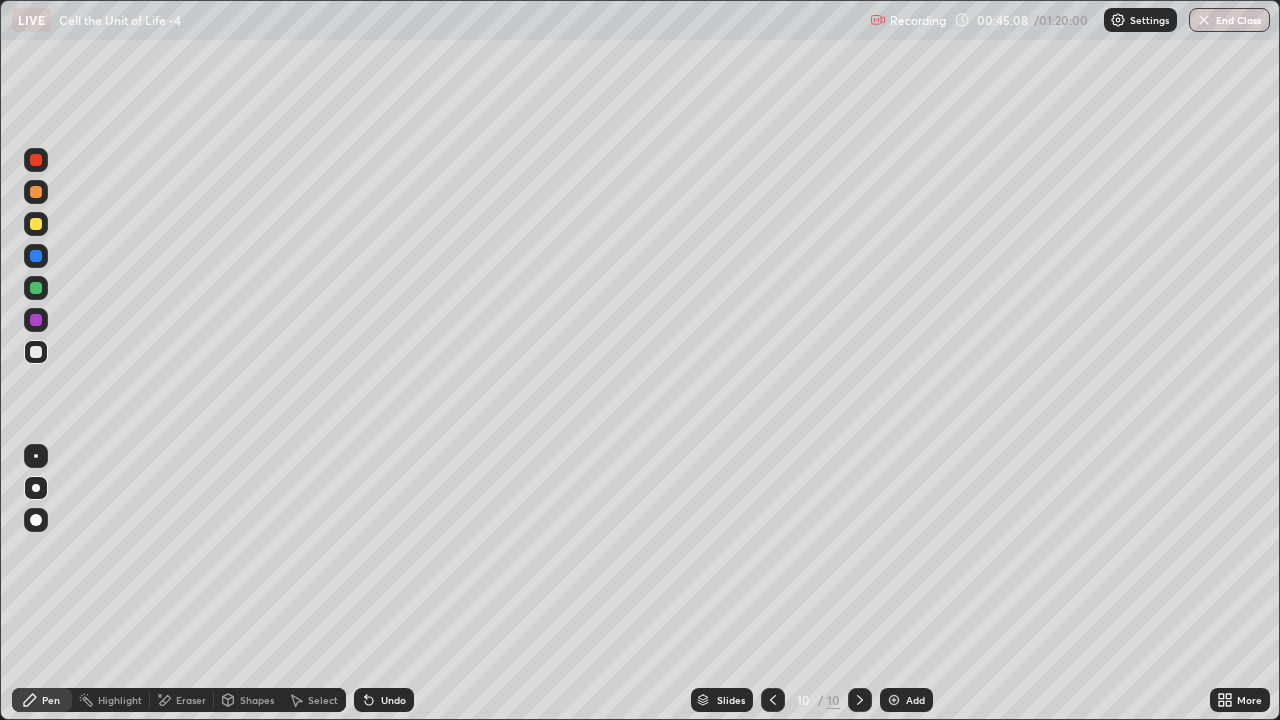 click on "Shapes" at bounding box center (257, 700) 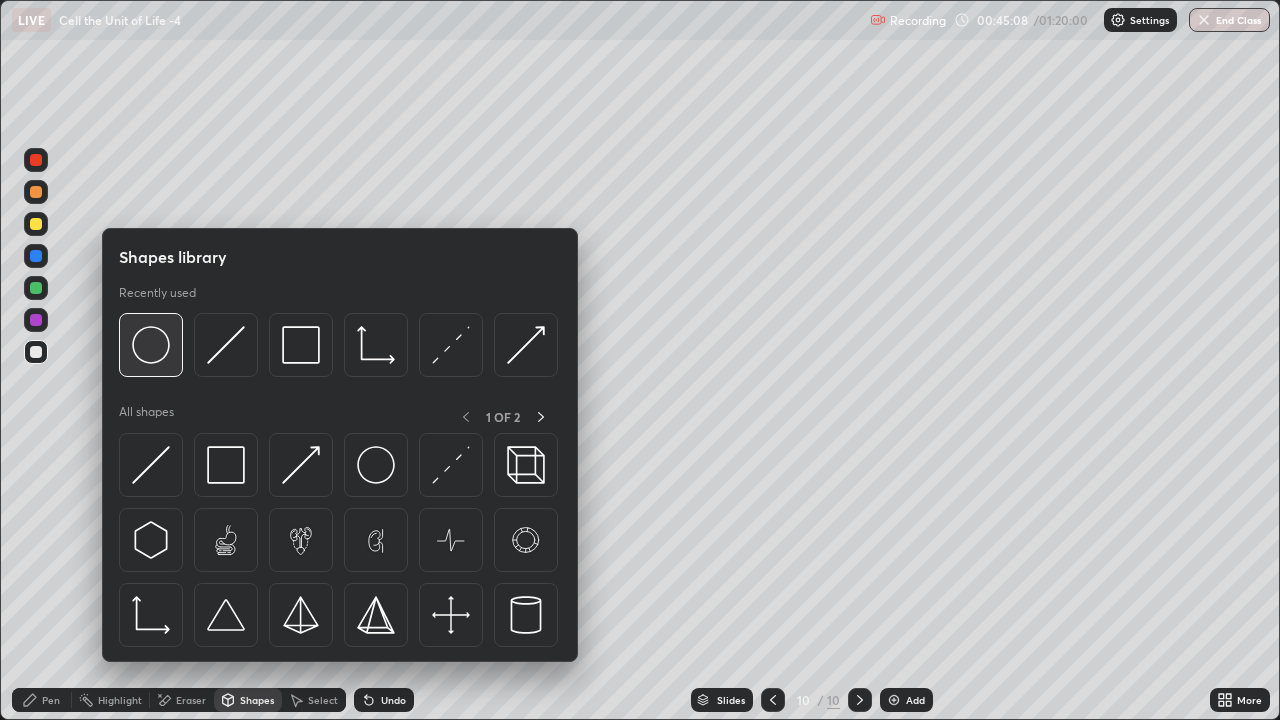 click at bounding box center (151, 345) 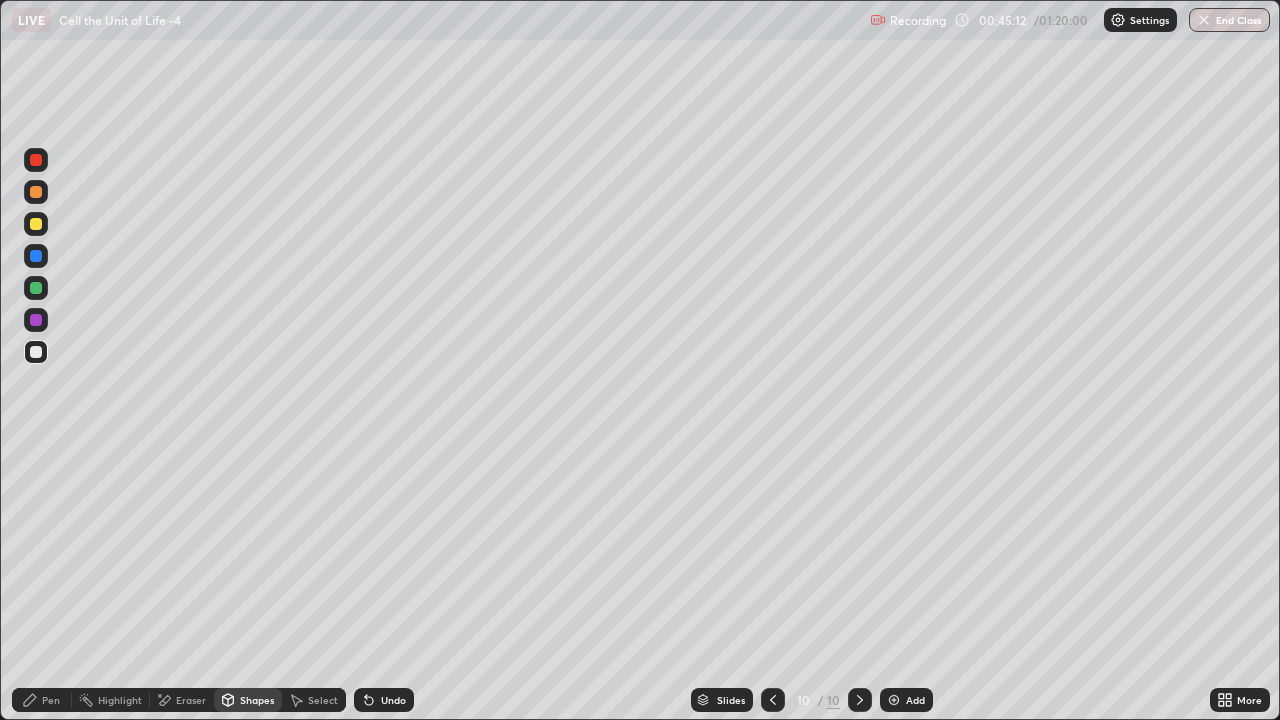 click on "Pen" at bounding box center [51, 700] 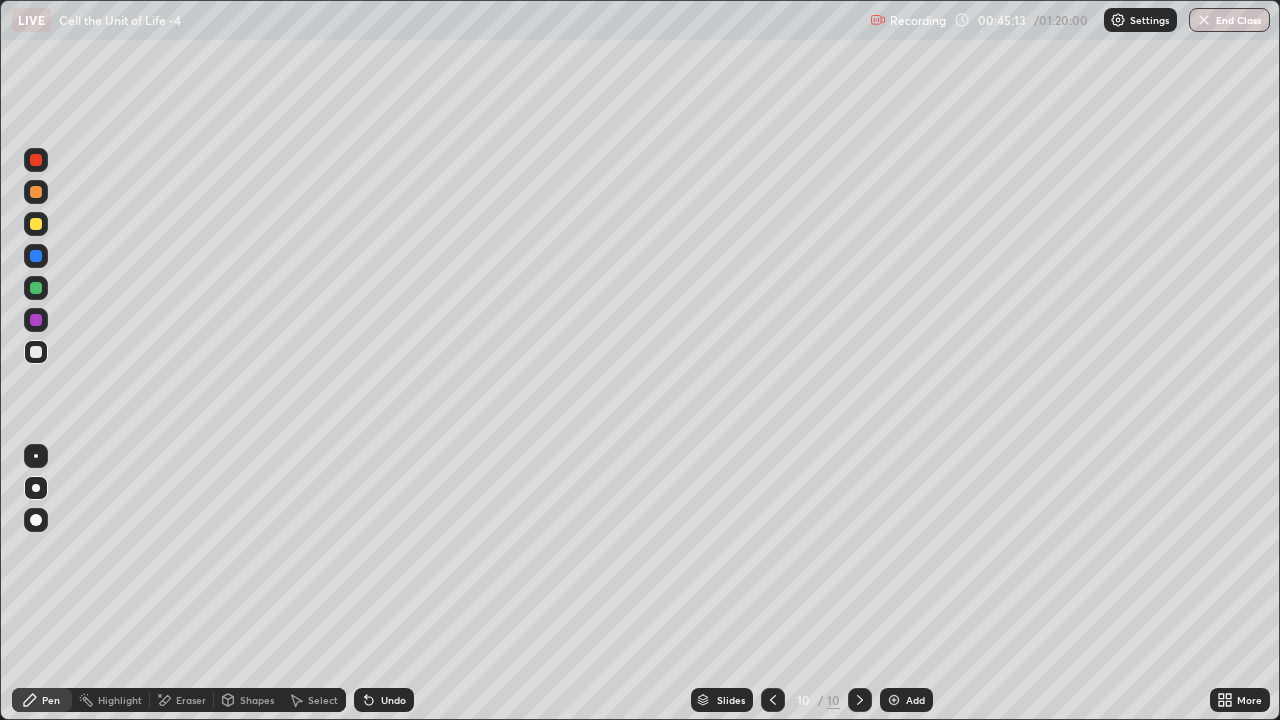 click at bounding box center [36, 456] 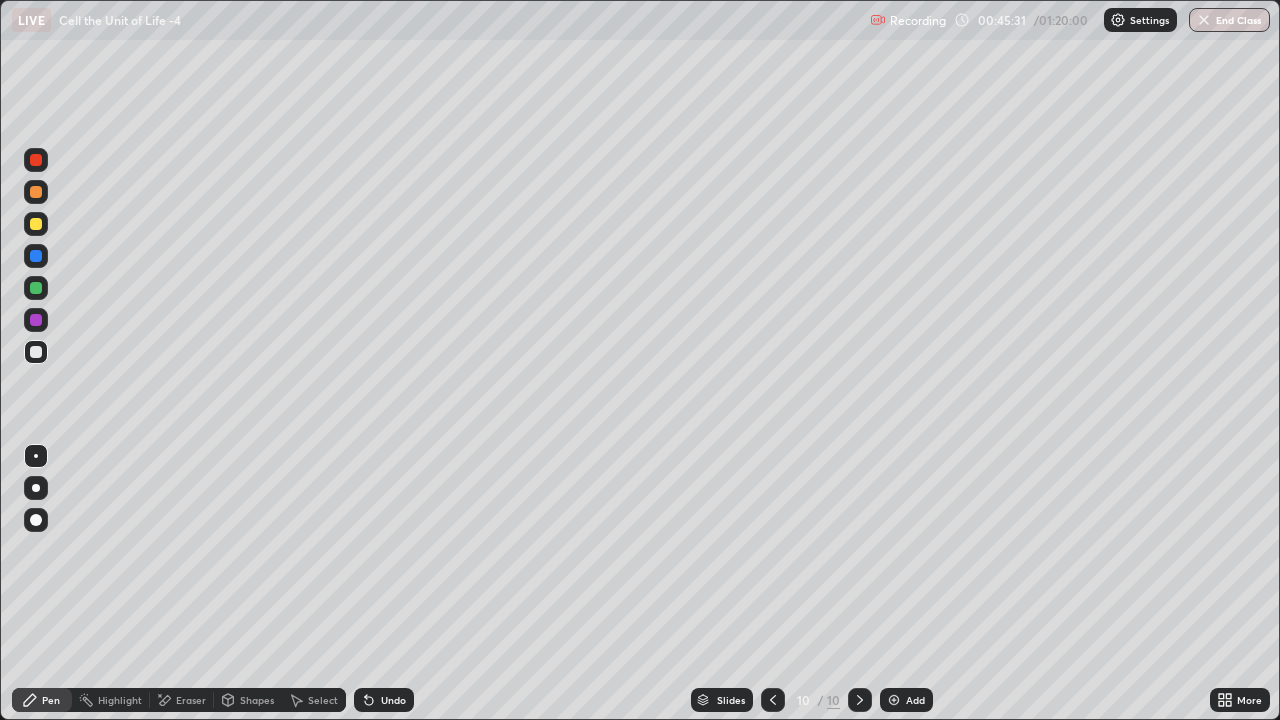 click at bounding box center [36, 160] 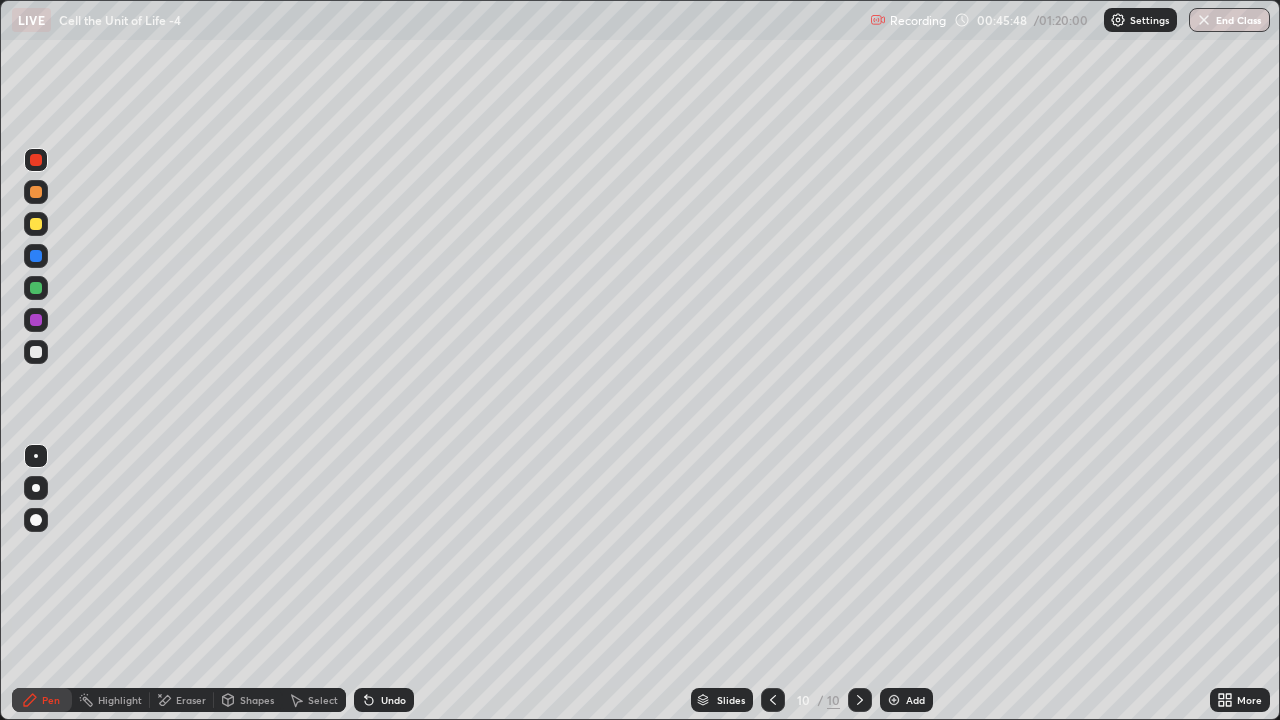 click at bounding box center (36, 192) 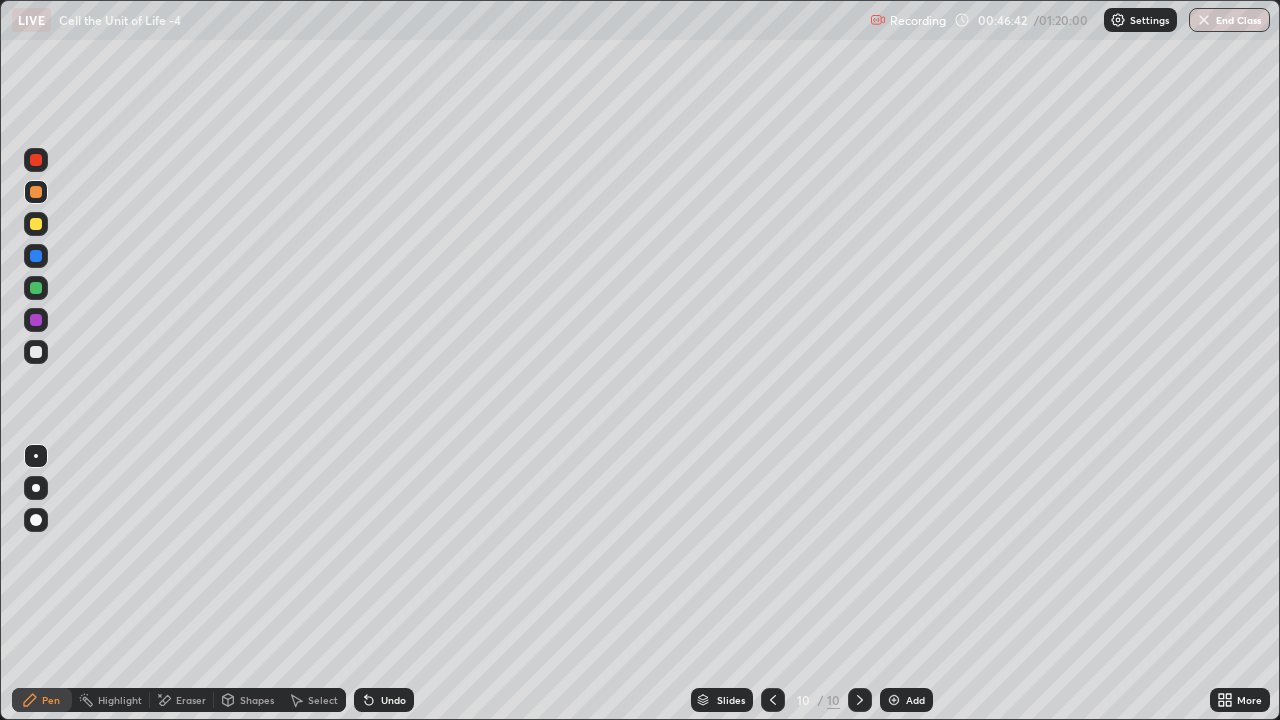 click at bounding box center [36, 160] 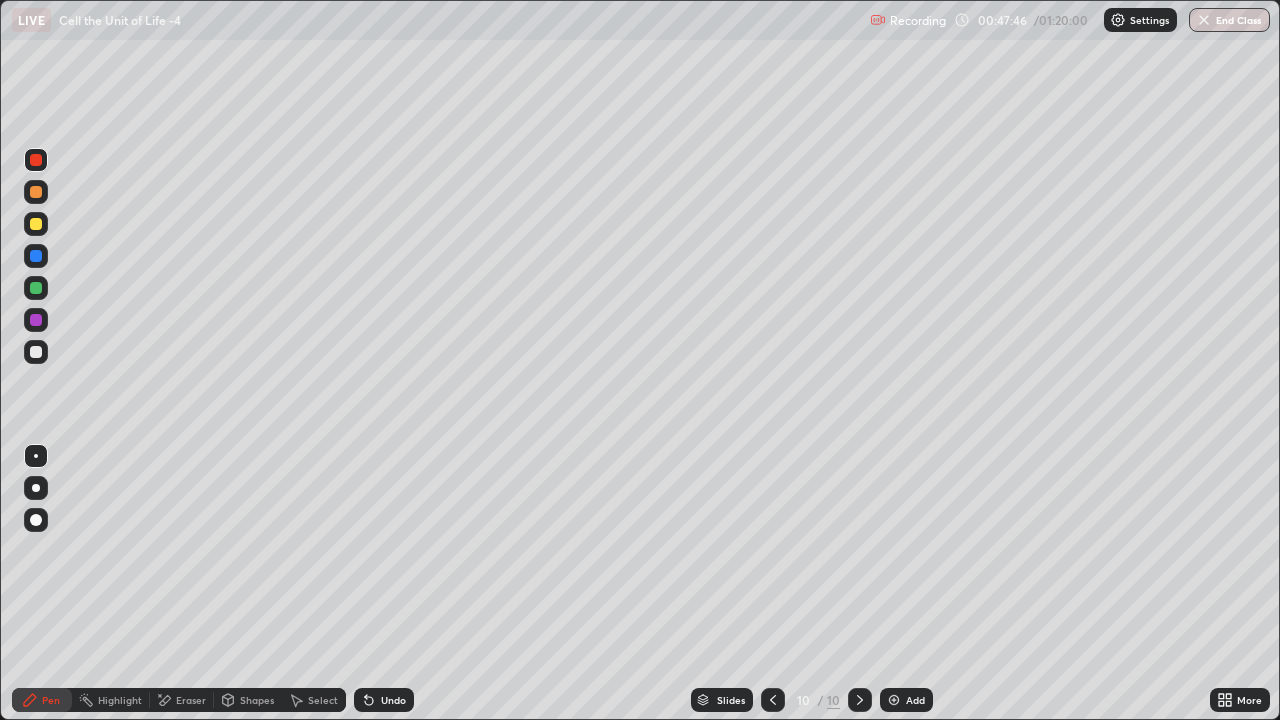 click at bounding box center [894, 700] 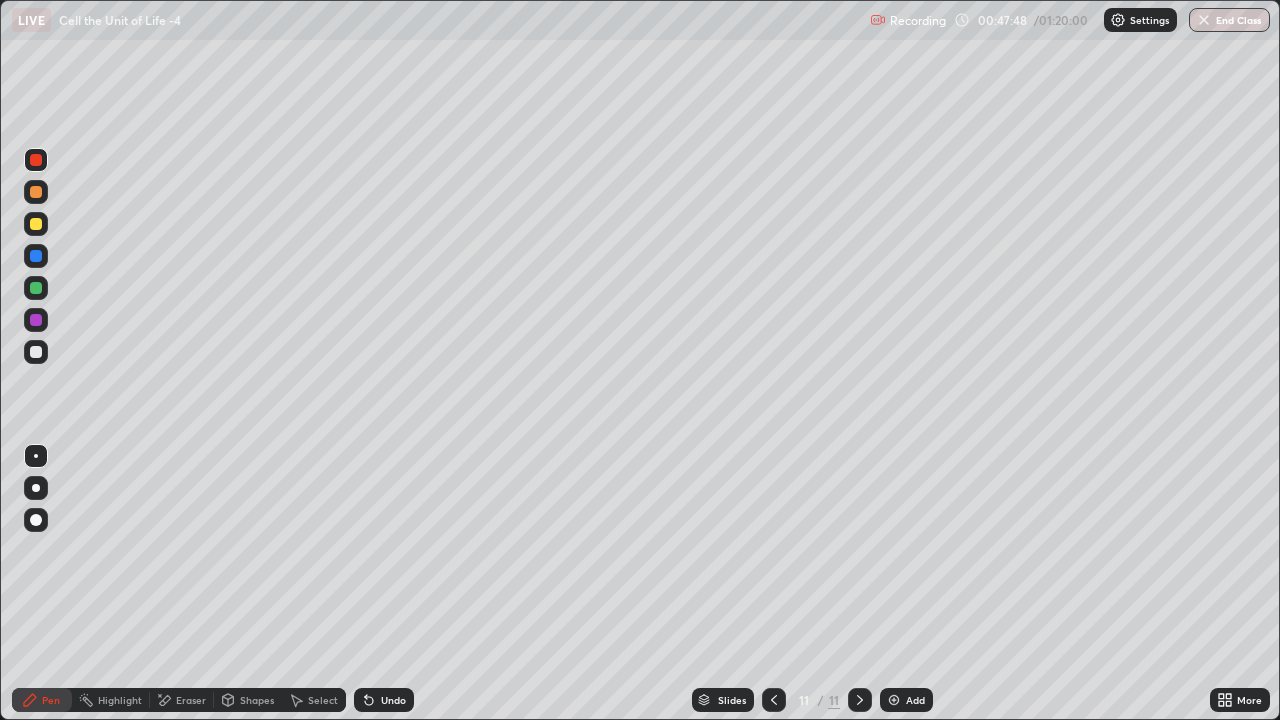 click at bounding box center [36, 488] 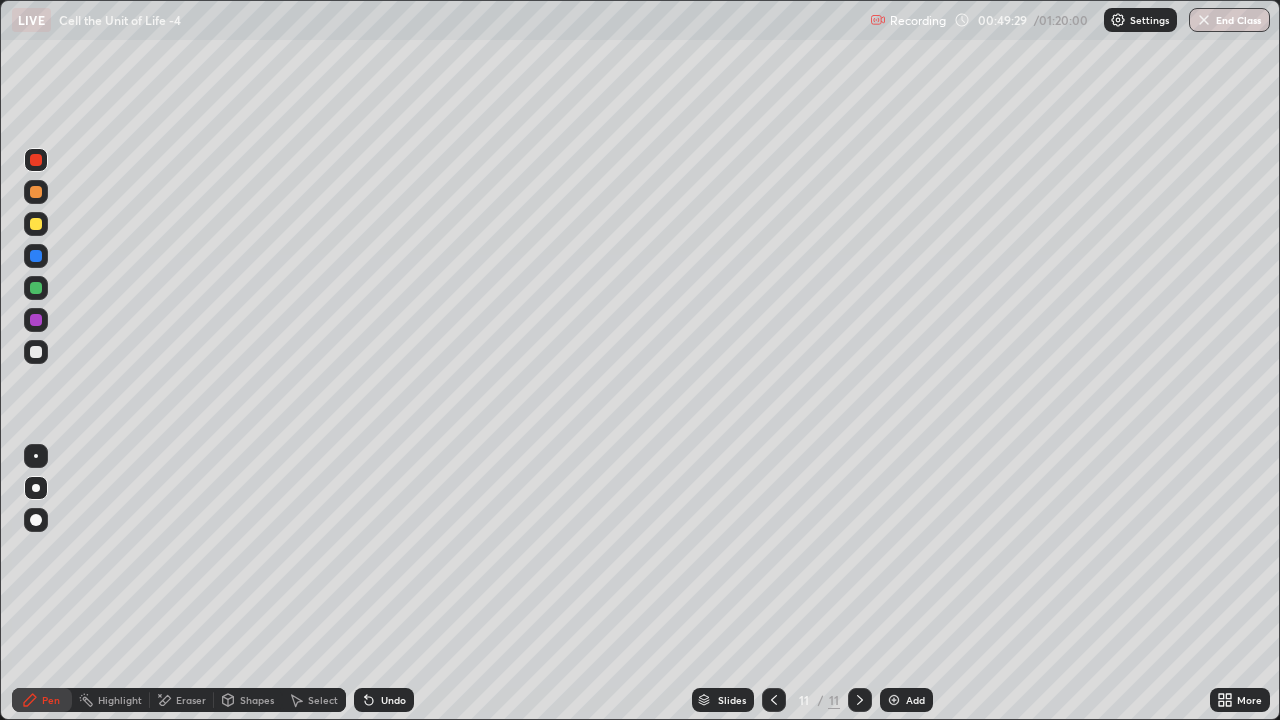 click at bounding box center (36, 256) 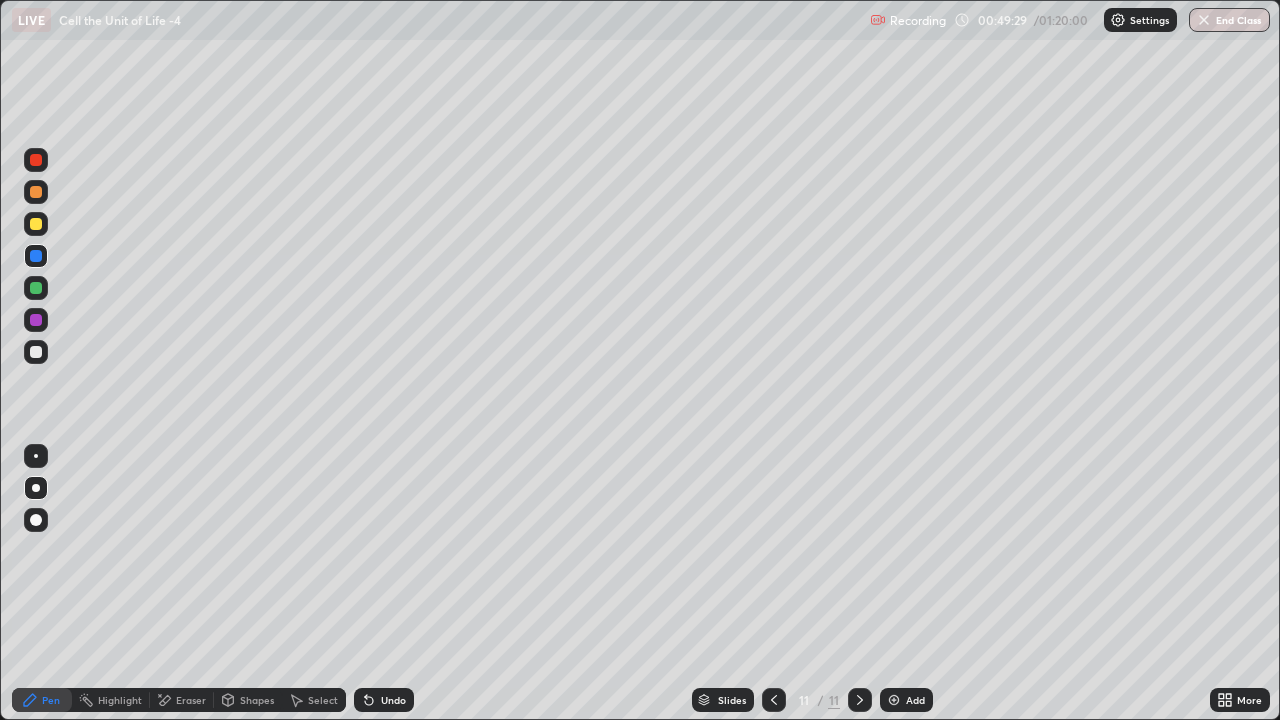 click at bounding box center (36, 456) 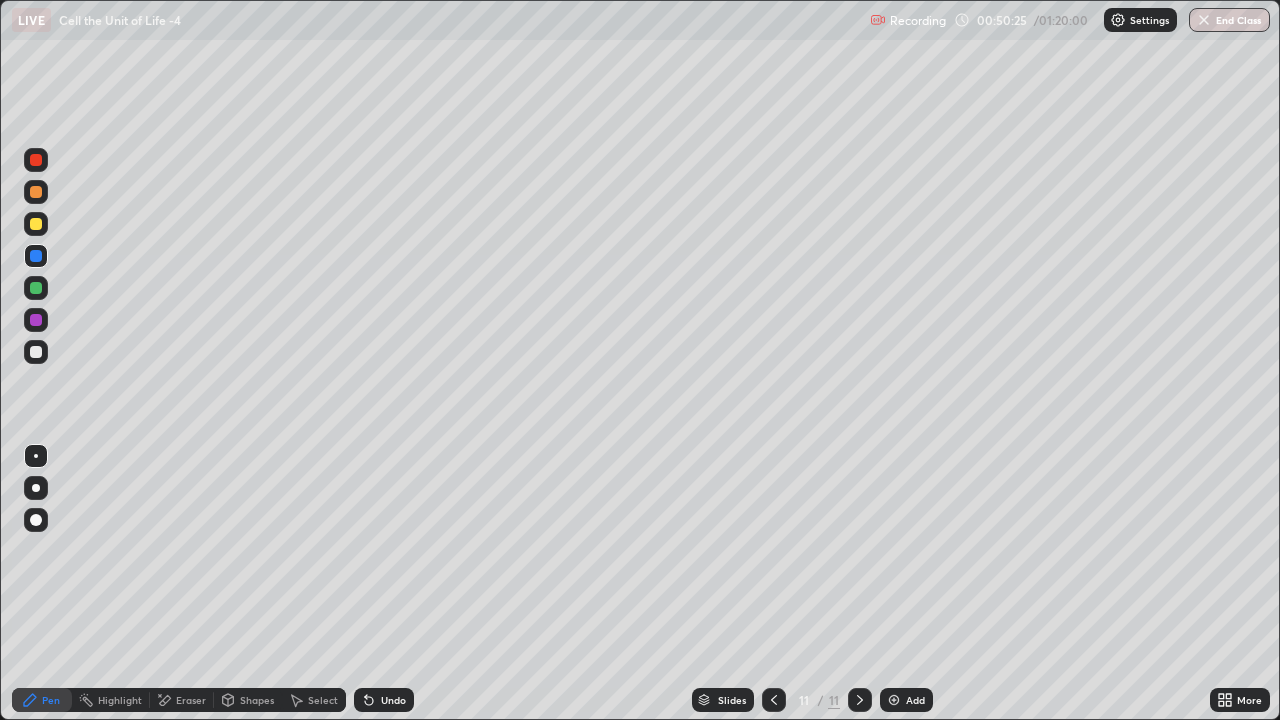 click at bounding box center (36, 288) 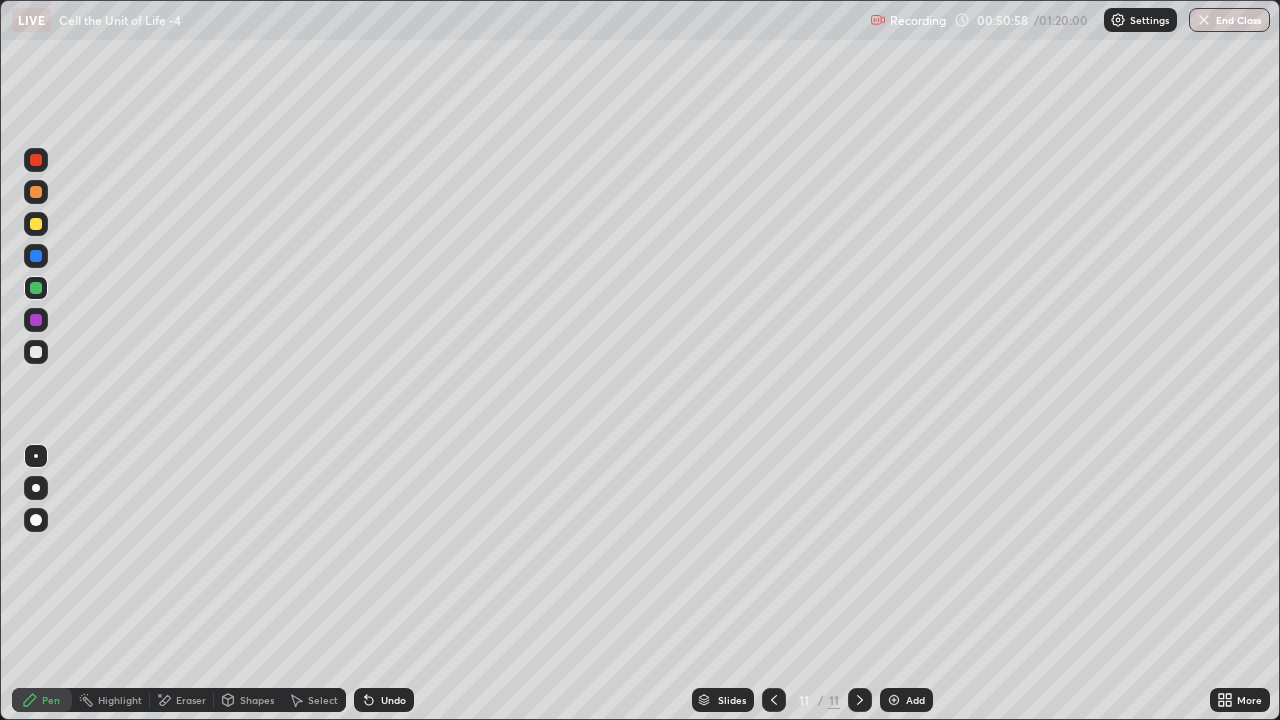 click at bounding box center [36, 352] 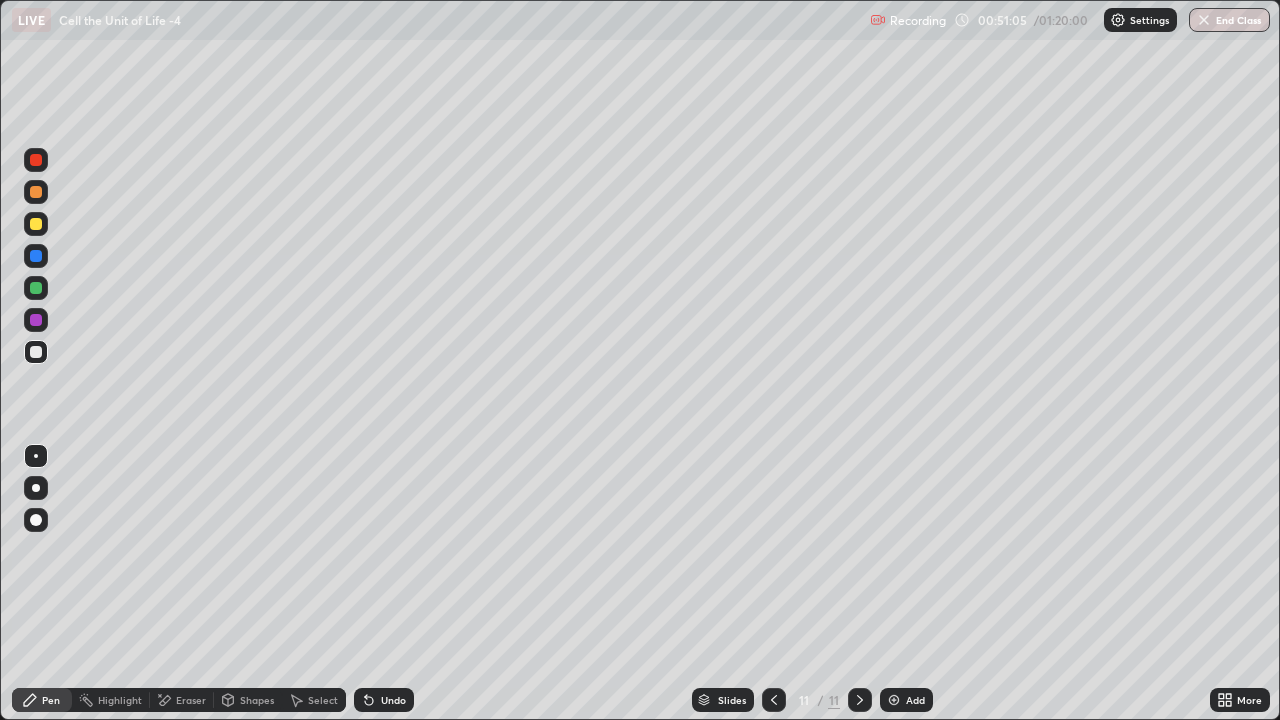 click on "Eraser" at bounding box center [191, 700] 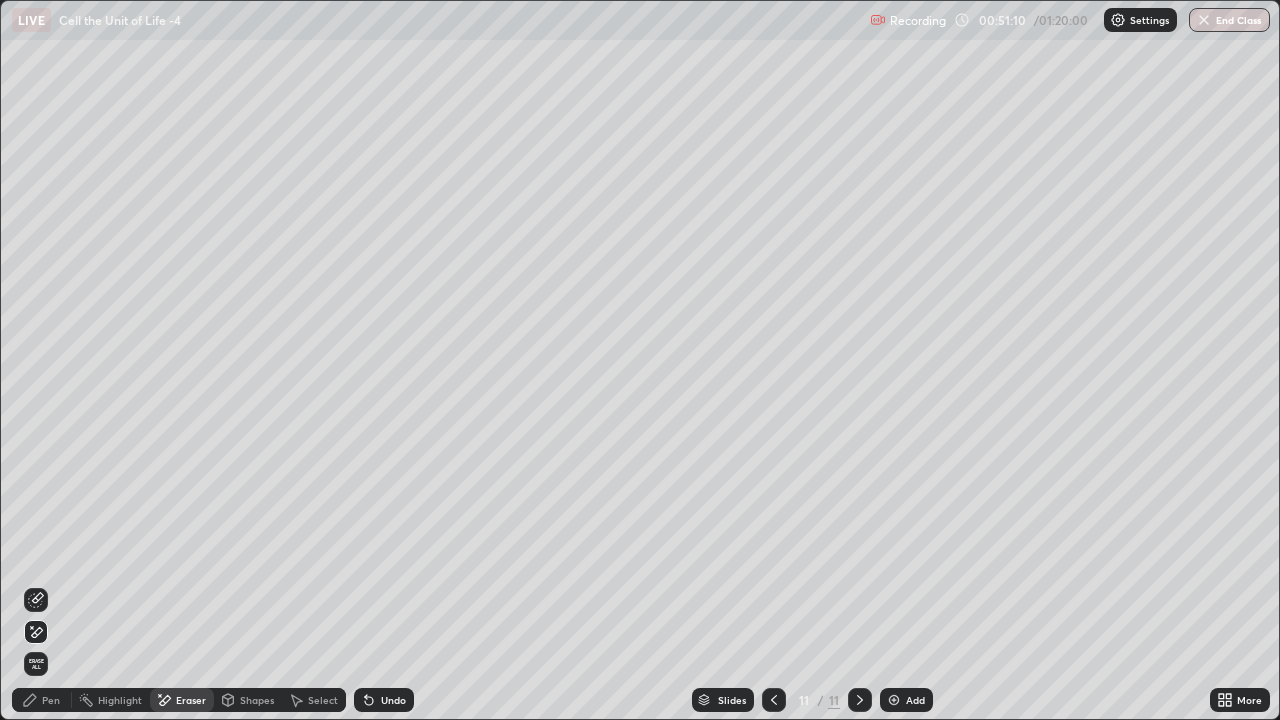 click on "Pen" at bounding box center (51, 700) 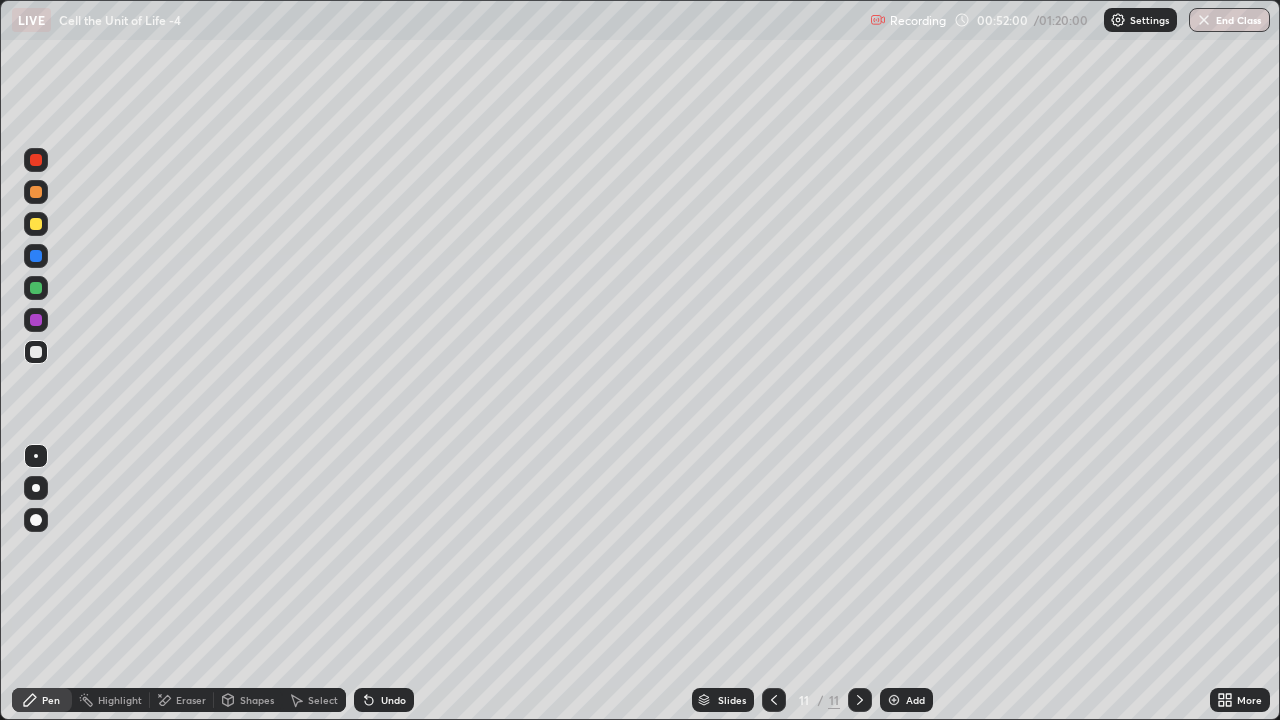 click on "Add" at bounding box center (915, 700) 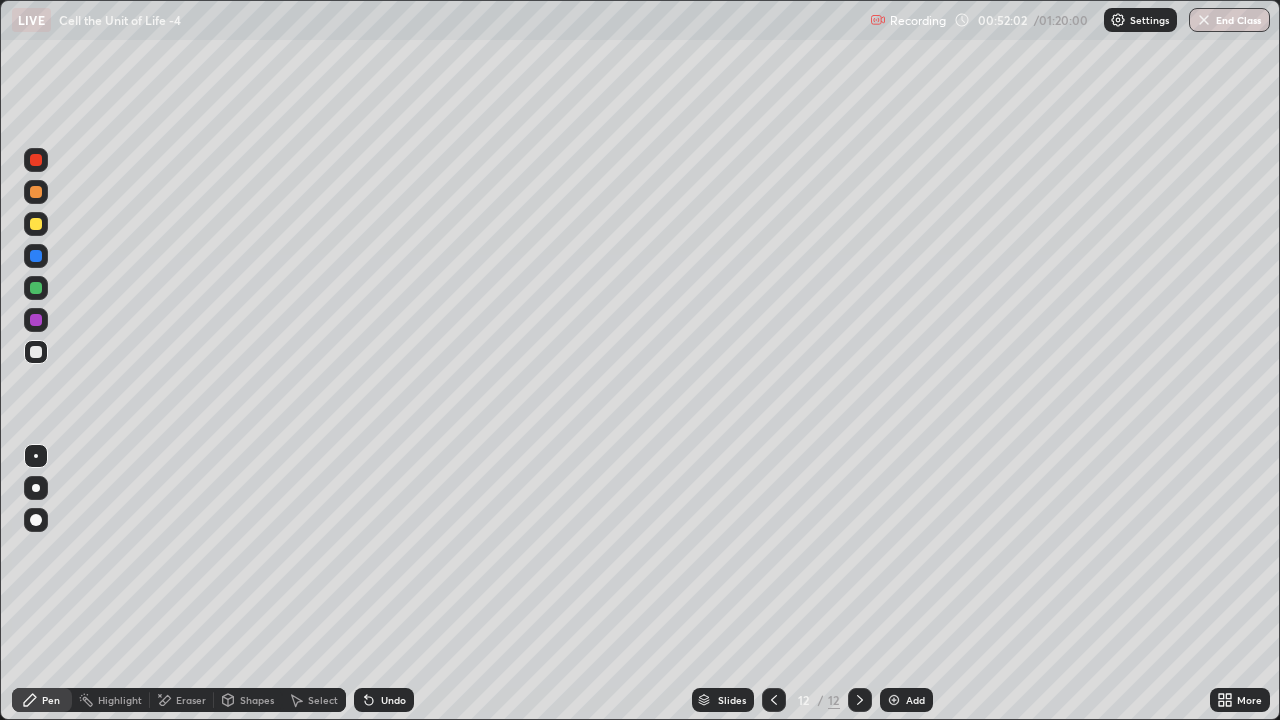 click at bounding box center (36, 160) 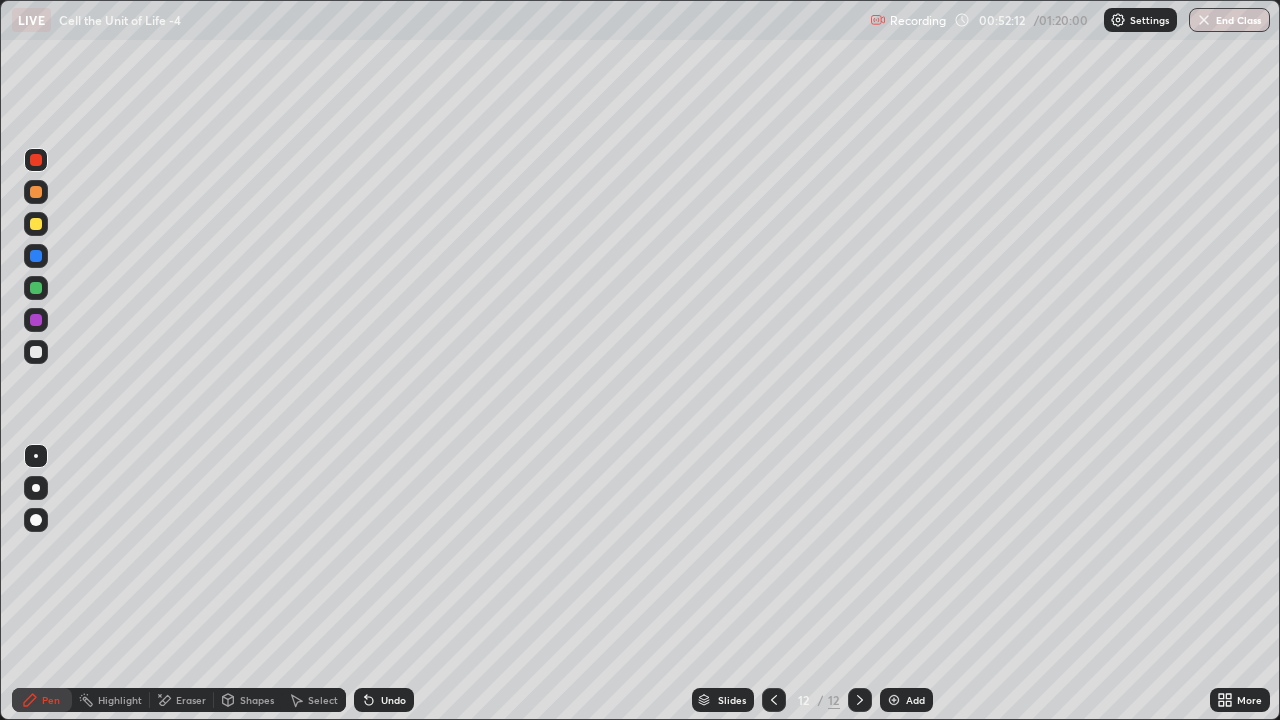 click at bounding box center [36, 224] 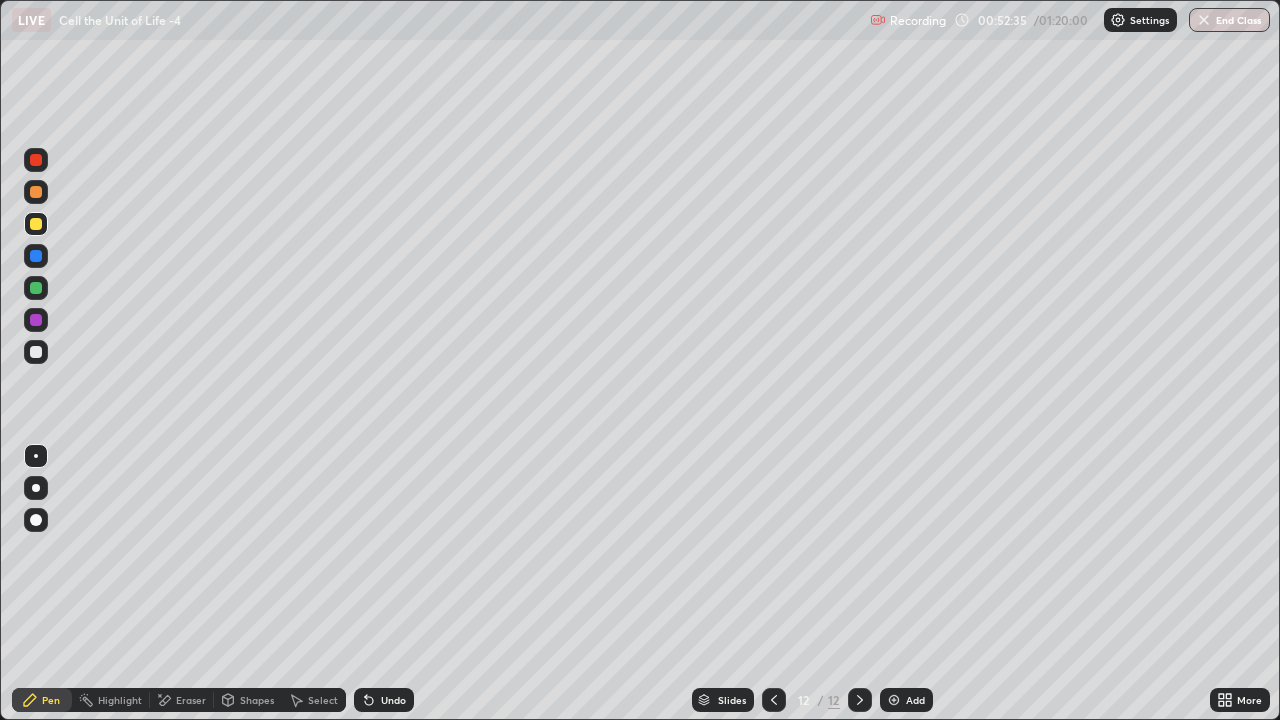 click at bounding box center (36, 320) 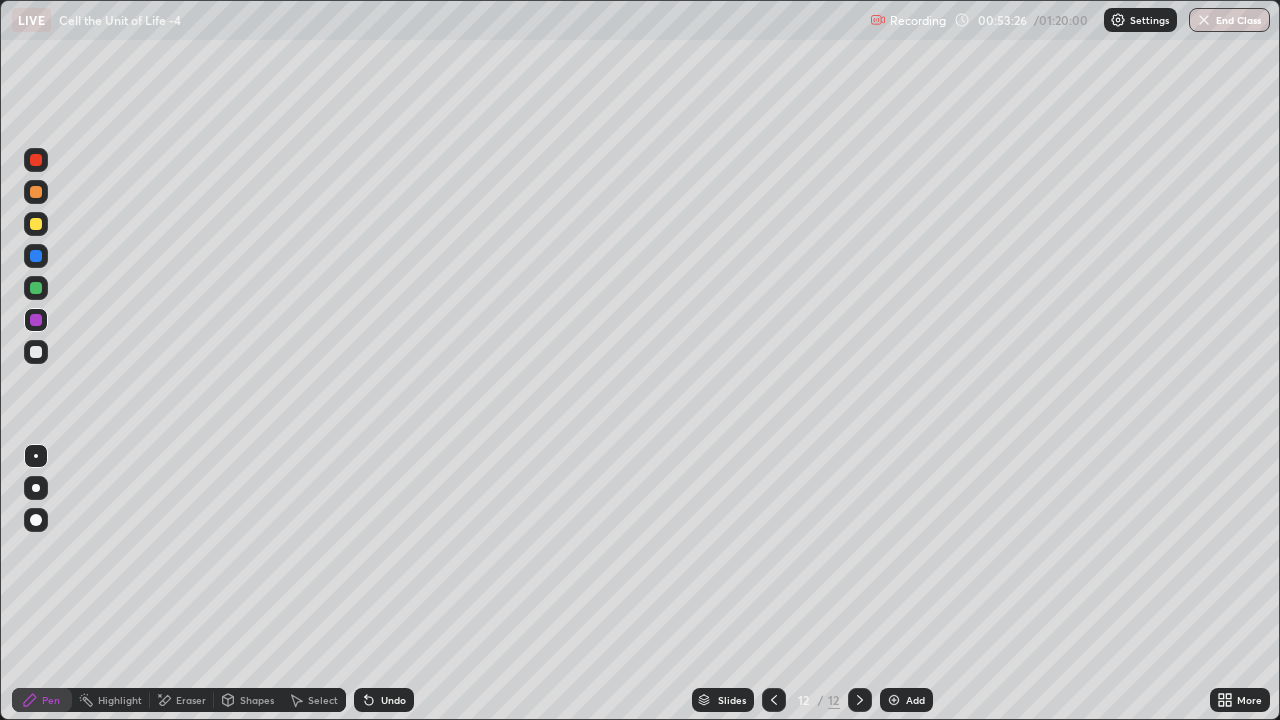 click at bounding box center [36, 288] 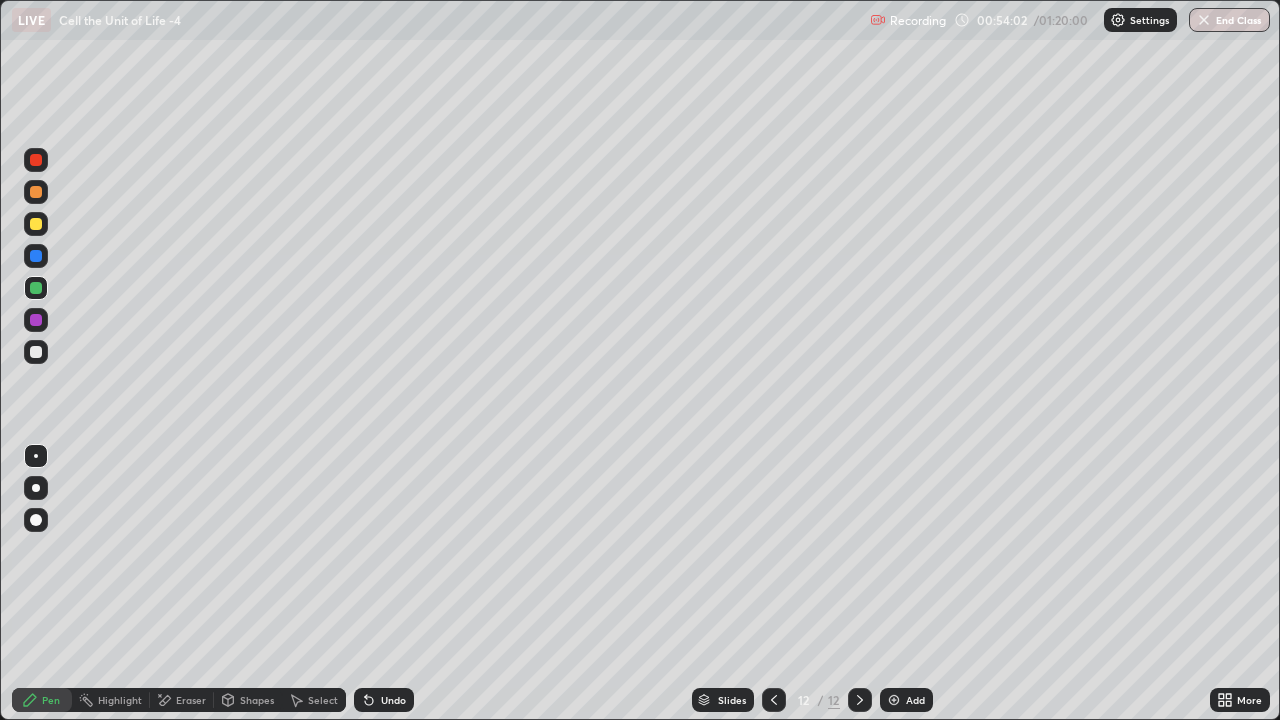 click 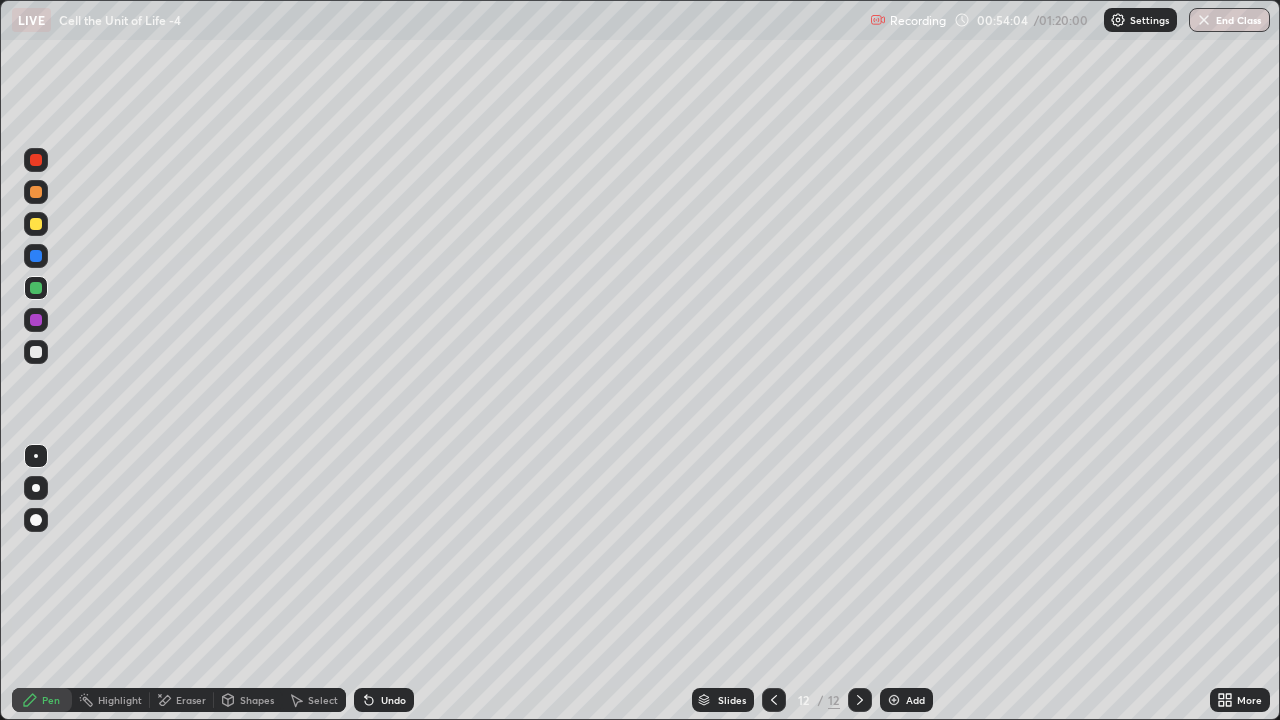click at bounding box center (36, 192) 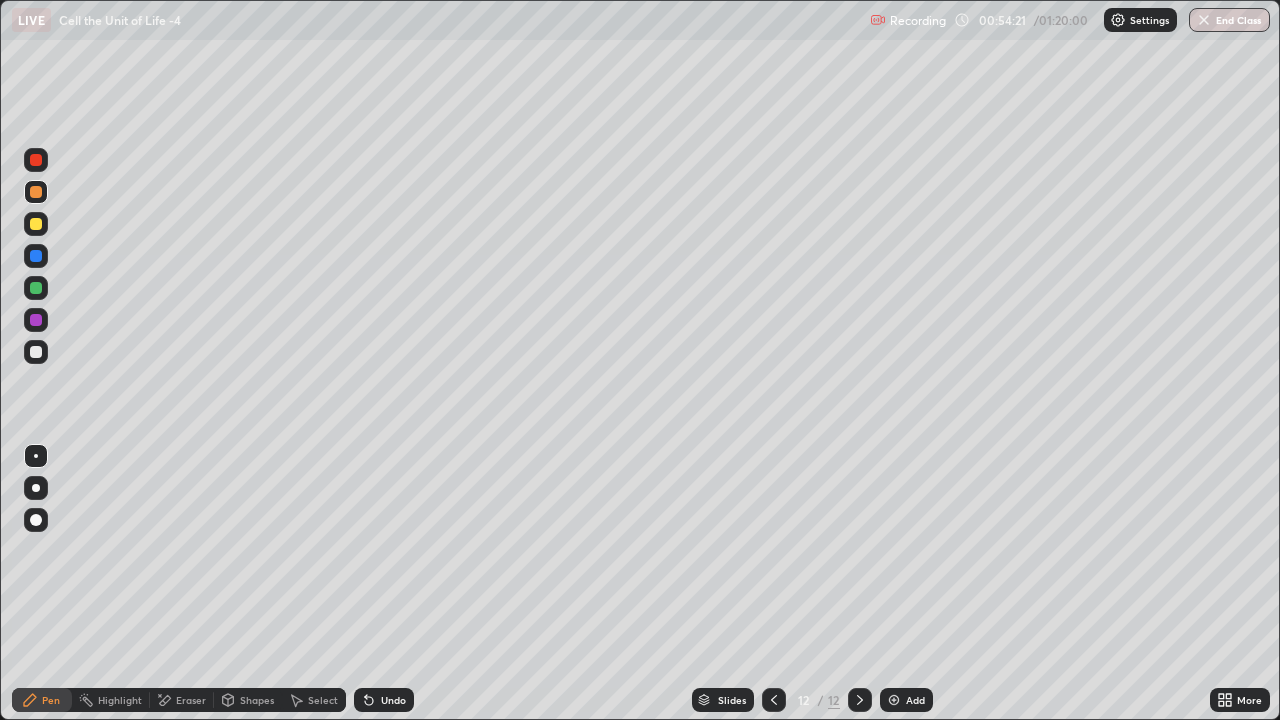 click on "Eraser" at bounding box center (191, 700) 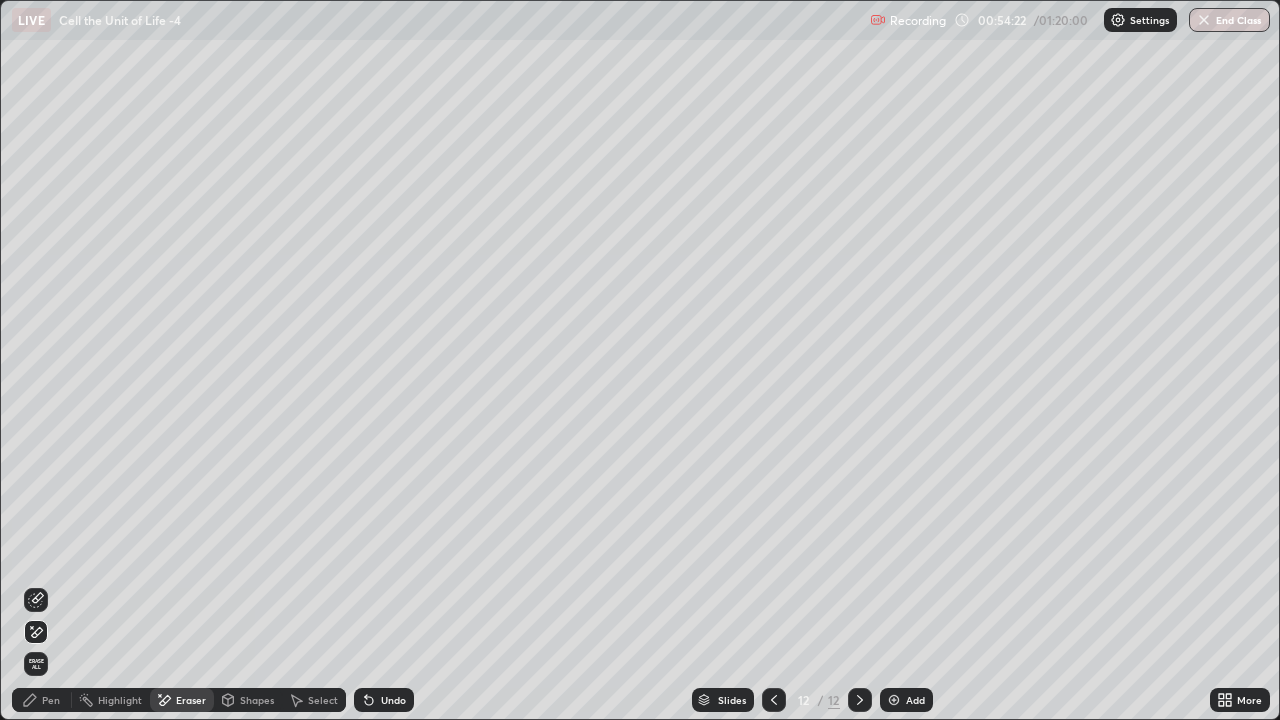 click 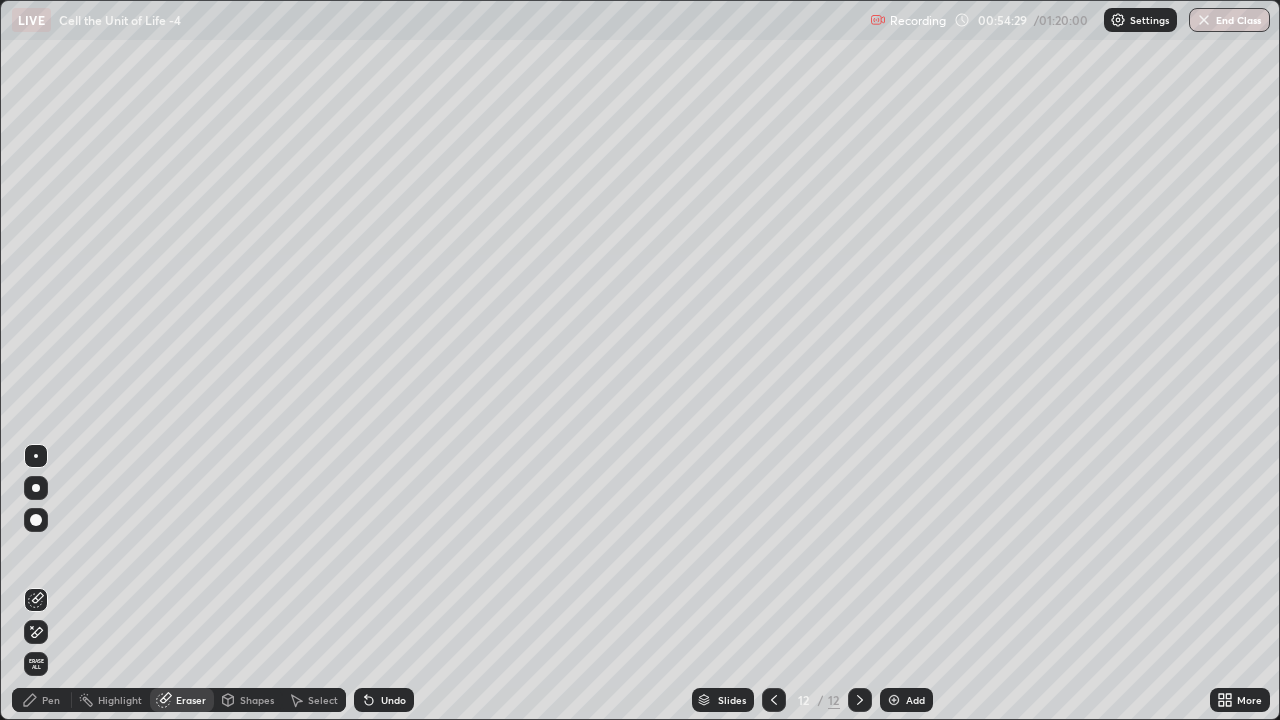 click on "Pen" at bounding box center (51, 700) 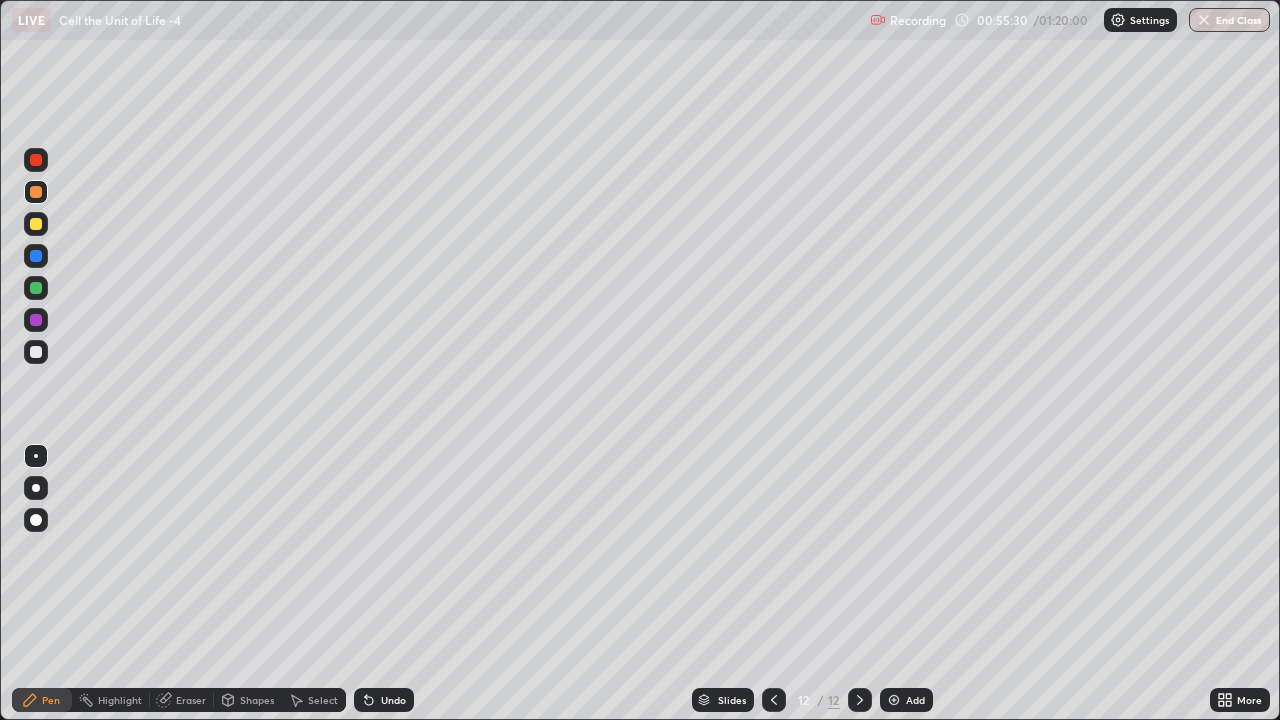 click on "Pen" at bounding box center [51, 700] 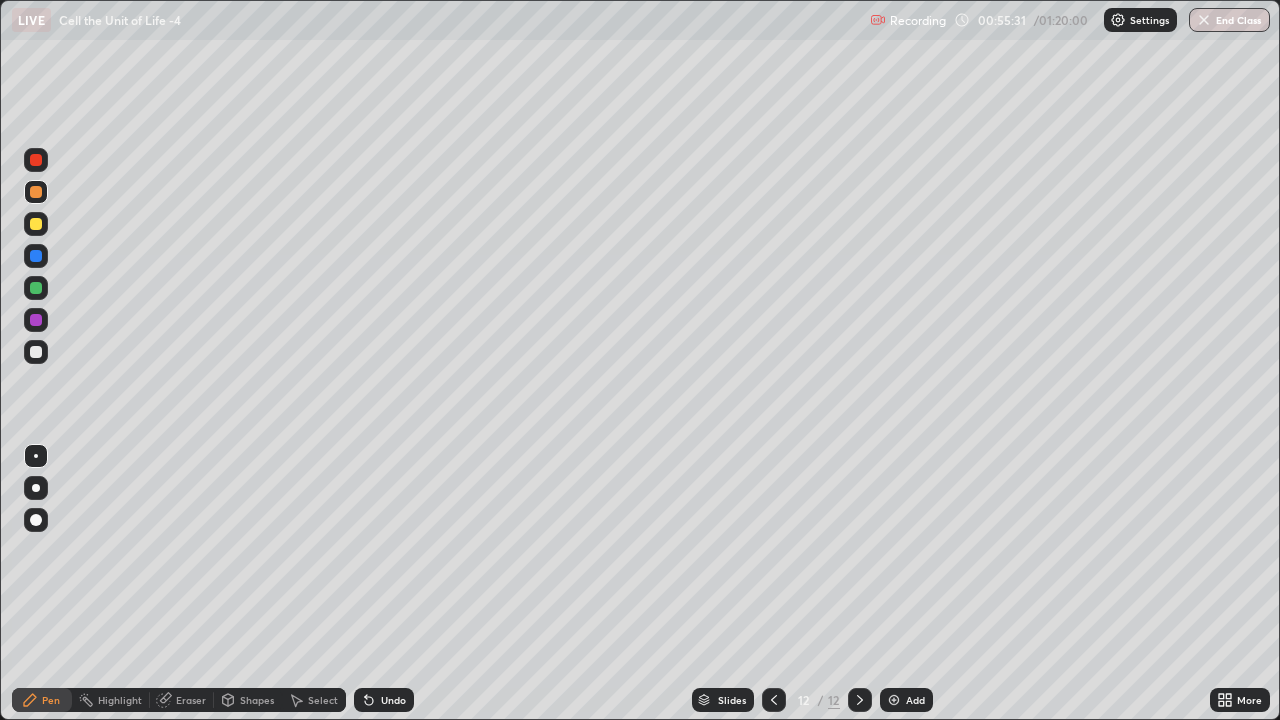 click at bounding box center [36, 160] 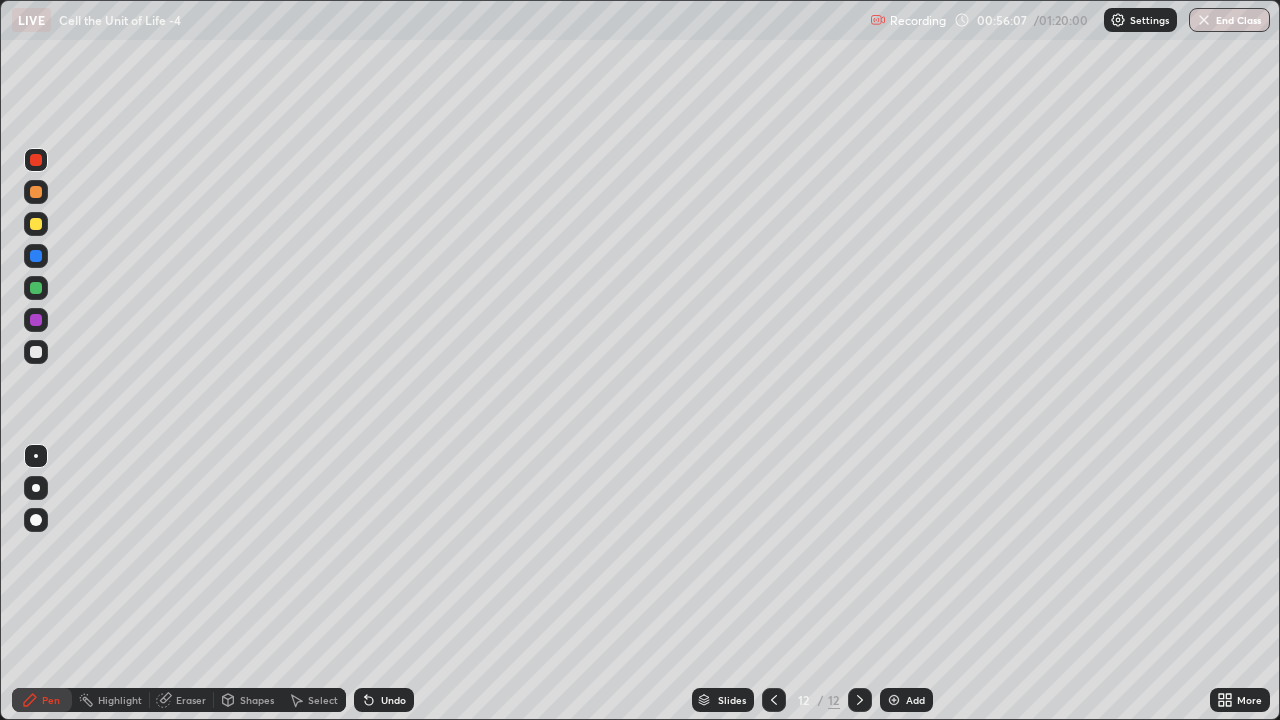 click on "Shapes" at bounding box center (257, 700) 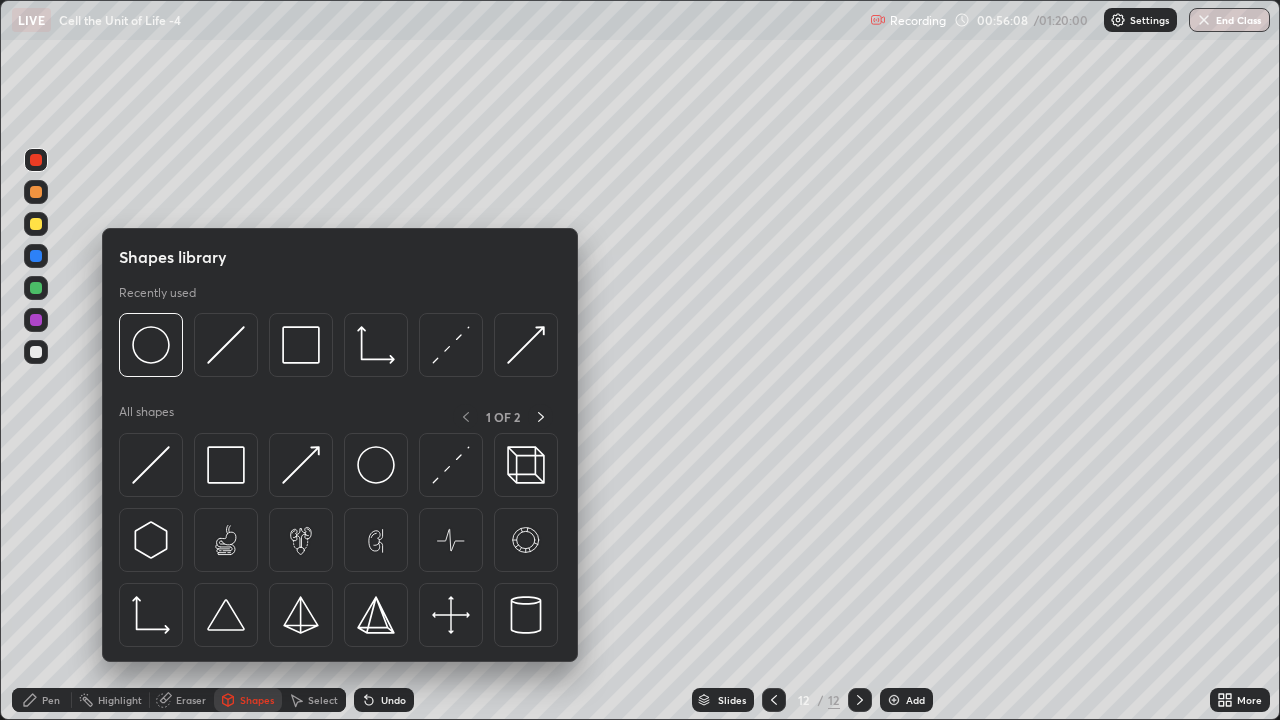click at bounding box center [36, 352] 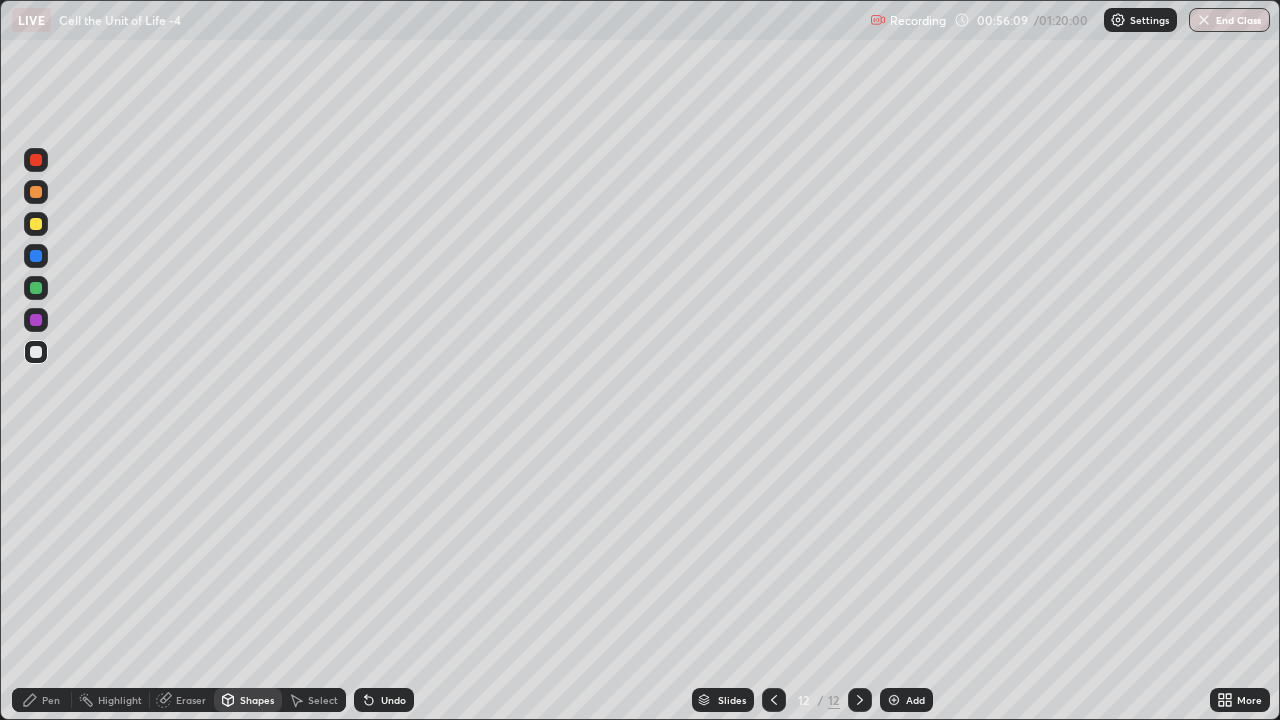 click on "Shapes" at bounding box center (257, 700) 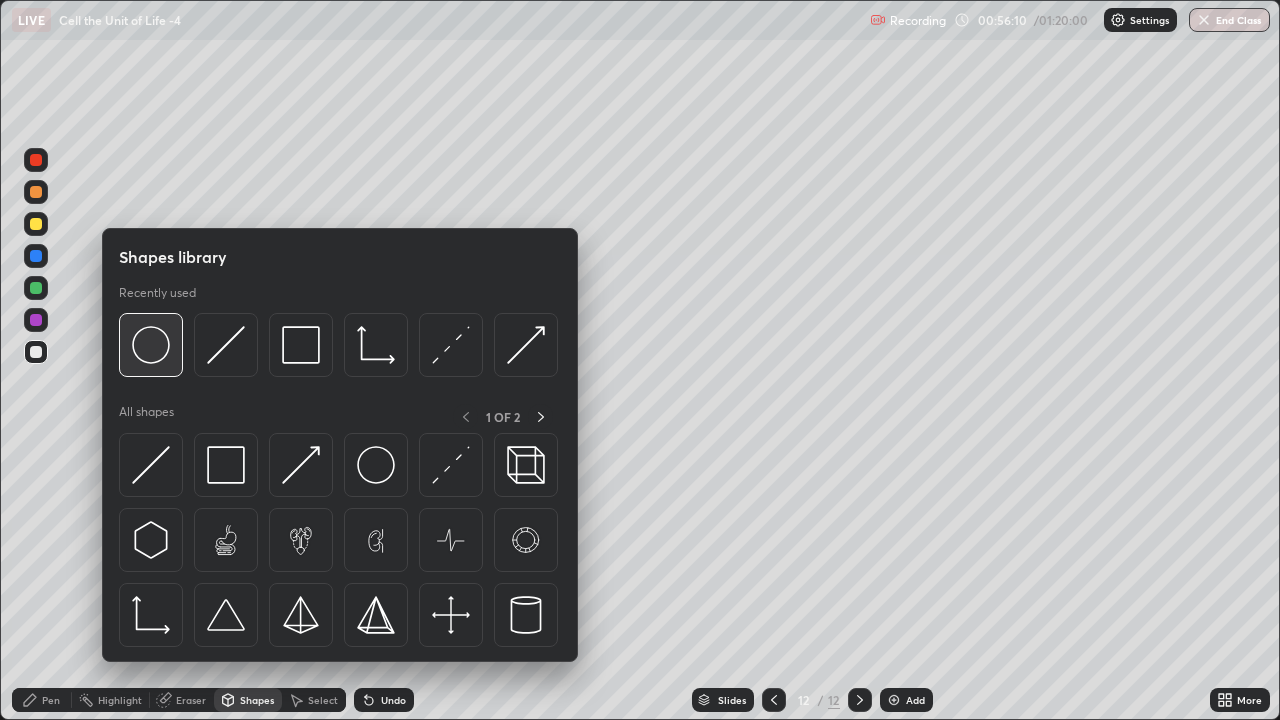 click at bounding box center (151, 345) 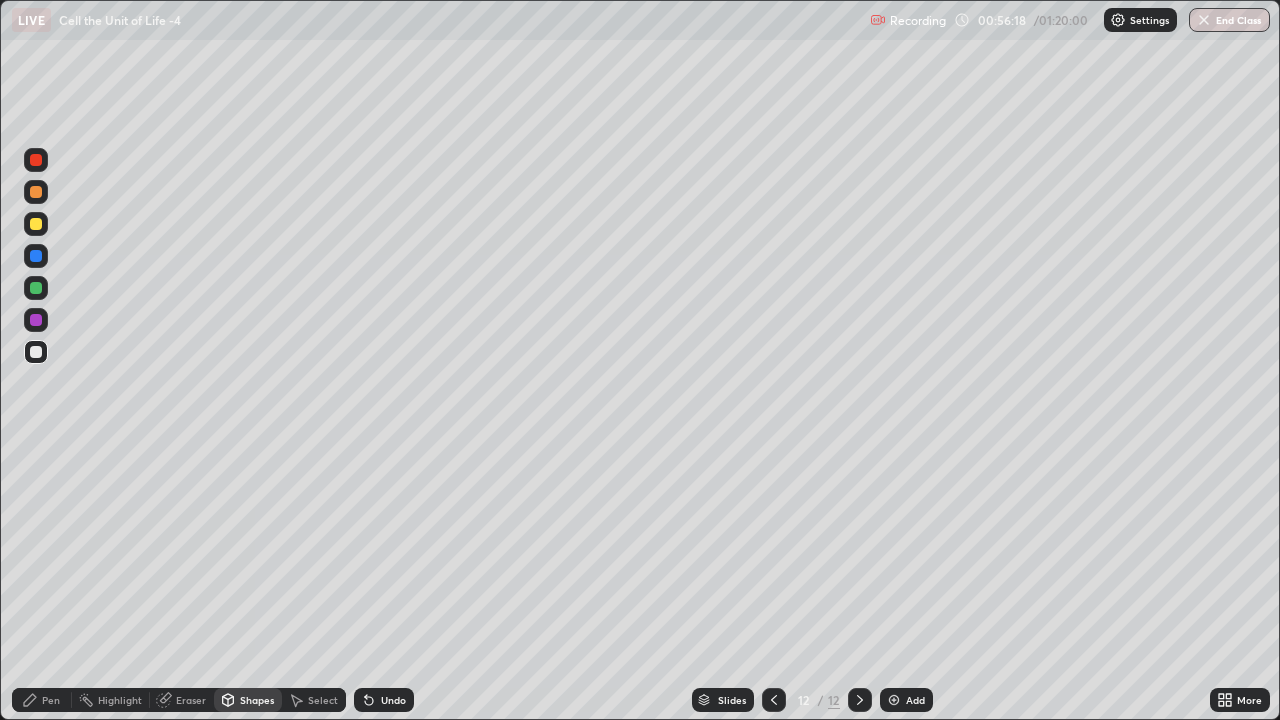 click on "Select" at bounding box center (323, 700) 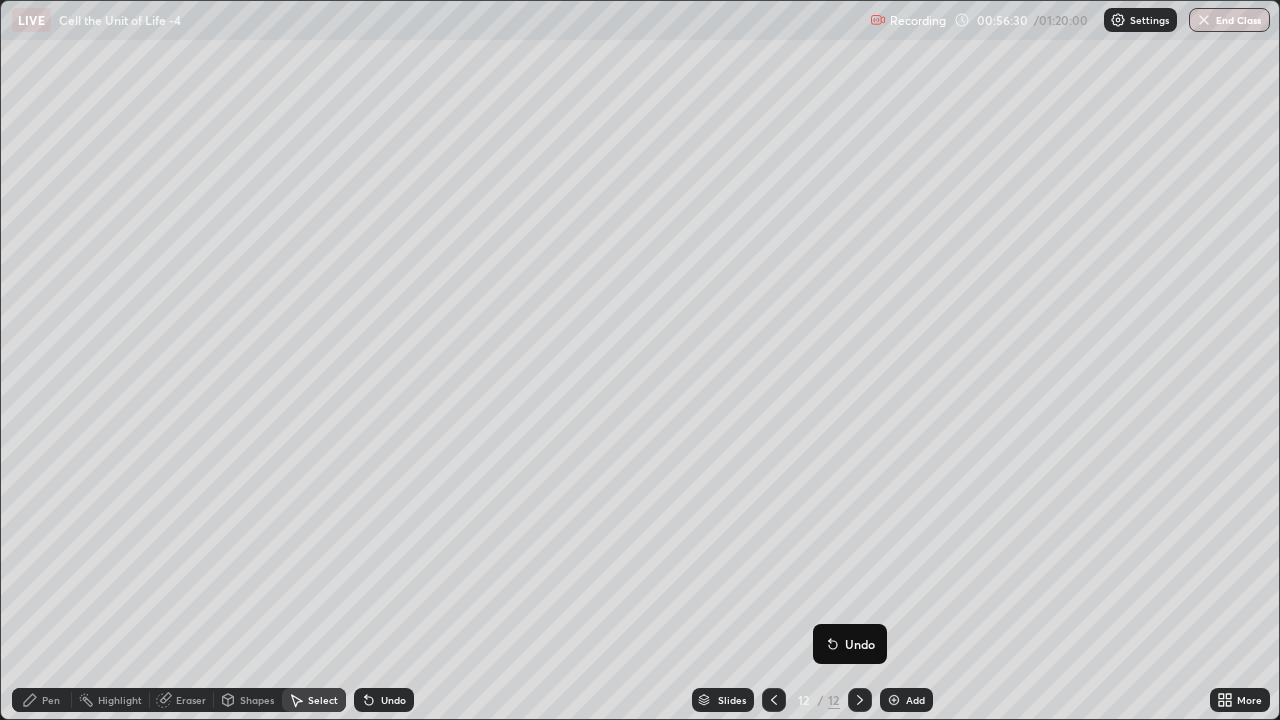 click on "Pen" at bounding box center [51, 700] 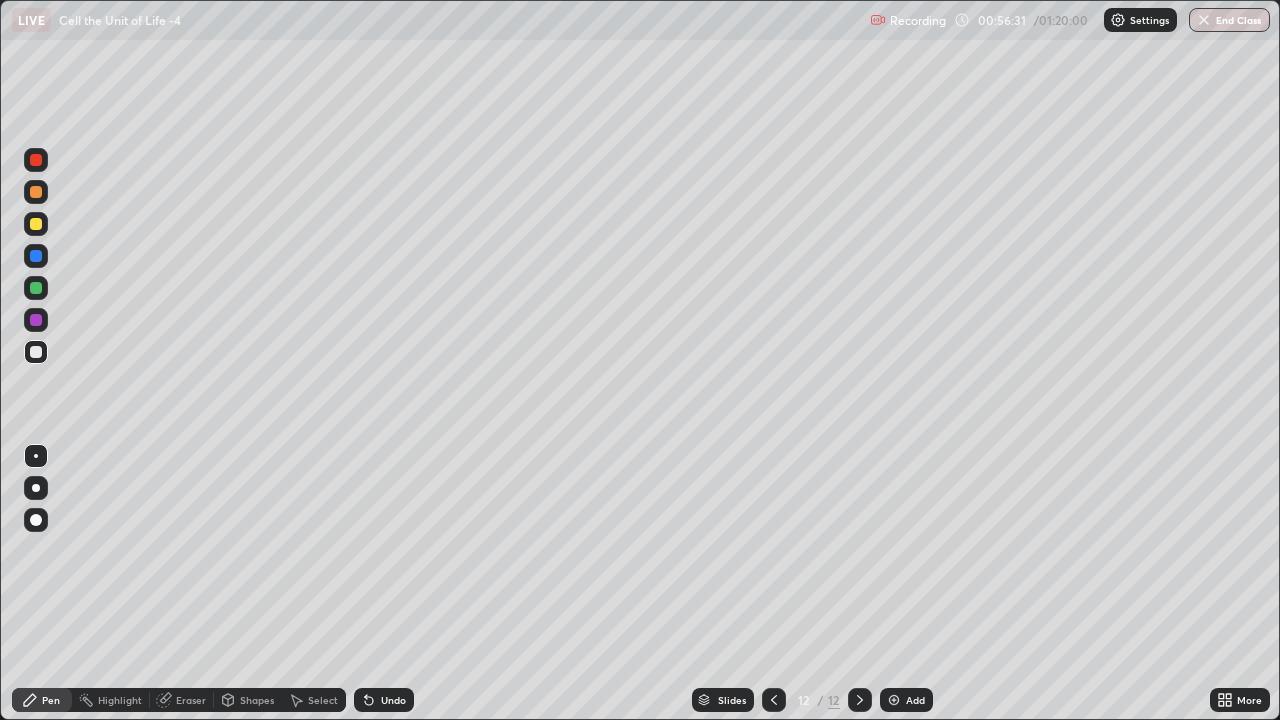 click at bounding box center [36, 160] 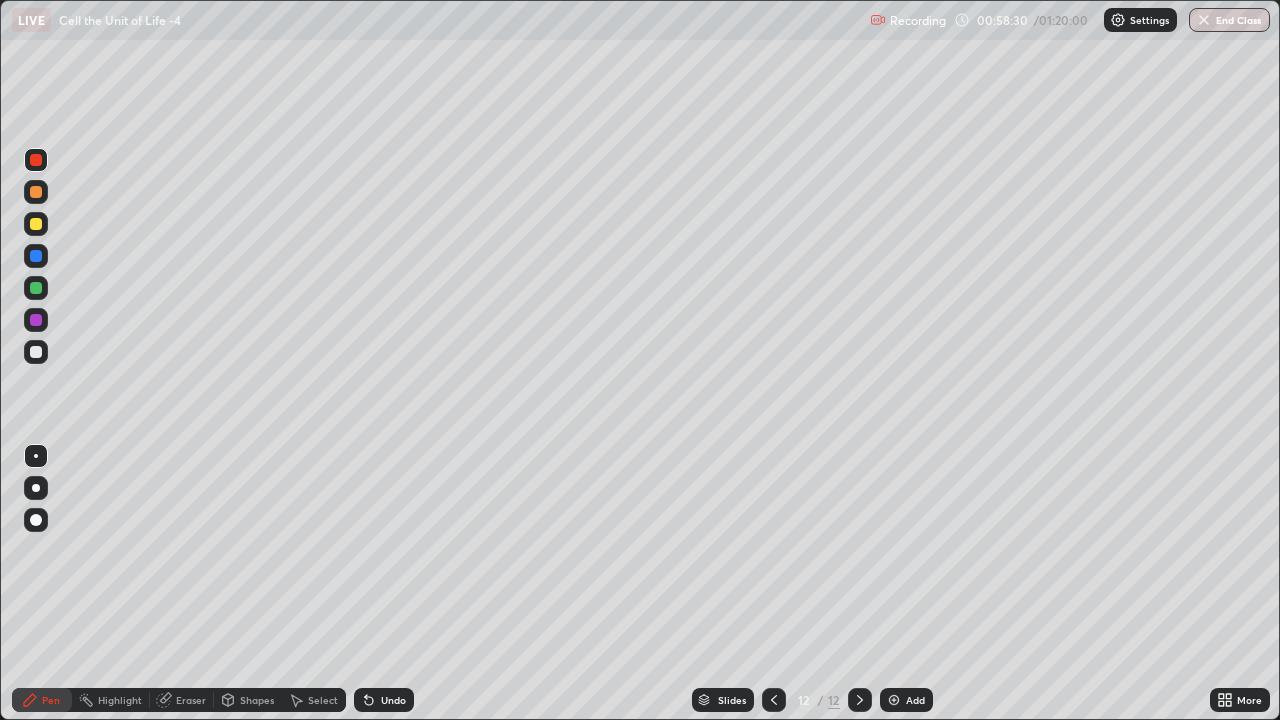 click 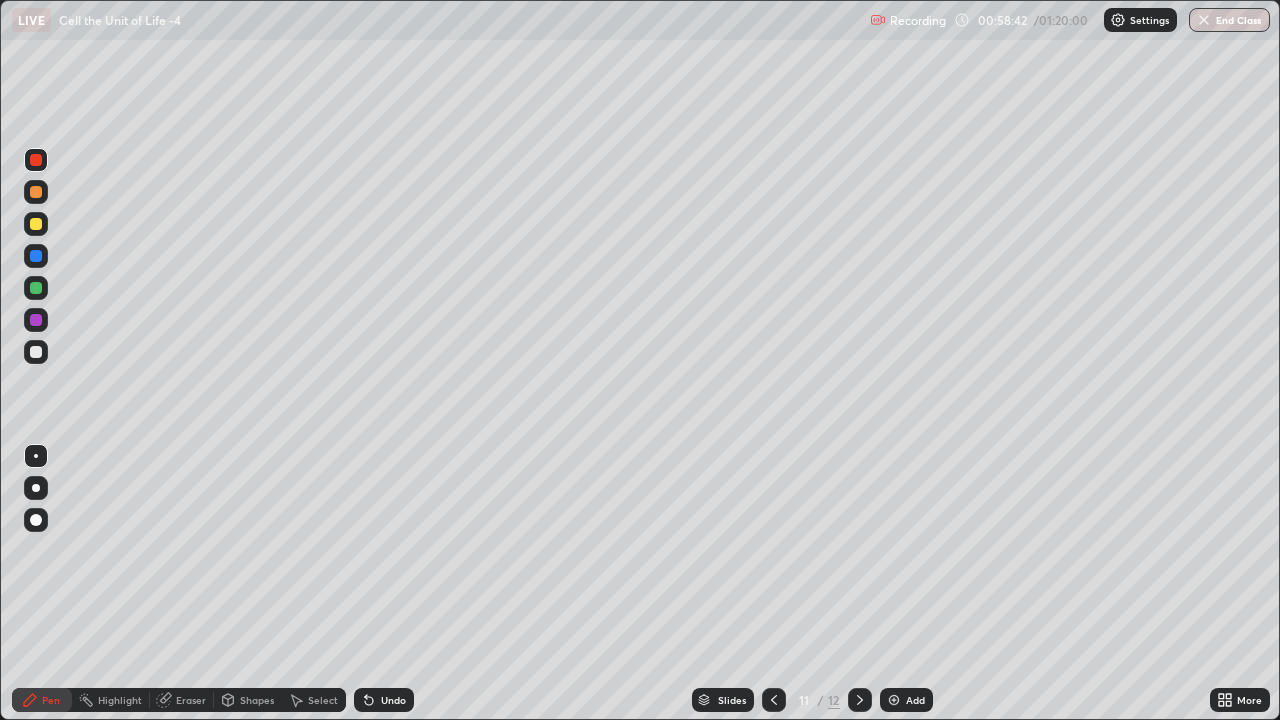 click 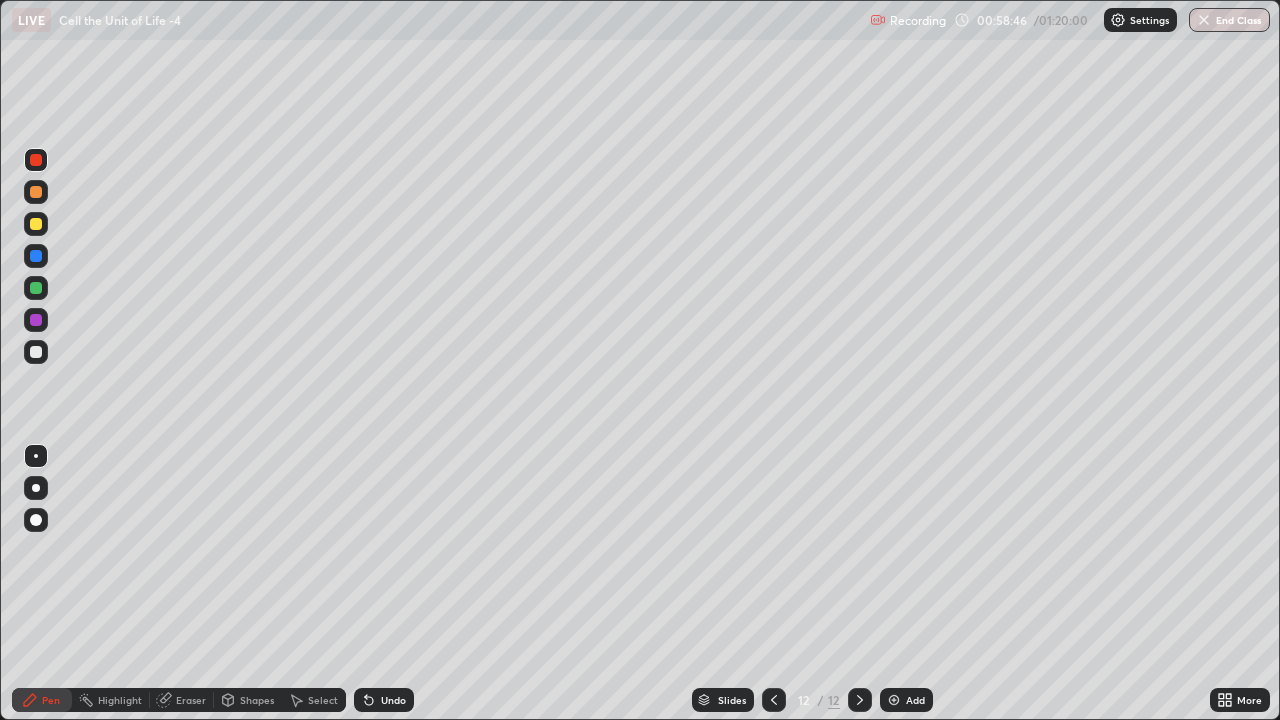 click on "End Class" at bounding box center [1229, 20] 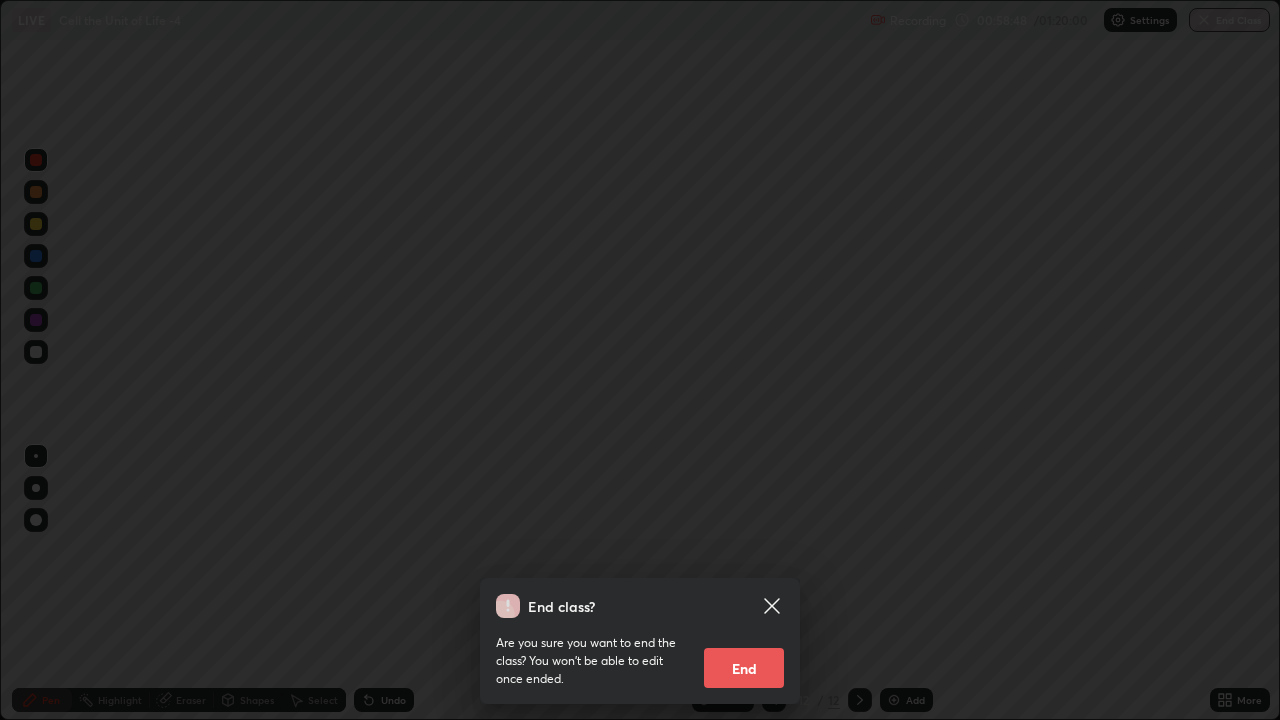 click on "End" at bounding box center [744, 668] 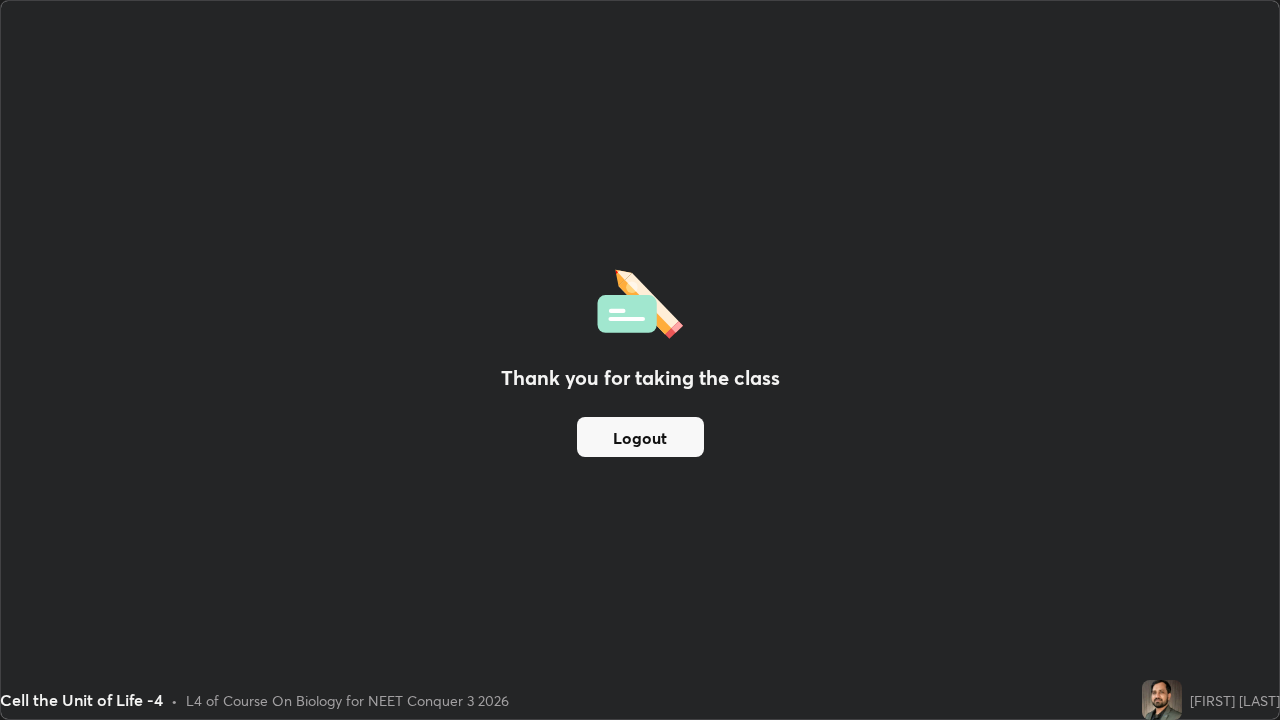 click on "[FIRST] [LAST]" at bounding box center (1235, 700) 